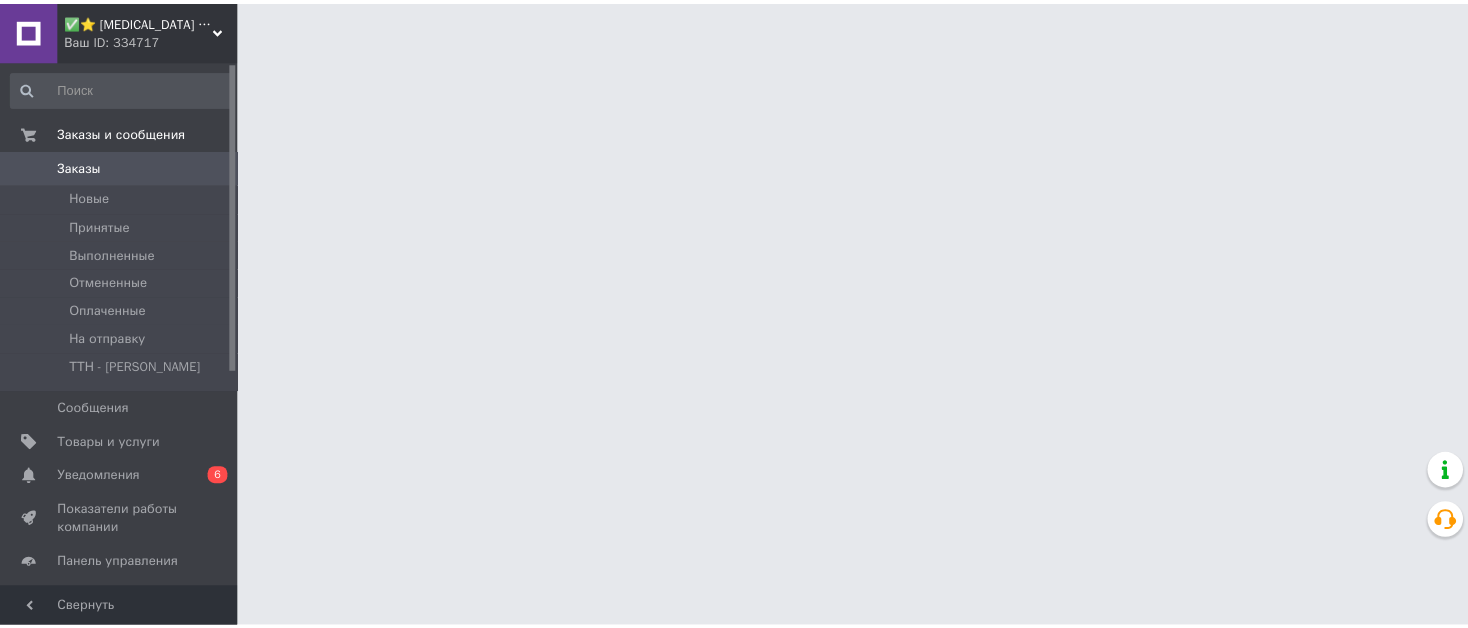 scroll, scrollTop: 0, scrollLeft: 0, axis: both 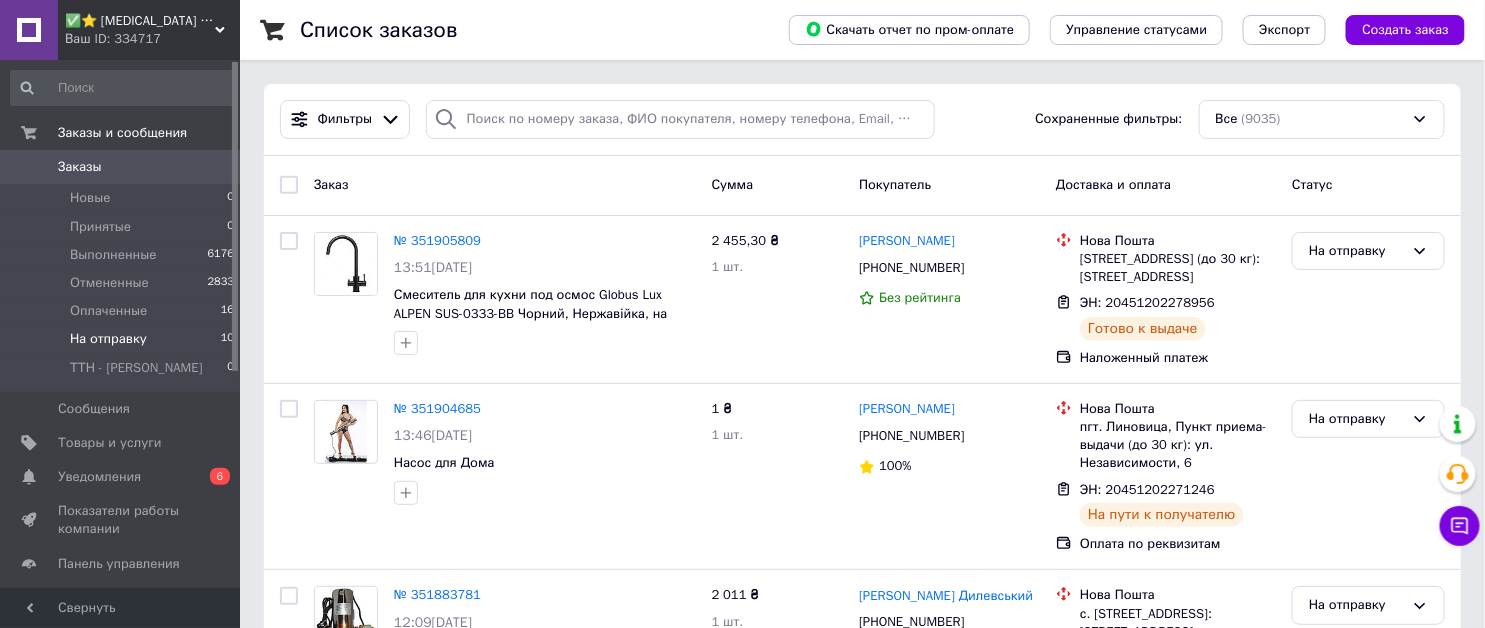 click on "На отправку" at bounding box center (108, 339) 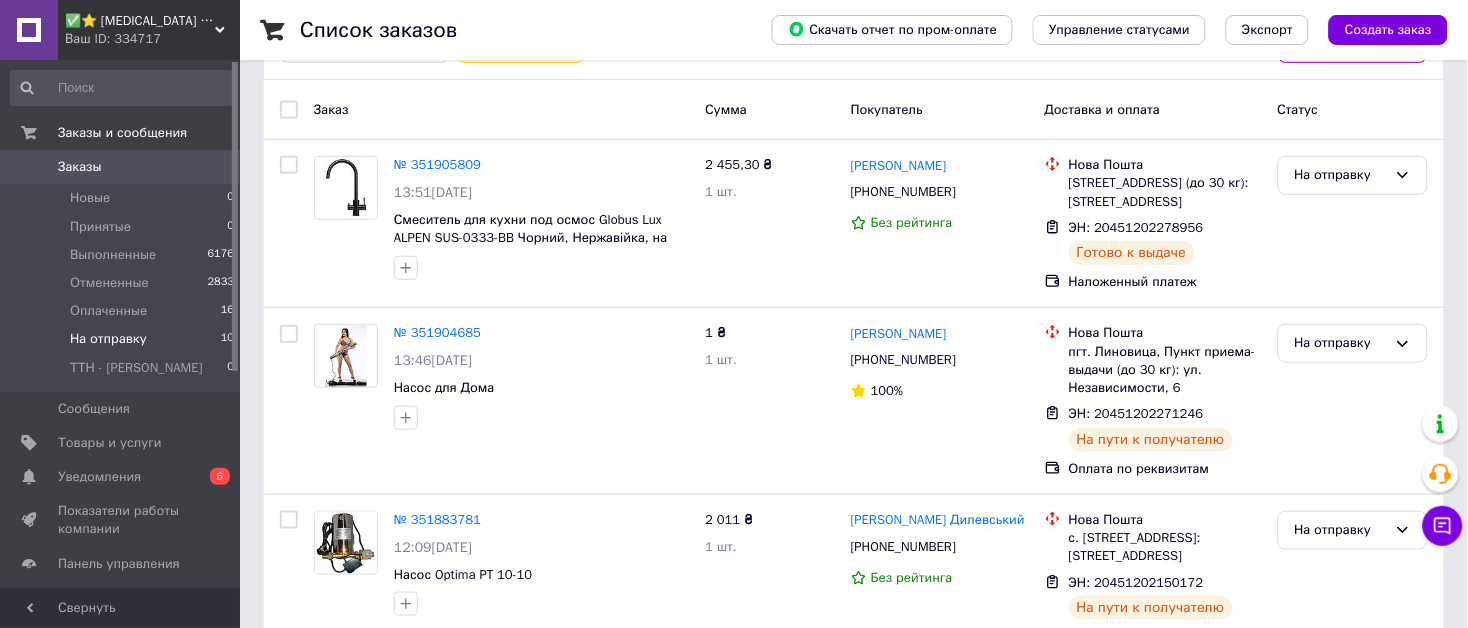 scroll, scrollTop: 36, scrollLeft: 0, axis: vertical 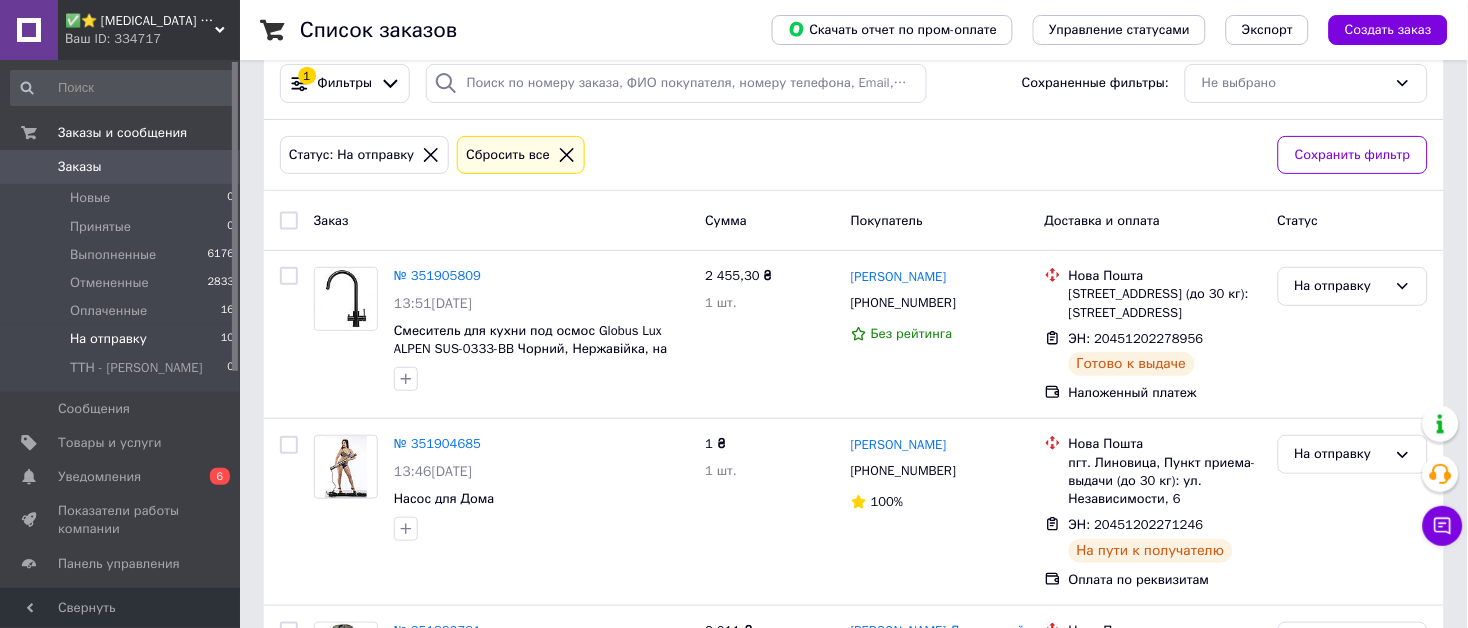 click at bounding box center (289, 221) 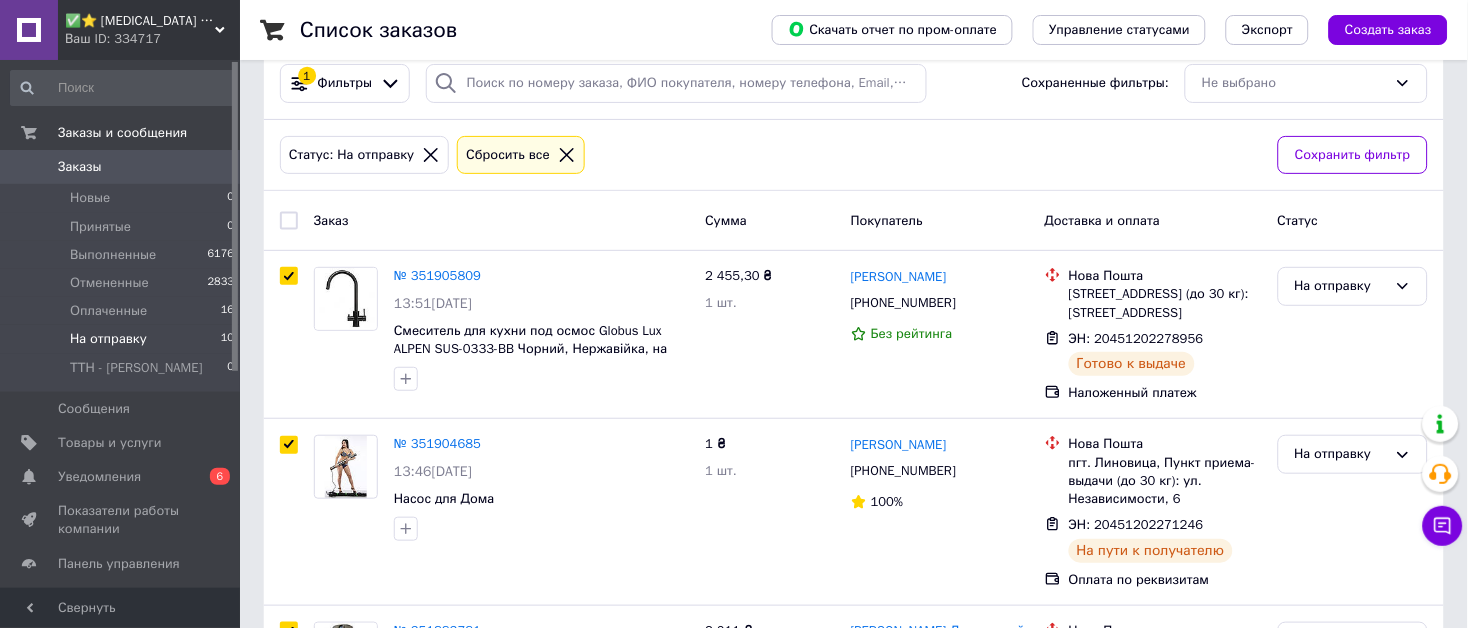 checkbox on "true" 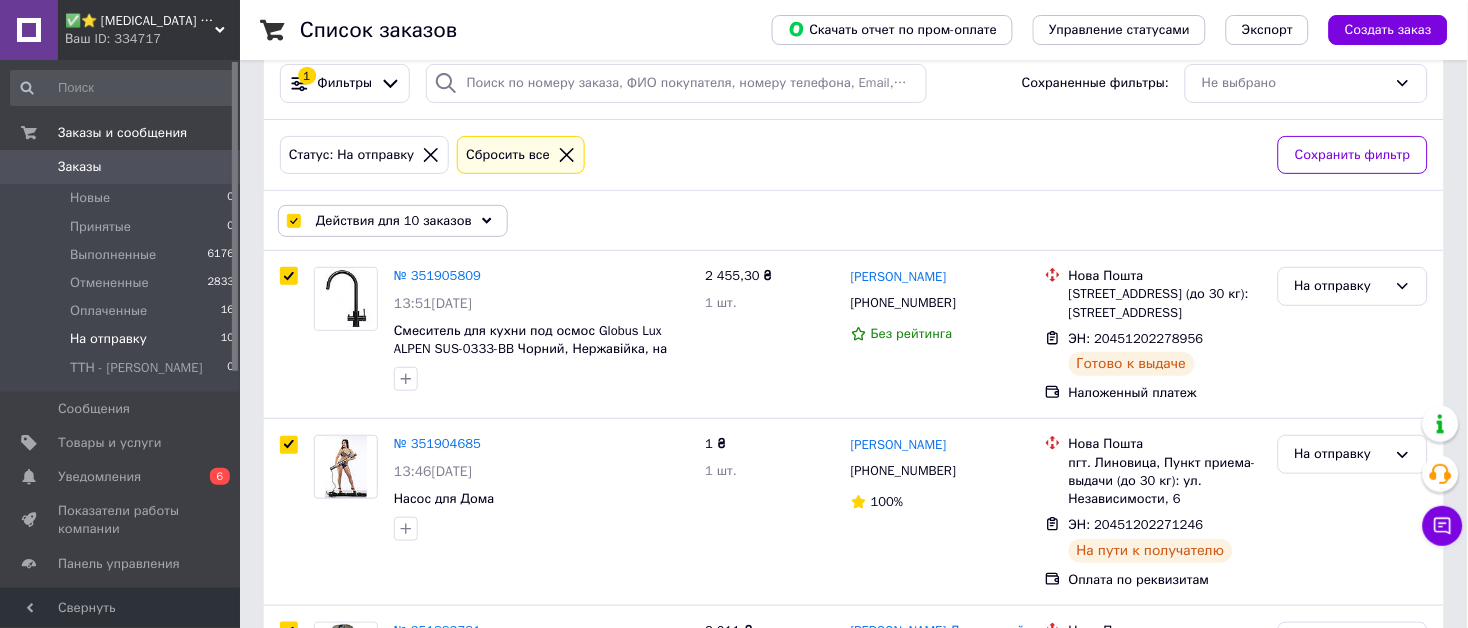 click on "Действия для 10 заказов" at bounding box center (394, 221) 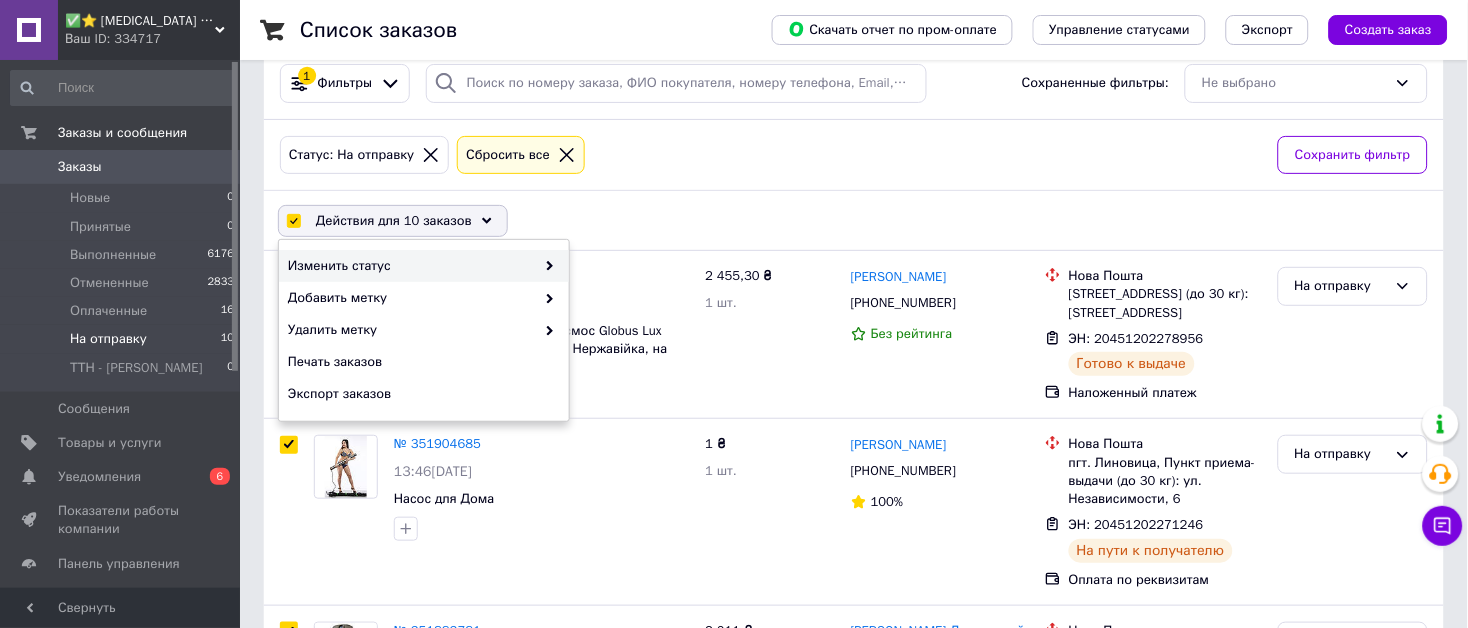 click on "Изменить статус" at bounding box center [424, 266] 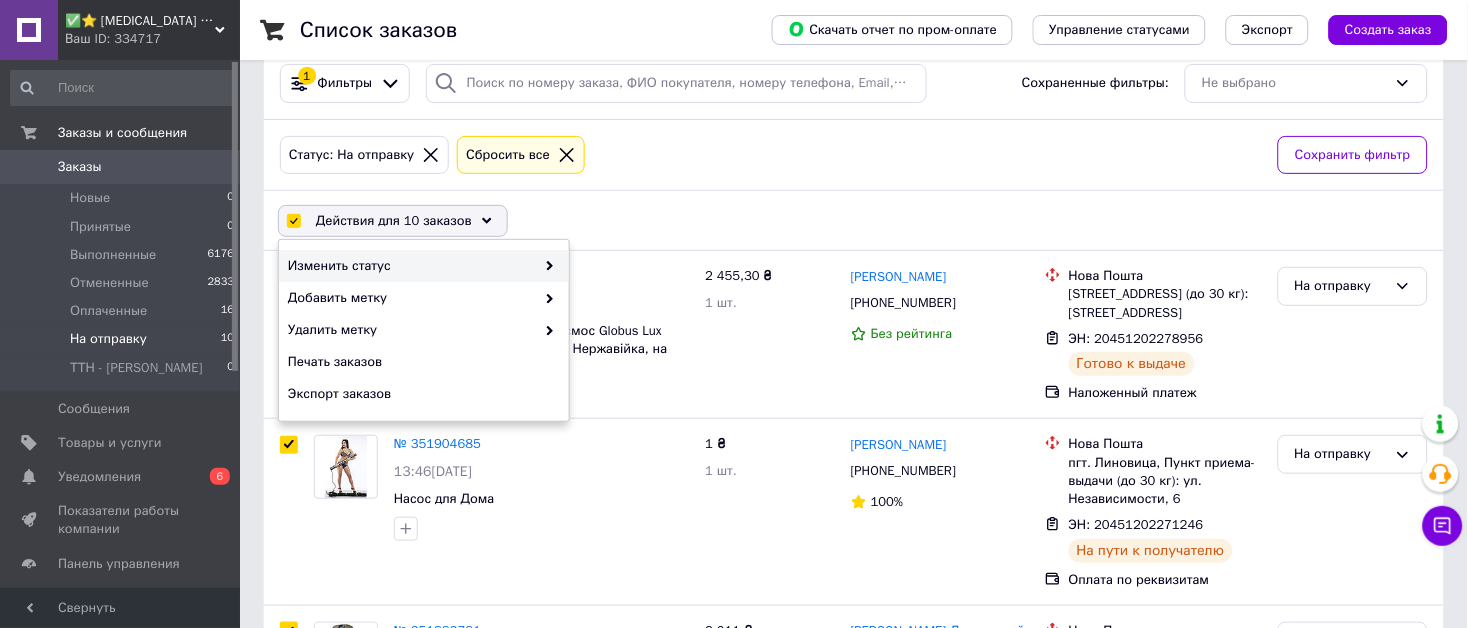 click on "Изменить статус" at bounding box center (411, 266) 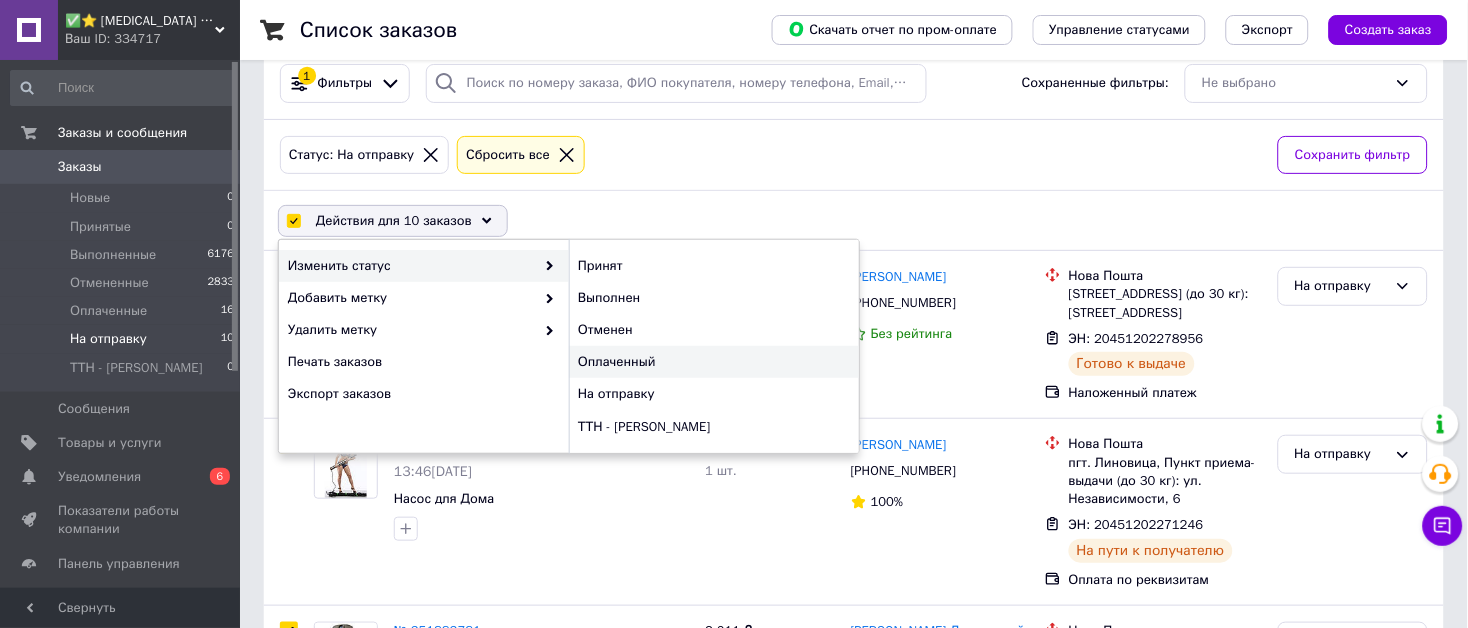 click on "Оплаченный" at bounding box center (714, 362) 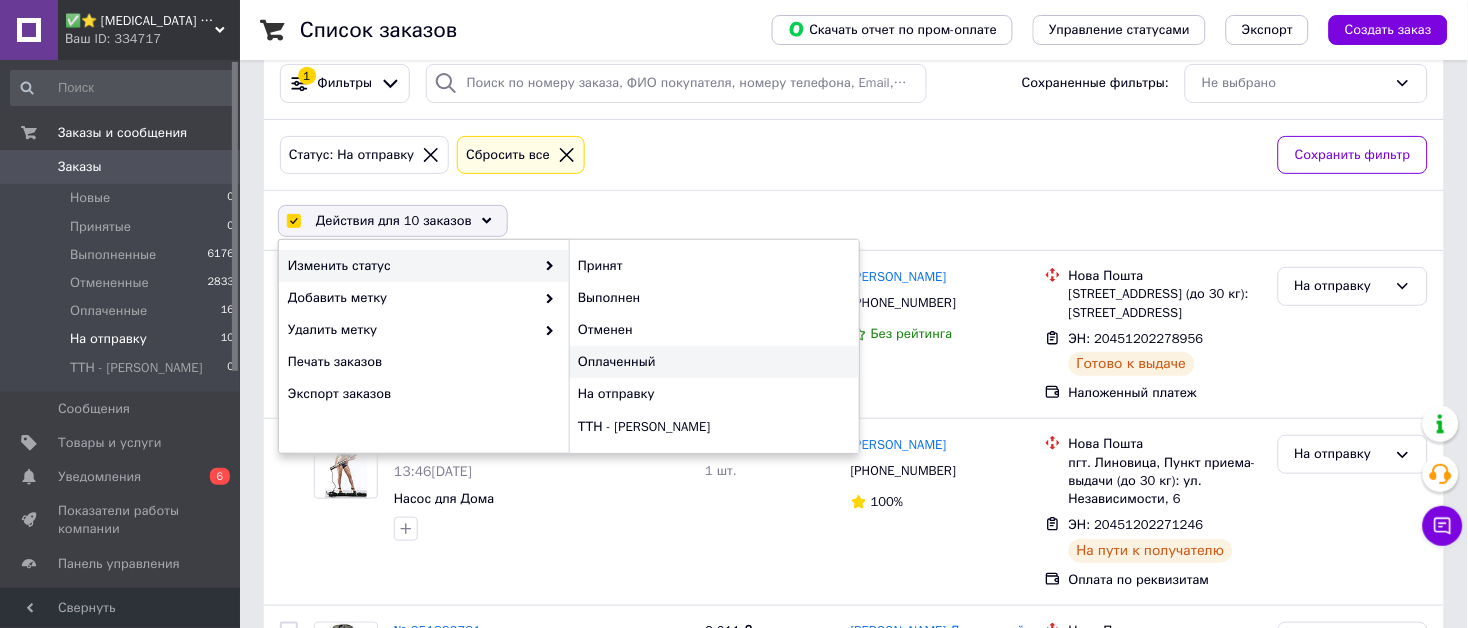 checkbox on "false" 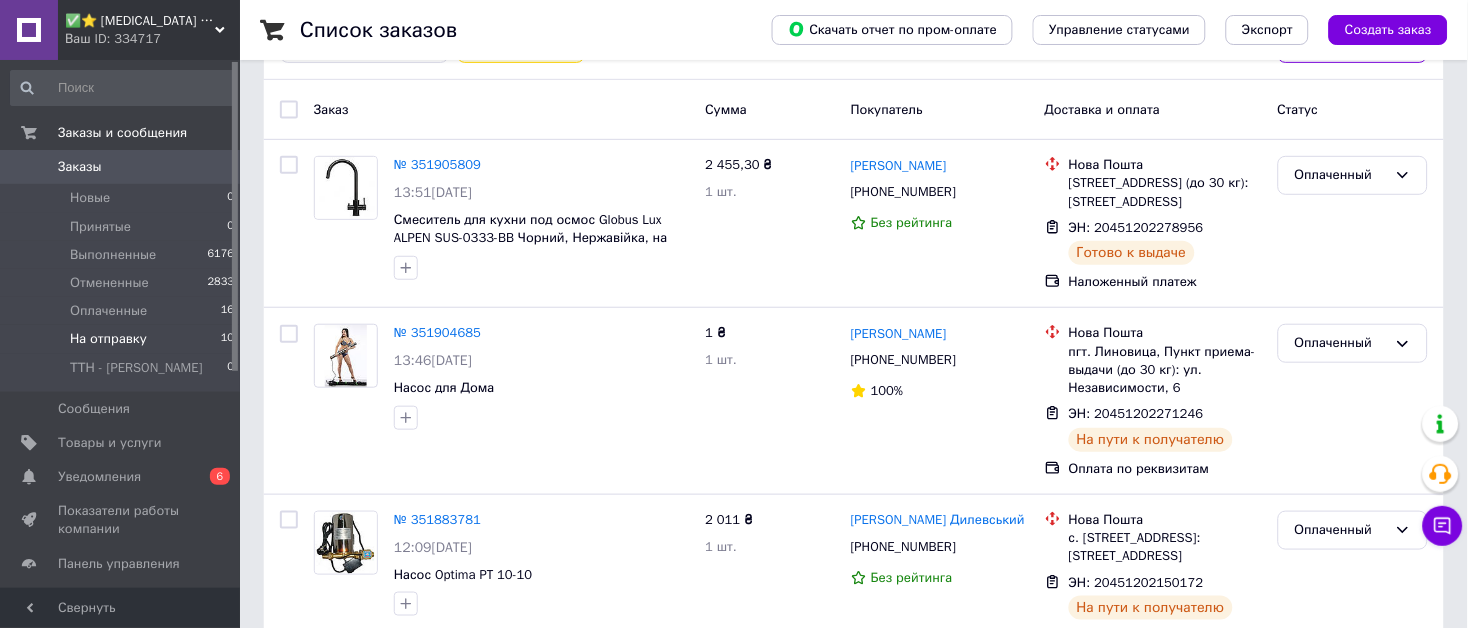 scroll, scrollTop: 0, scrollLeft: 0, axis: both 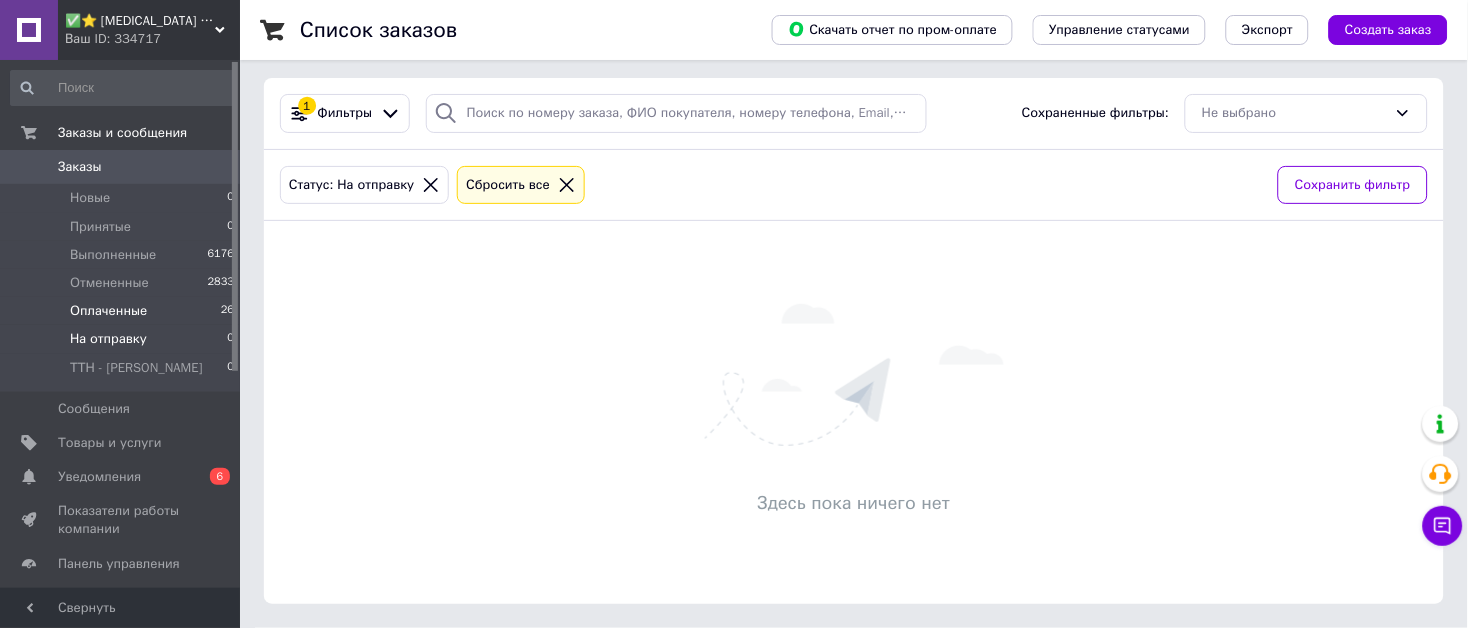 click on "Оплаченные" at bounding box center [108, 311] 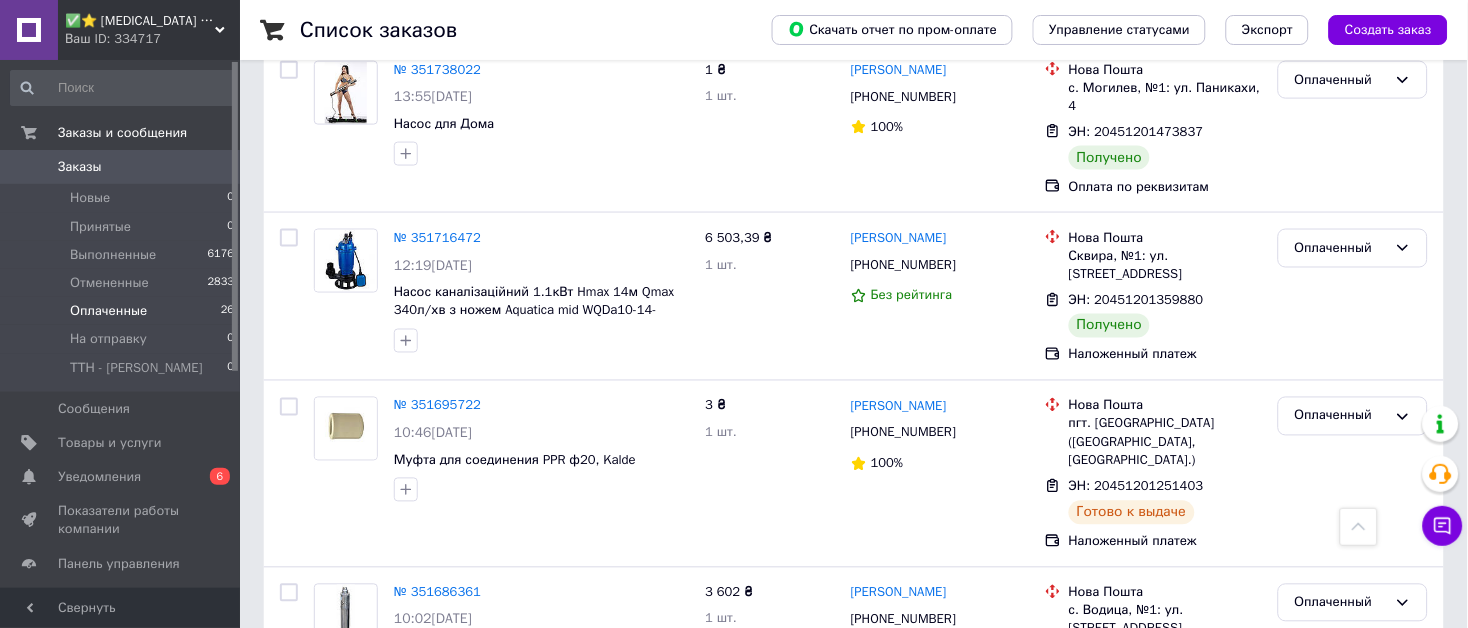 scroll, scrollTop: 2076, scrollLeft: 0, axis: vertical 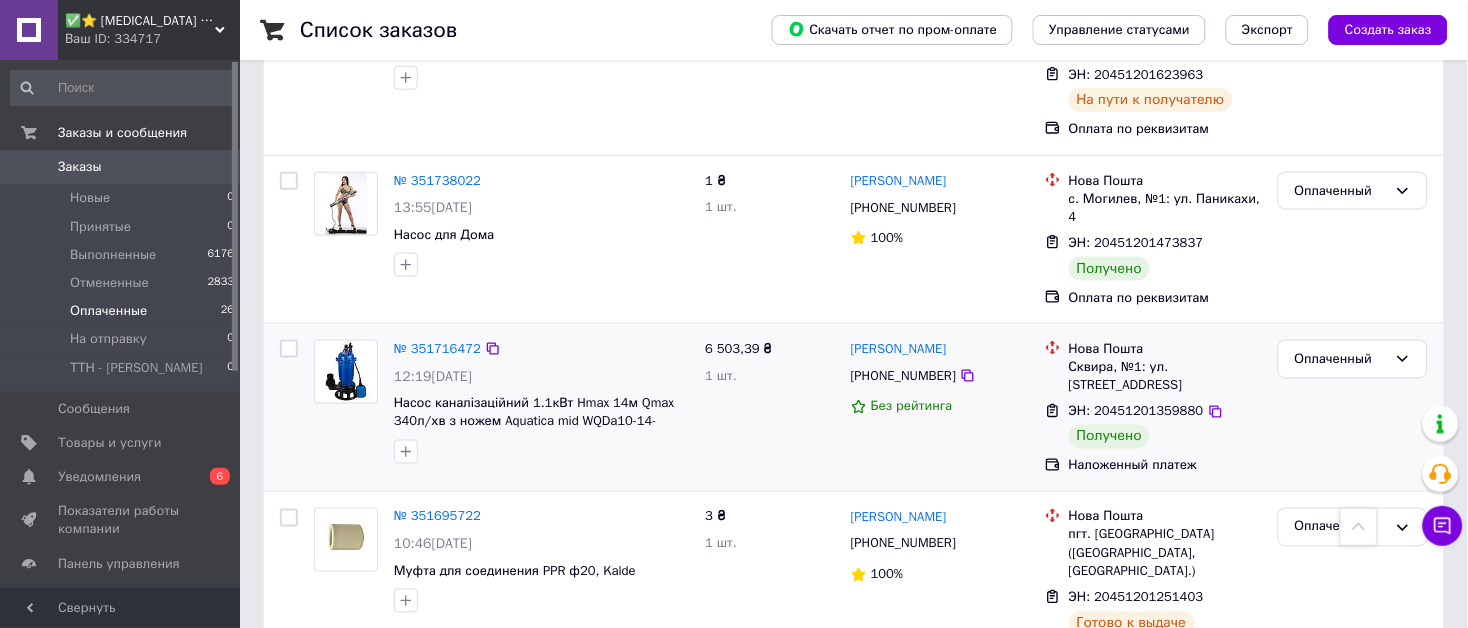 click at bounding box center (289, 349) 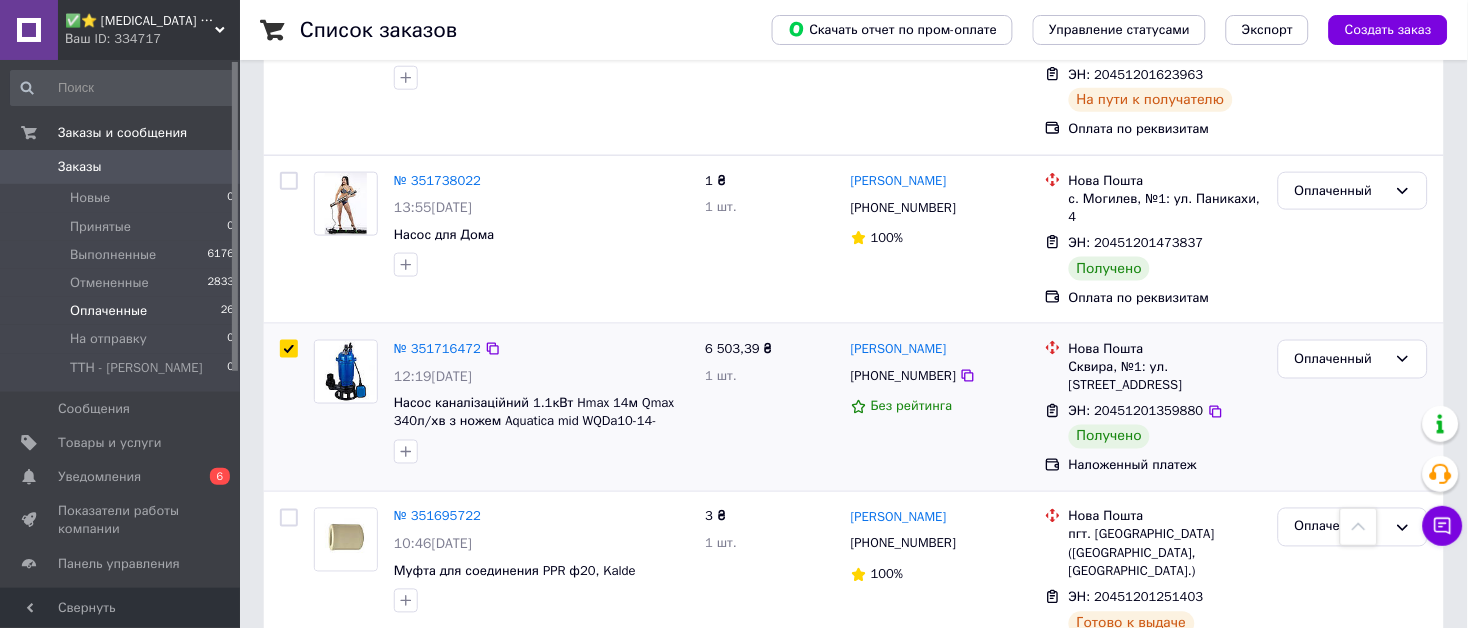 checkbox on "true" 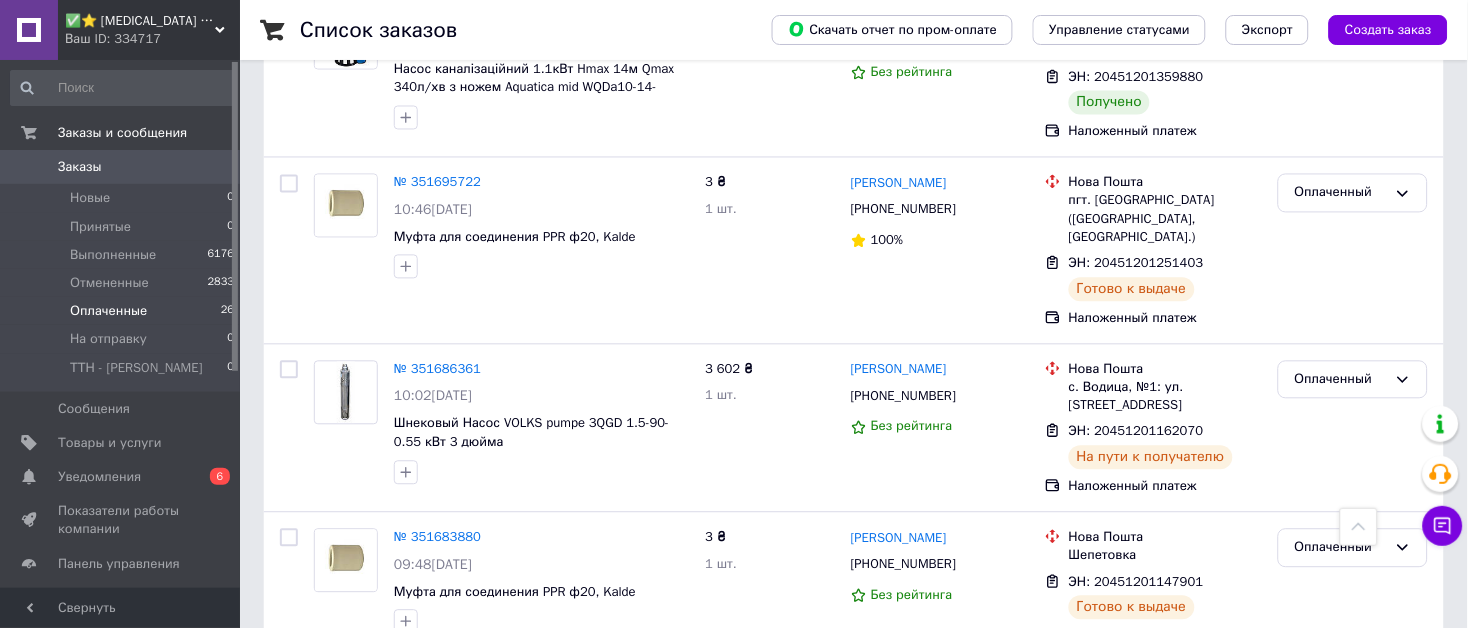 scroll, scrollTop: 2743, scrollLeft: 0, axis: vertical 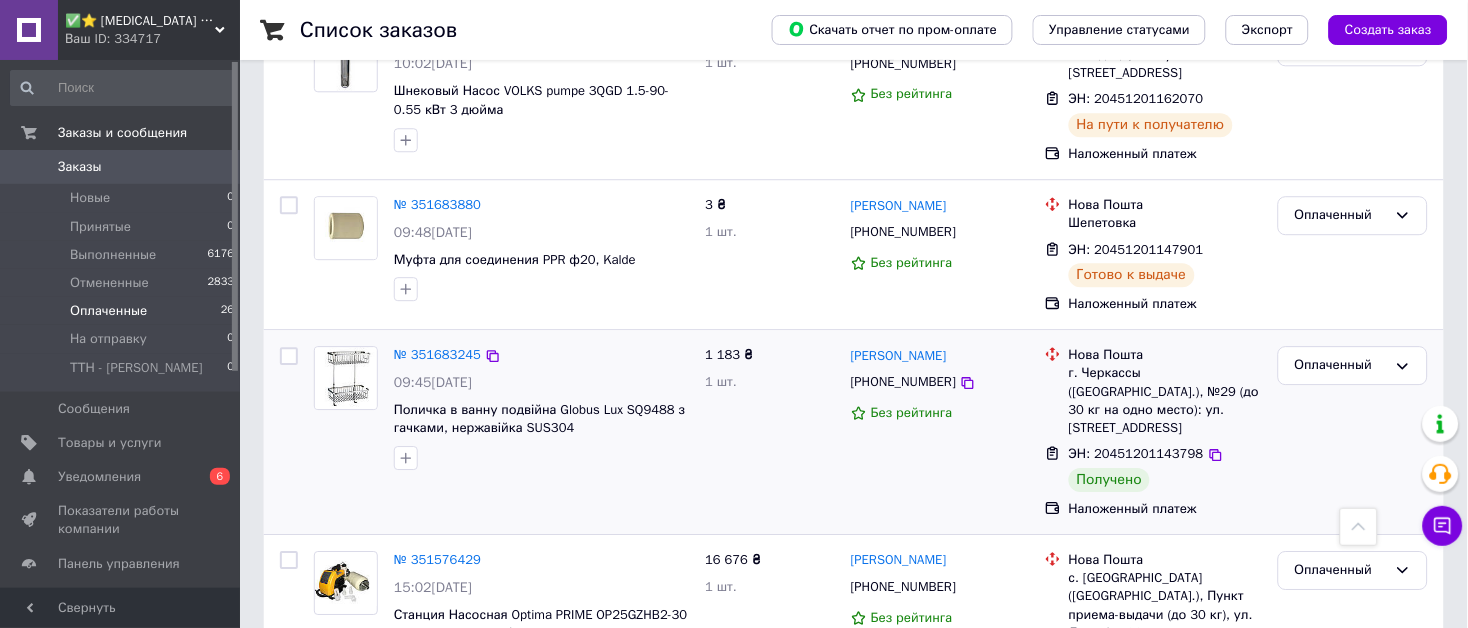 click at bounding box center [289, 356] 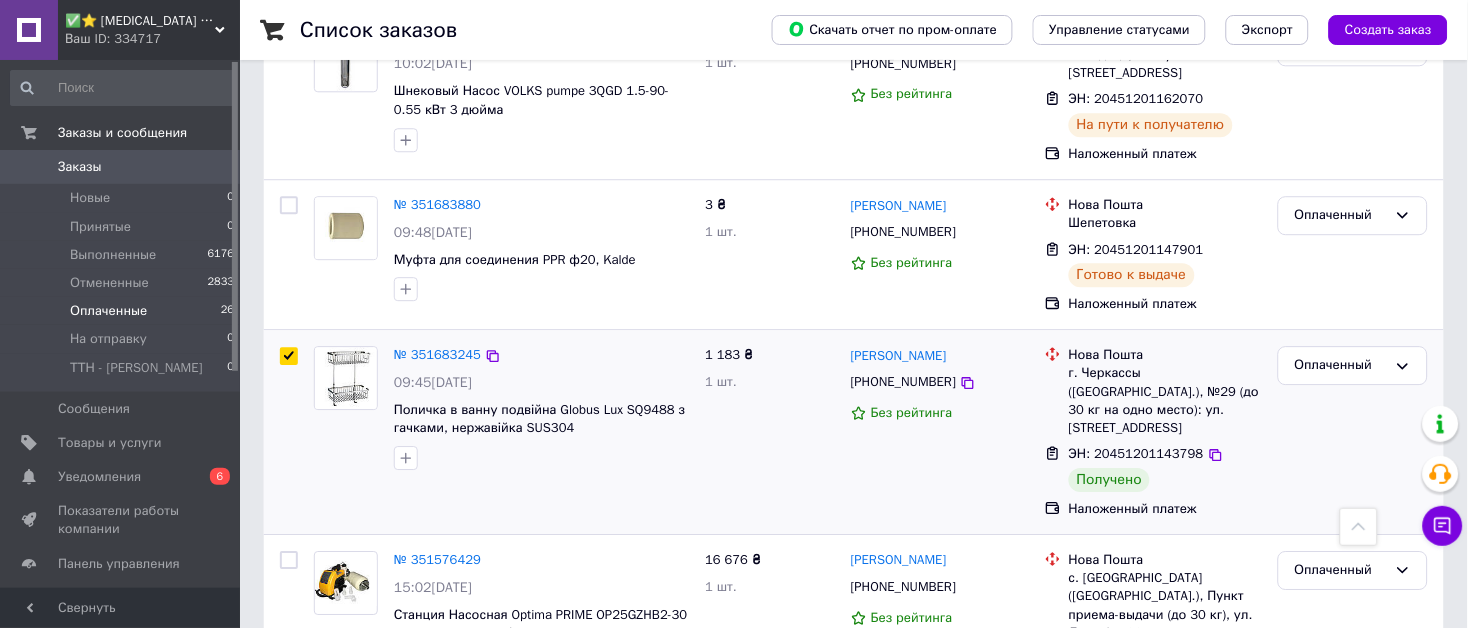 checkbox on "true" 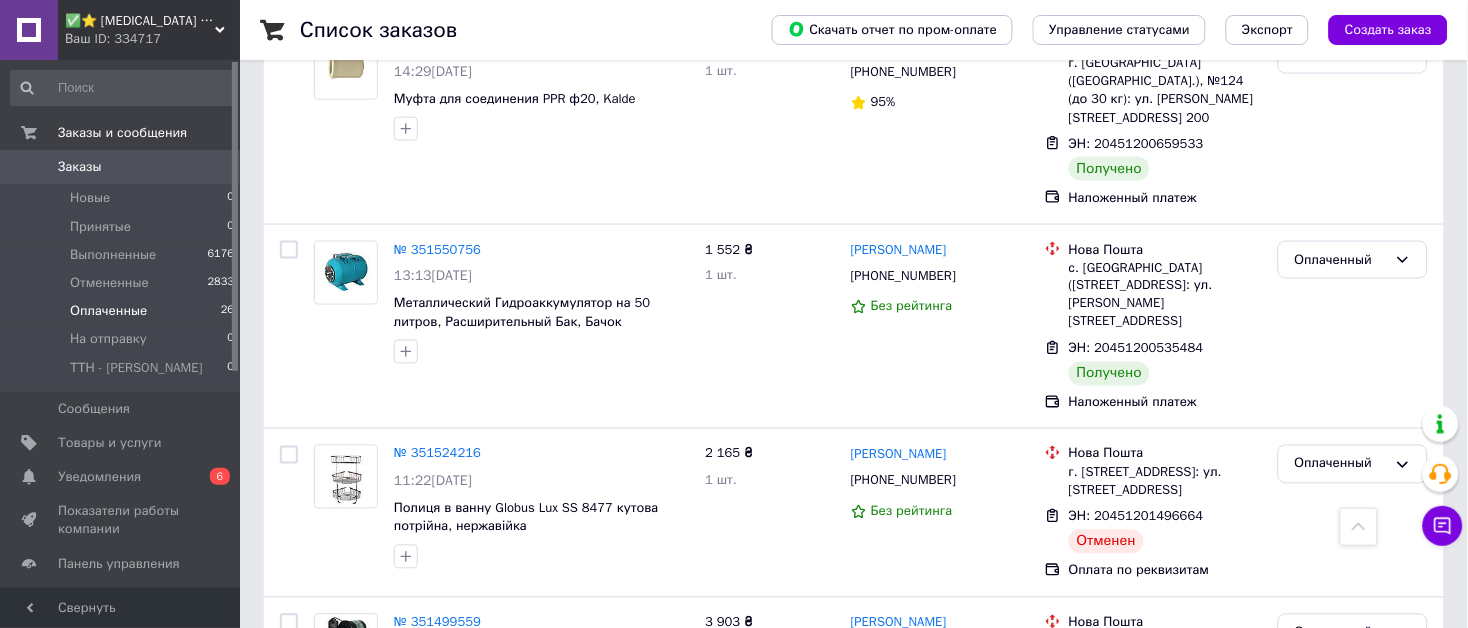 scroll, scrollTop: 3632, scrollLeft: 0, axis: vertical 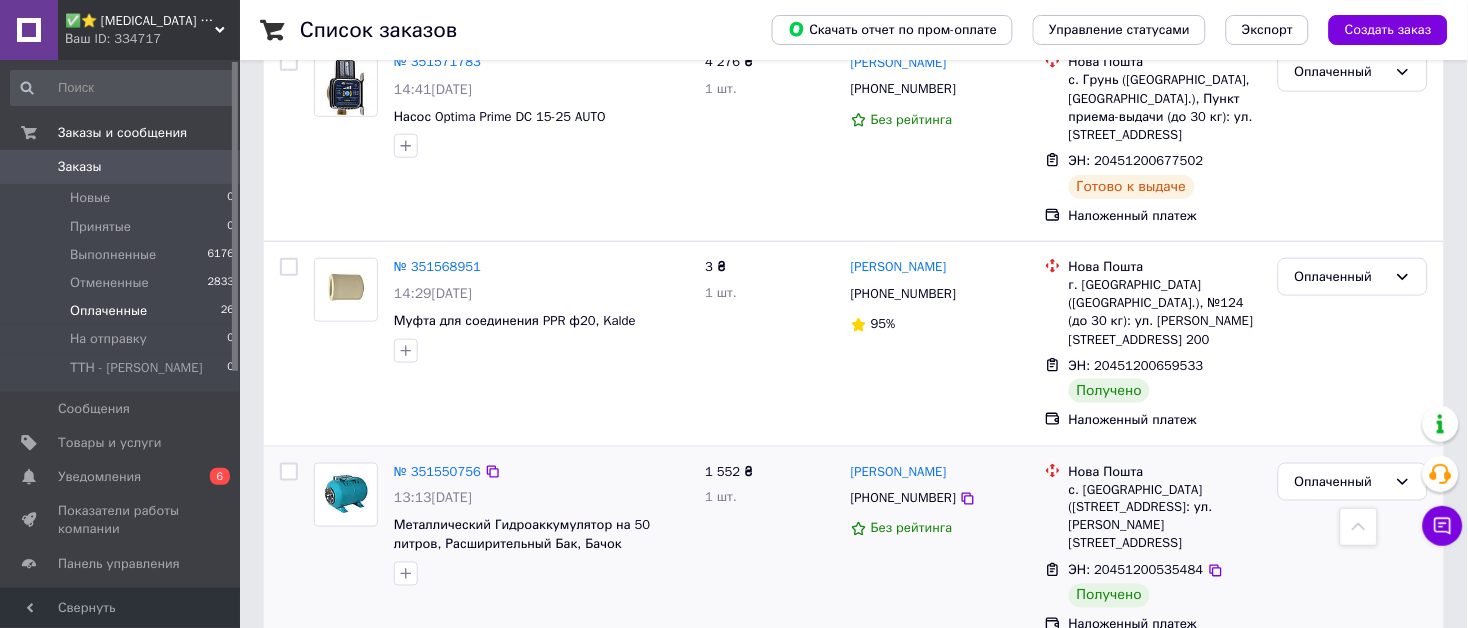 click at bounding box center (289, 472) 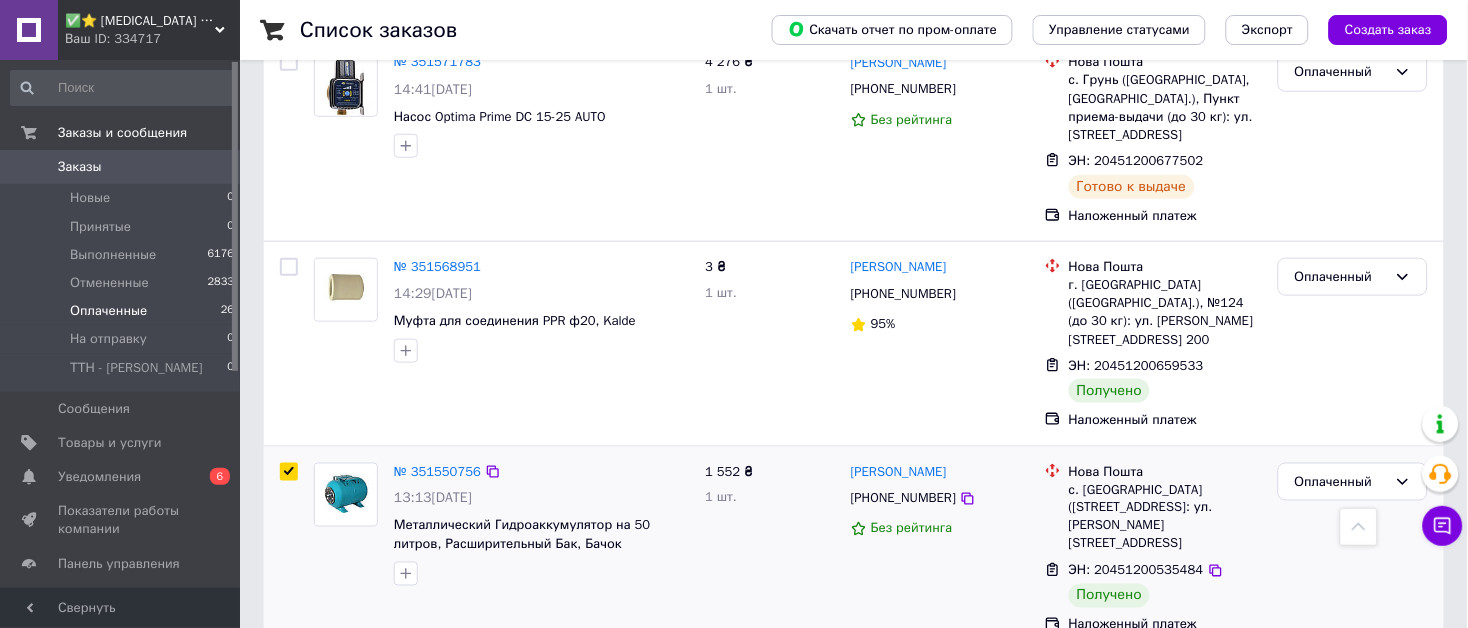 checkbox on "true" 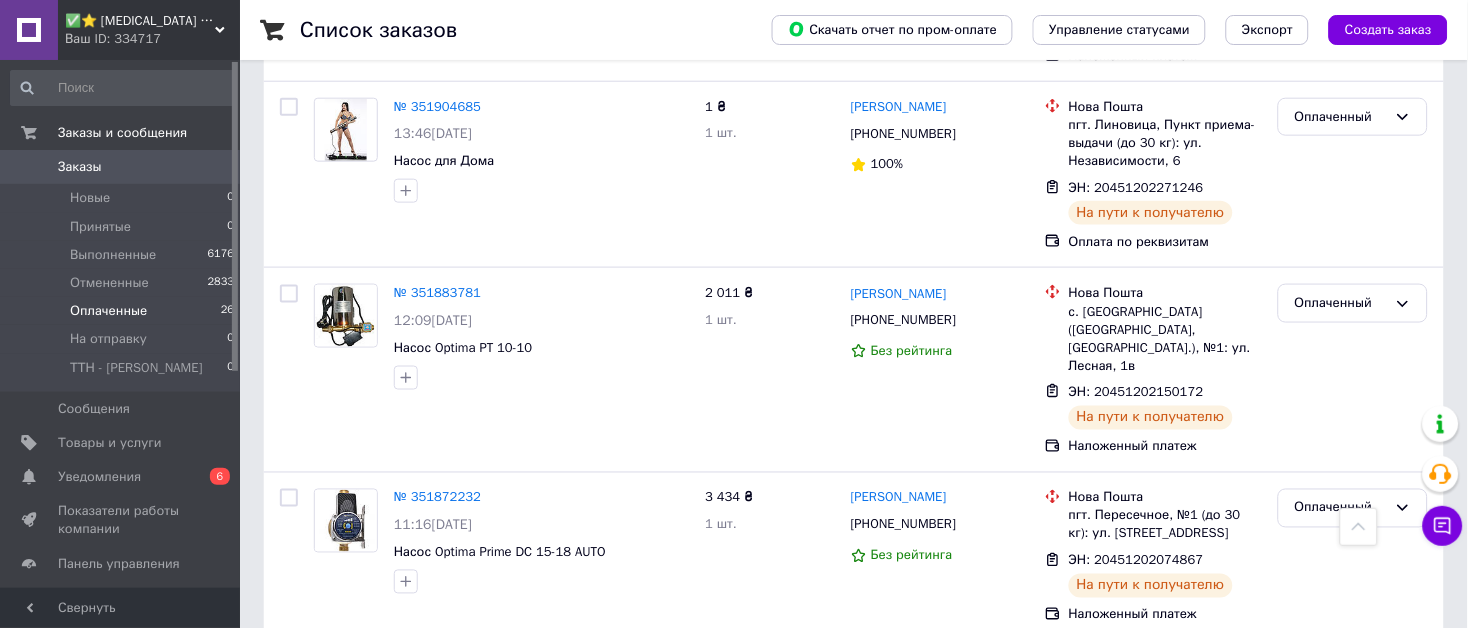 scroll, scrollTop: 0, scrollLeft: 0, axis: both 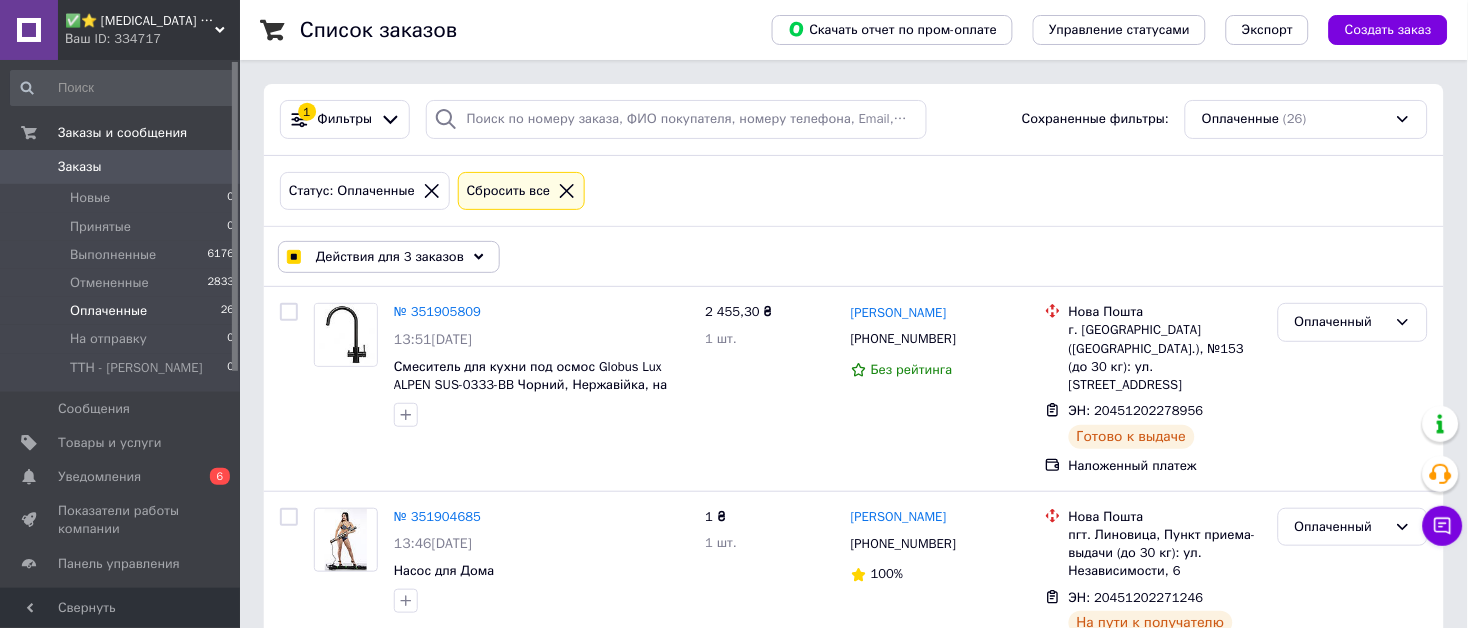 click on "Действия для 3 заказов" at bounding box center [390, 257] 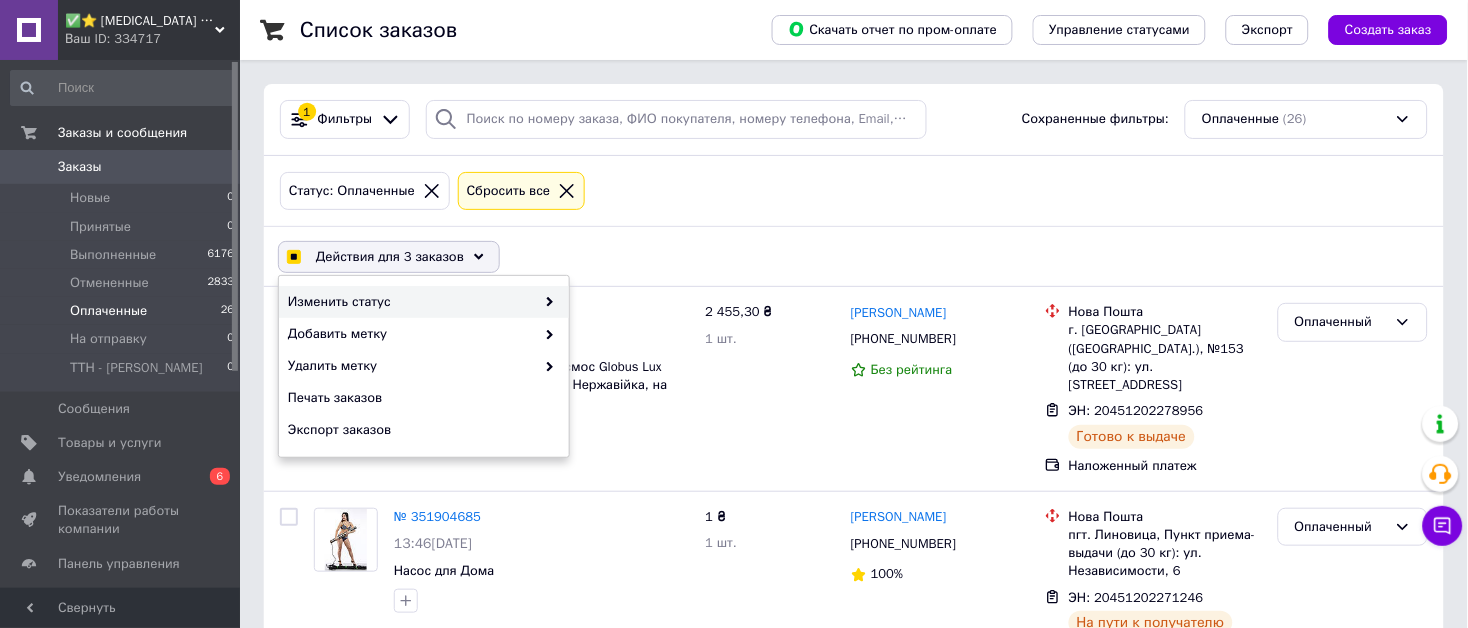 click on "Изменить статус" at bounding box center [411, 302] 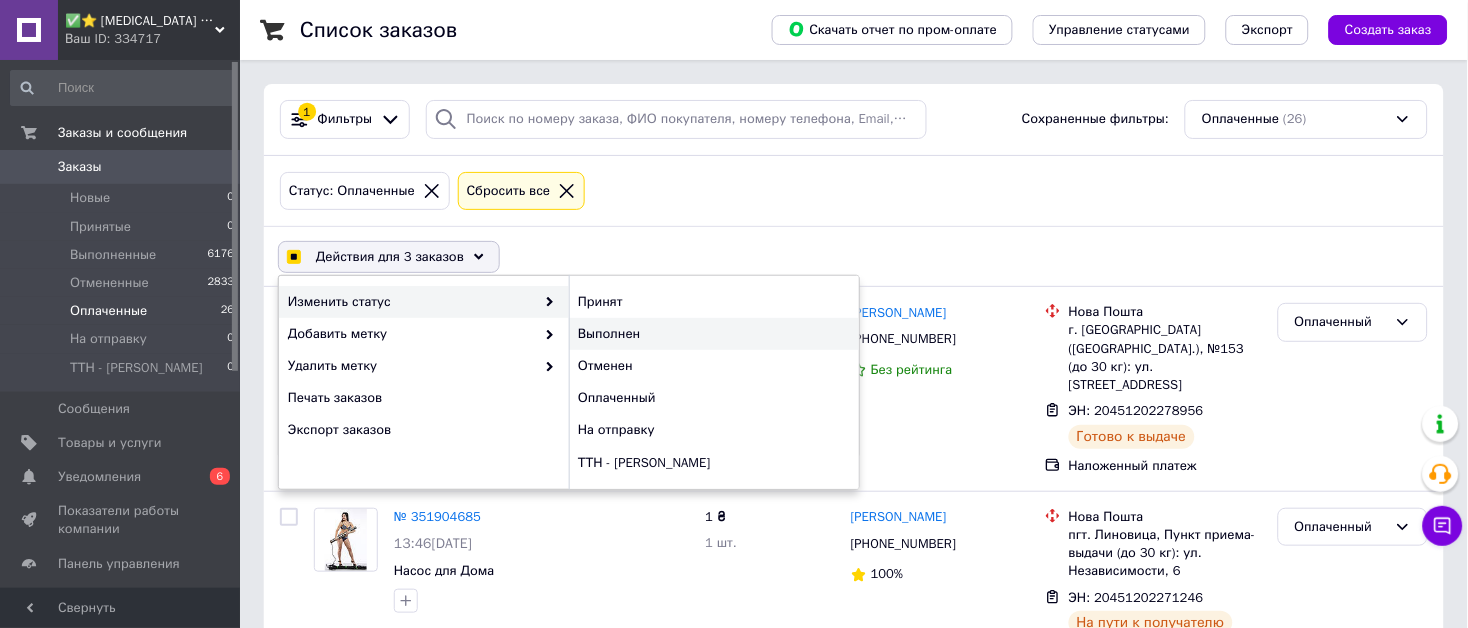 checkbox on "true" 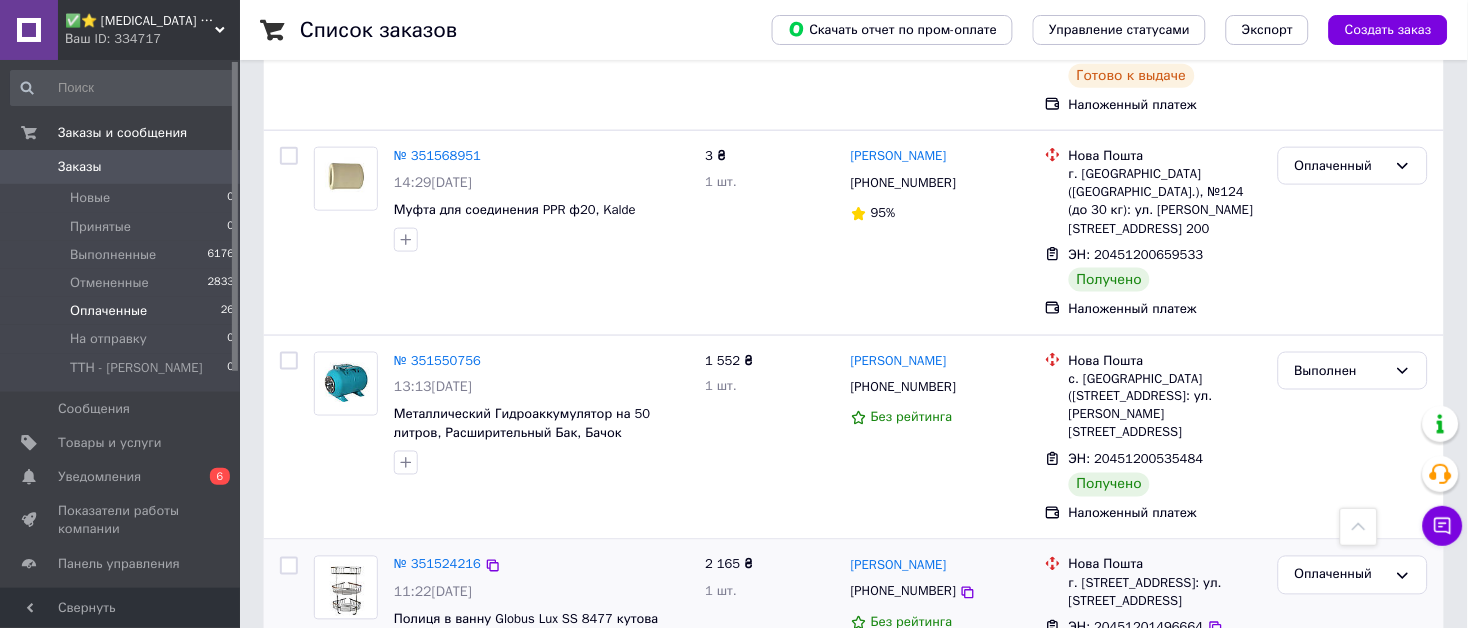 scroll, scrollTop: 3521, scrollLeft: 0, axis: vertical 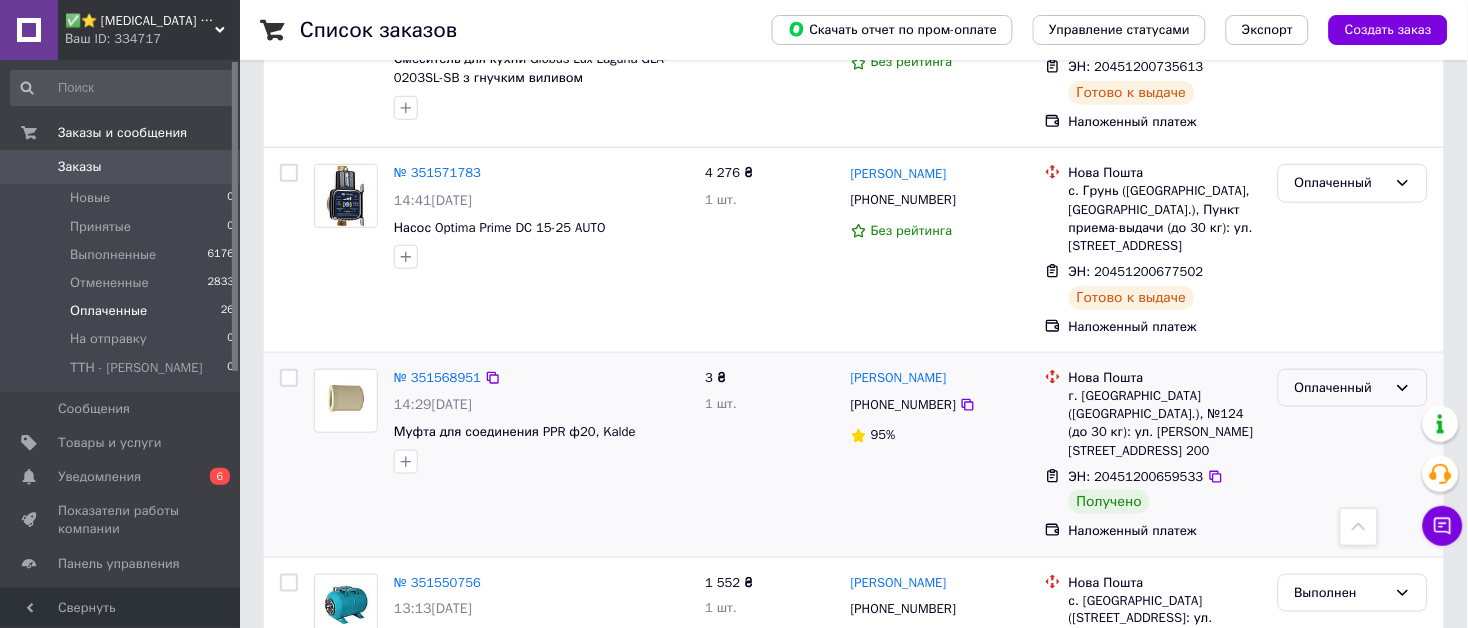 click on "Оплаченный" at bounding box center [1341, 388] 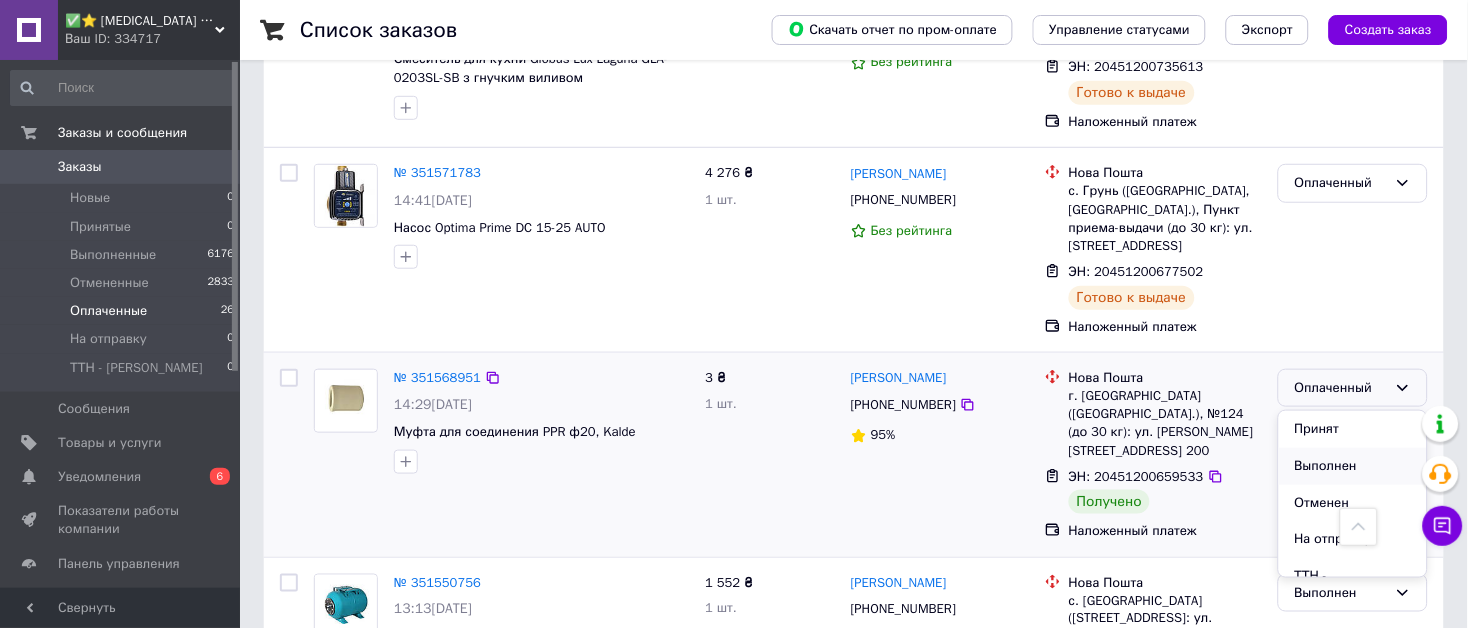 click on "Выполнен" at bounding box center (1353, 466) 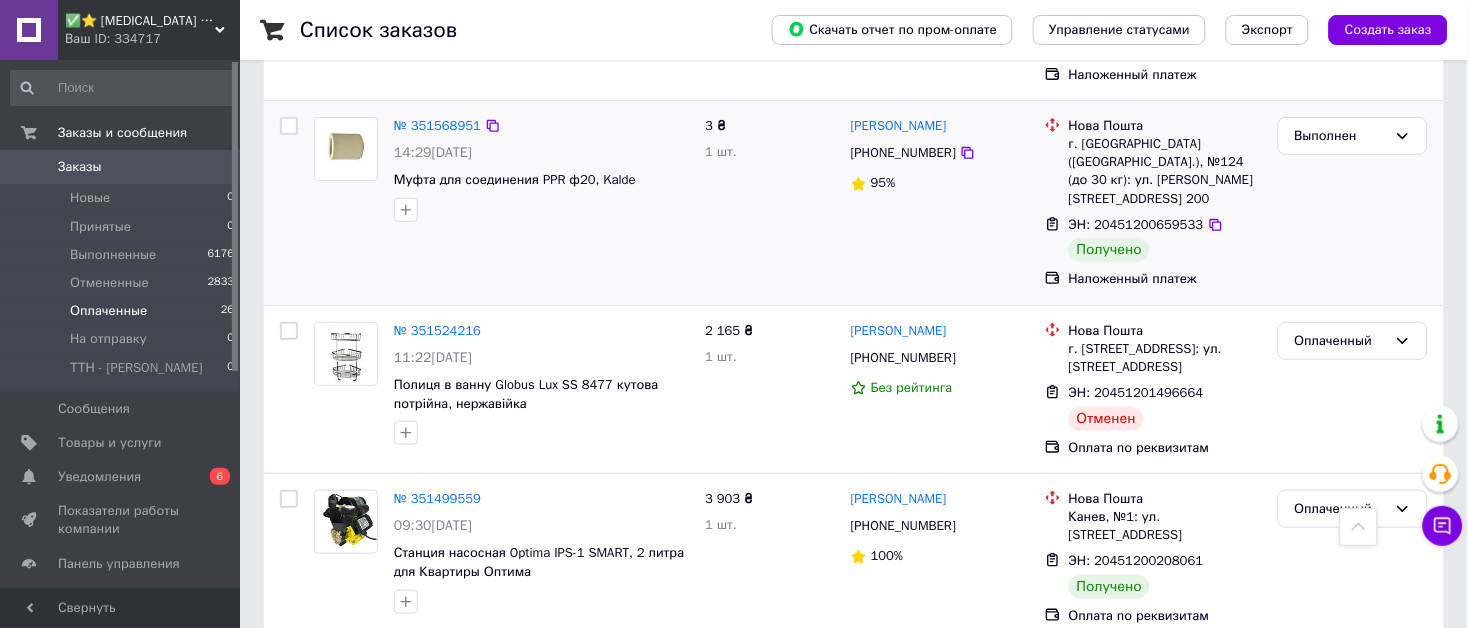 scroll, scrollTop: 3768, scrollLeft: 0, axis: vertical 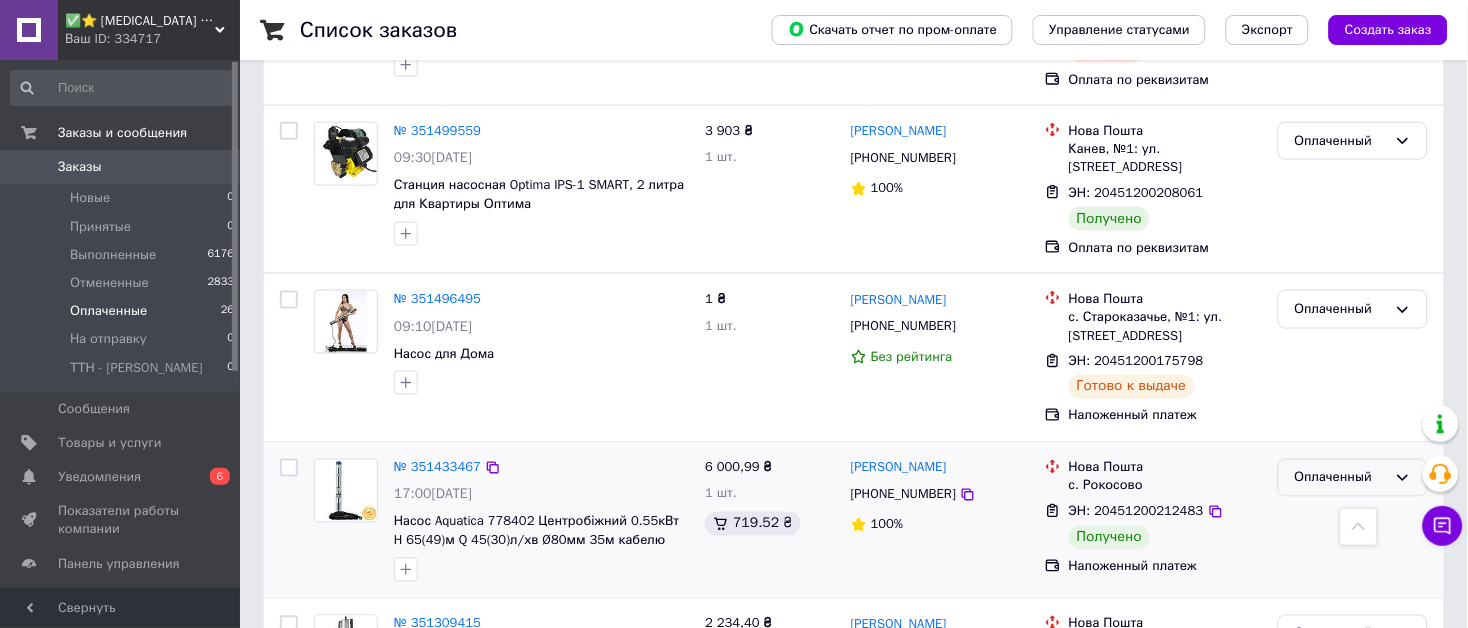 click on "Оплаченный" at bounding box center [1341, 478] 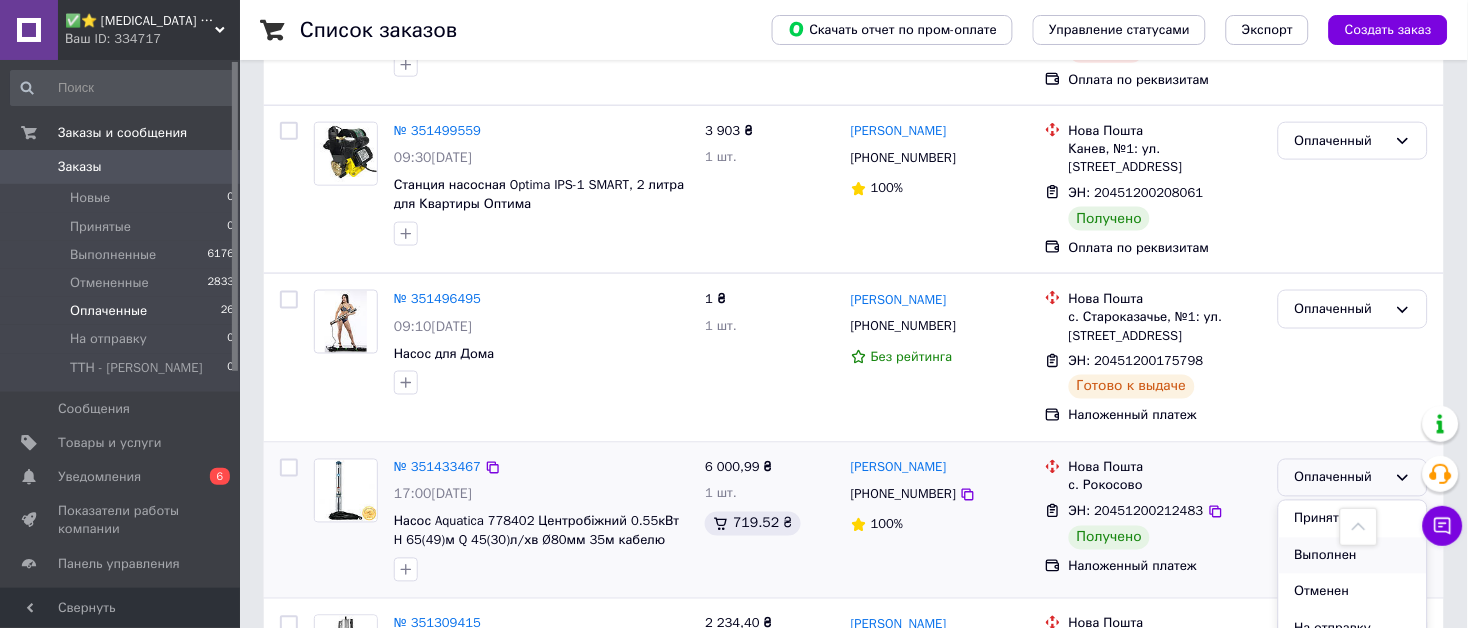 click on "Выполнен" at bounding box center [1353, 556] 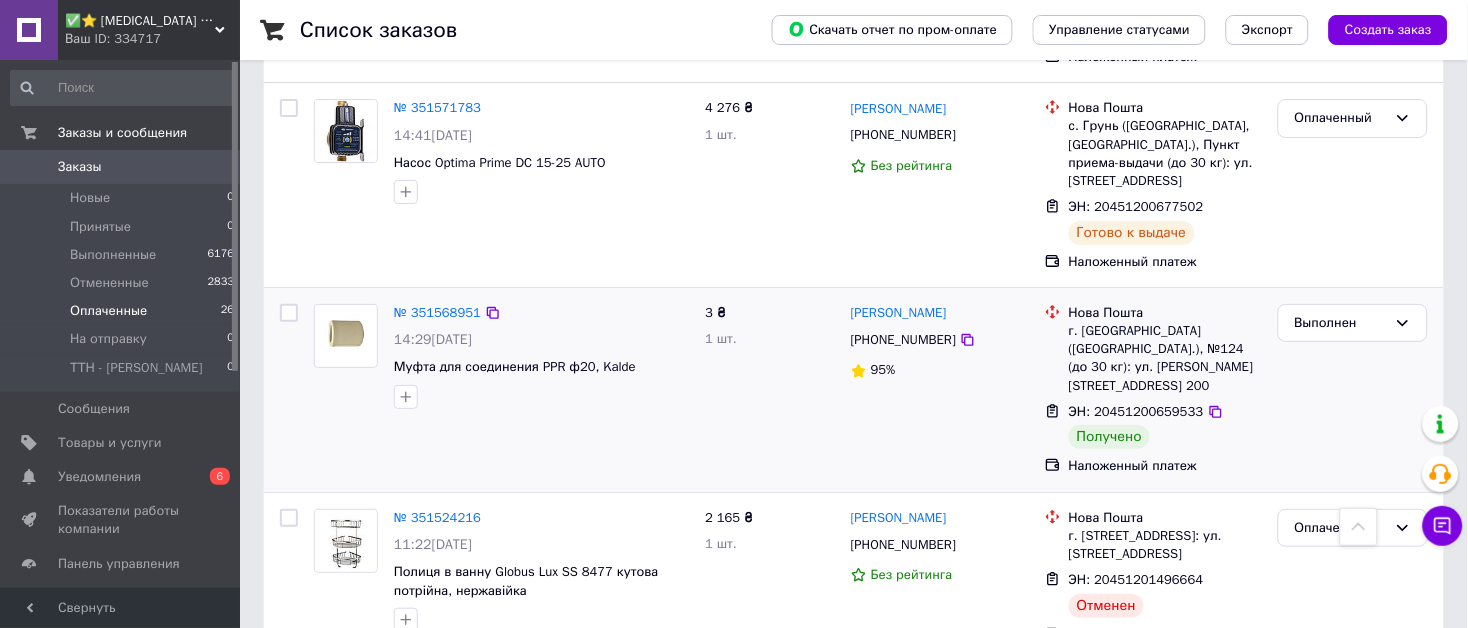 scroll, scrollTop: 3102, scrollLeft: 0, axis: vertical 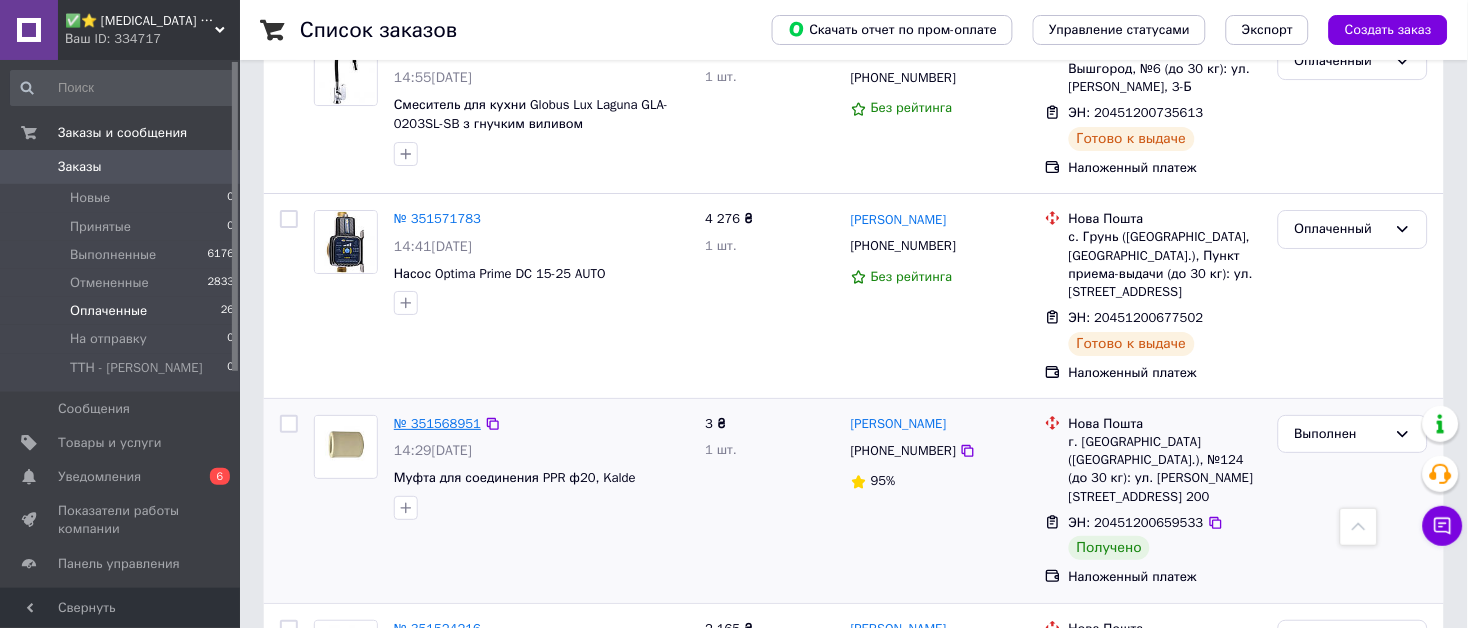 click on "№ 351568951" at bounding box center [437, 423] 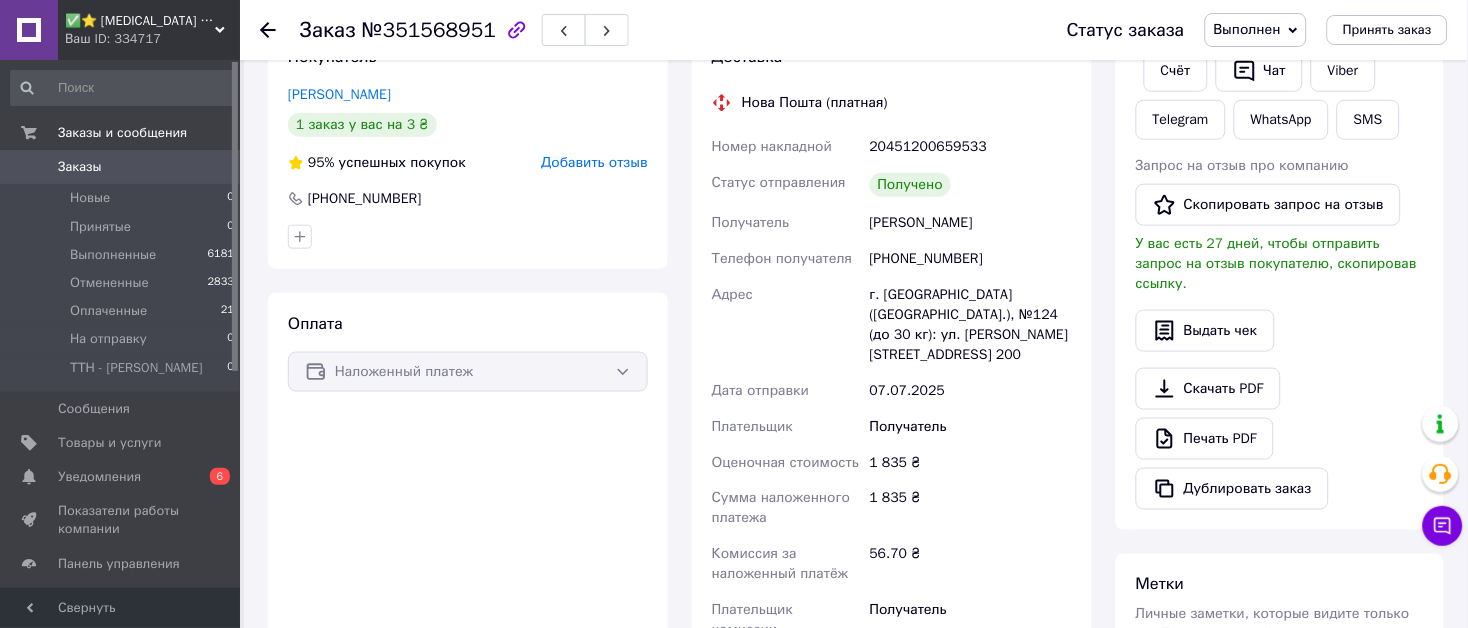 scroll, scrollTop: 111, scrollLeft: 0, axis: vertical 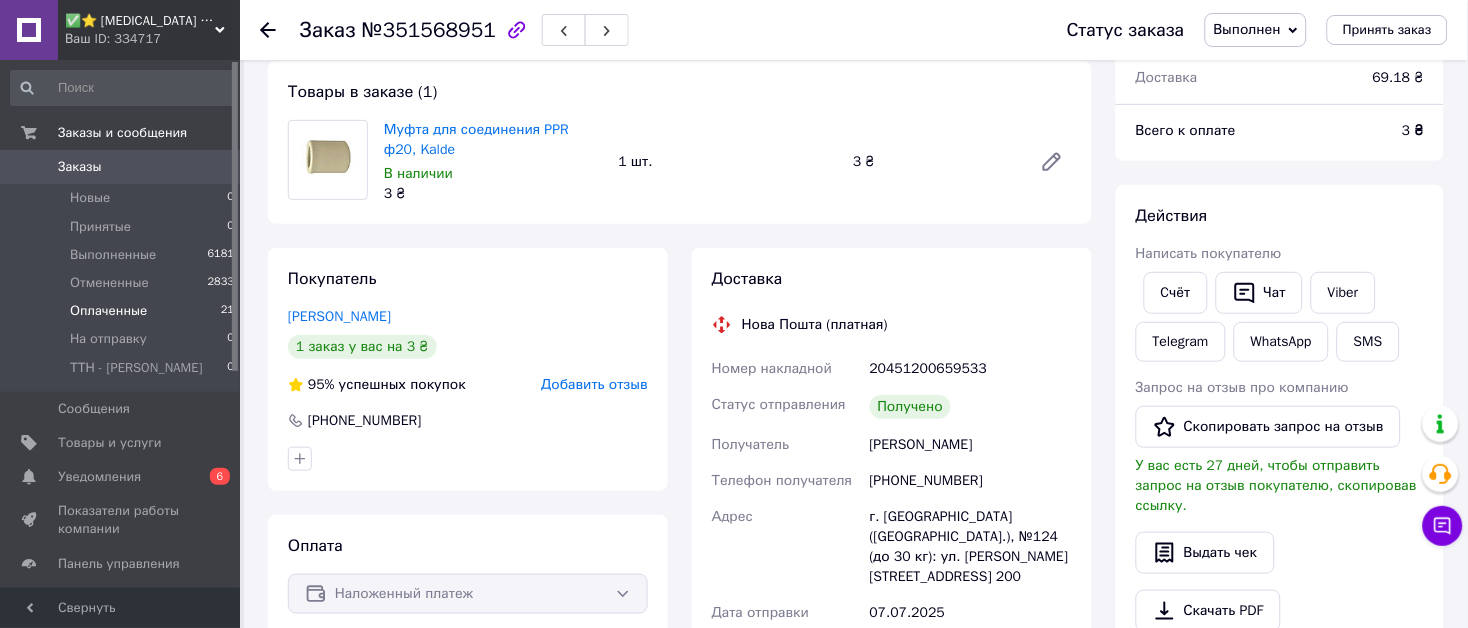 click on "Оплаченные" at bounding box center [108, 311] 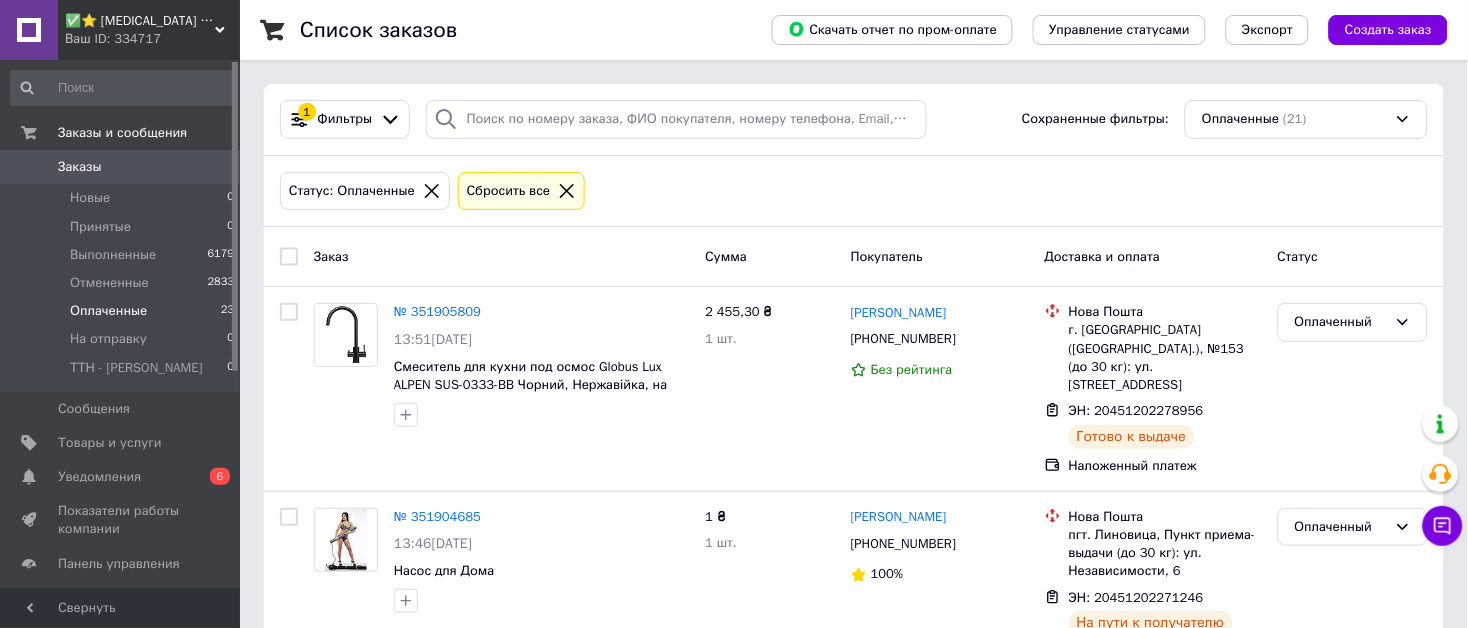 scroll, scrollTop: 111, scrollLeft: 0, axis: vertical 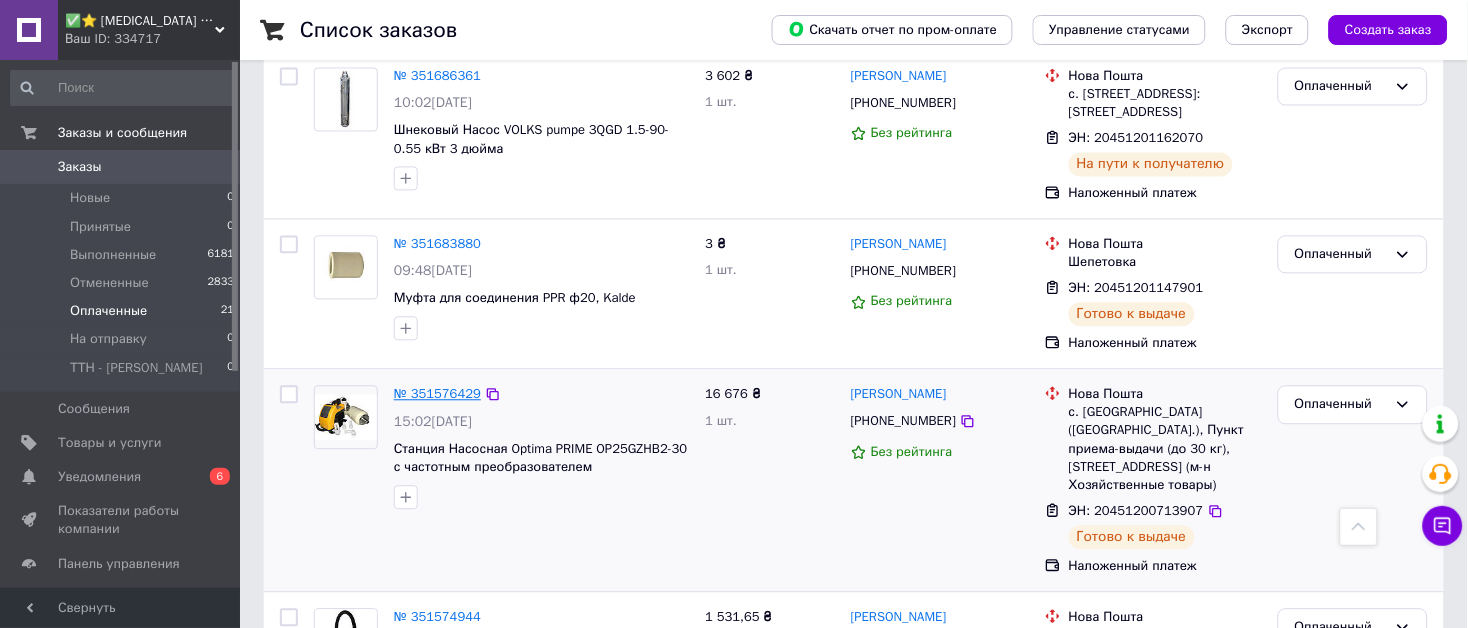 click on "№ 351576429" at bounding box center [437, 394] 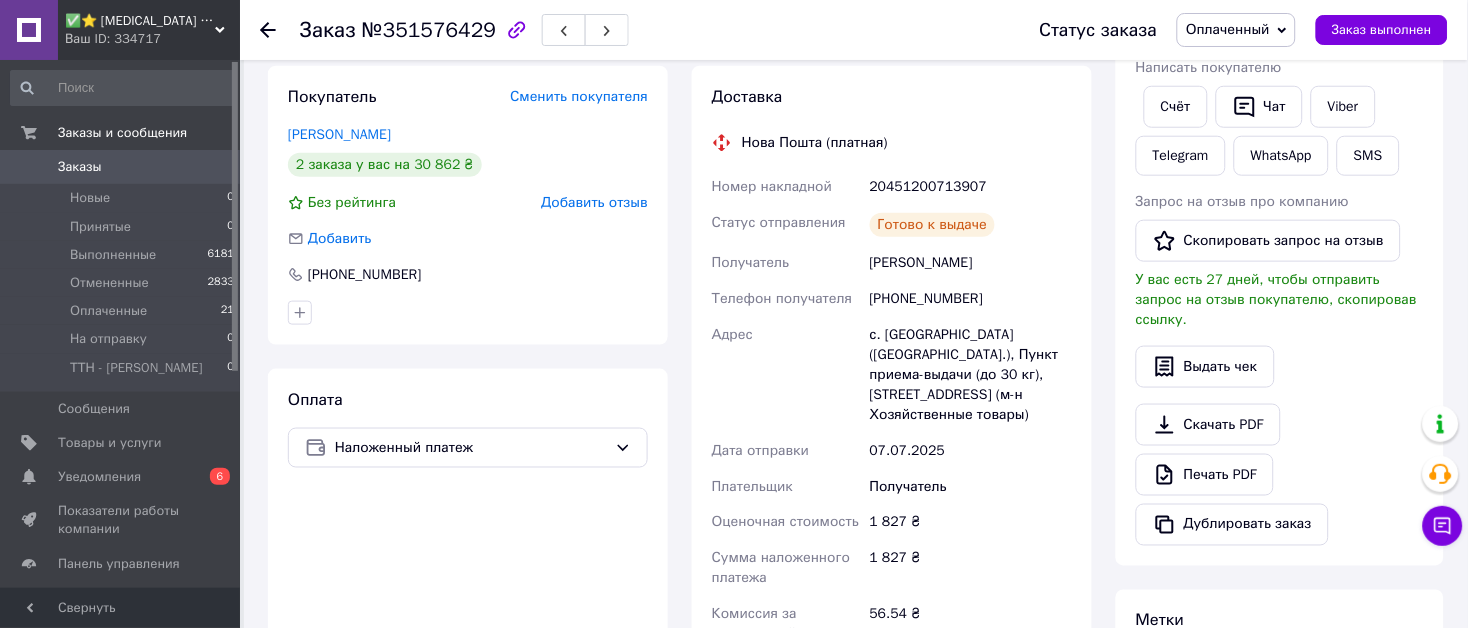 scroll, scrollTop: 0, scrollLeft: 0, axis: both 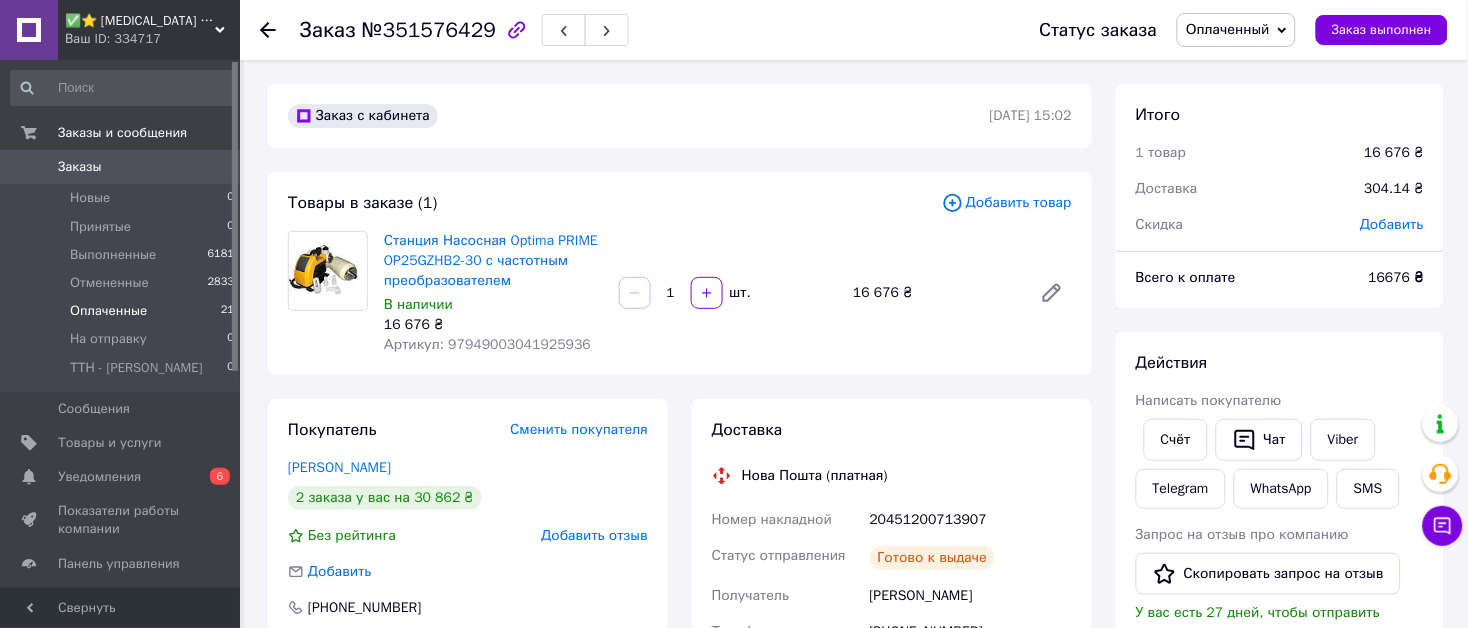 click on "Оплаченные" at bounding box center [108, 311] 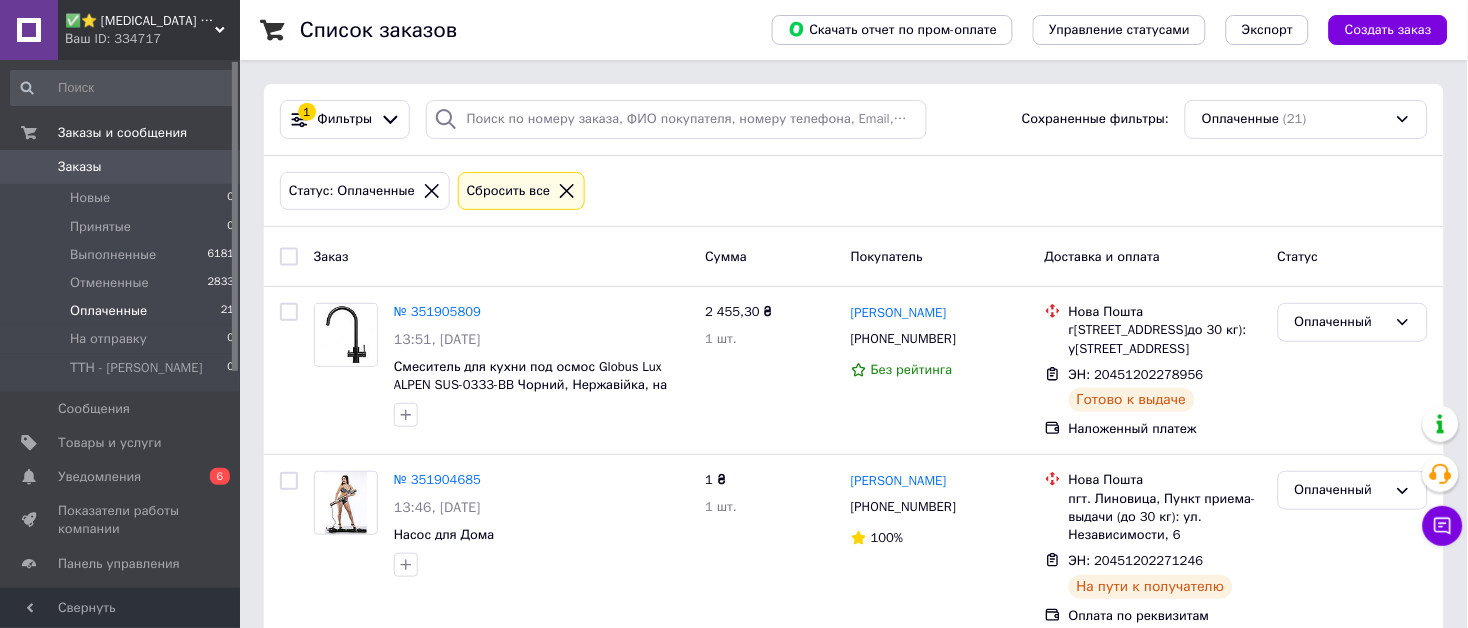 scroll, scrollTop: 666, scrollLeft: 0, axis: vertical 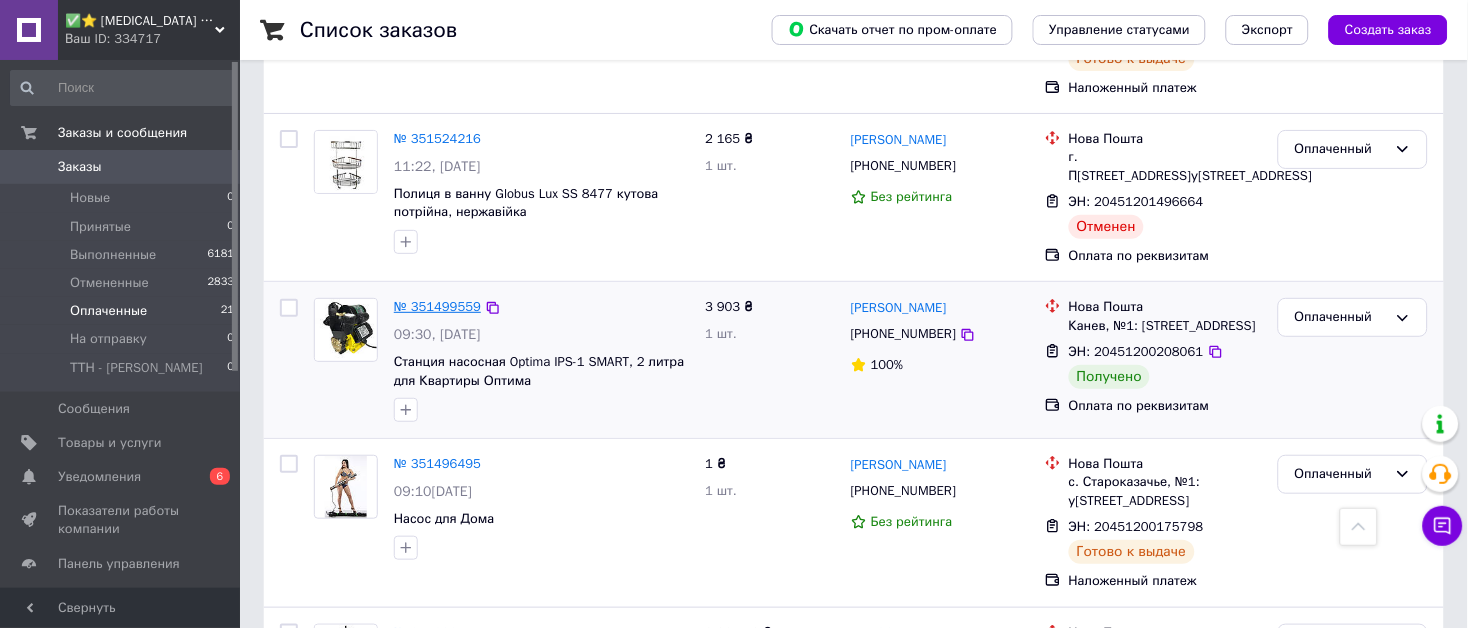 click on "№ 351499559" at bounding box center (437, 306) 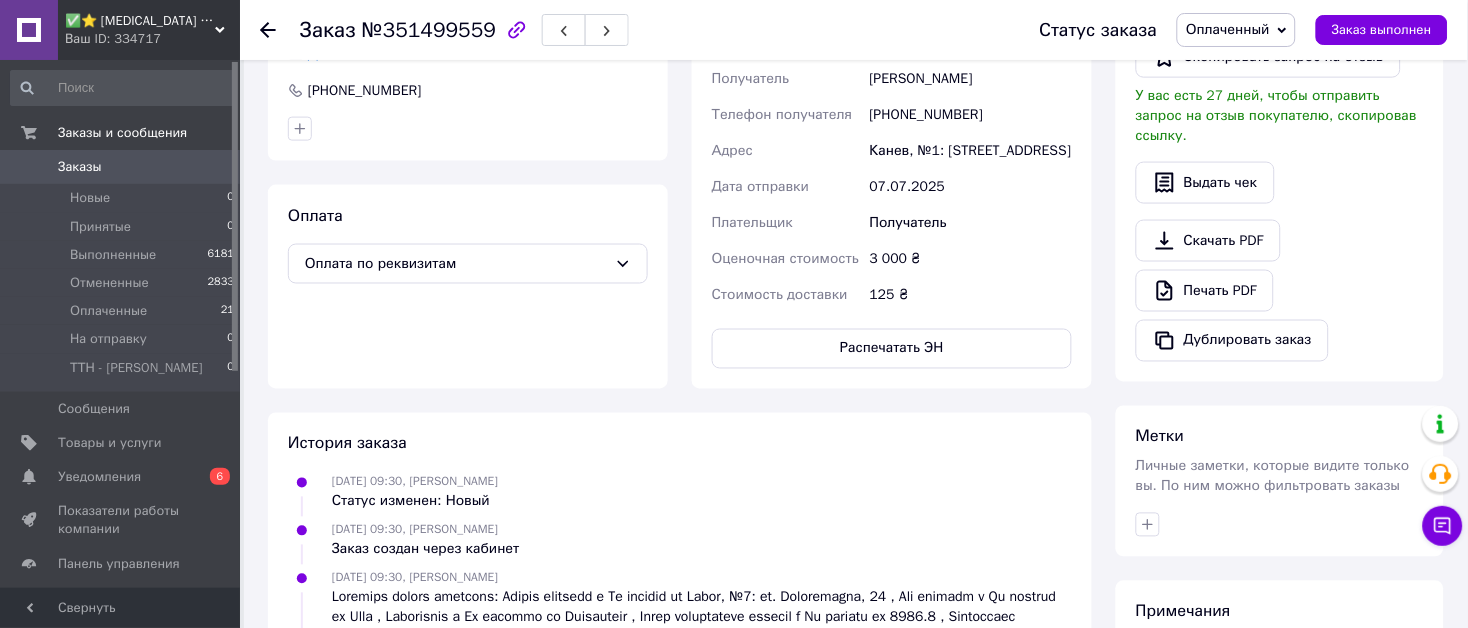 scroll, scrollTop: 406, scrollLeft: 0, axis: vertical 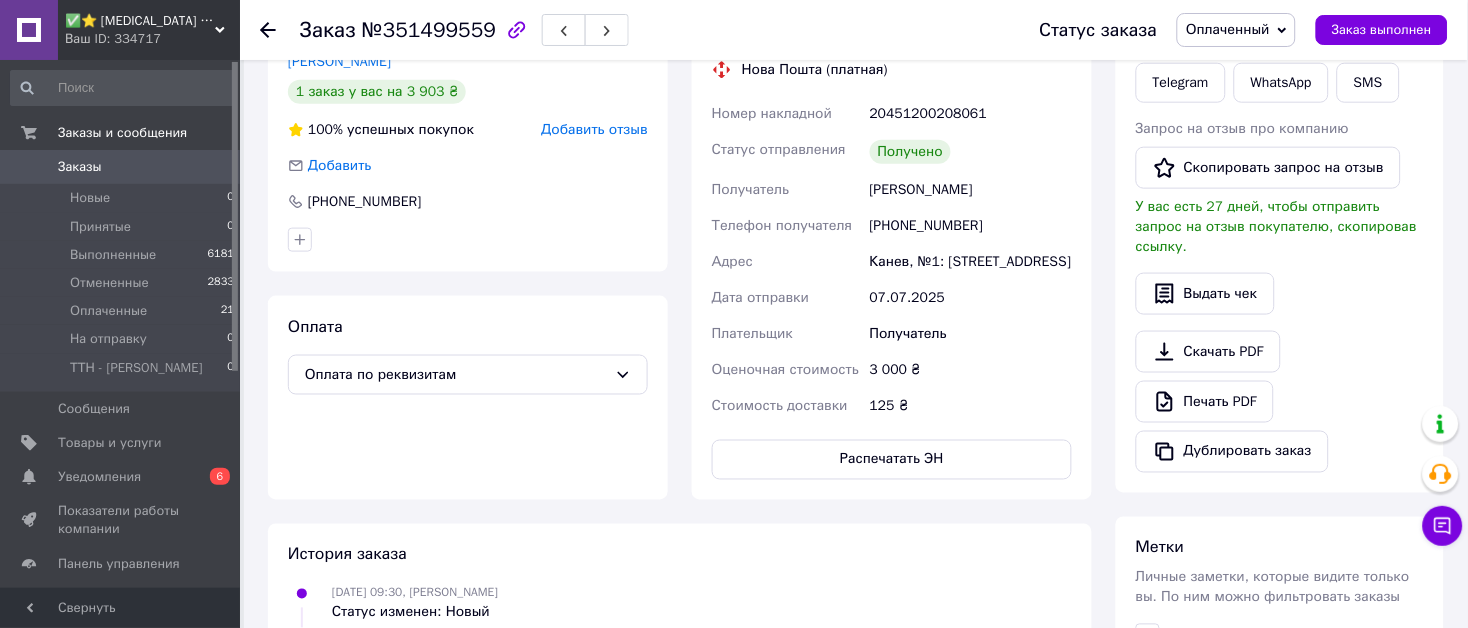 click on "Оплаченный" at bounding box center [1228, 29] 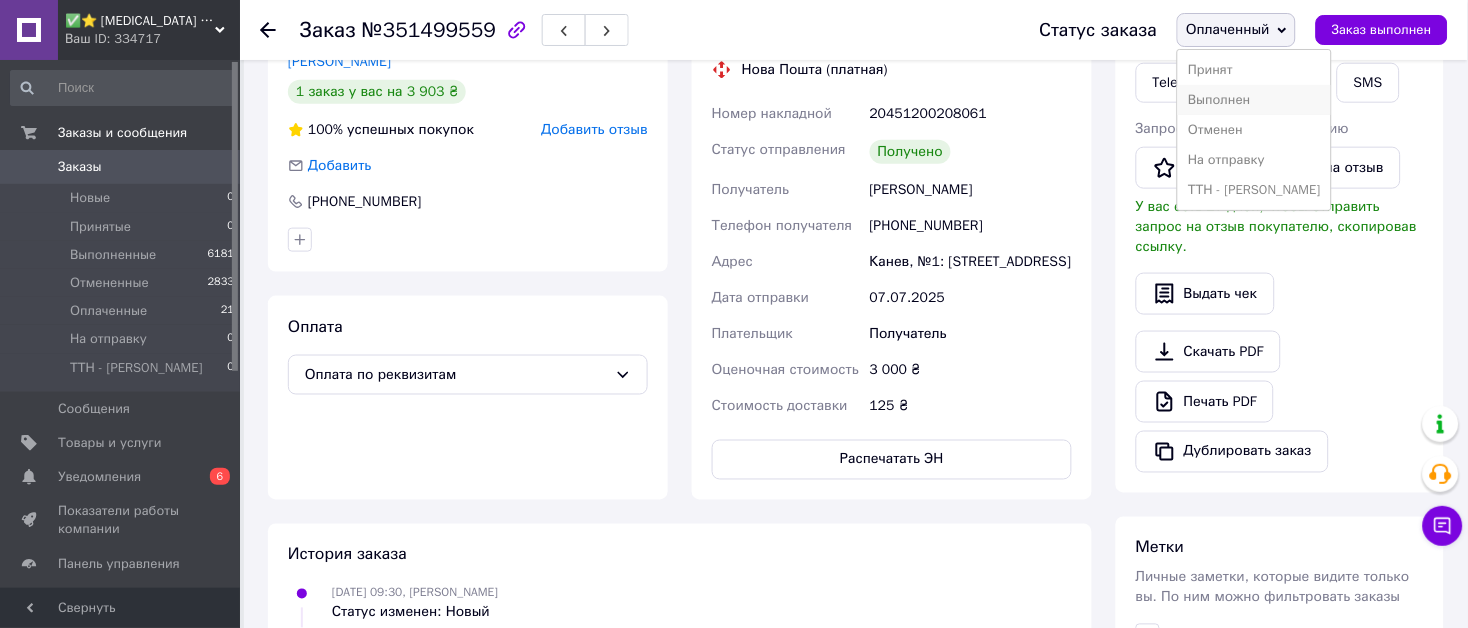 click on "Выполнен" at bounding box center [1254, 100] 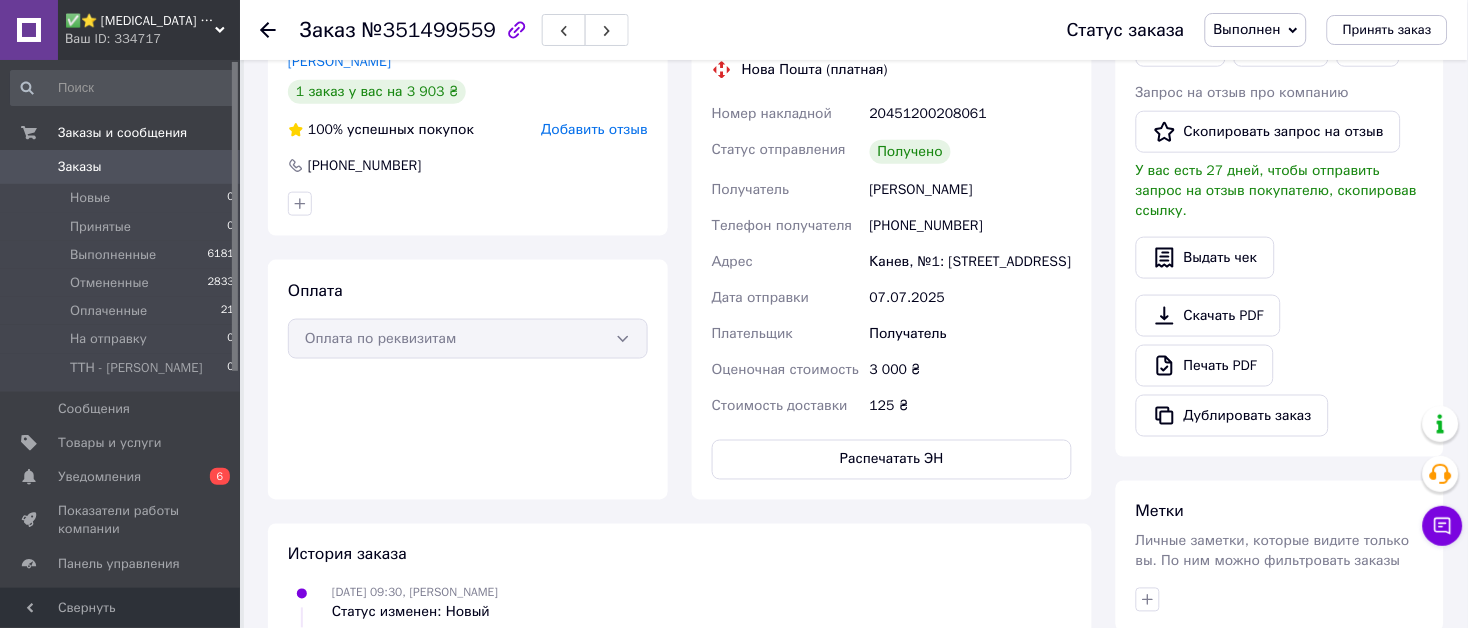 click on "Заказы" at bounding box center [121, 167] 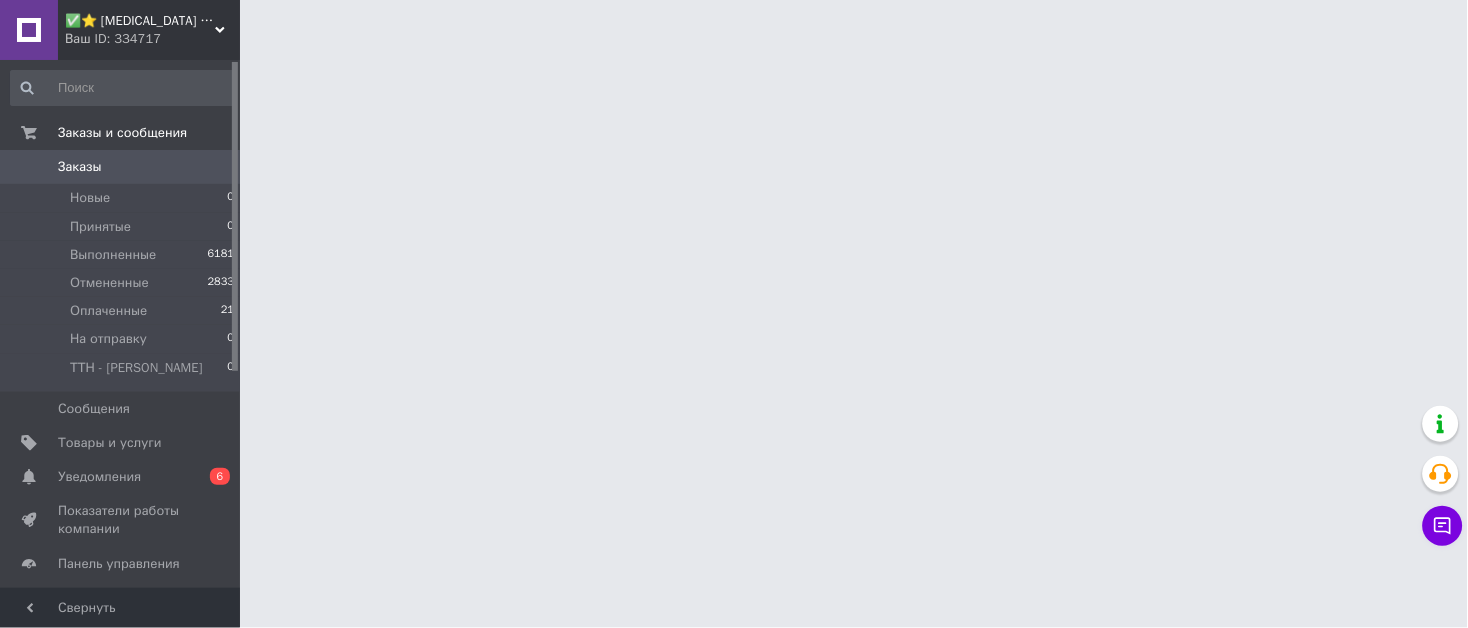 scroll, scrollTop: 0, scrollLeft: 0, axis: both 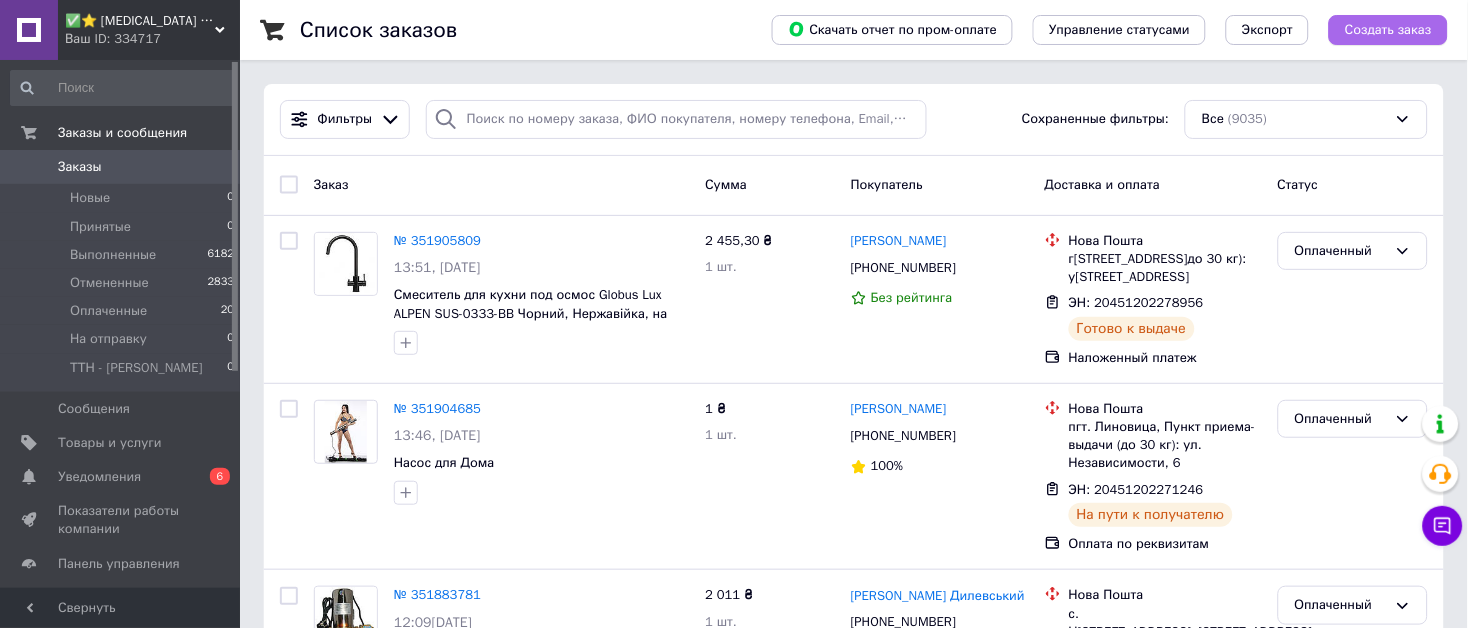 click on "Создать заказ" at bounding box center [1388, 30] 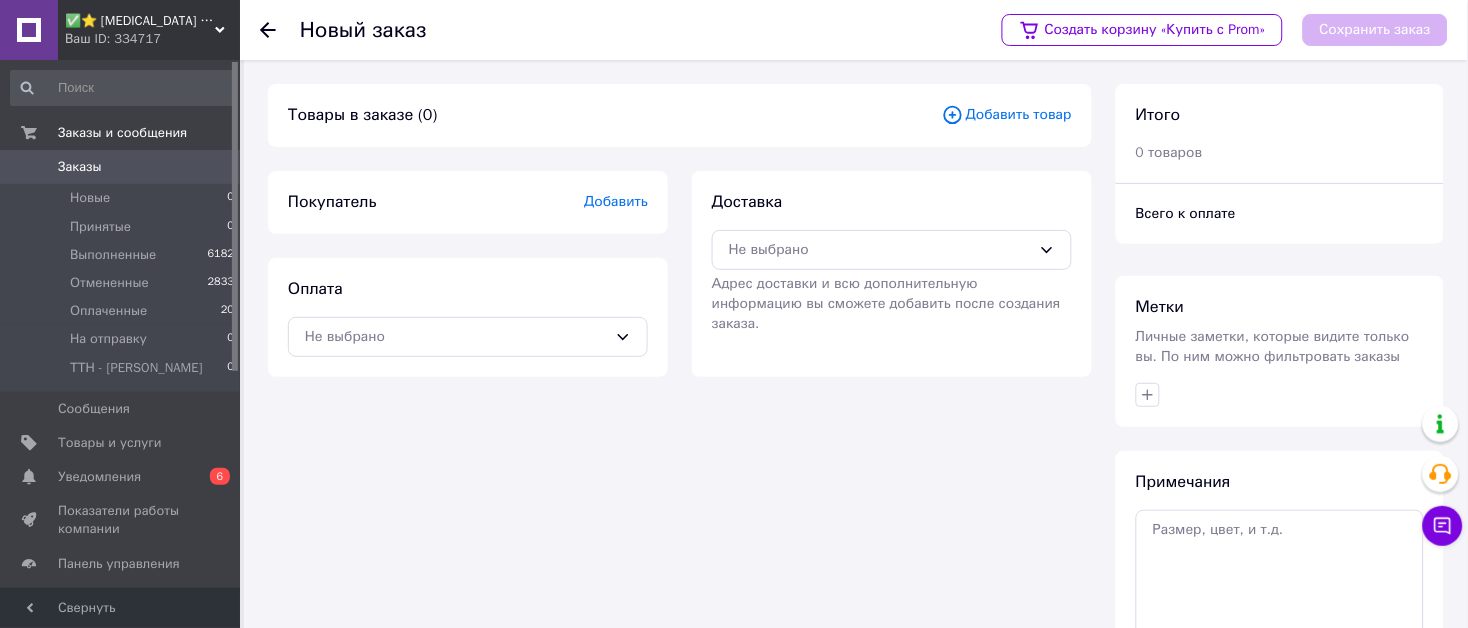click on "Добавить товар" at bounding box center [1007, 115] 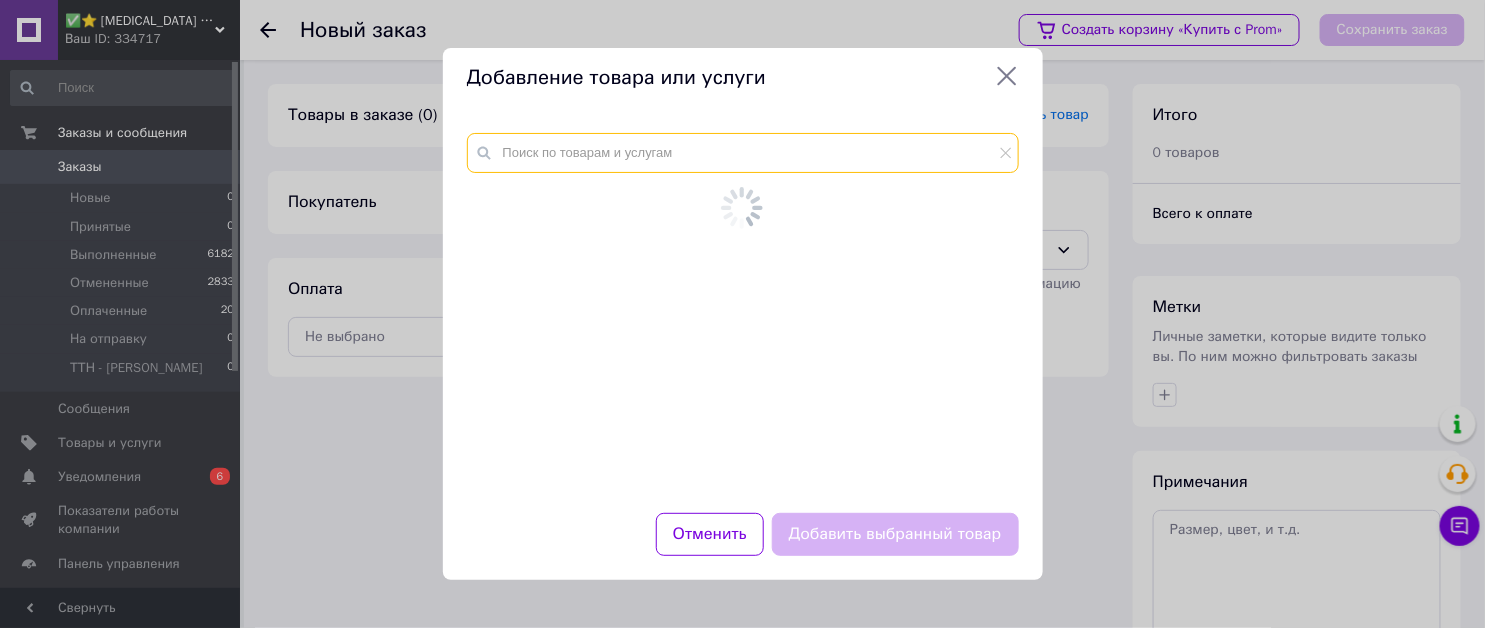 click at bounding box center (743, 153) 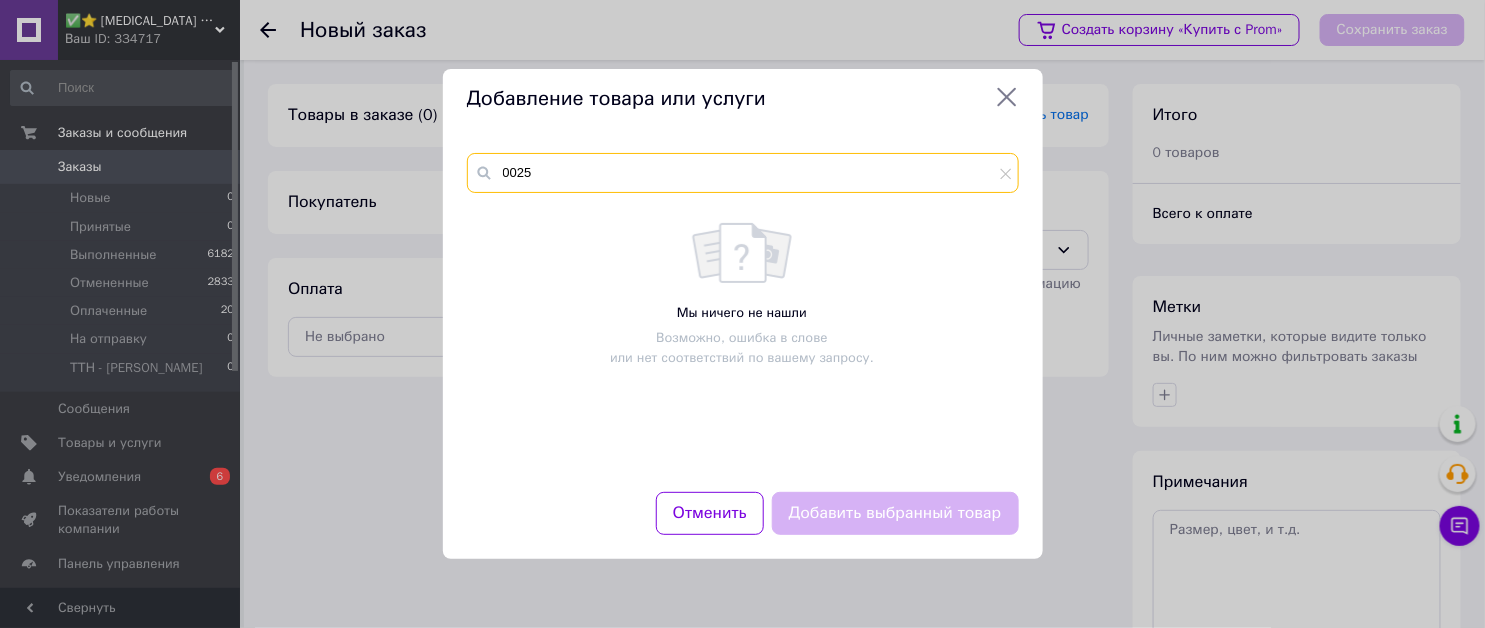 click on "0025" at bounding box center (743, 173) 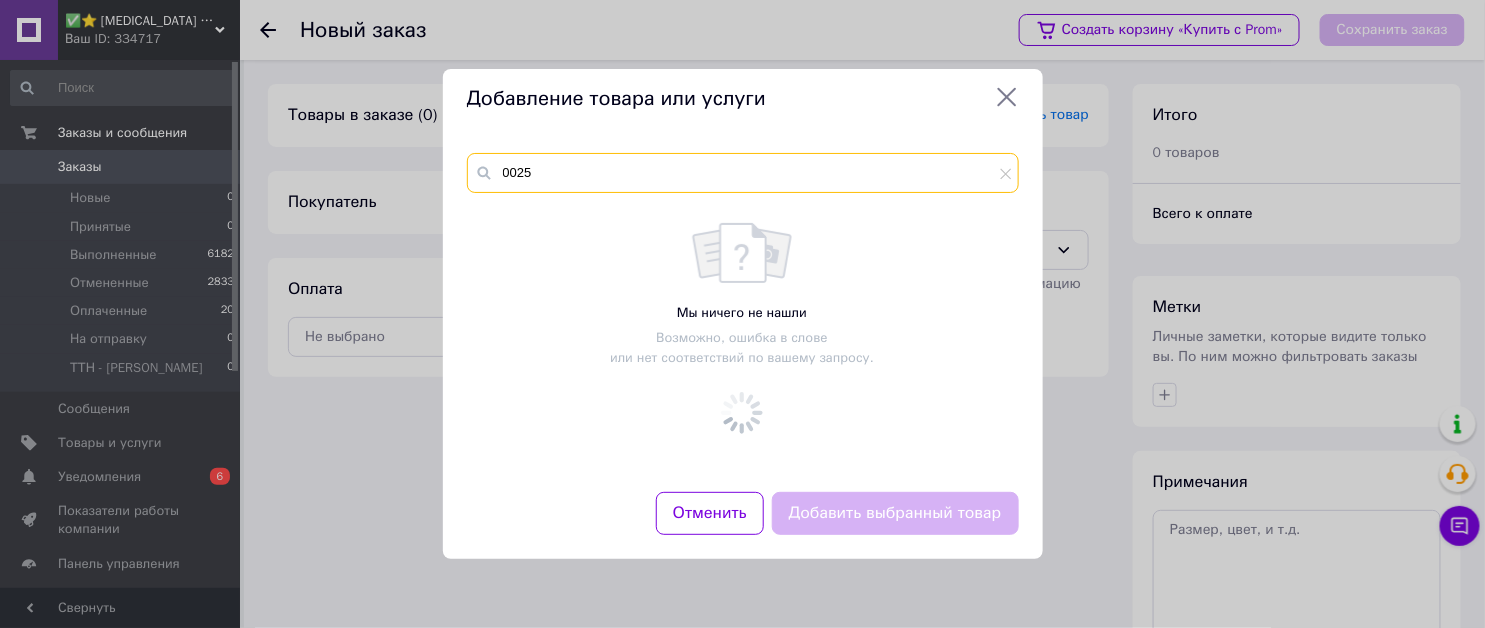 click on "0025" at bounding box center [743, 173] 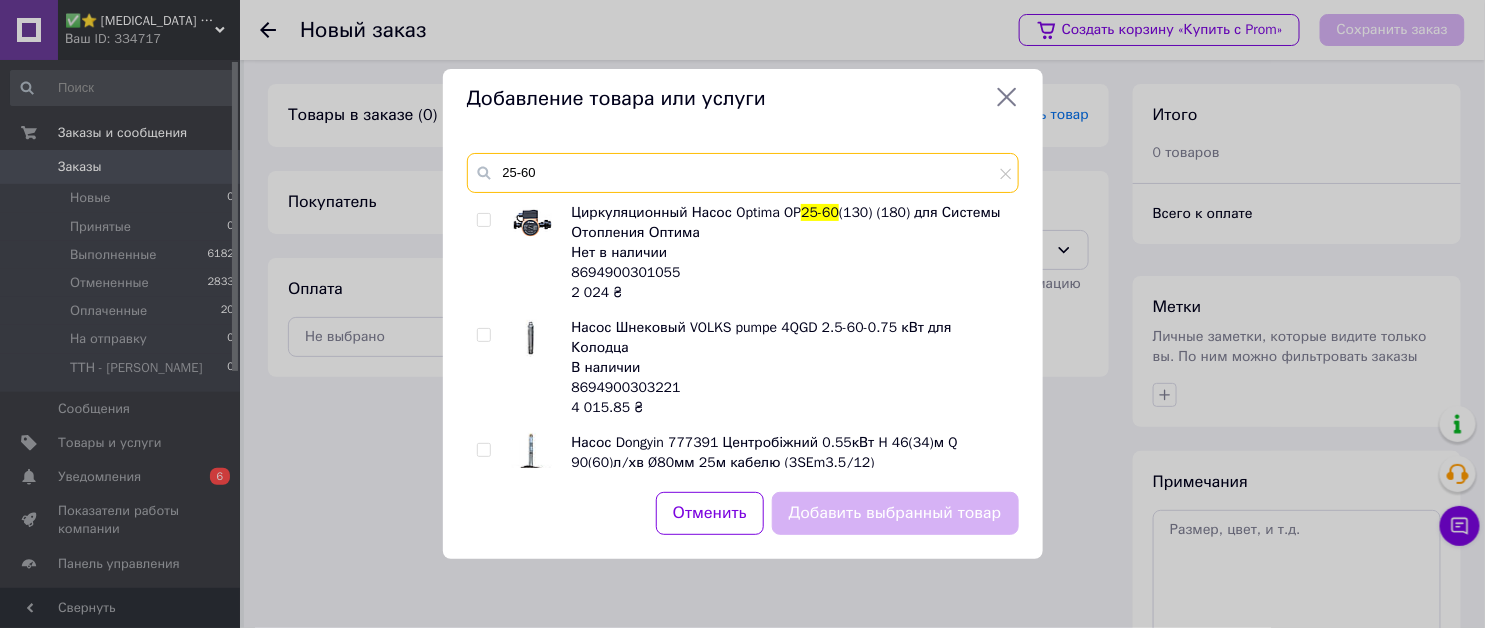 type on "25-60" 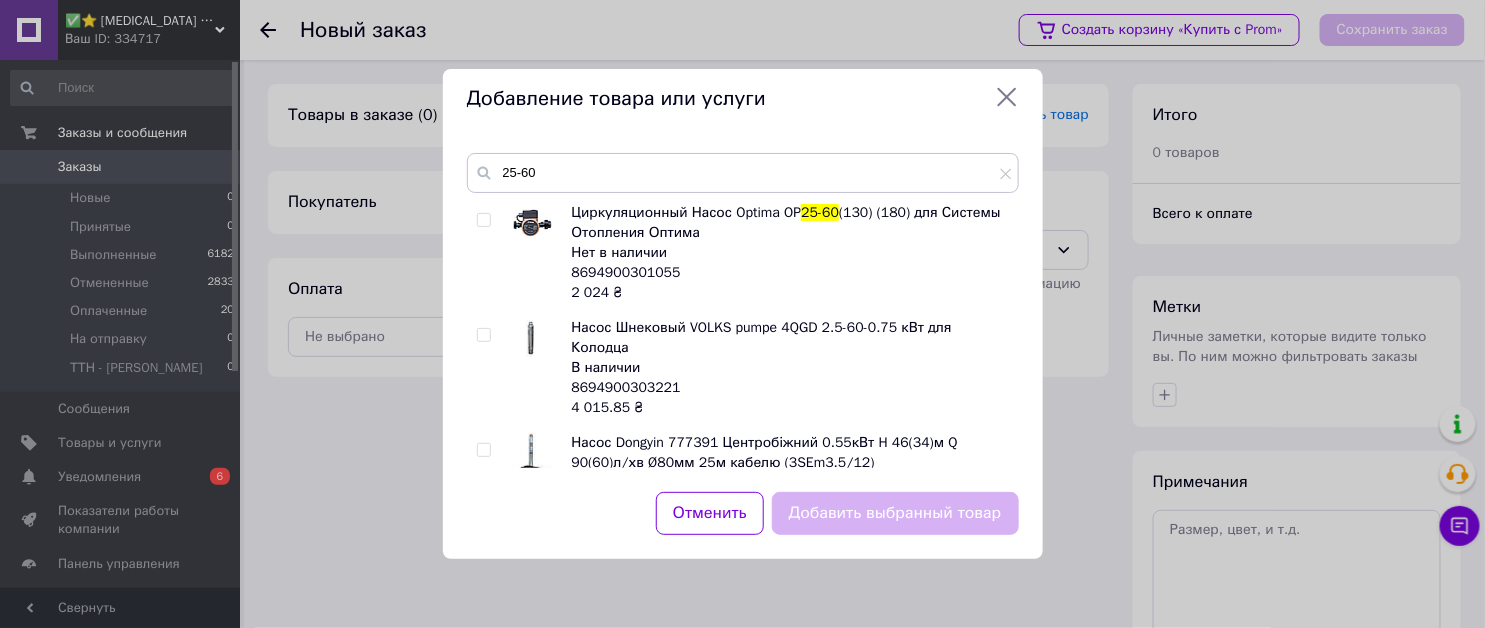 click at bounding box center (484, 220) 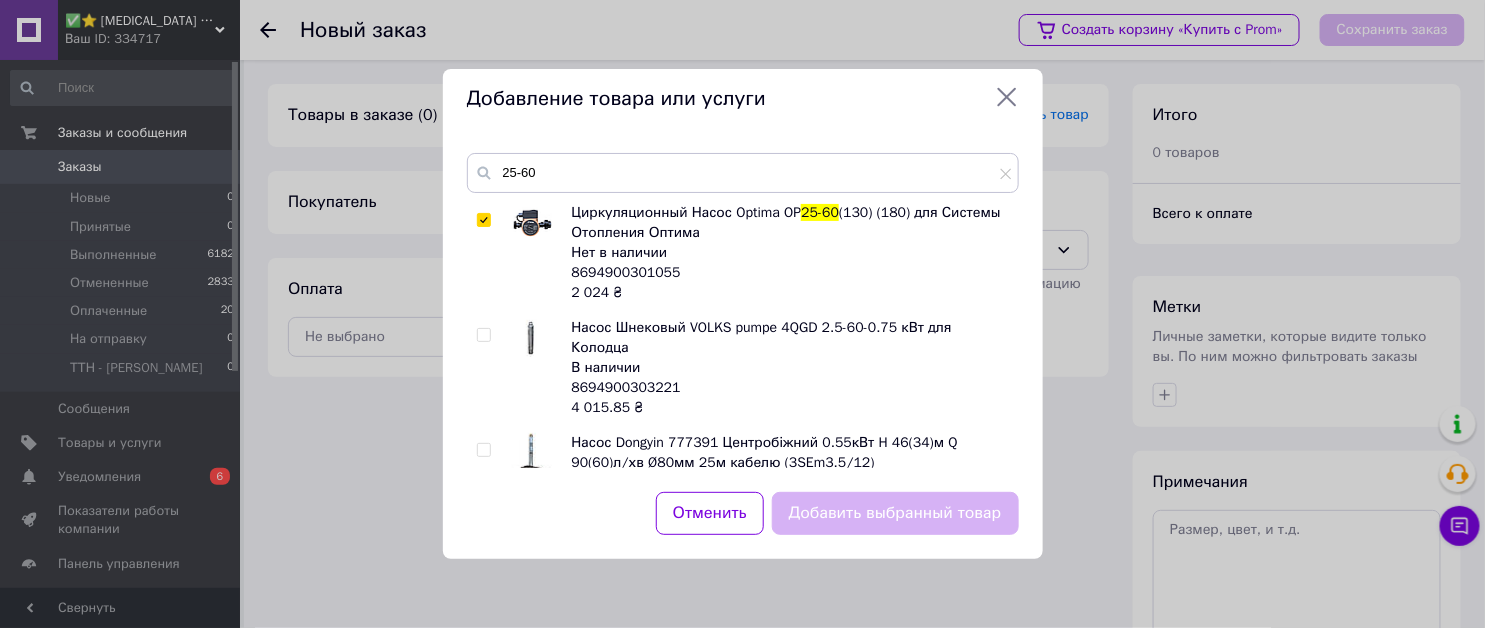 checkbox on "true" 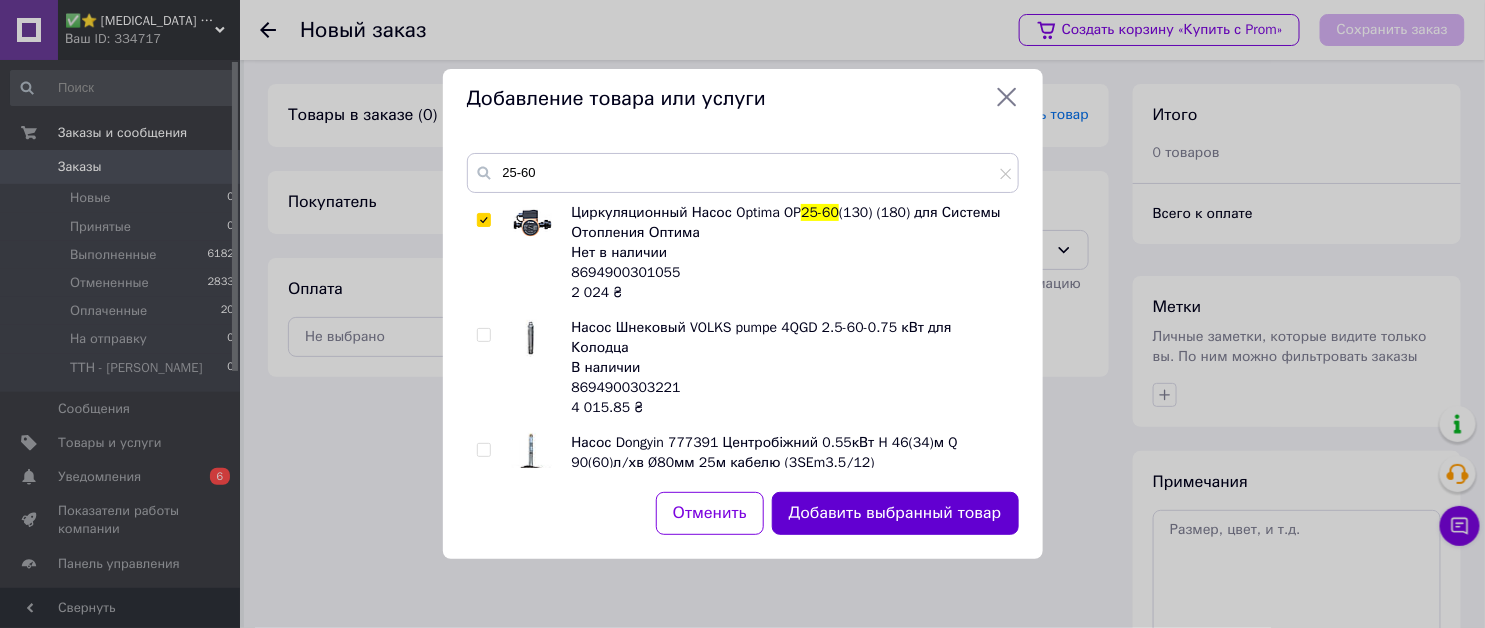 click on "Добавить выбранный товар" at bounding box center (895, 513) 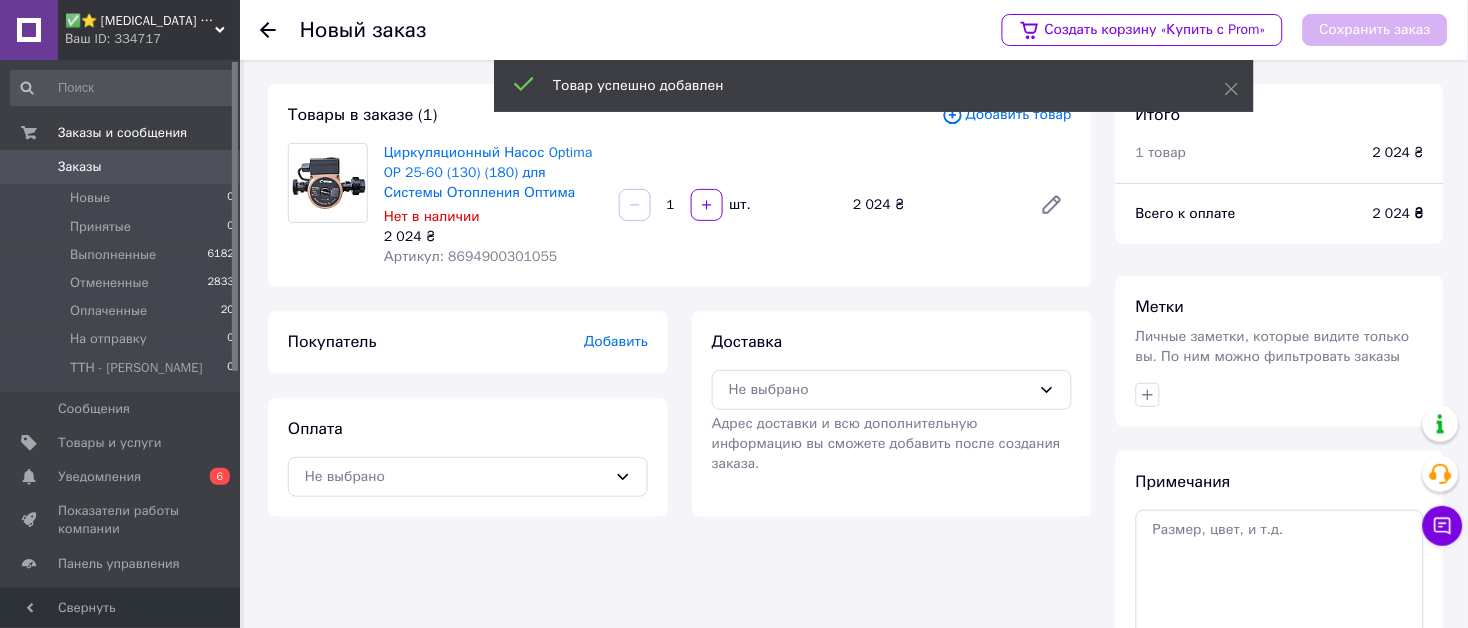 click on "Добавить" at bounding box center [616, 341] 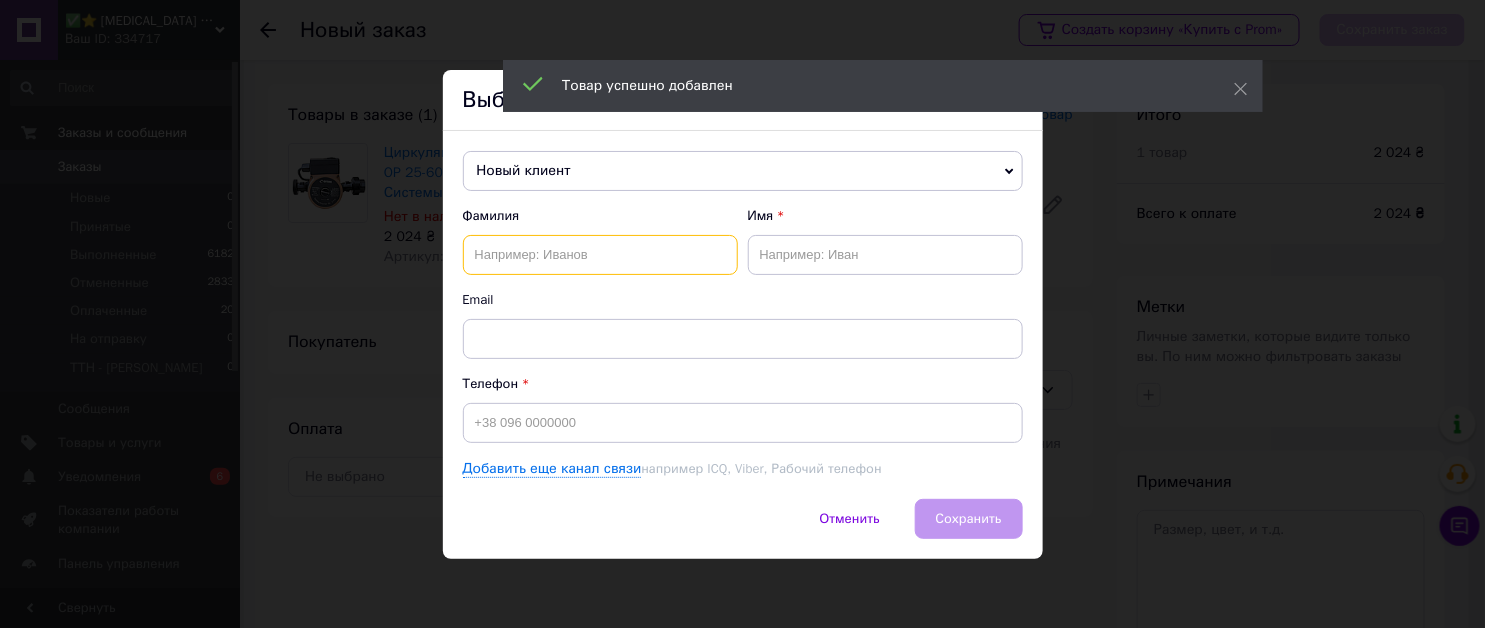 click at bounding box center [600, 255] 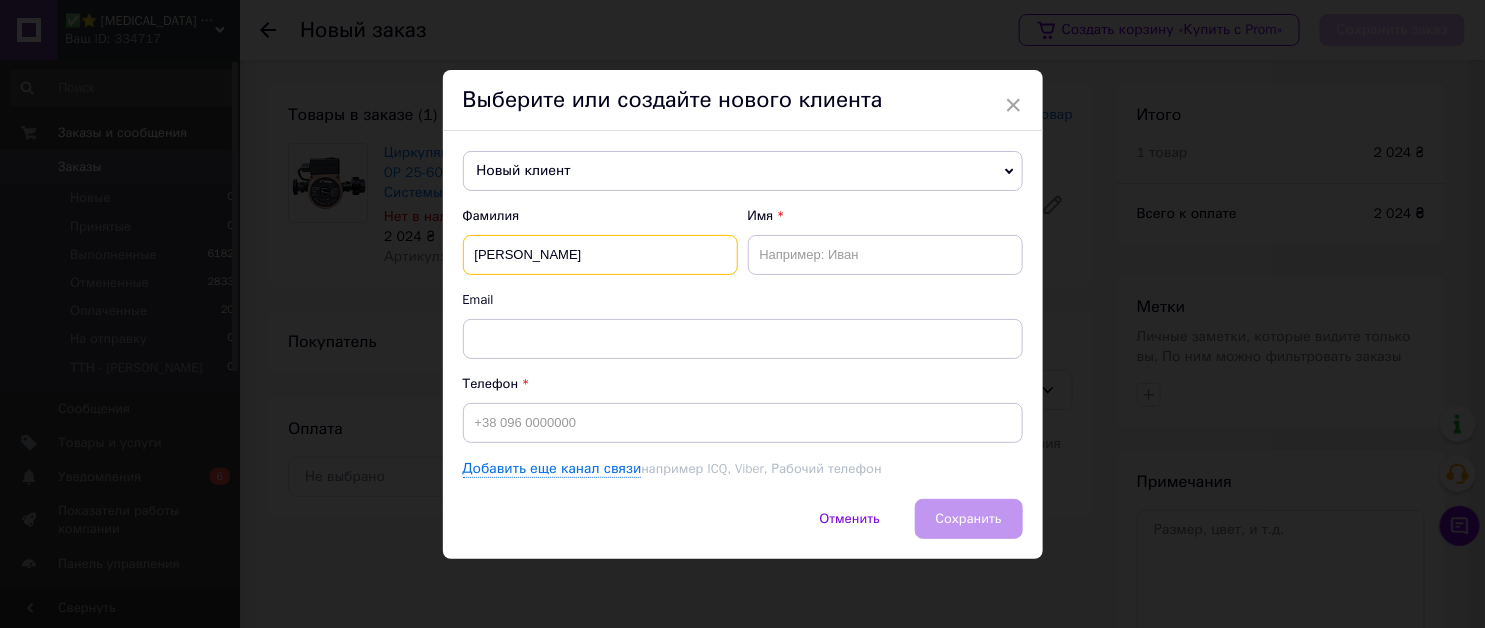 type on "Волошина" 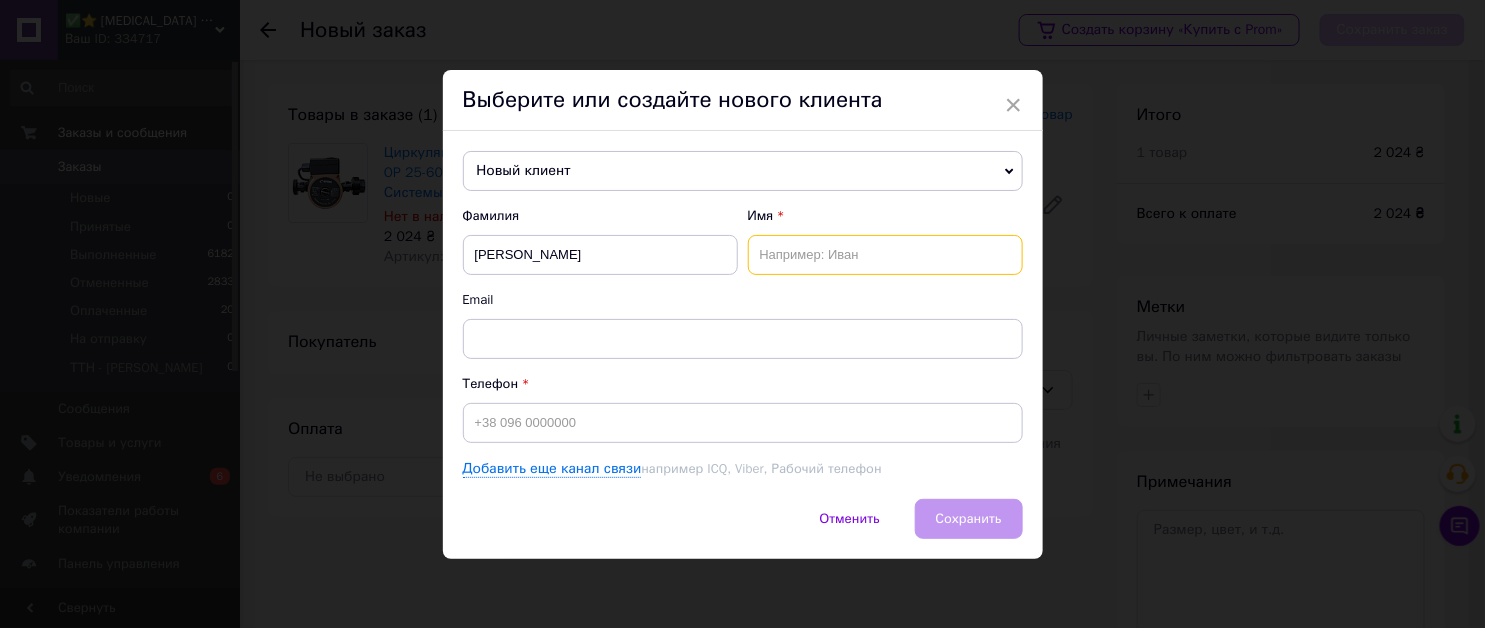 click at bounding box center [885, 255] 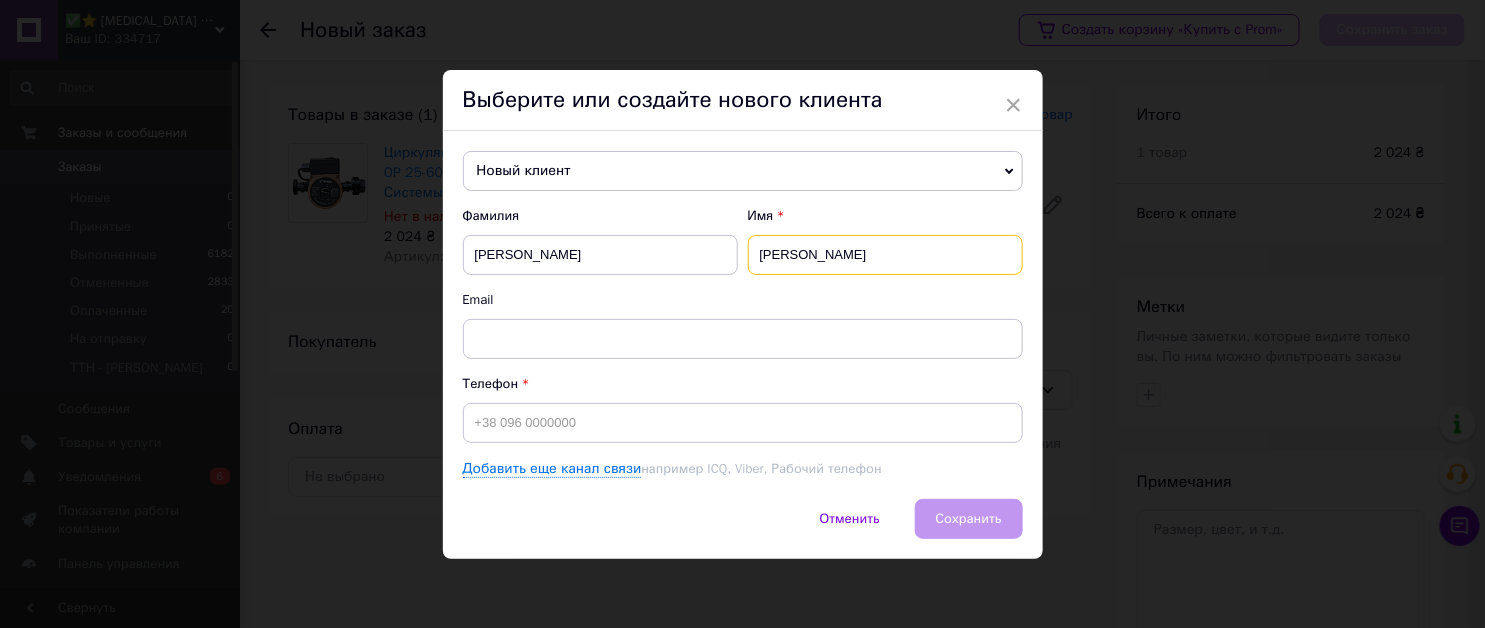 type on "Анна" 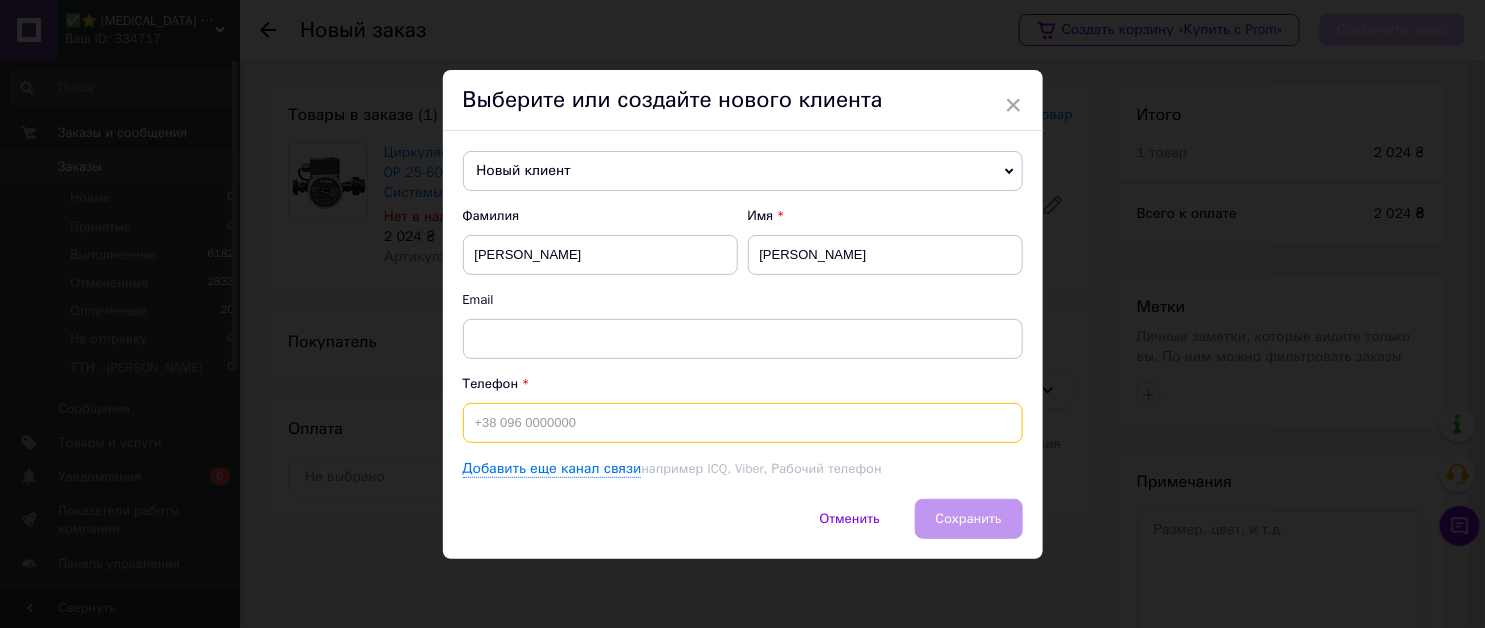 click at bounding box center (743, 423) 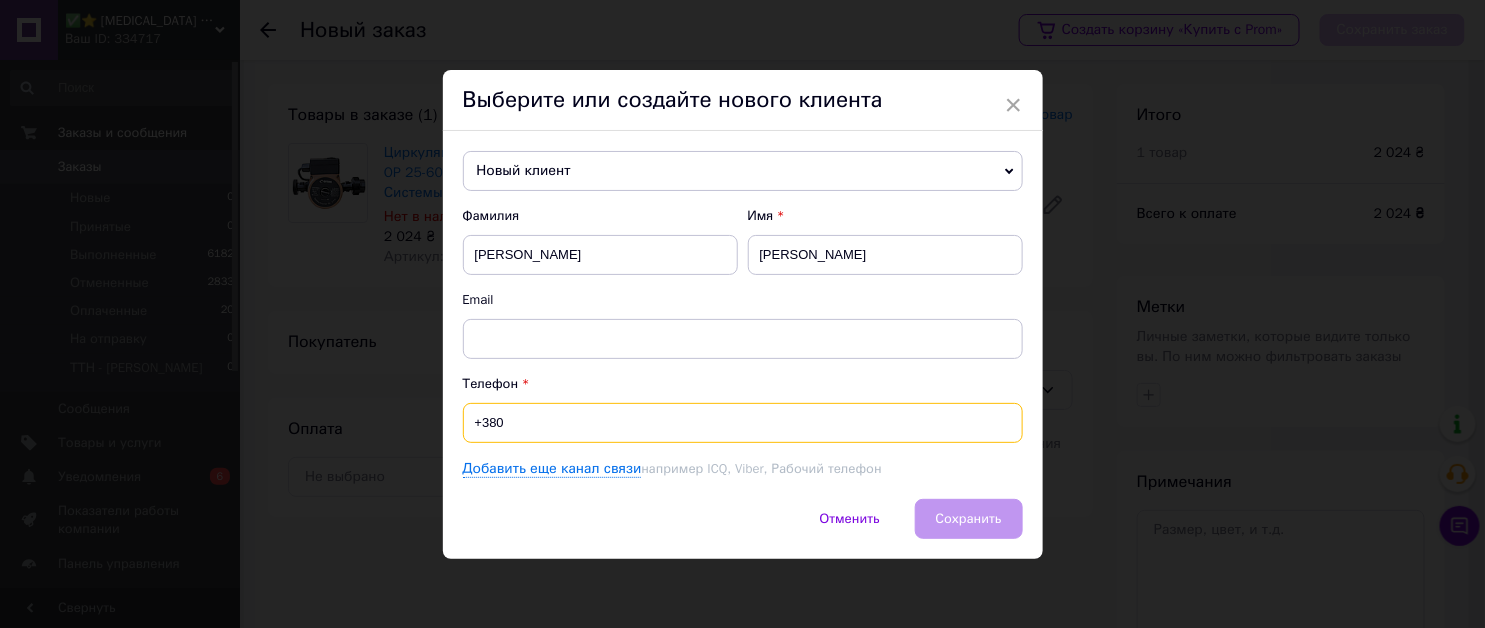 drag, startPoint x: 493, startPoint y: 425, endPoint x: 536, endPoint y: 425, distance: 43 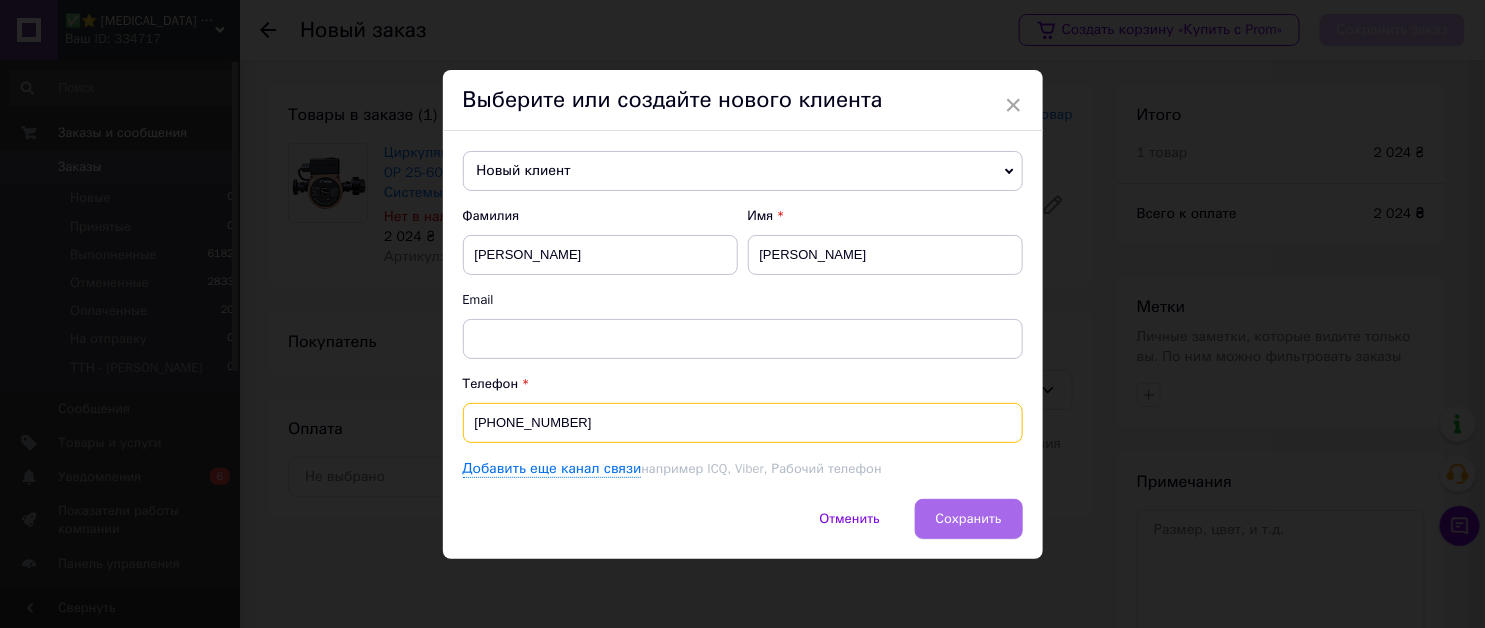 type on "+380669067787" 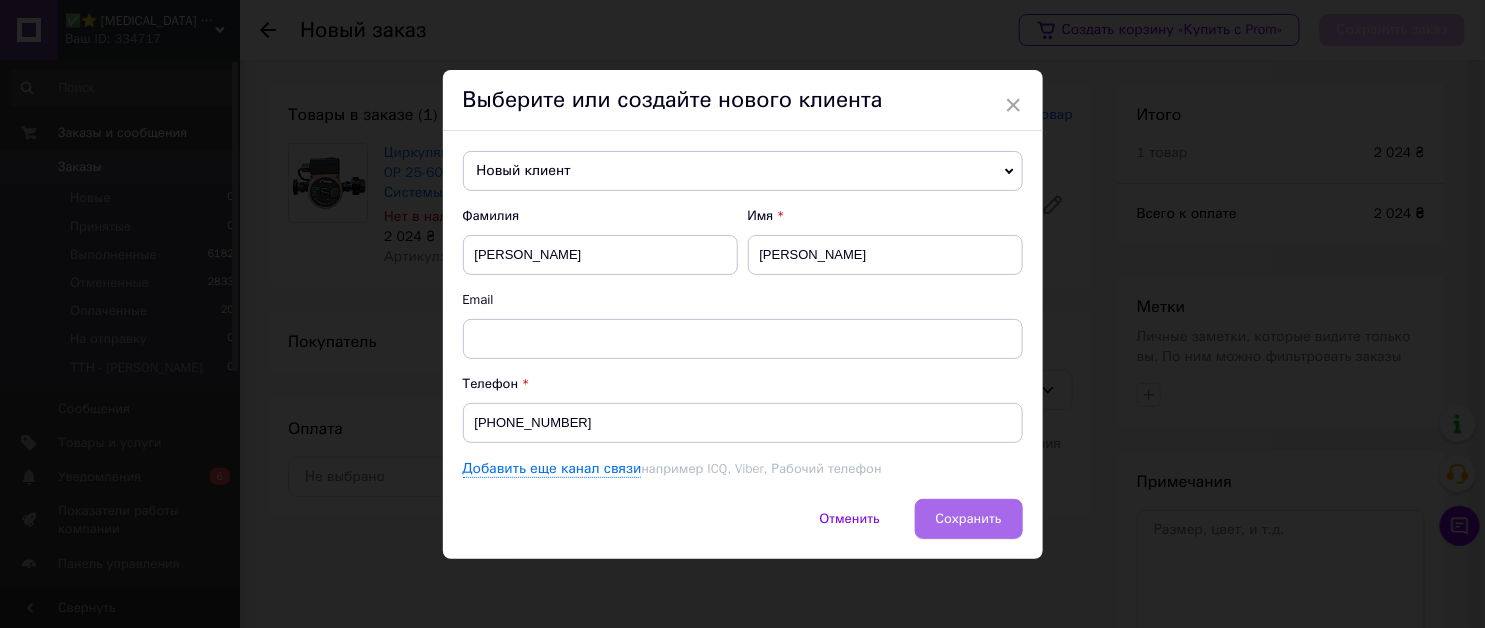 click on "Сохранить" at bounding box center [969, 518] 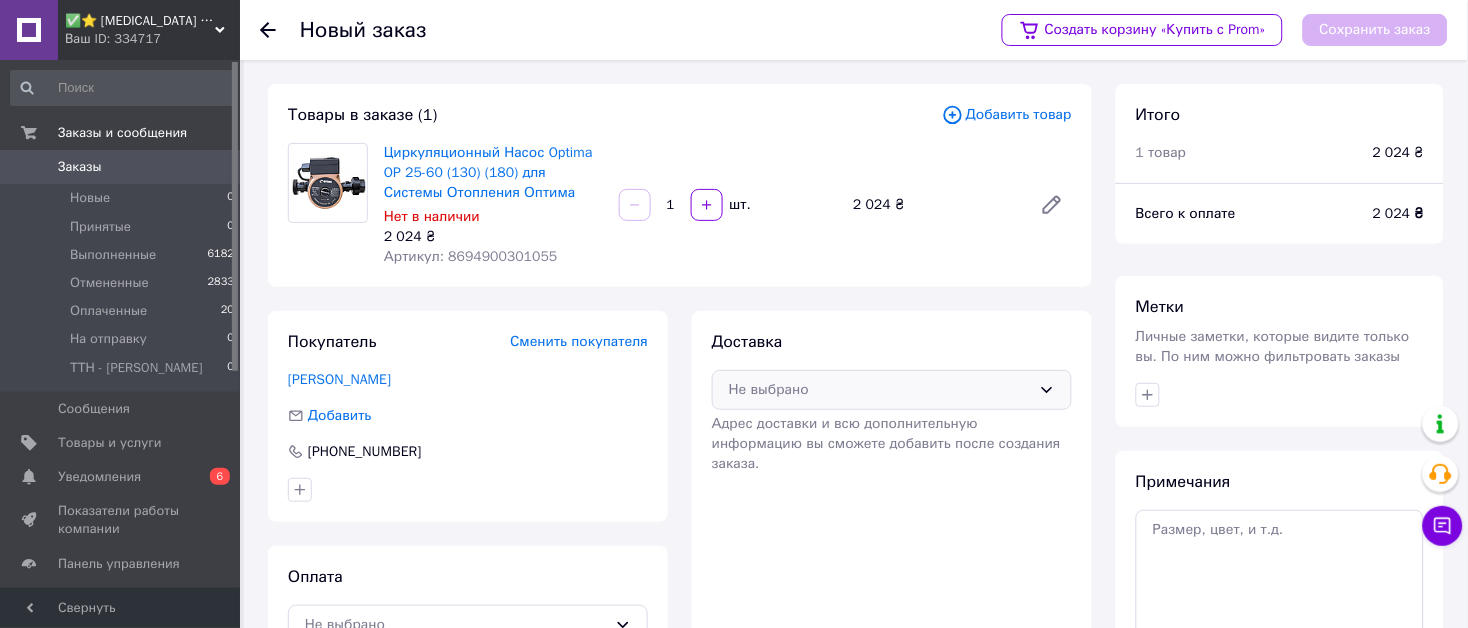 click on "Не выбрано" at bounding box center (880, 390) 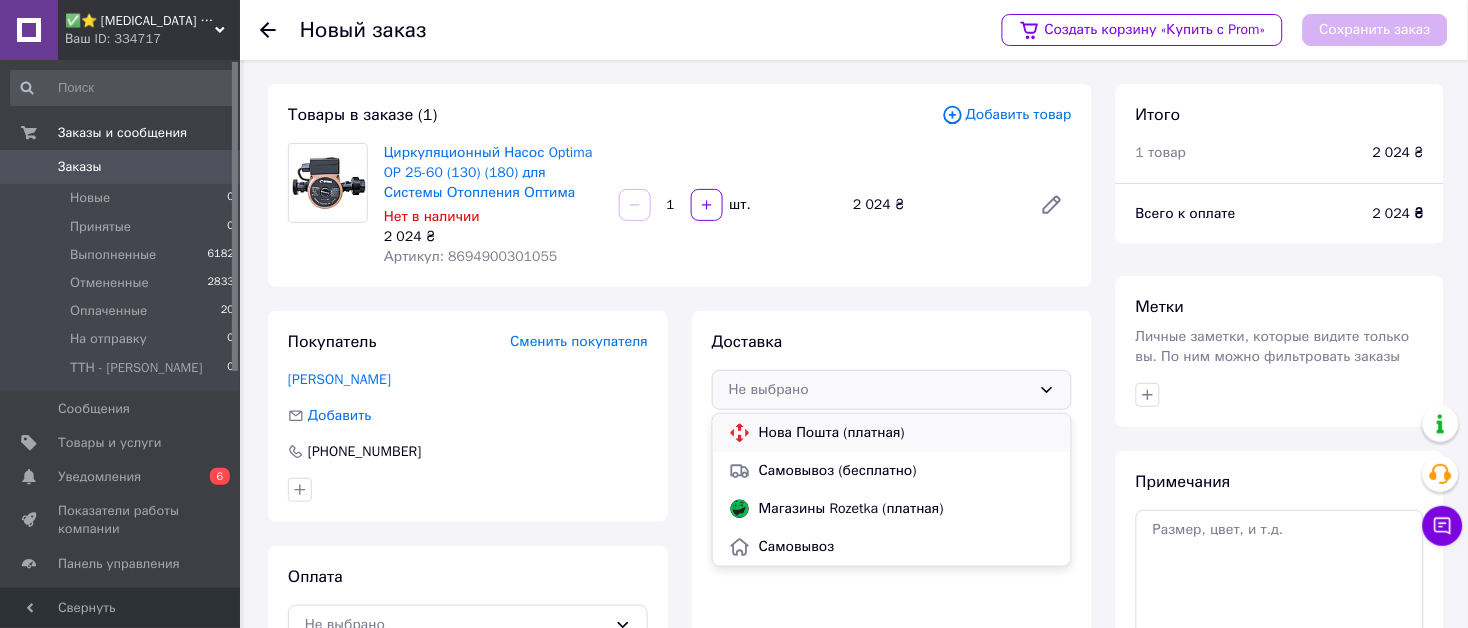 click on "Нова Пошта (платная)" at bounding box center [907, 433] 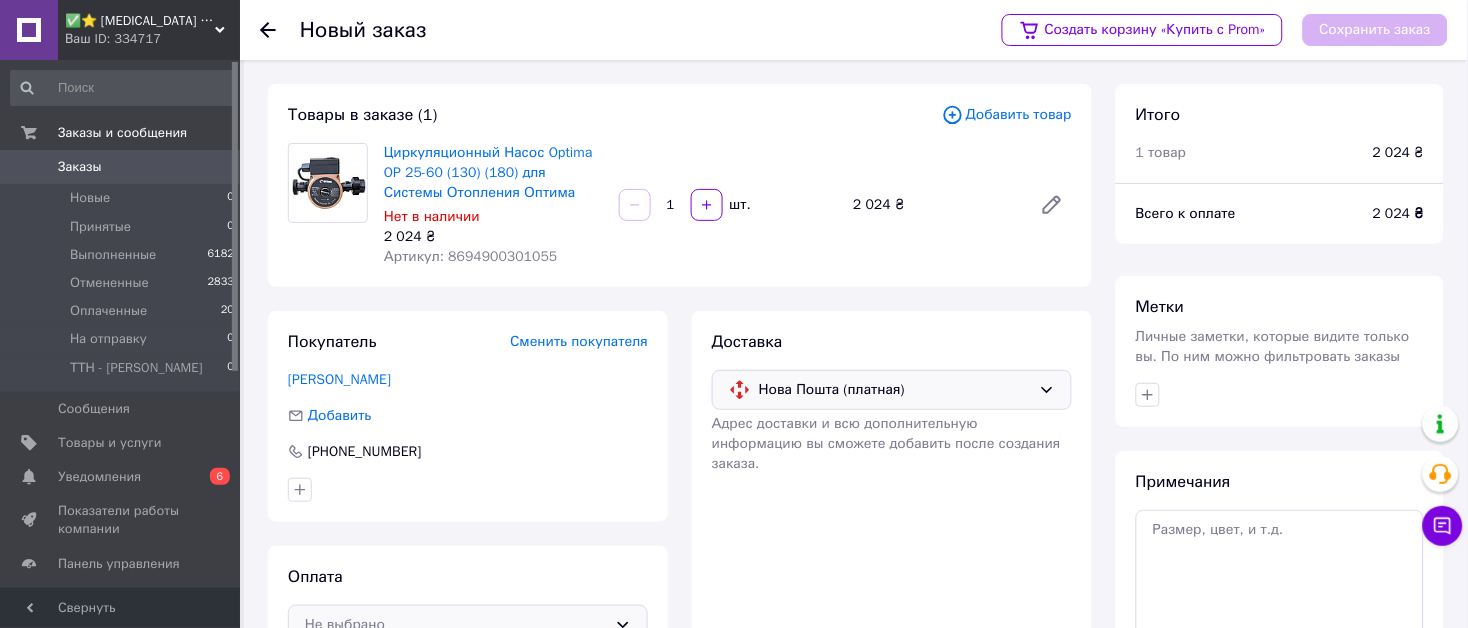 scroll, scrollTop: 195, scrollLeft: 0, axis: vertical 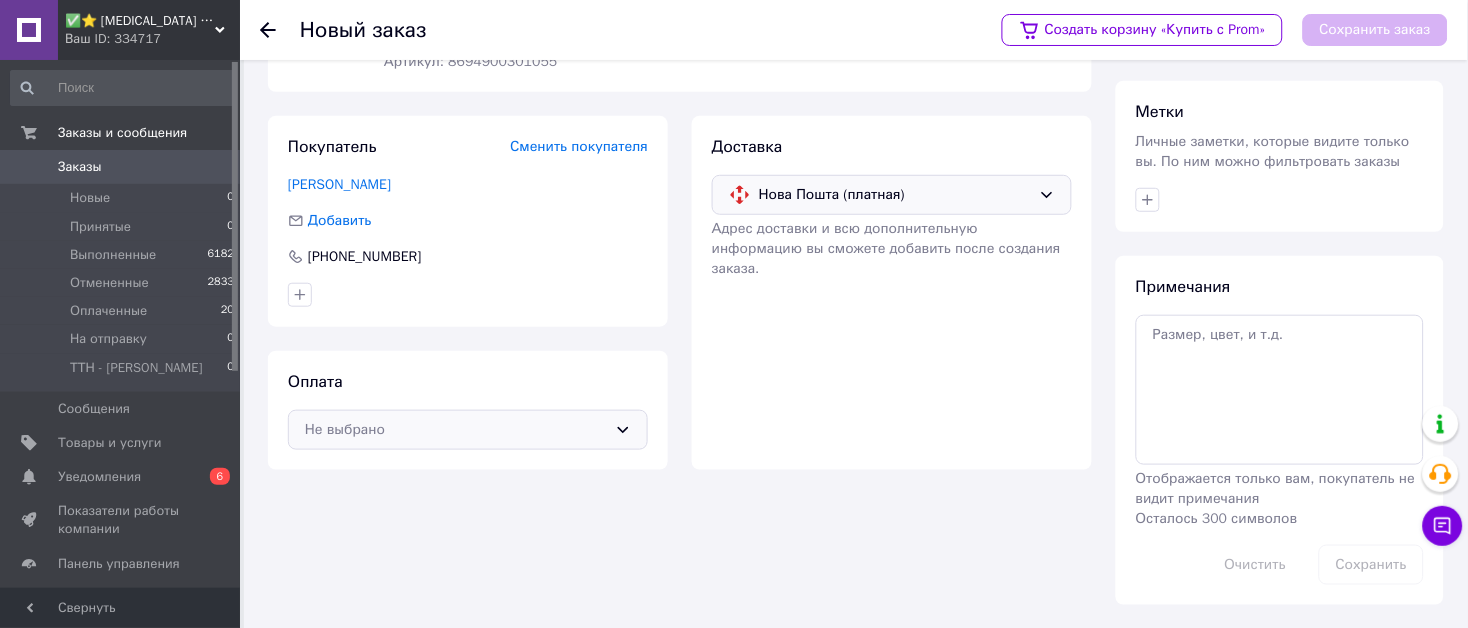 click on "Не выбрано" at bounding box center (456, 430) 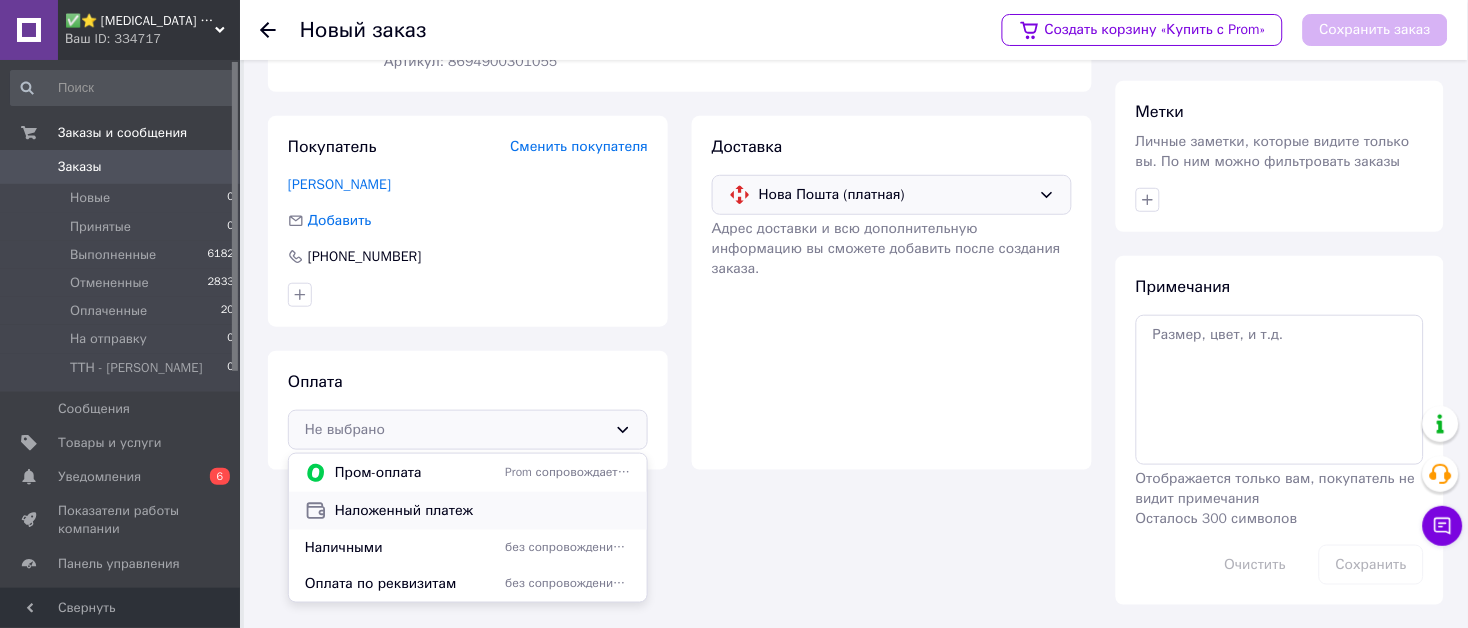 click on "Наложенный платеж" at bounding box center (483, 511) 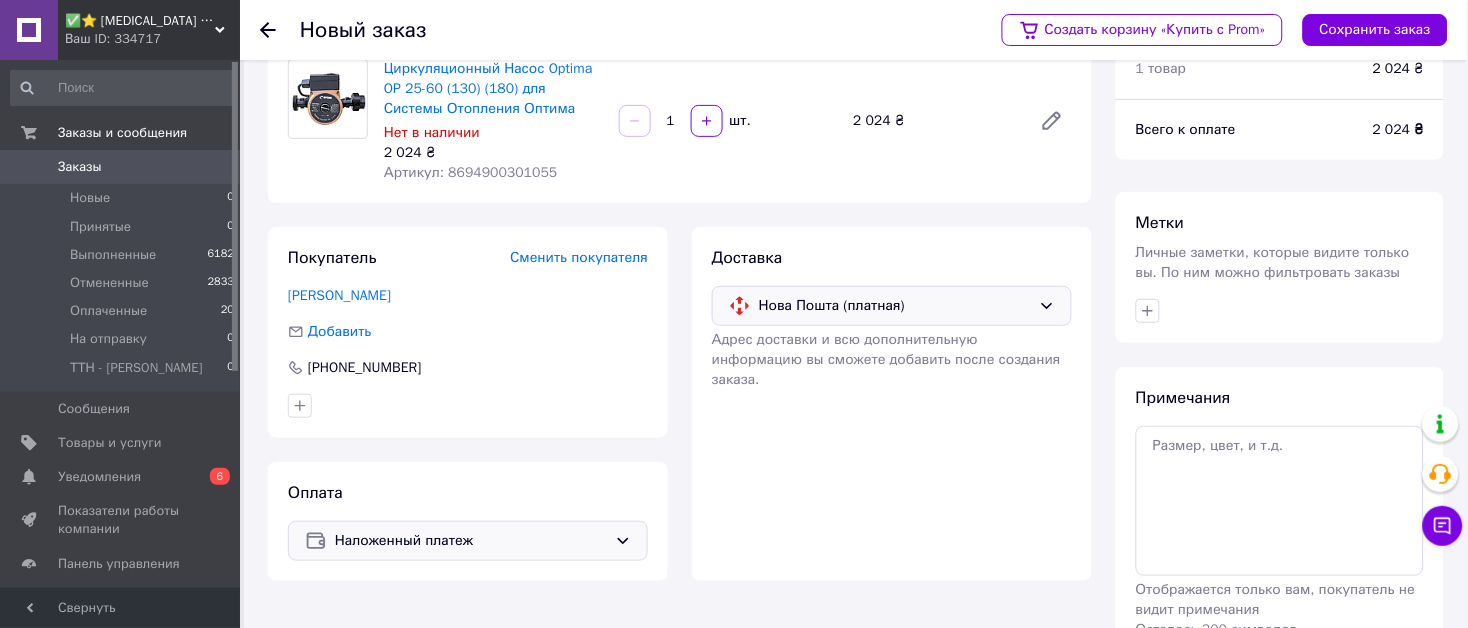 scroll, scrollTop: 0, scrollLeft: 0, axis: both 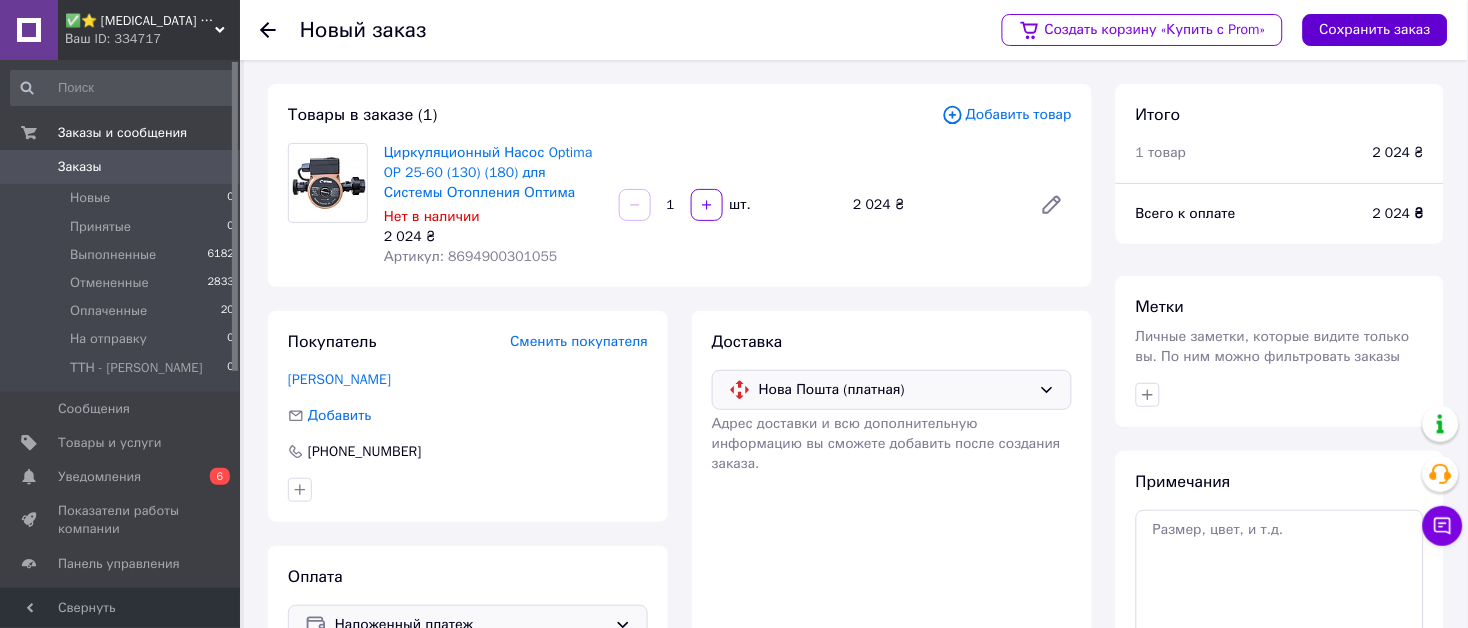 click on "Сохранить заказ" at bounding box center [1375, 30] 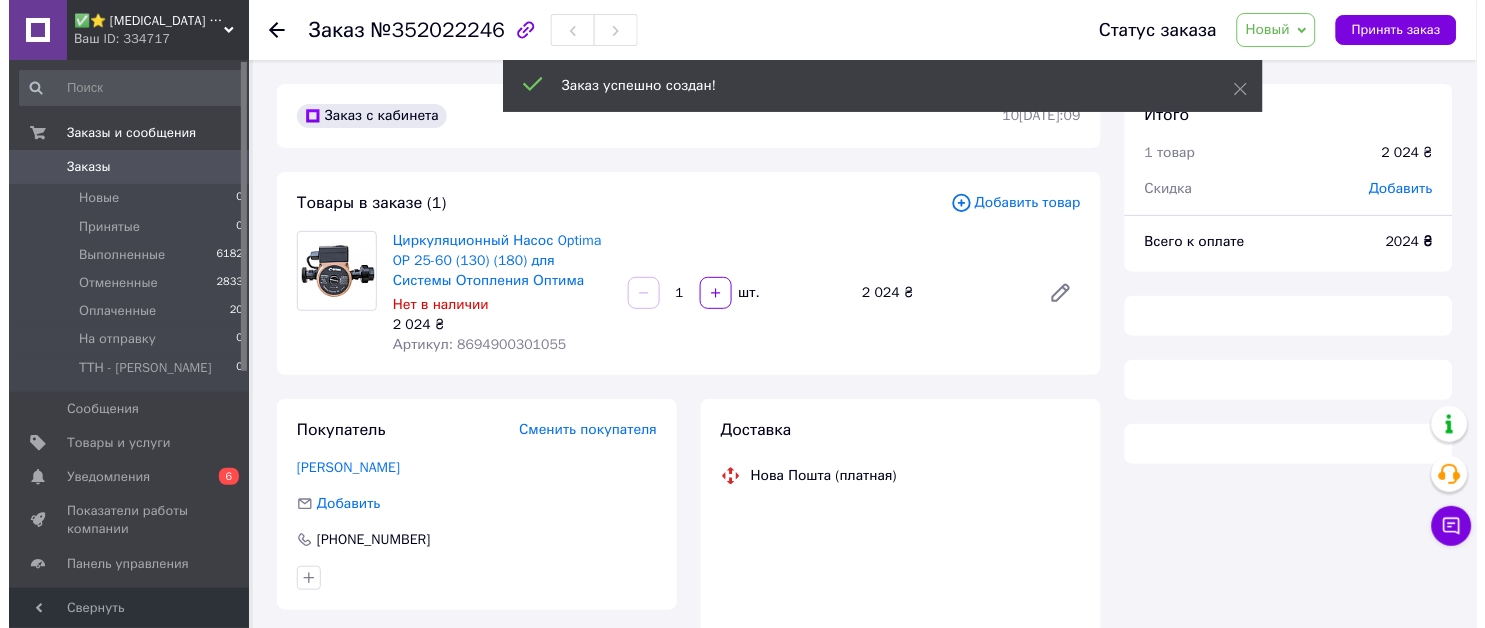 scroll, scrollTop: 212, scrollLeft: 0, axis: vertical 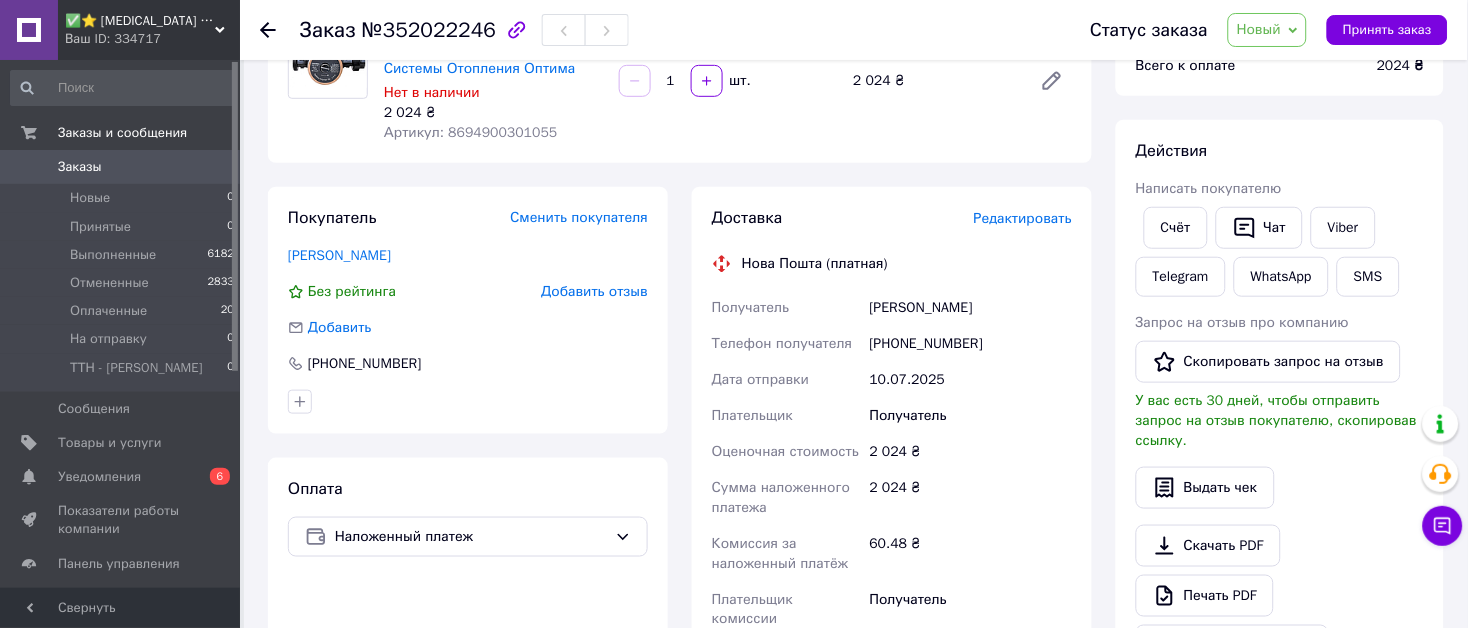 click on "Редактировать" at bounding box center [1023, 218] 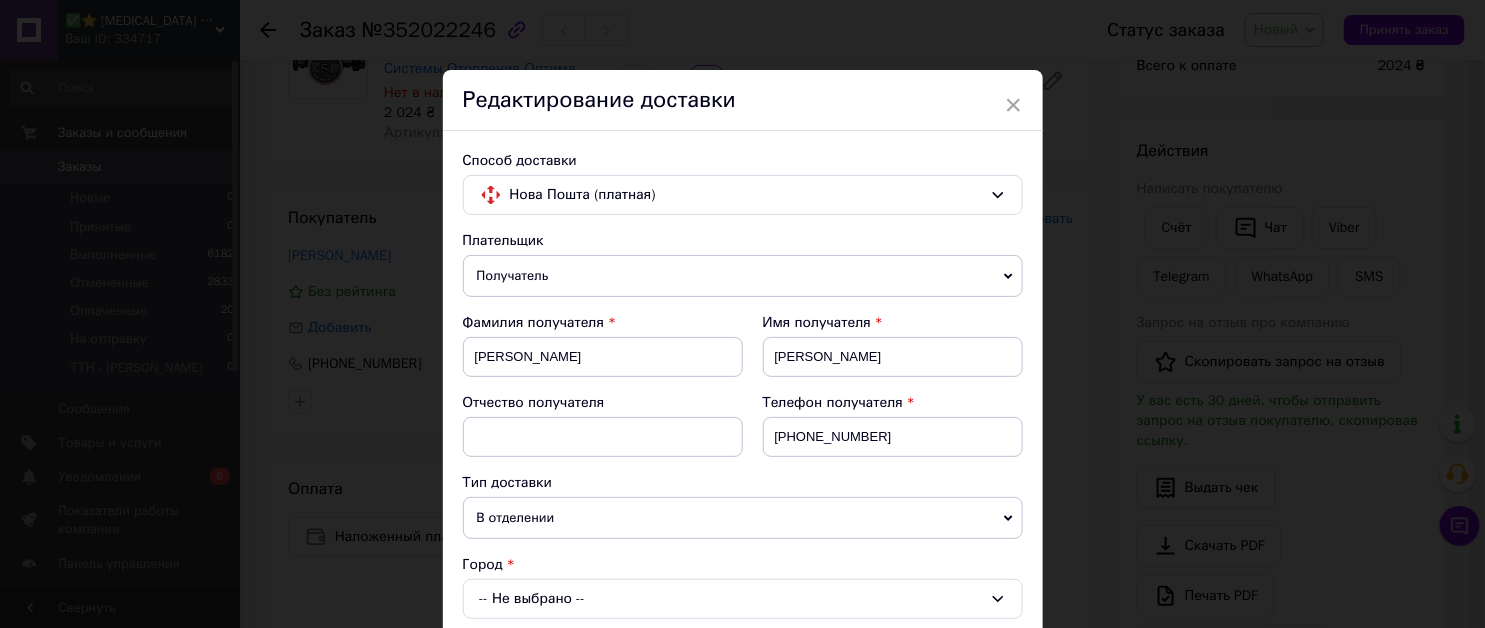 scroll, scrollTop: 222, scrollLeft: 0, axis: vertical 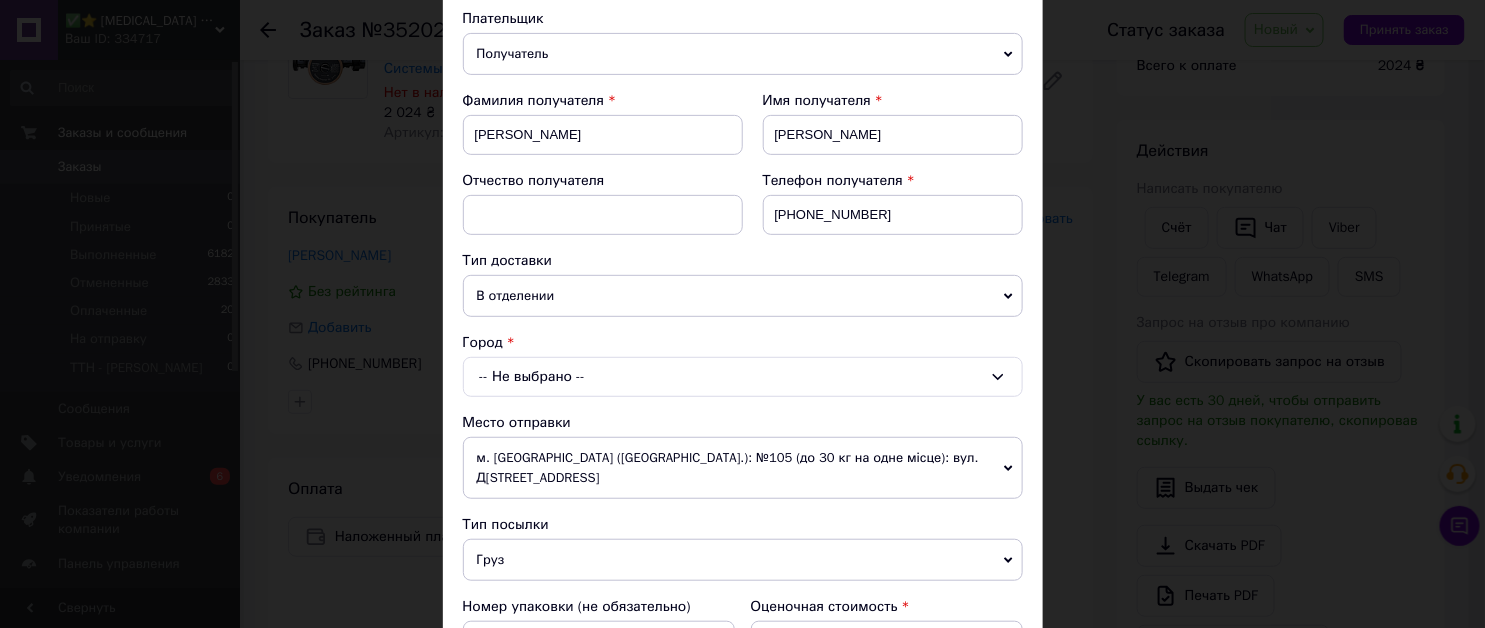 click on "-- Не выбрано --" at bounding box center [743, 377] 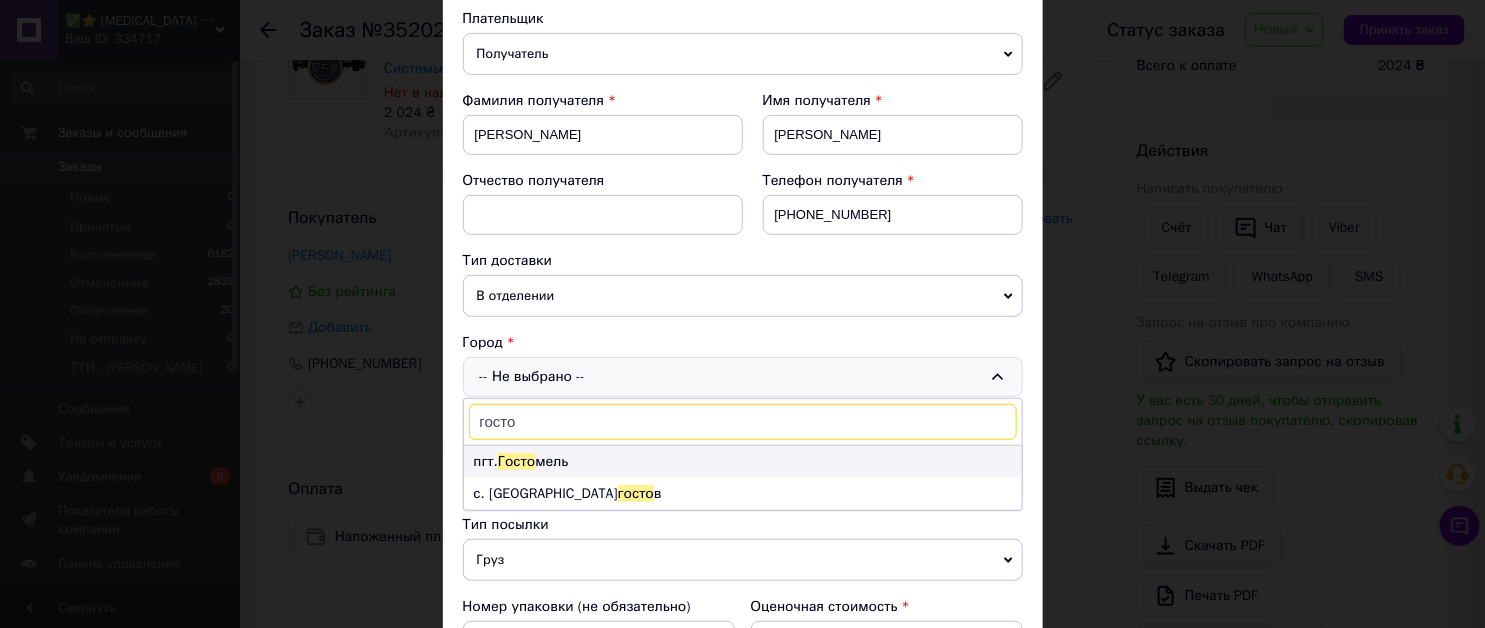 type on "госто" 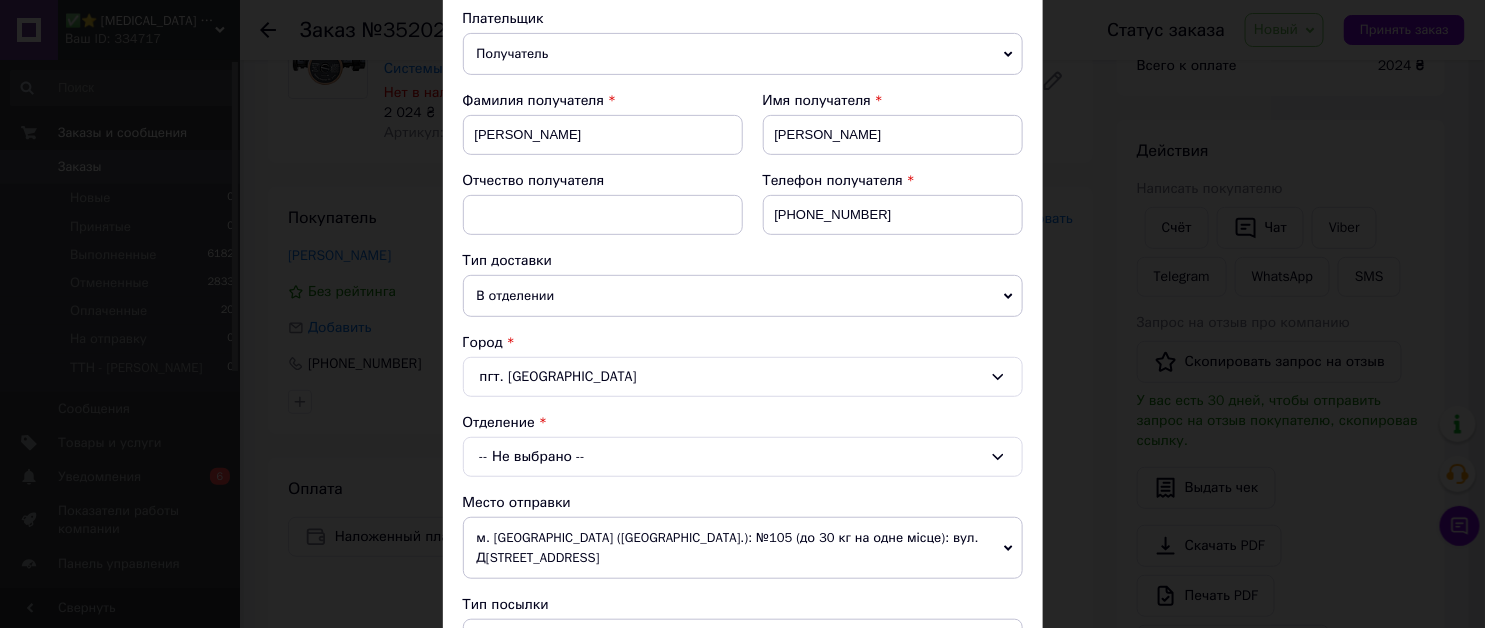 click on "-- Не выбрано --" at bounding box center (743, 457) 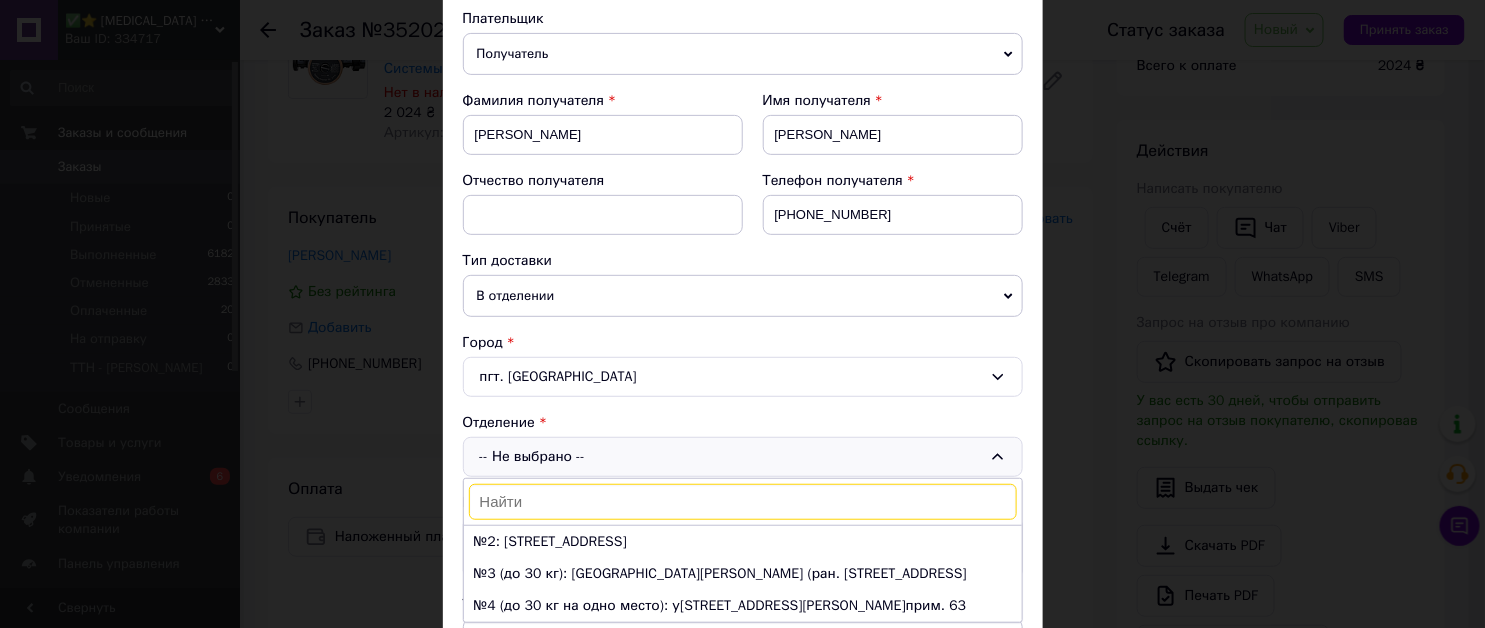 scroll, scrollTop: 333, scrollLeft: 0, axis: vertical 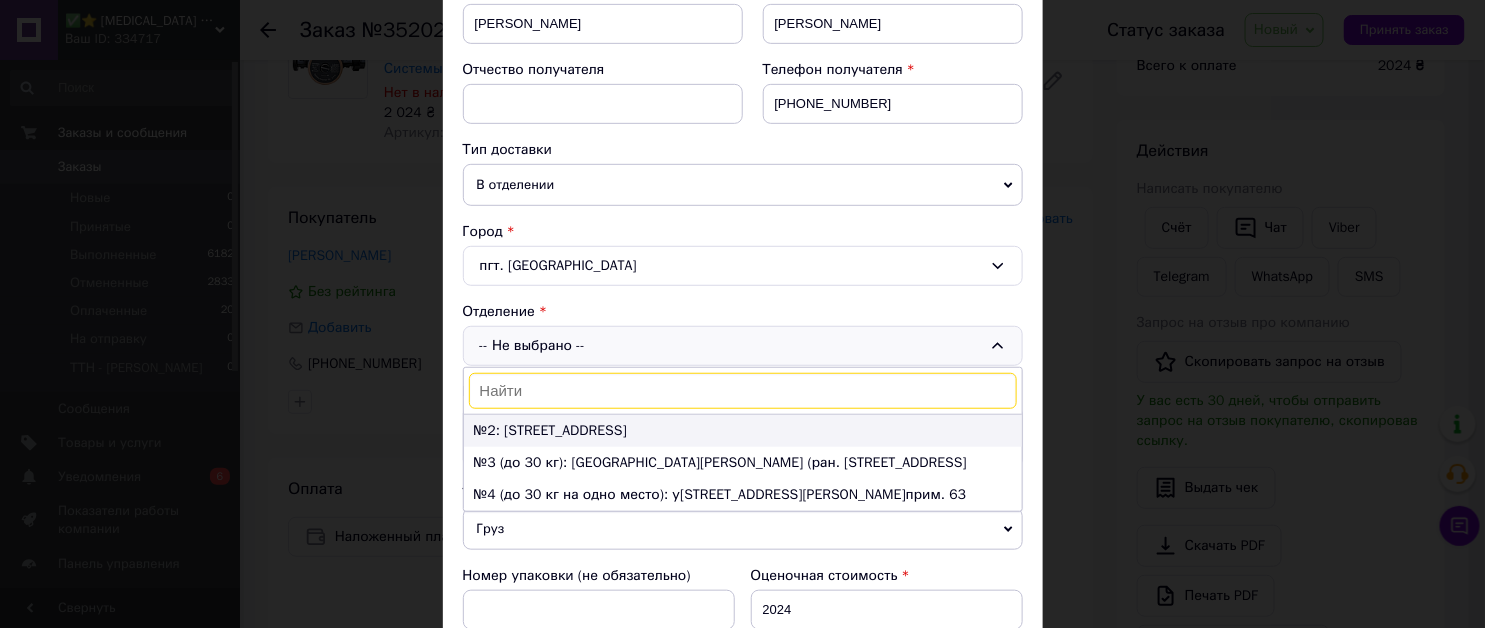click on "№2: ул. Центральная, 1-О" at bounding box center [743, 431] 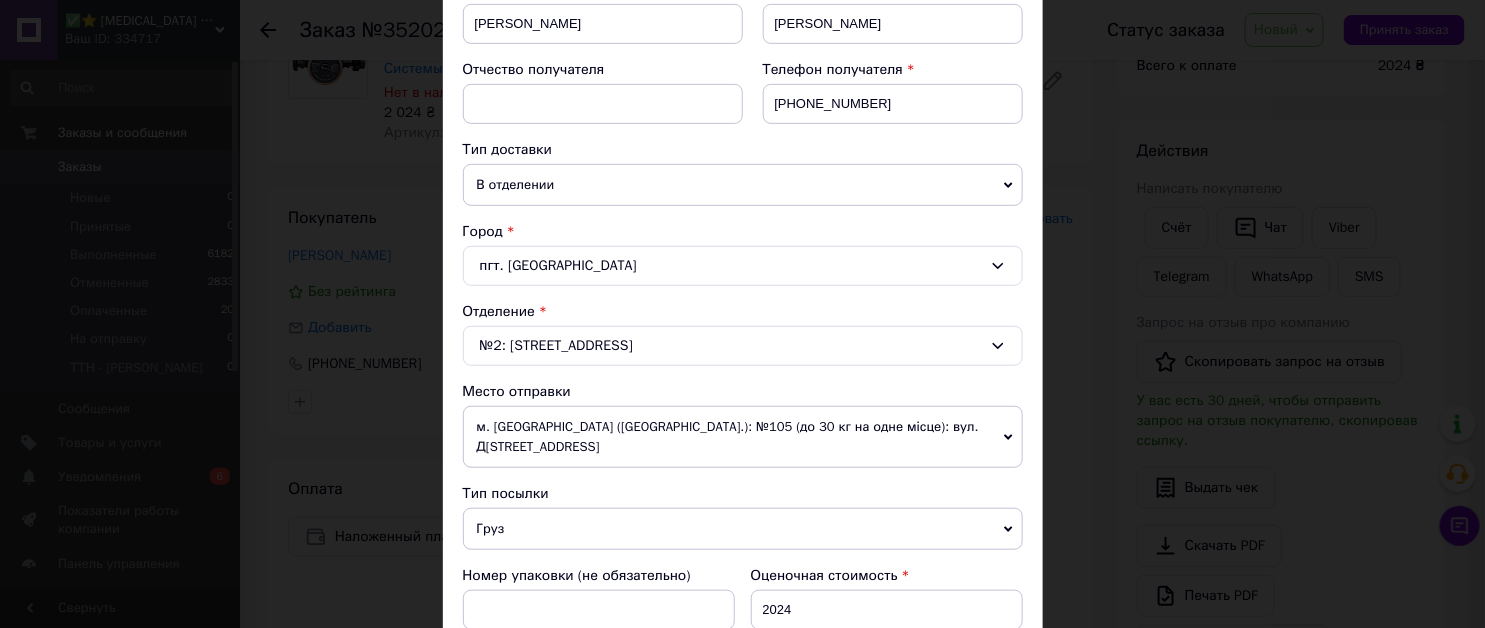 click on "м. [GEOGRAPHIC_DATA] ([GEOGRAPHIC_DATA].): №105 (до 30 кг на одне місце): вул. [STREET_ADDRESS]" at bounding box center (743, 437) 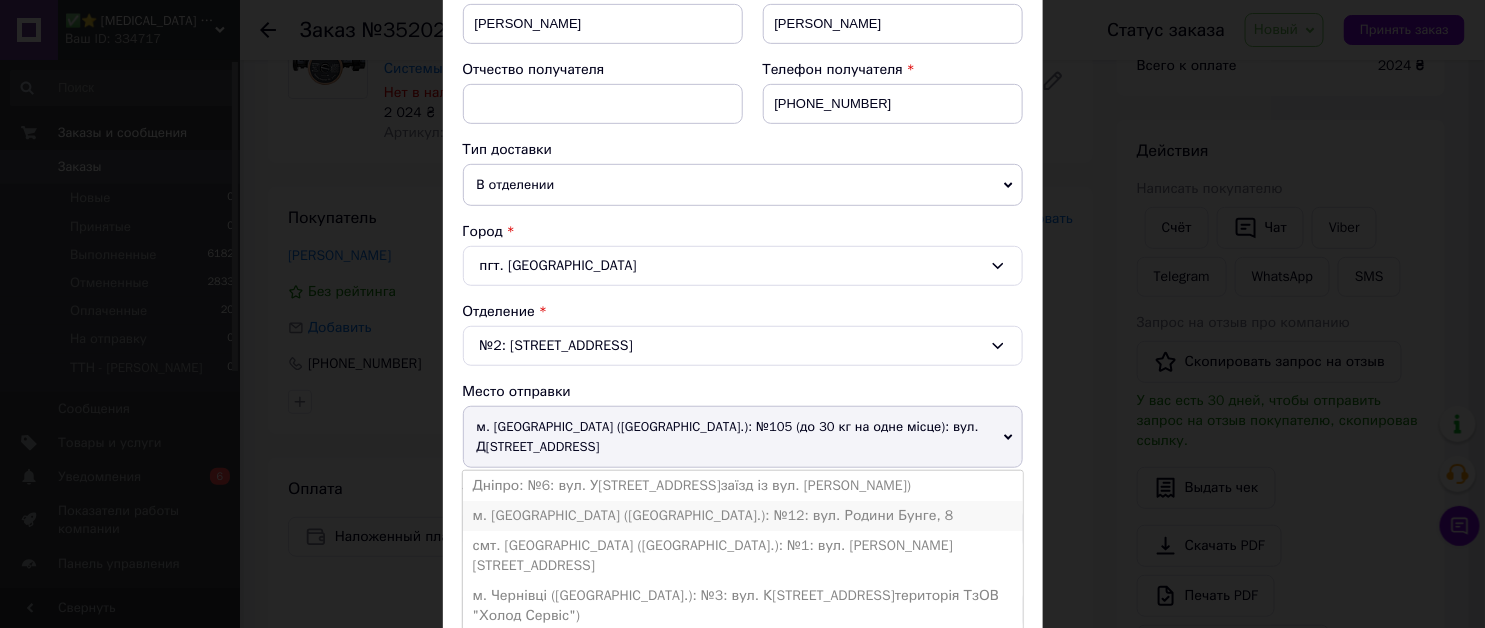 click on "м. [GEOGRAPHIC_DATA] ([GEOGRAPHIC_DATA].): №12: вул. Родини Бунге, 8" at bounding box center (743, 516) 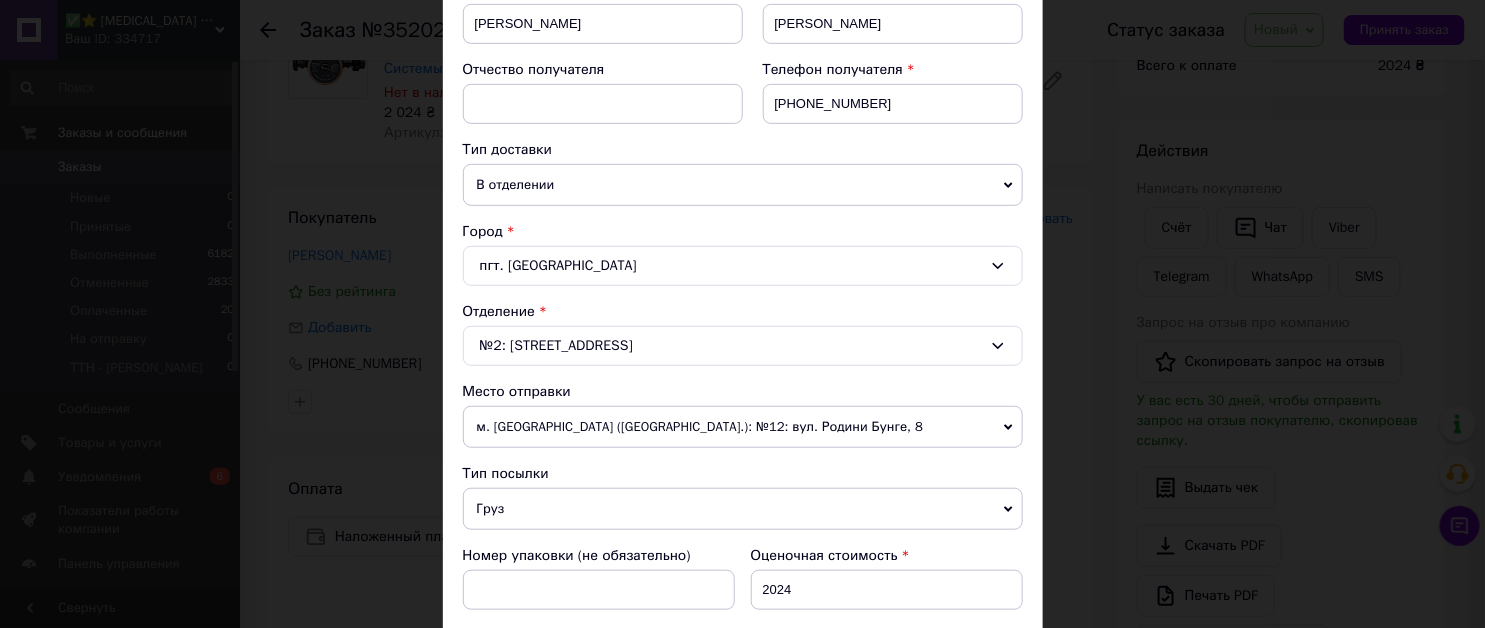 scroll, scrollTop: 555, scrollLeft: 0, axis: vertical 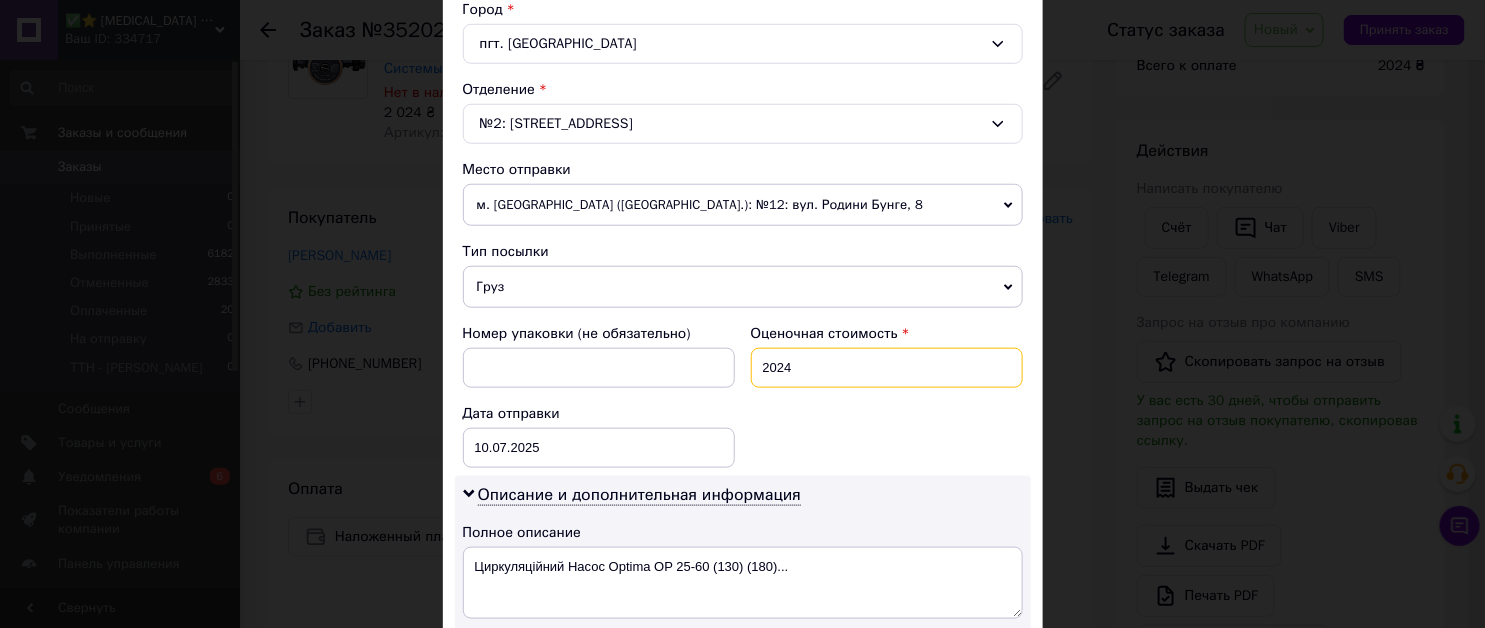 click on "2024" at bounding box center [887, 368] 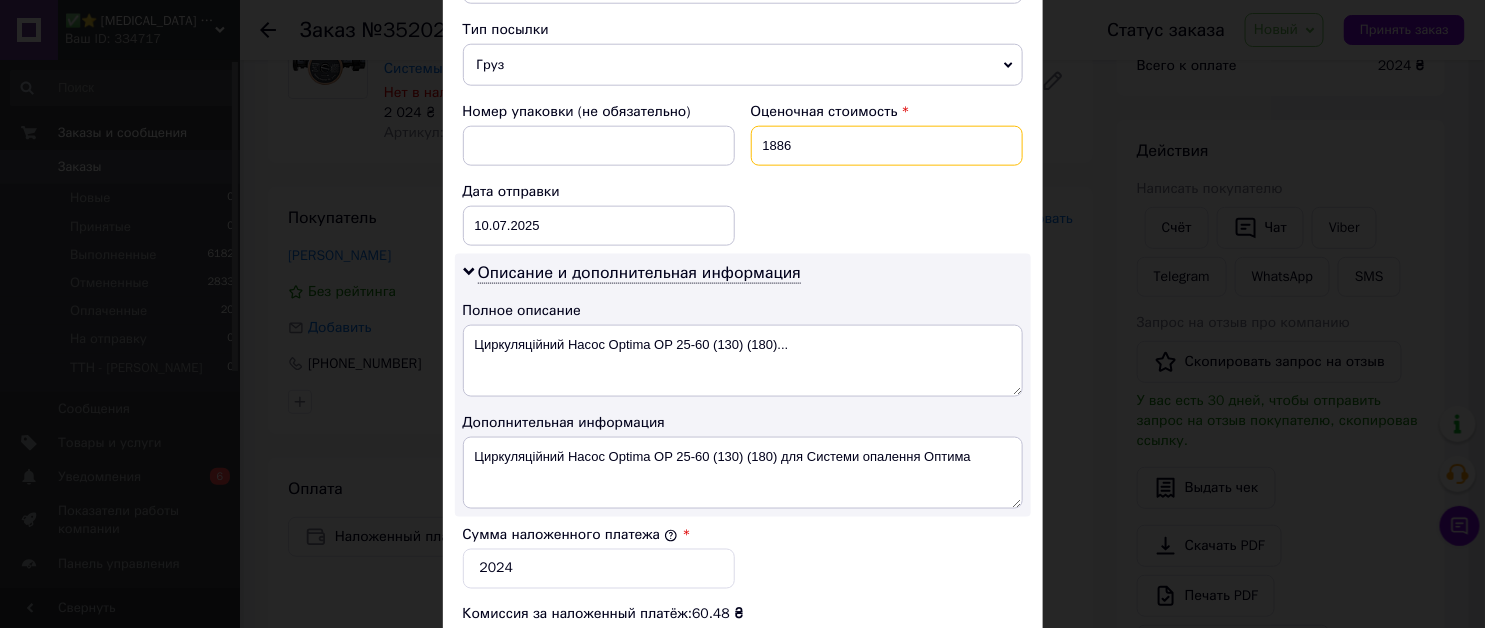 scroll, scrollTop: 1000, scrollLeft: 0, axis: vertical 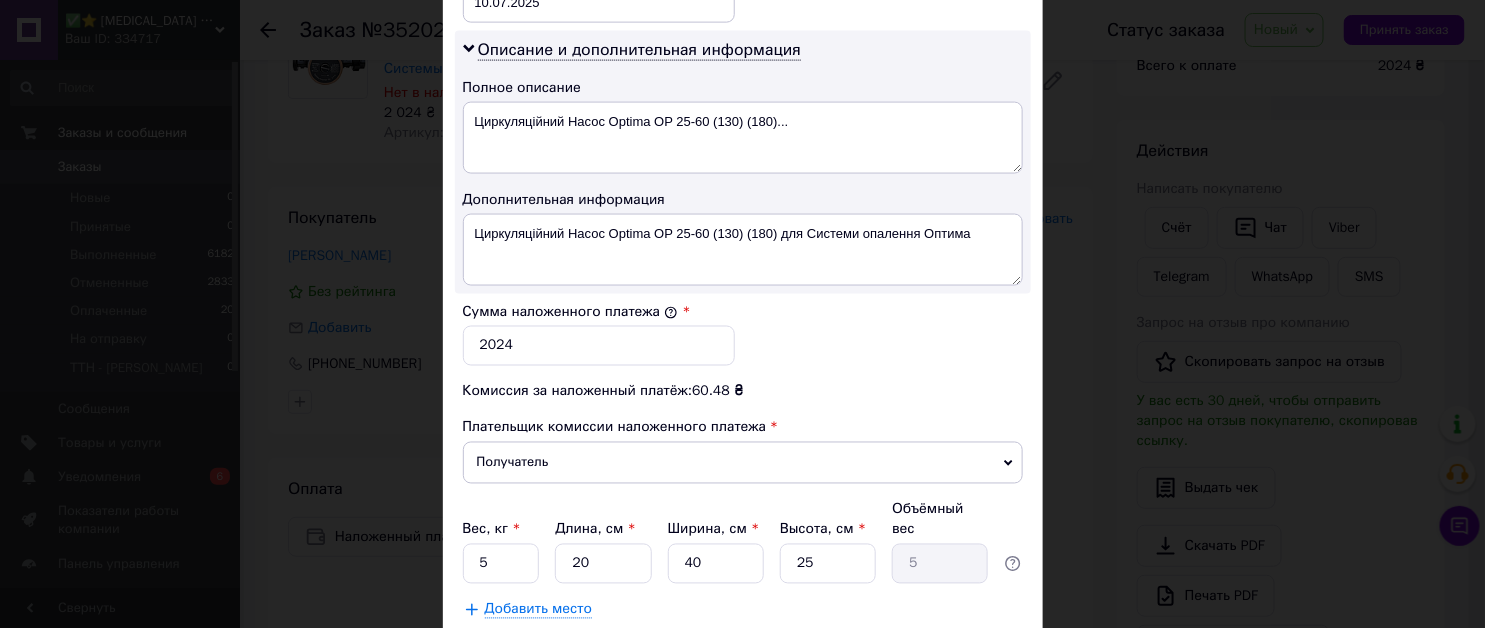 type on "1886" 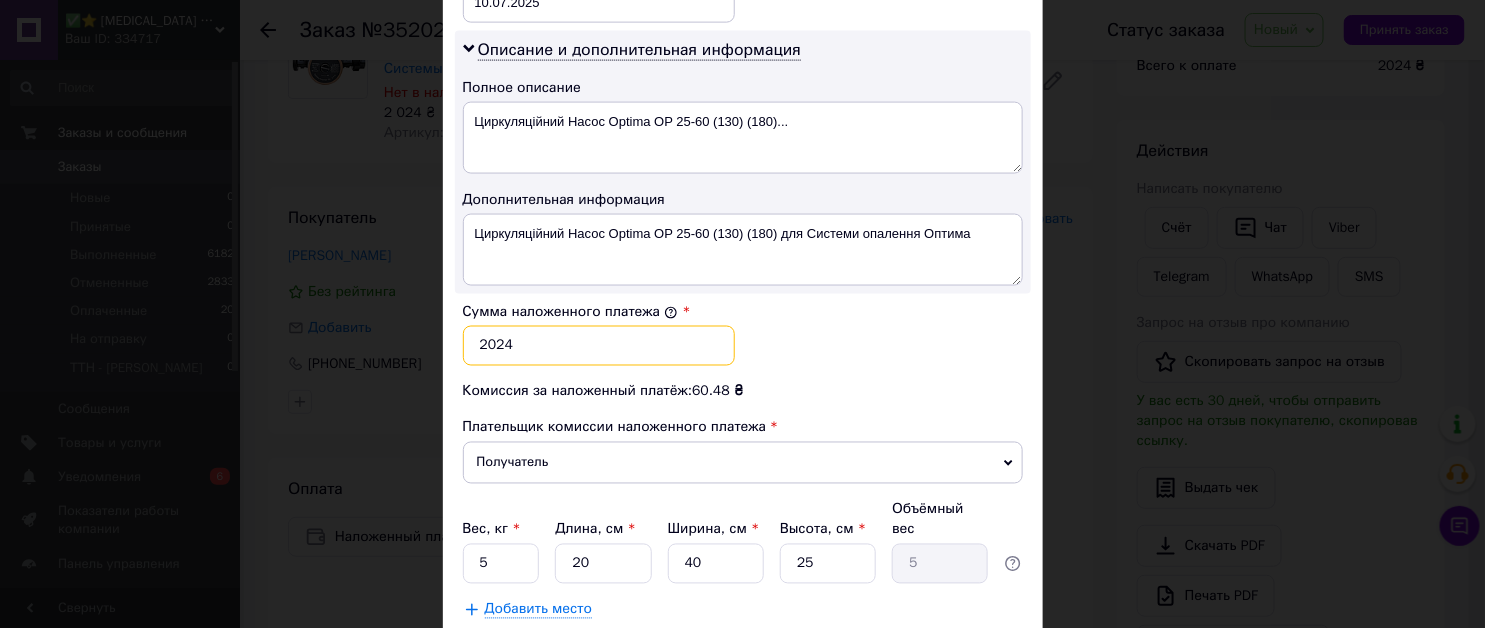 click on "2024" at bounding box center [599, 346] 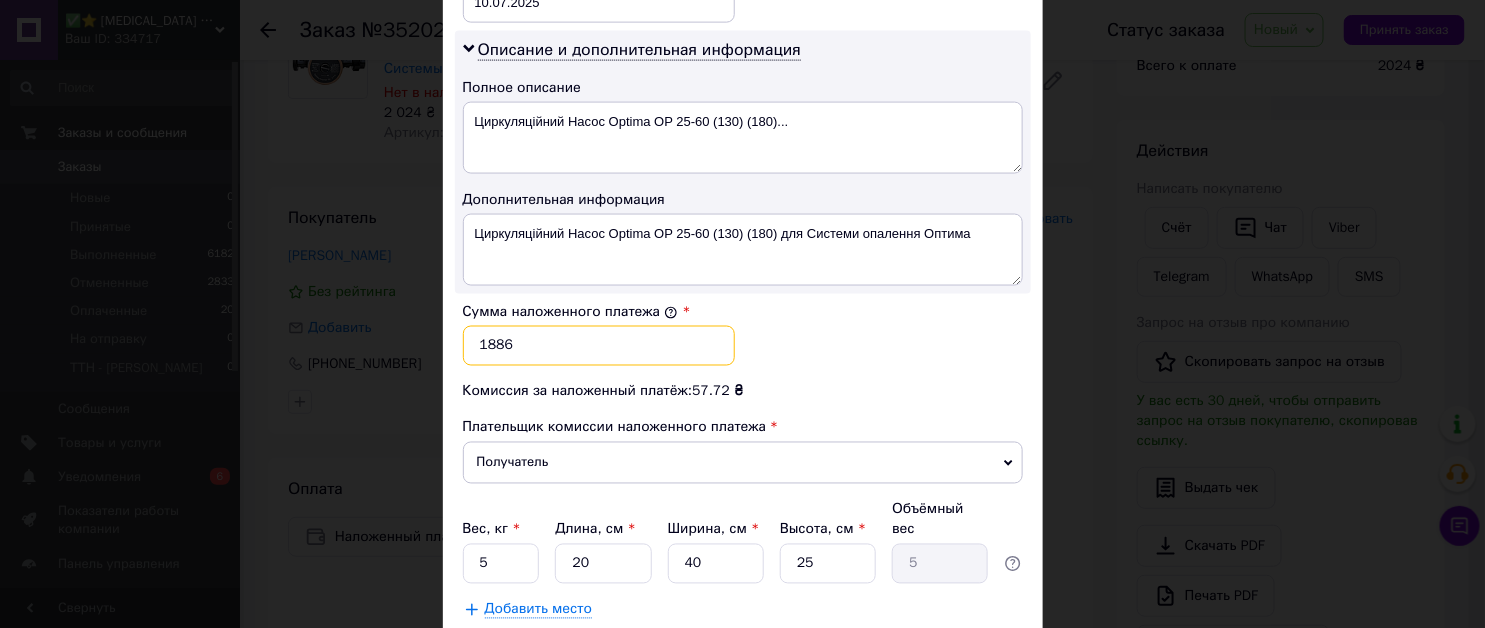 type on "1886" 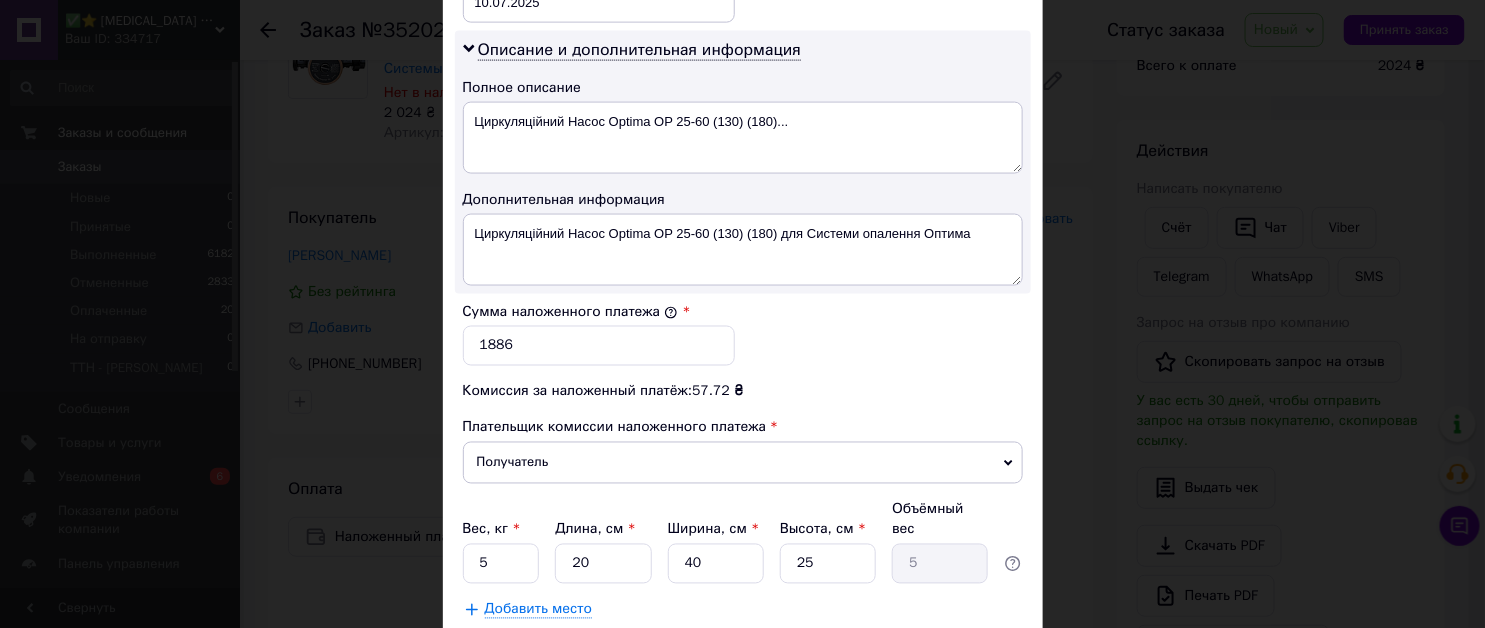 click on "Сумма наложенного платежа     * 1886" at bounding box center (743, 334) 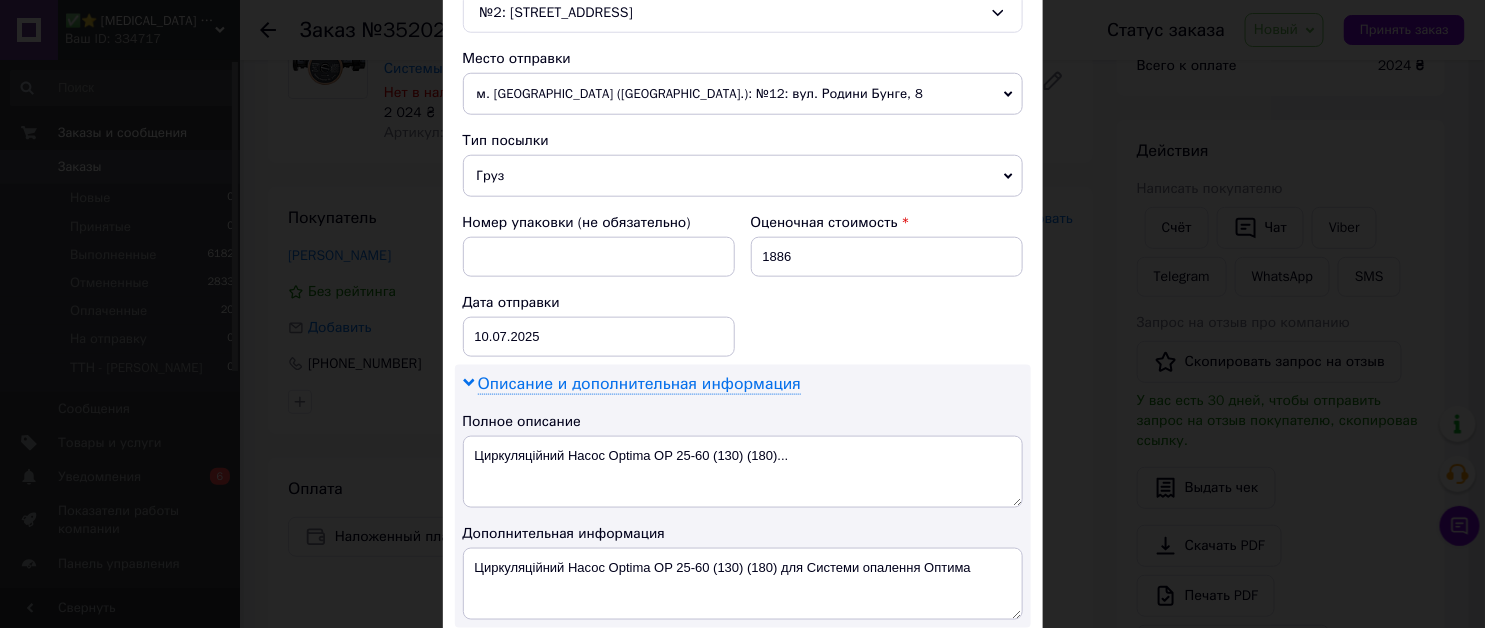scroll, scrollTop: 777, scrollLeft: 0, axis: vertical 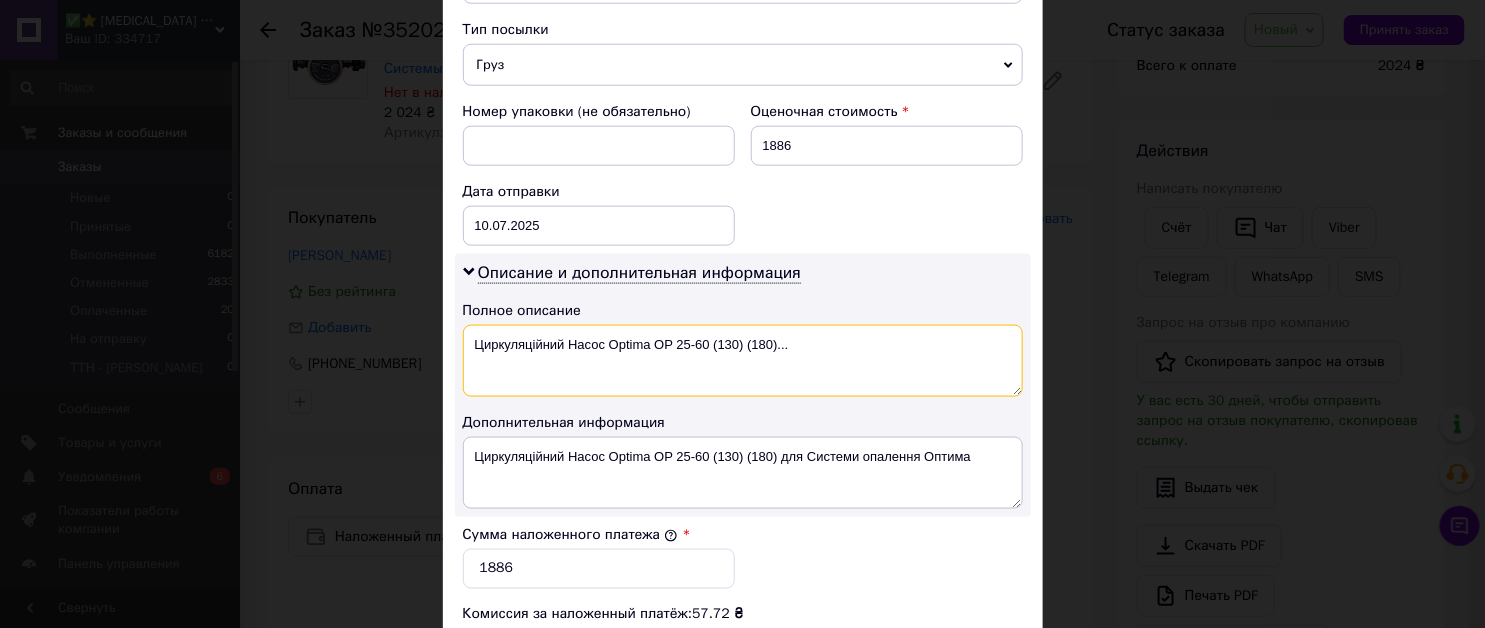 drag, startPoint x: 743, startPoint y: 342, endPoint x: 710, endPoint y: 350, distance: 33.955853 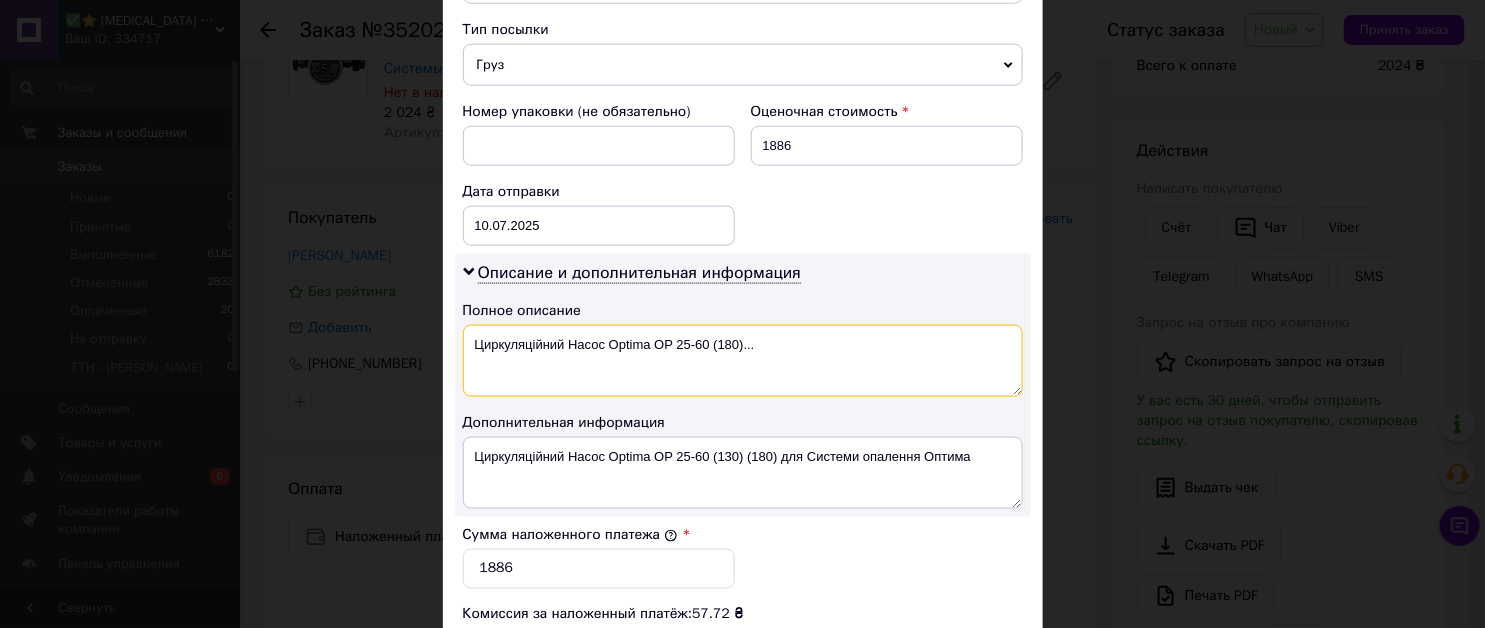 type on "Циркуляційний Насос Optima OP 25-60 (180)..." 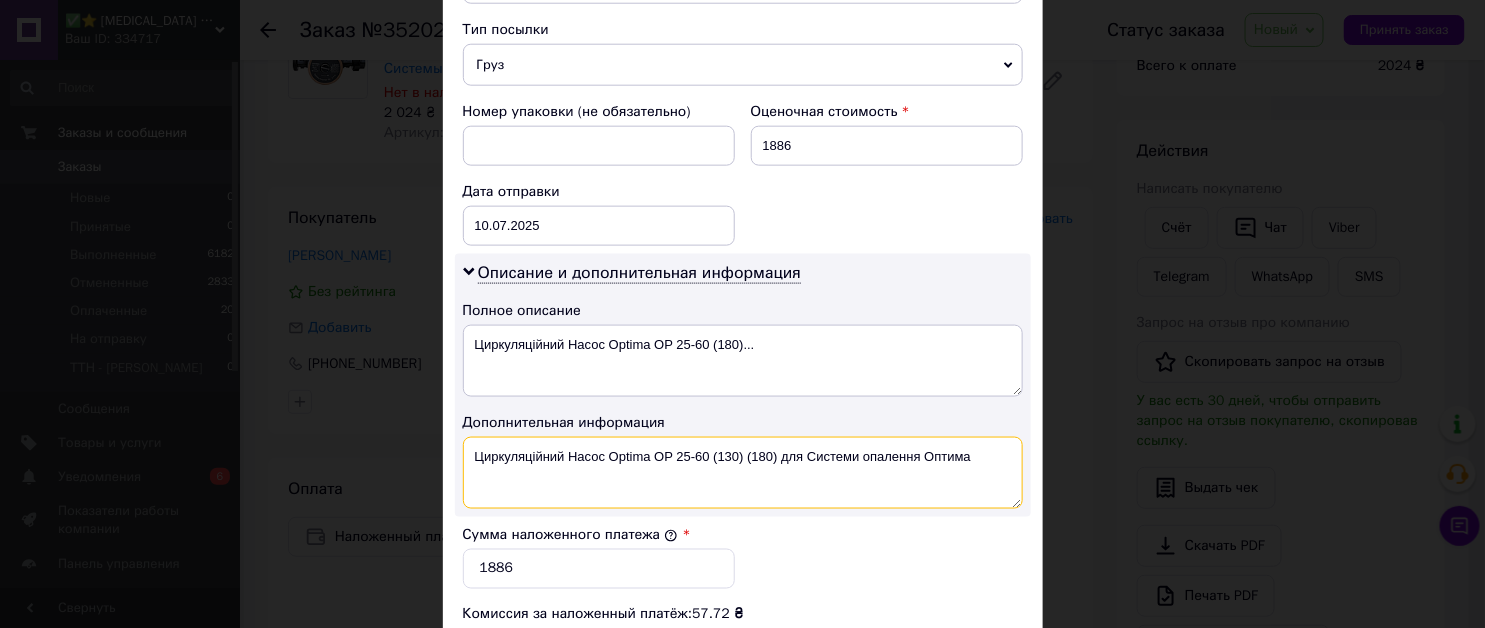 drag, startPoint x: 743, startPoint y: 457, endPoint x: 711, endPoint y: 458, distance: 32.01562 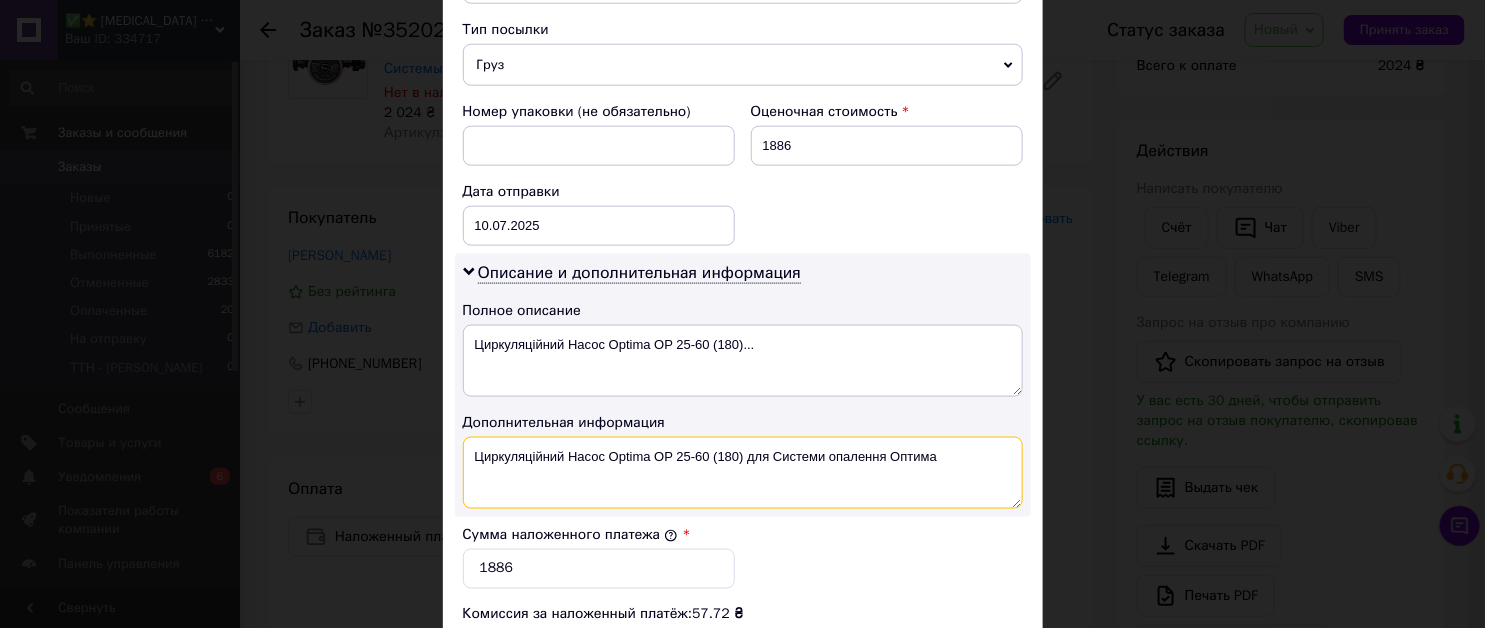 drag, startPoint x: 746, startPoint y: 458, endPoint x: 951, endPoint y: 476, distance: 205.78873 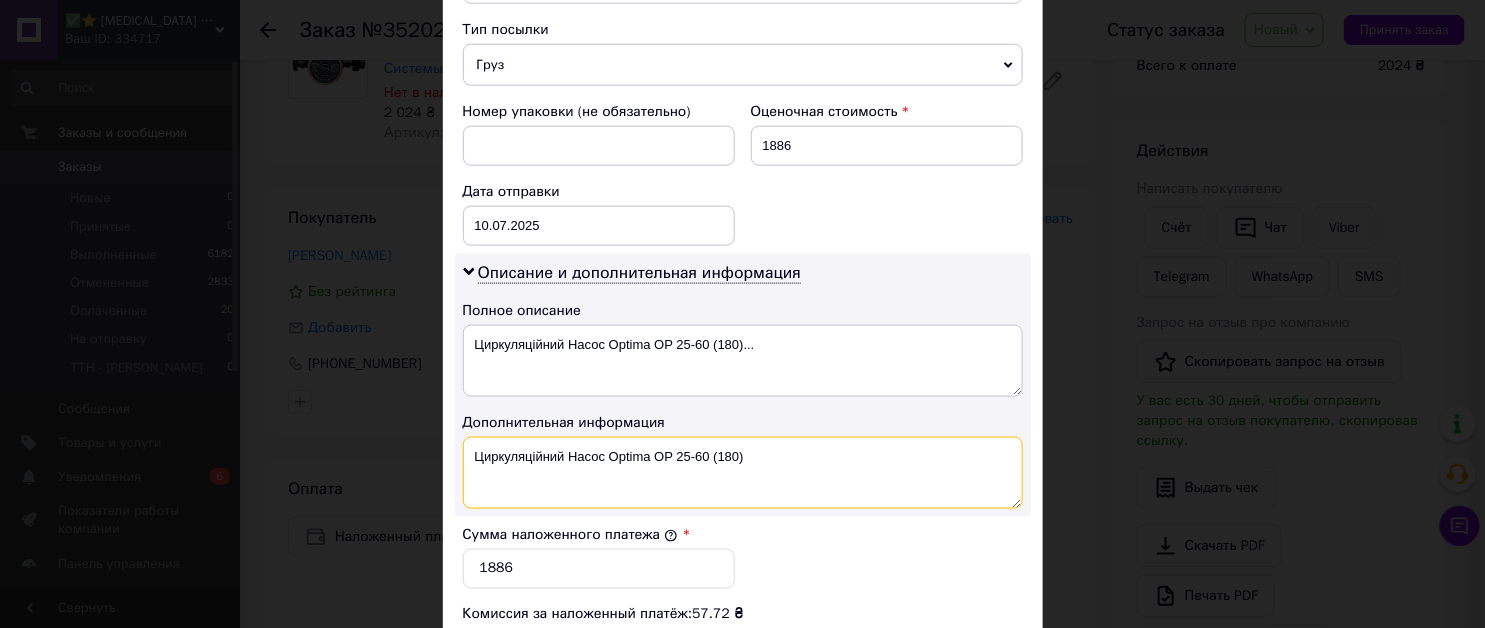 type on "Циркуляційний Насос Optima OP 25-60 (180)" 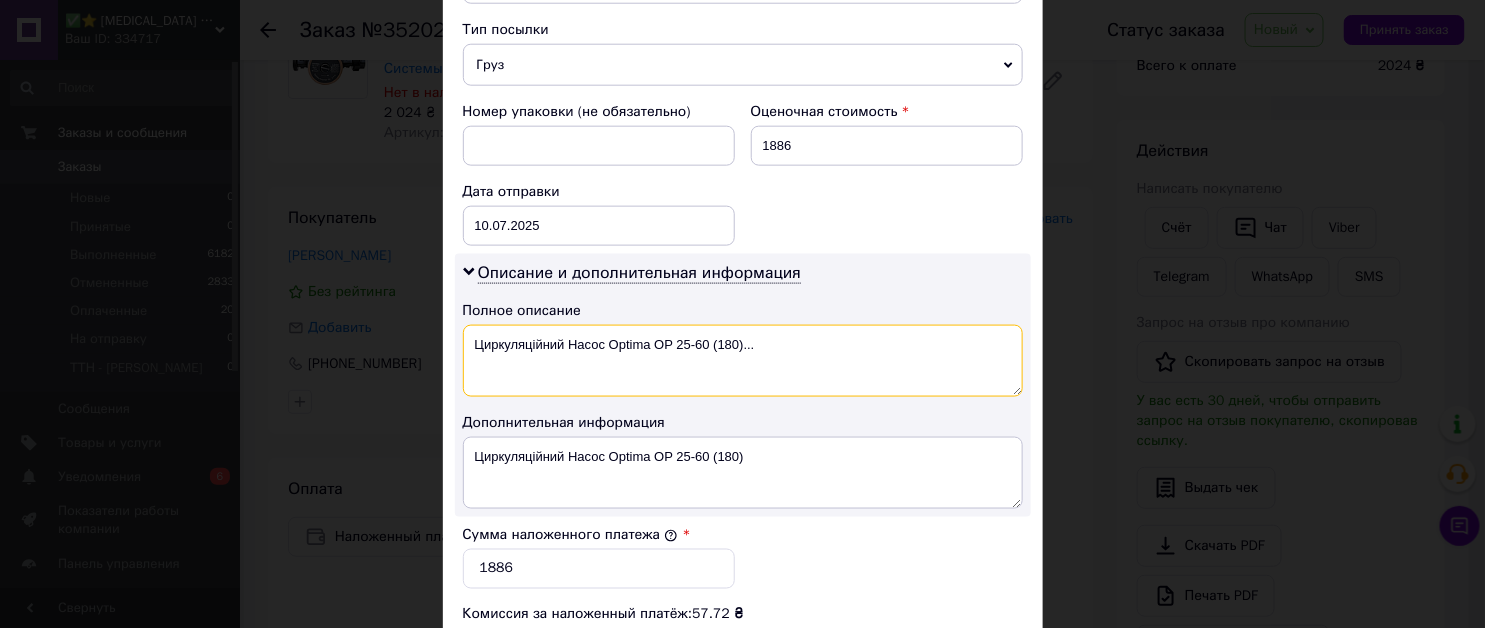 click on "Циркуляційний Насос Optima OP 25-60 (180)..." at bounding box center [743, 361] 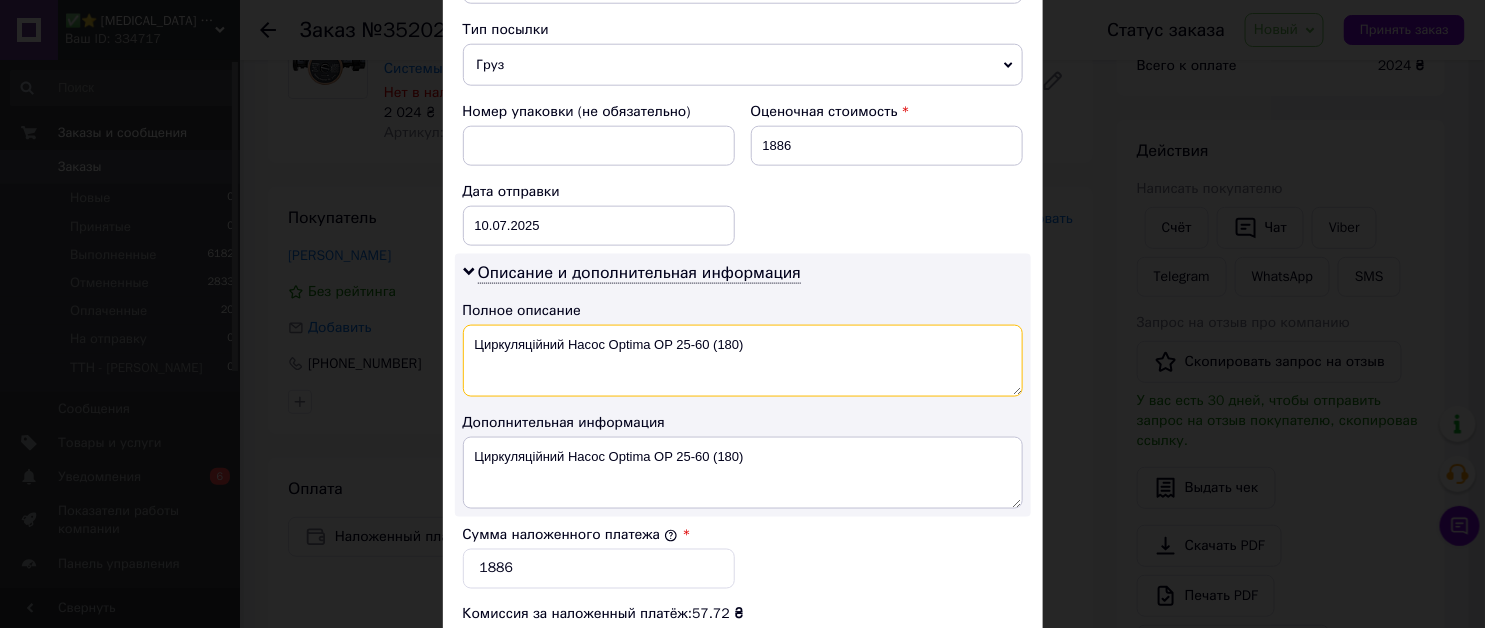type on "Циркуляційний Насос Optima OP 25-60 (180)" 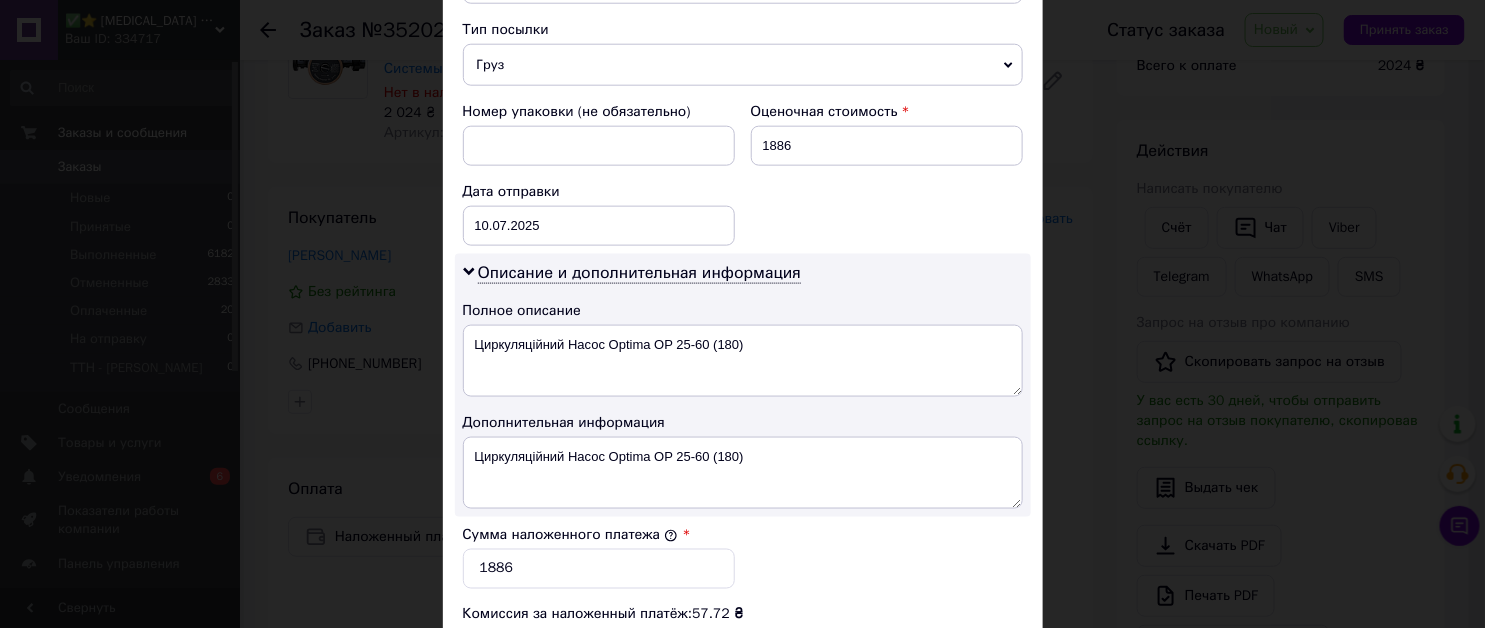 click on "Сумма наложенного платежа     * 1886" at bounding box center [743, 557] 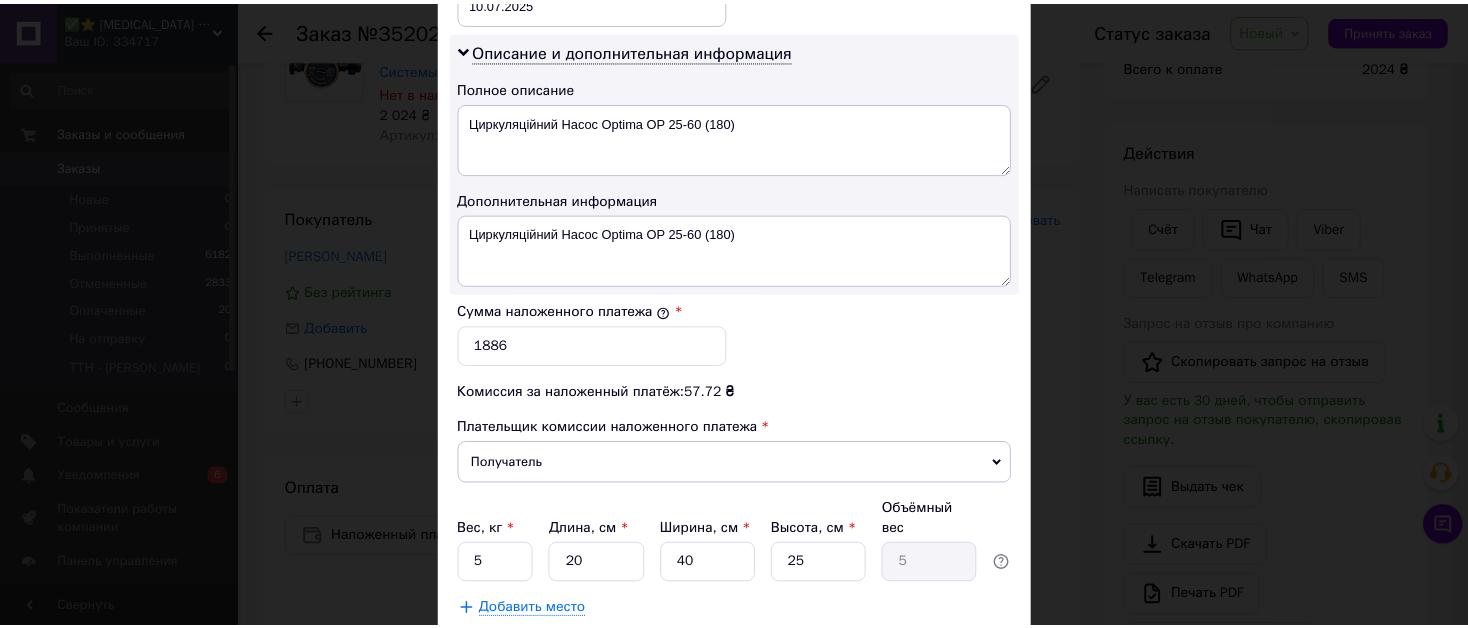 scroll, scrollTop: 1124, scrollLeft: 0, axis: vertical 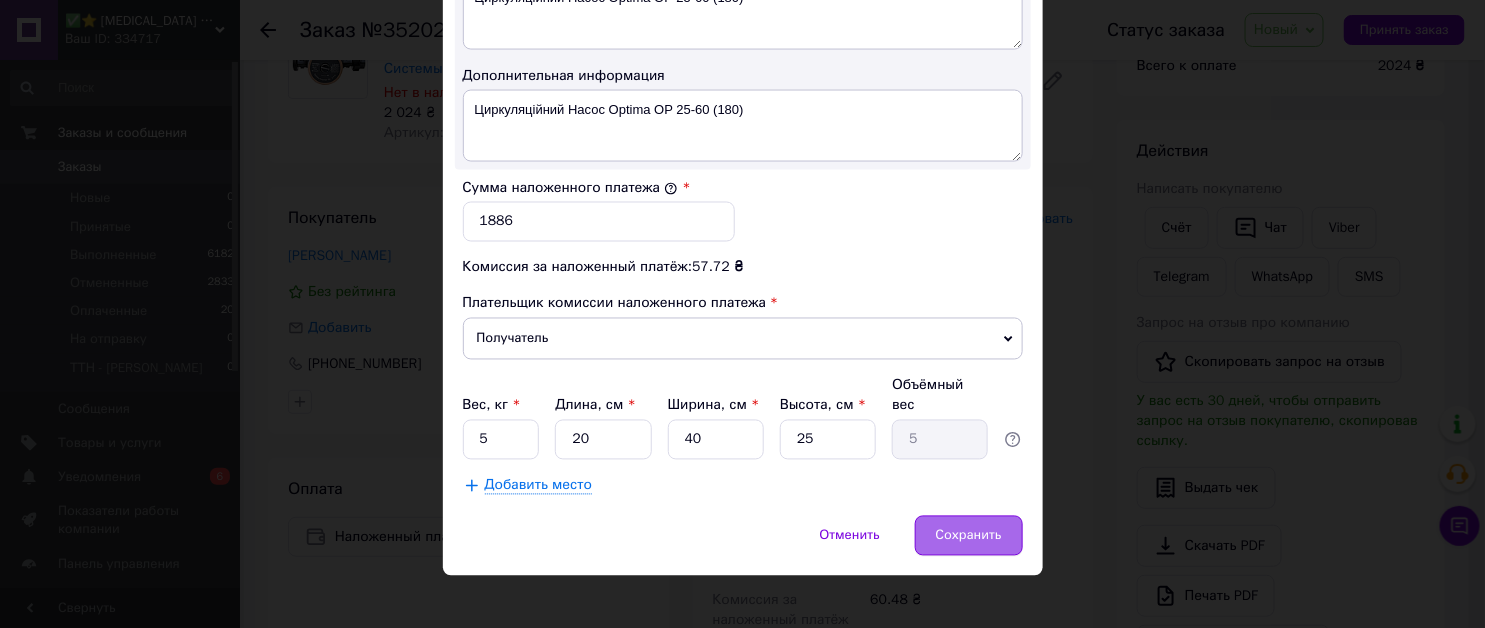 click on "Сохранить" at bounding box center [969, 536] 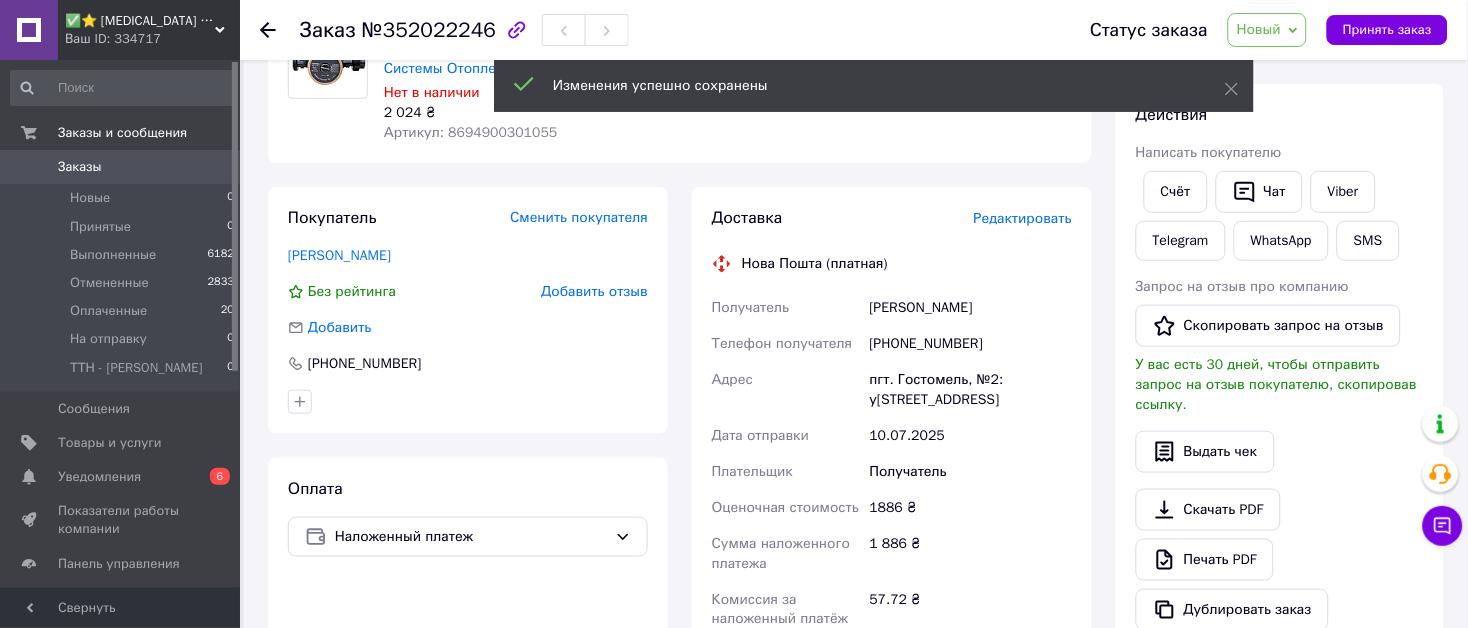 scroll, scrollTop: 323, scrollLeft: 0, axis: vertical 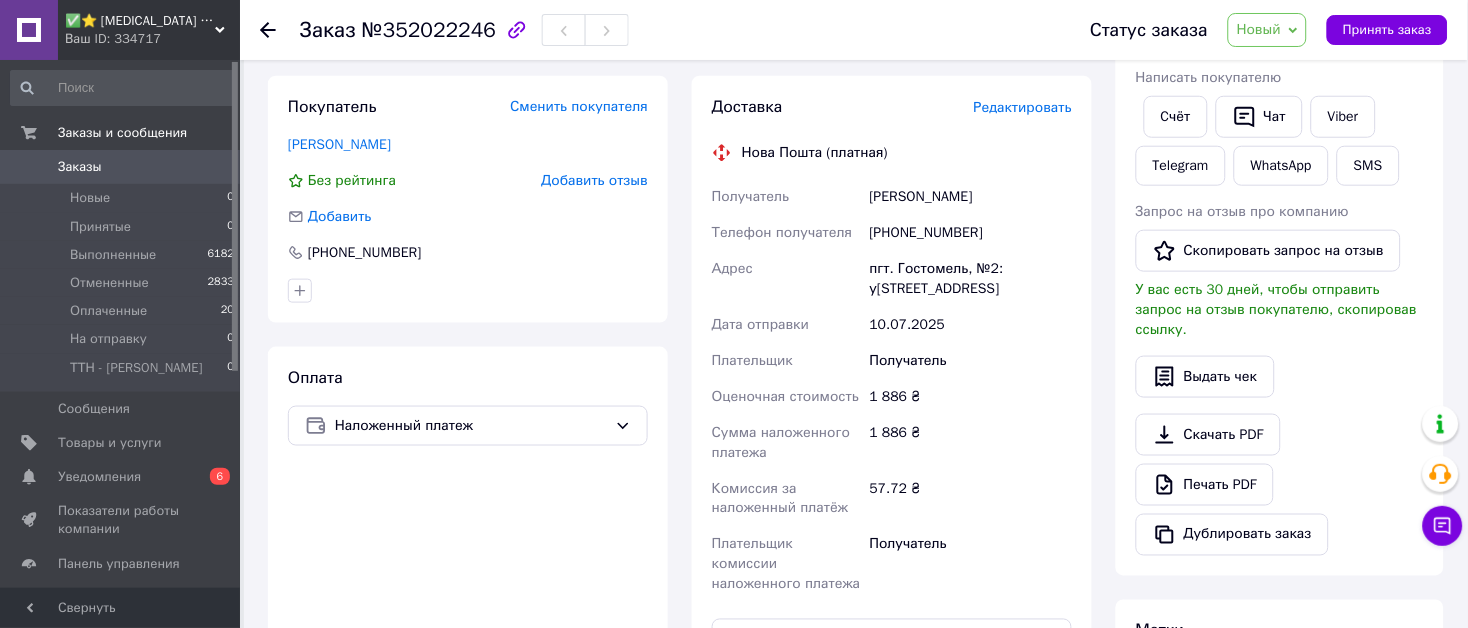 click on "Новый" at bounding box center [1267, 30] 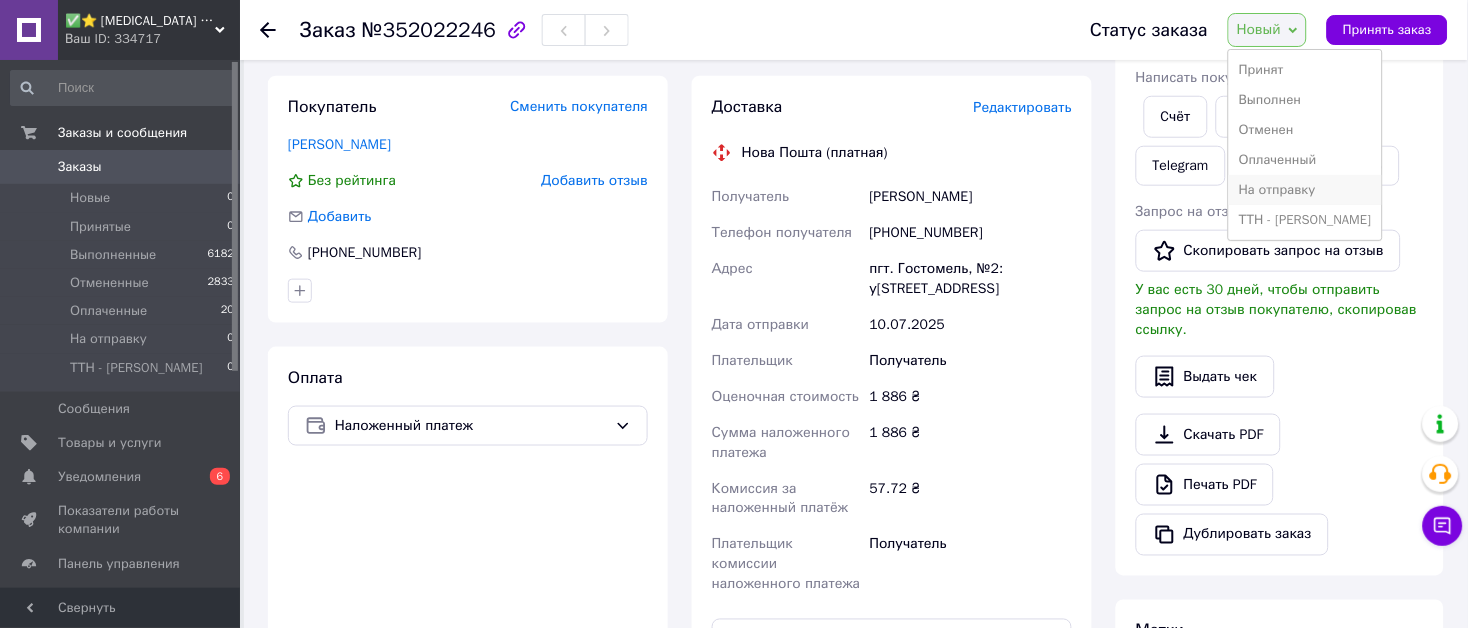 click on "На отправку" at bounding box center [1305, 190] 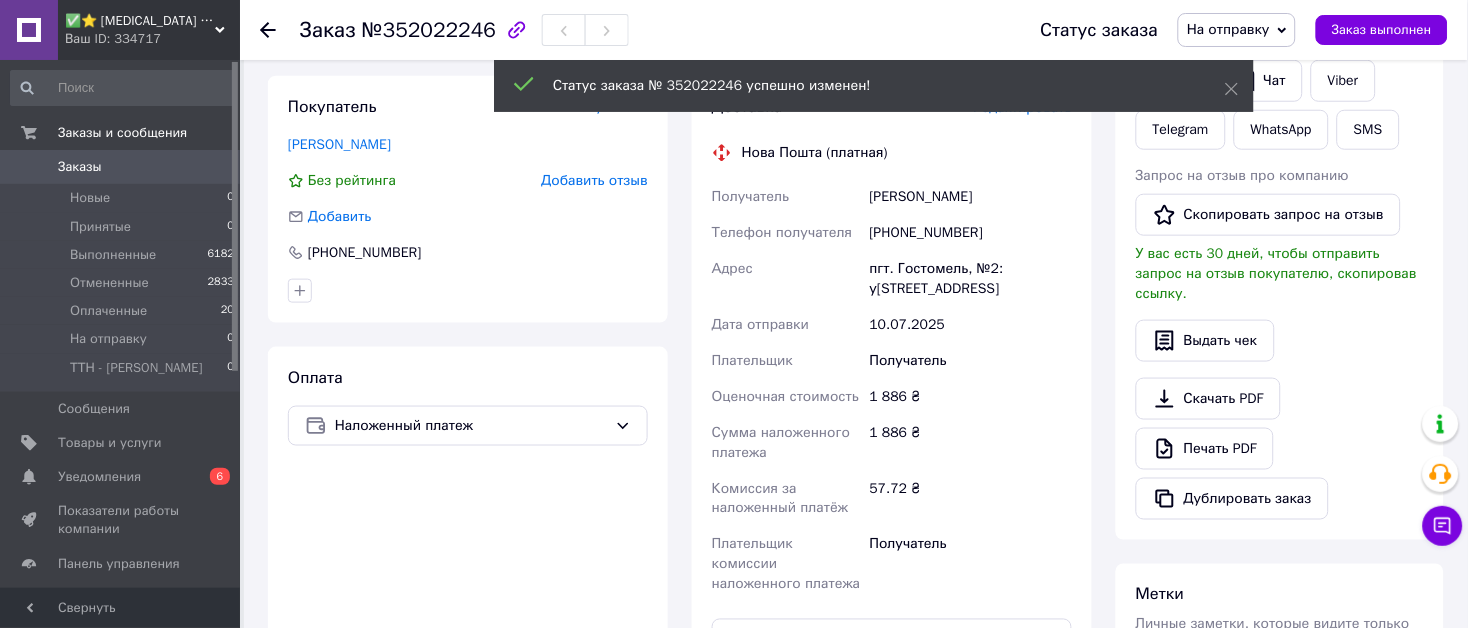 scroll, scrollTop: 656, scrollLeft: 0, axis: vertical 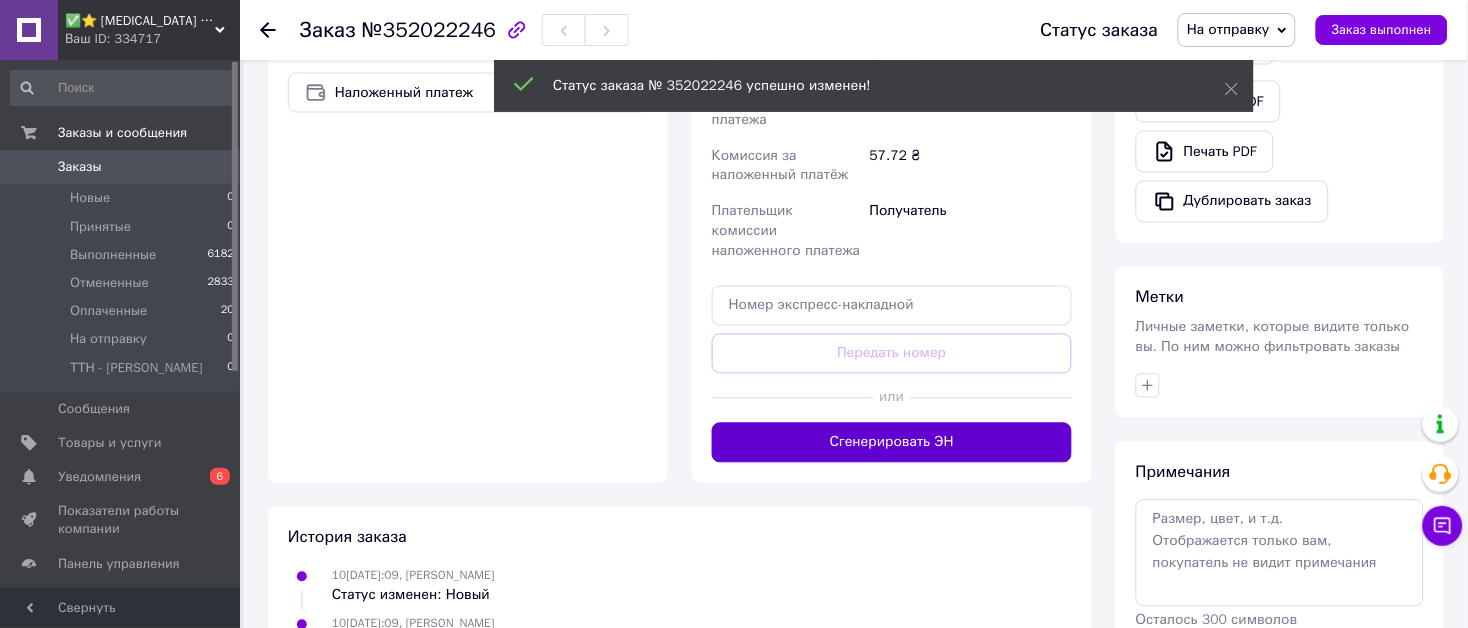 click on "Сгенерировать ЭН" at bounding box center [892, 443] 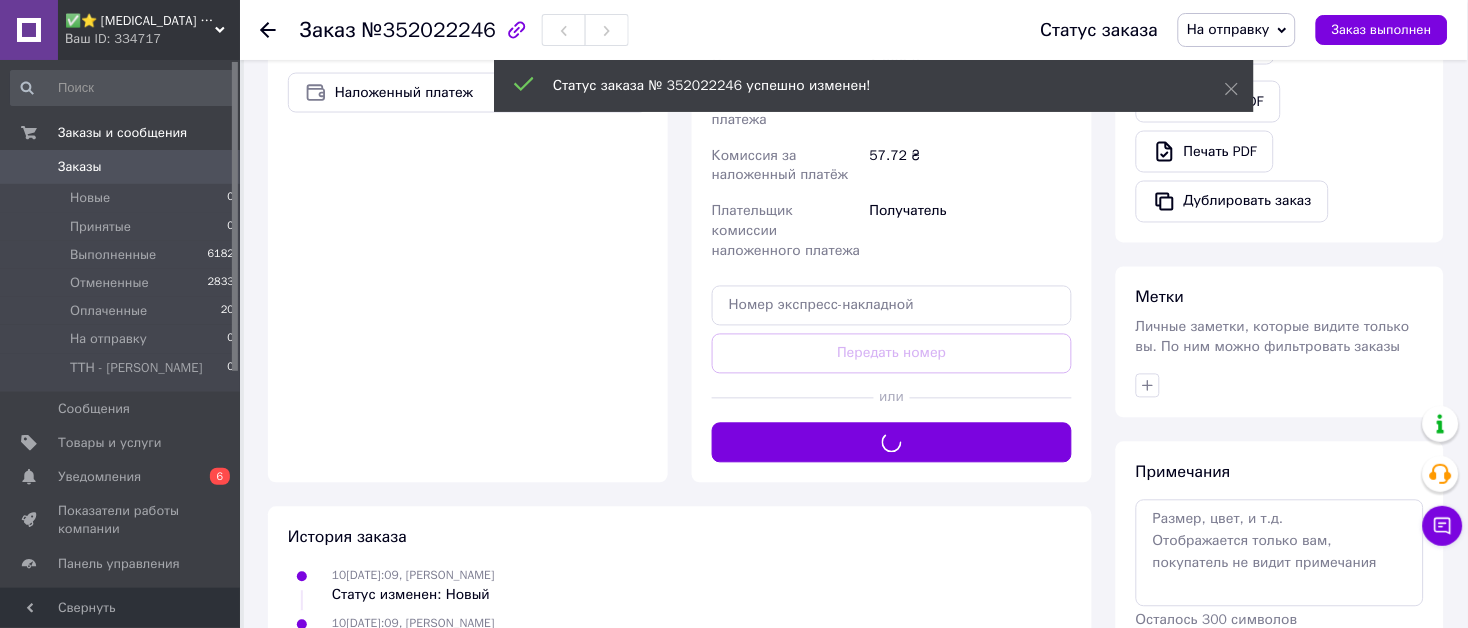 scroll, scrollTop: 323, scrollLeft: 0, axis: vertical 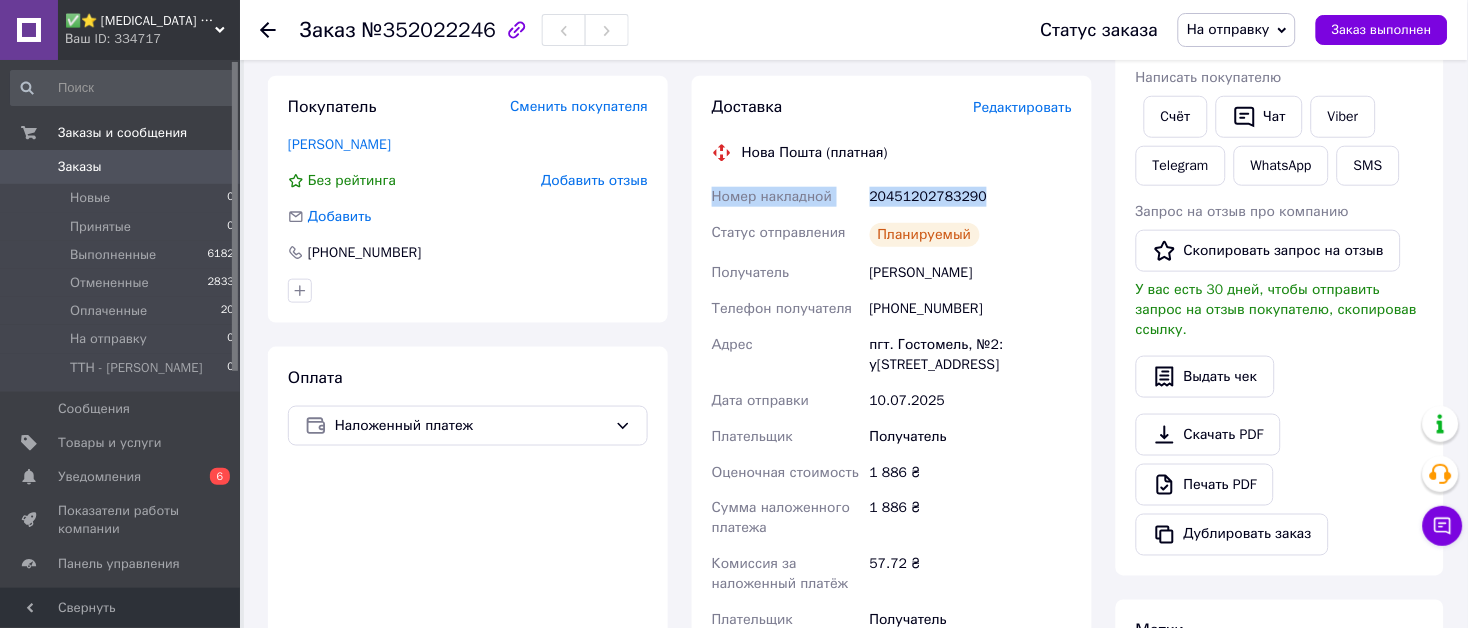 drag, startPoint x: 800, startPoint y: 194, endPoint x: 706, endPoint y: 194, distance: 94 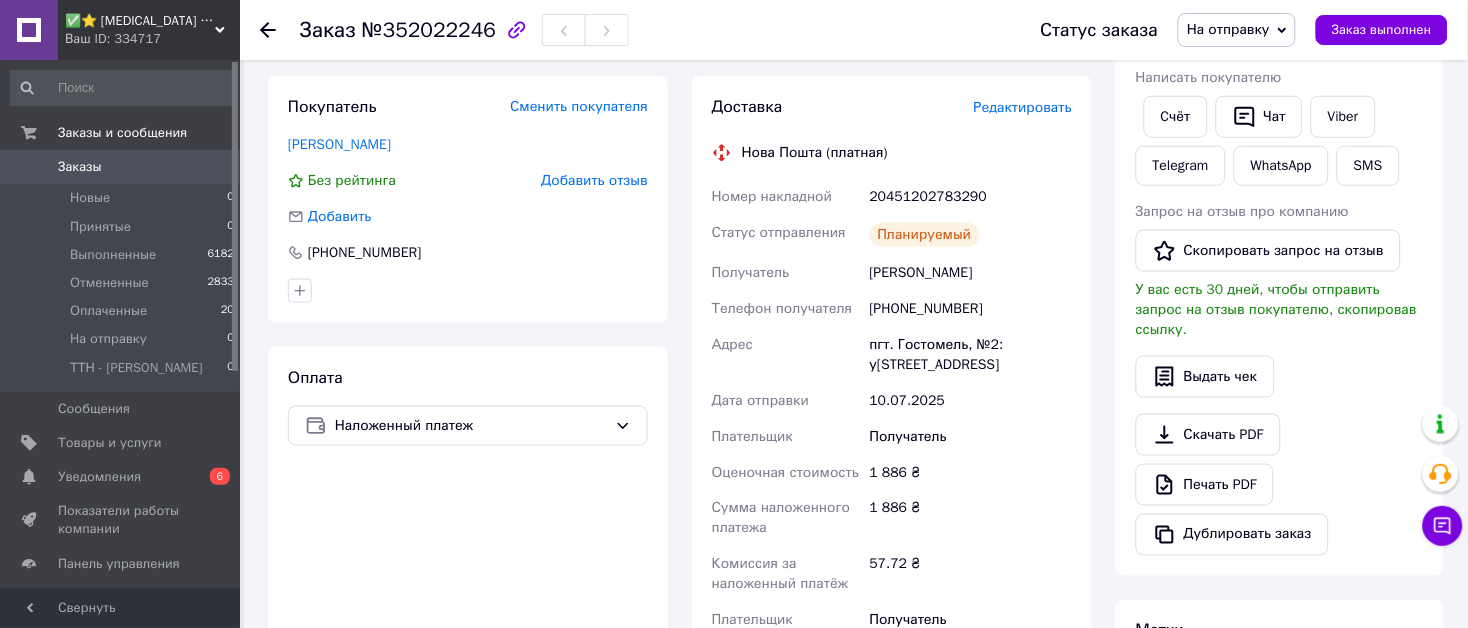 click on "Планируемый" at bounding box center [971, 235] 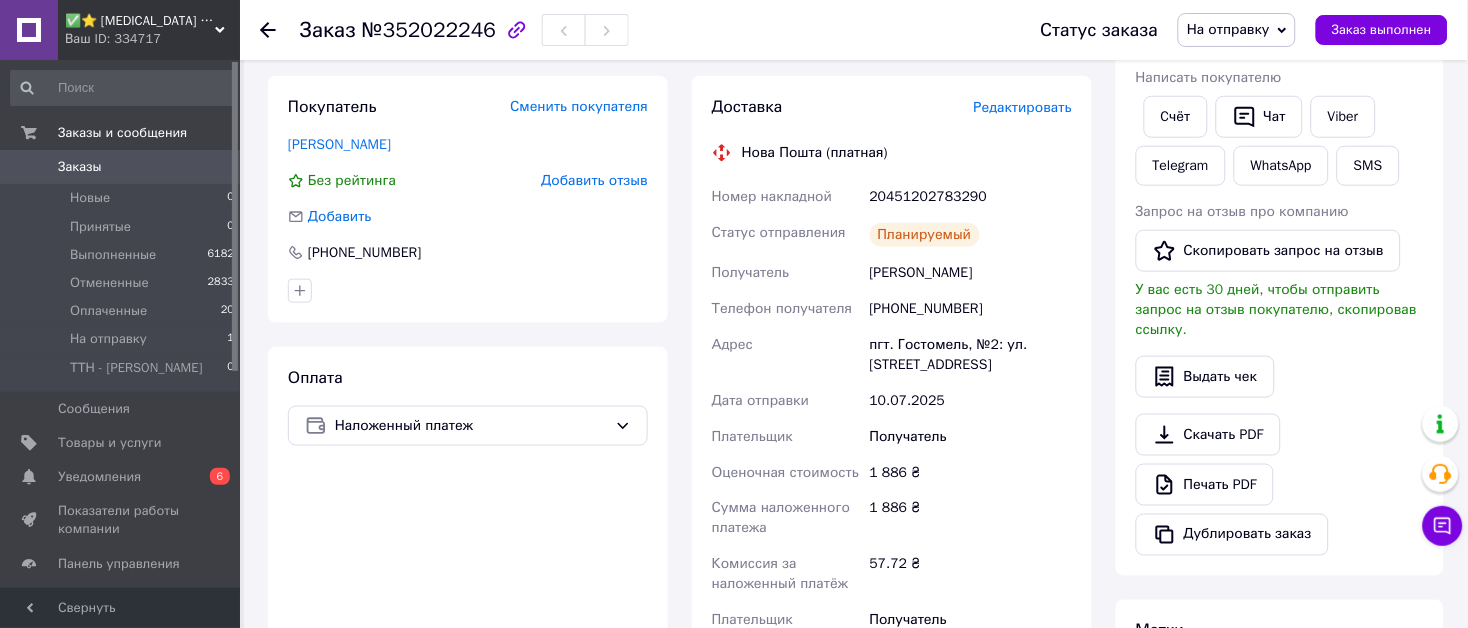 scroll, scrollTop: 545, scrollLeft: 0, axis: vertical 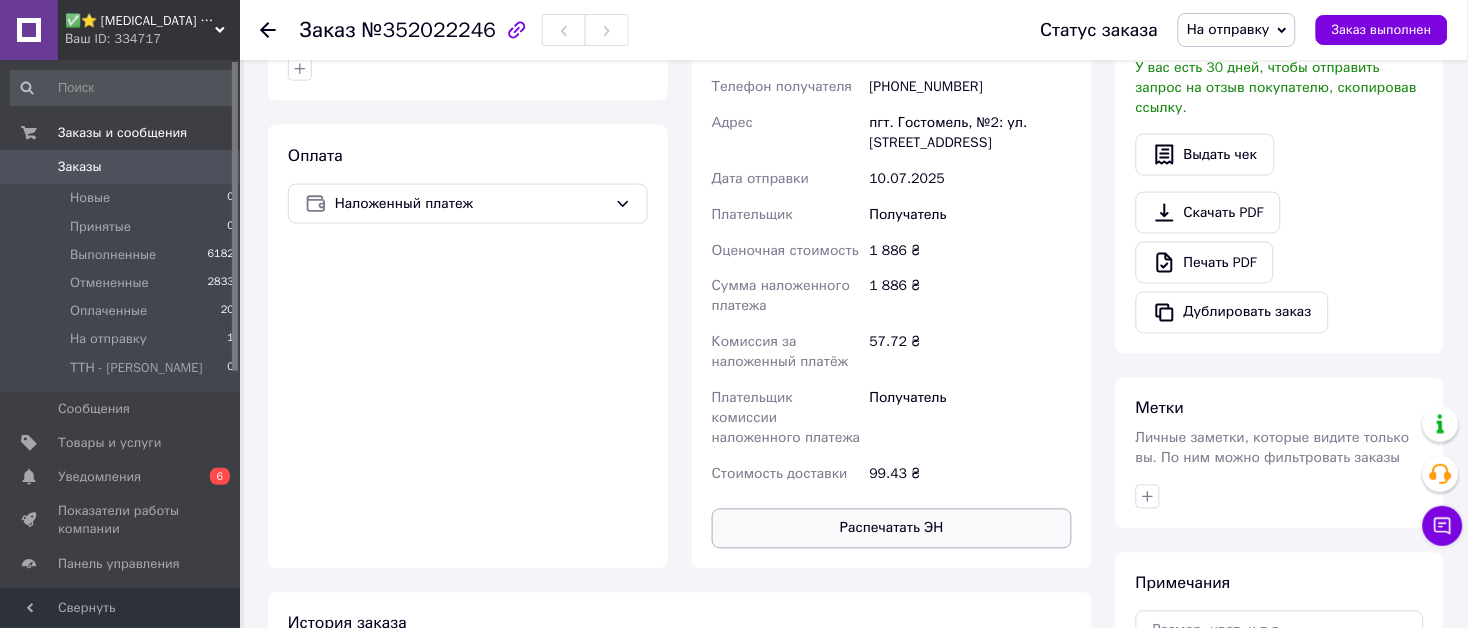 click on "Распечатать ЭН" at bounding box center (892, 529) 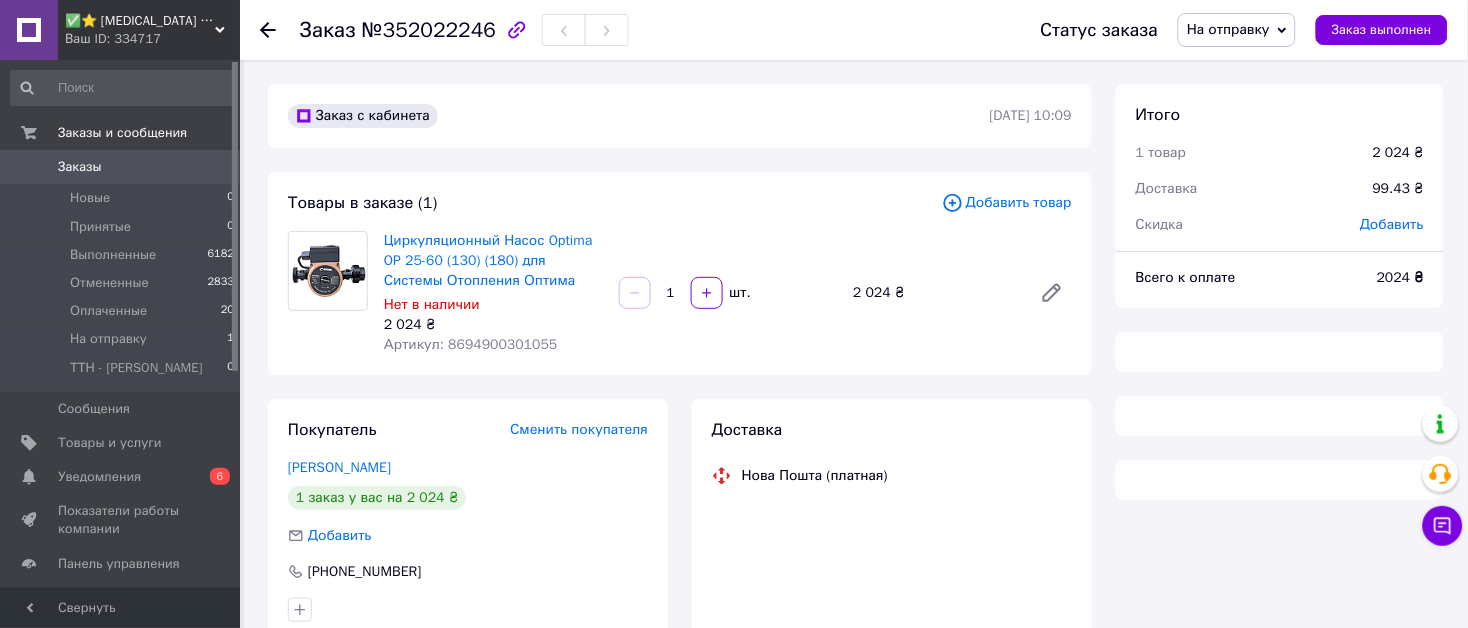scroll, scrollTop: 244, scrollLeft: 0, axis: vertical 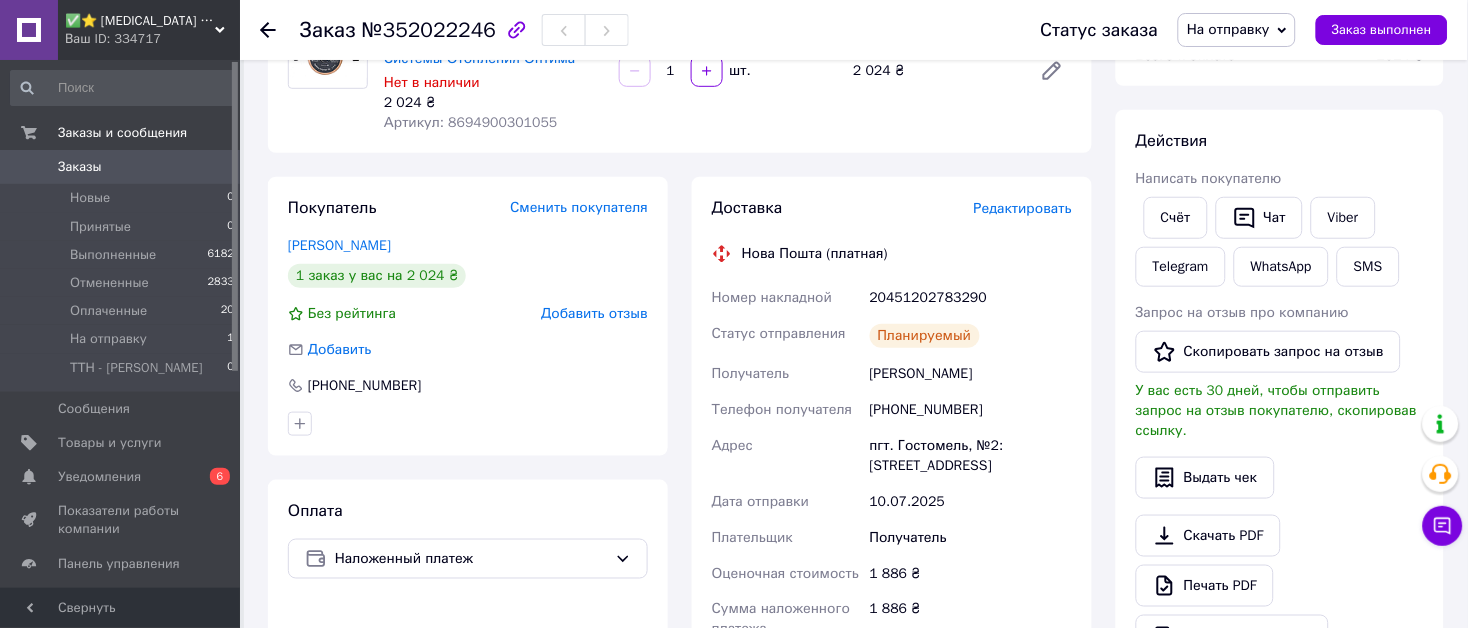 click on "Заказы" at bounding box center (121, 167) 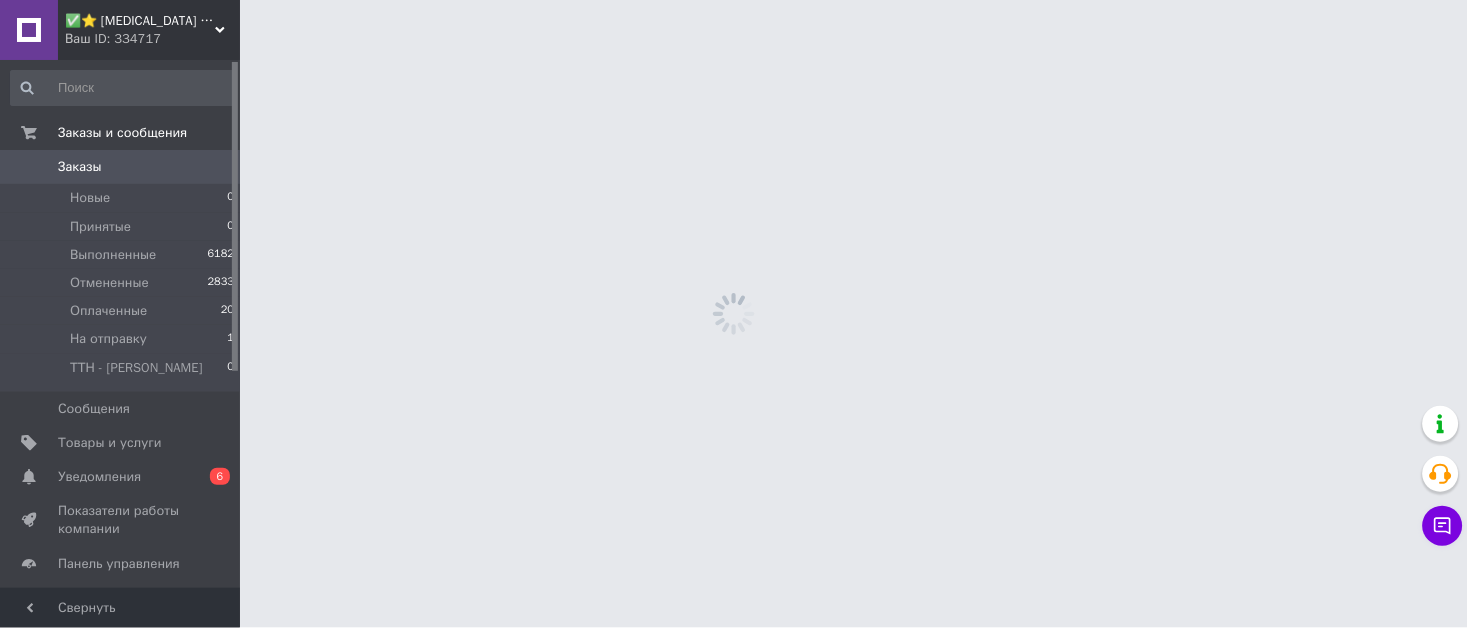 scroll, scrollTop: 0, scrollLeft: 0, axis: both 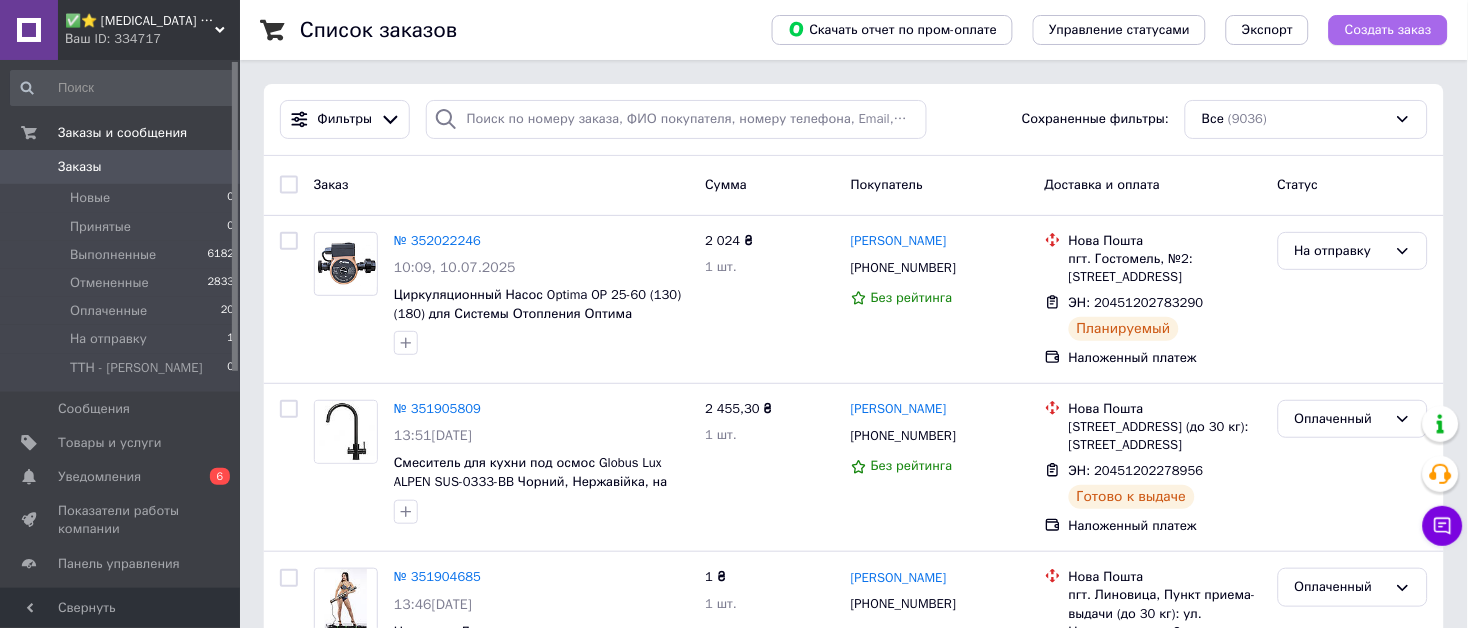 click on "Создать заказ" at bounding box center [1388, 30] 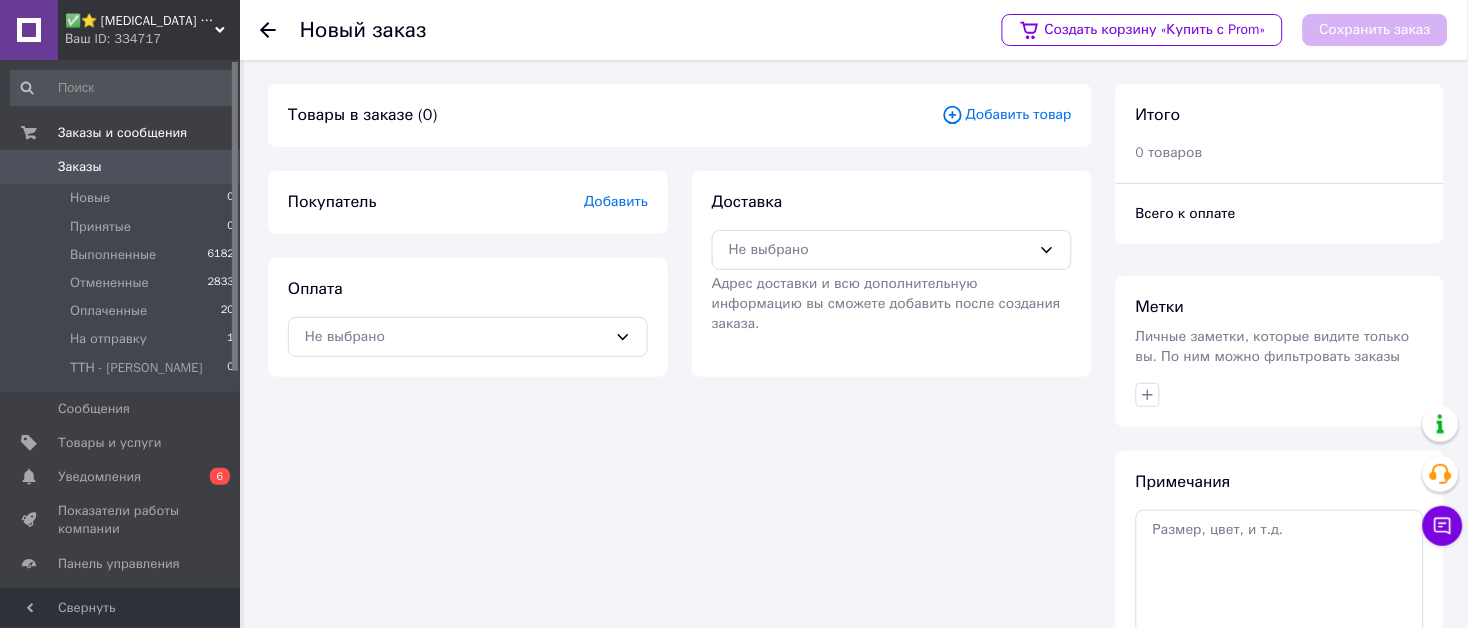 click on "Товары в заказе (0) Добавить товар" at bounding box center [680, 115] 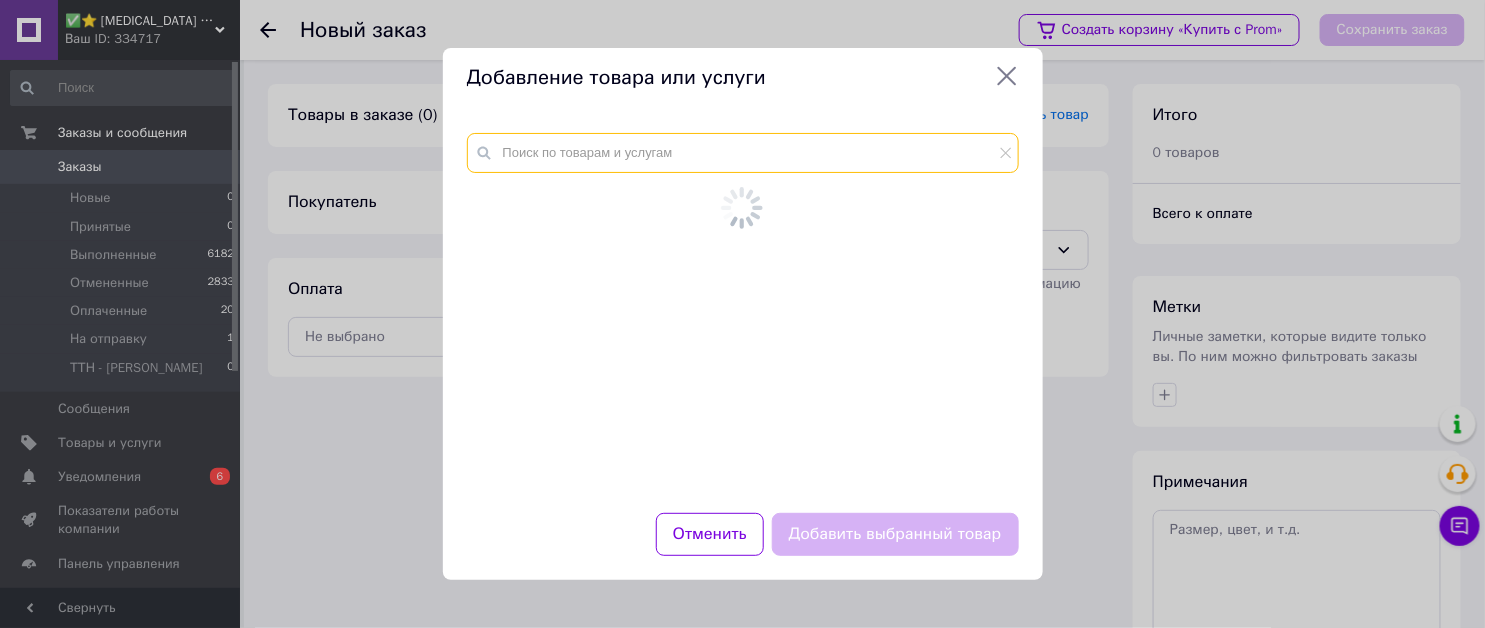 click at bounding box center (743, 153) 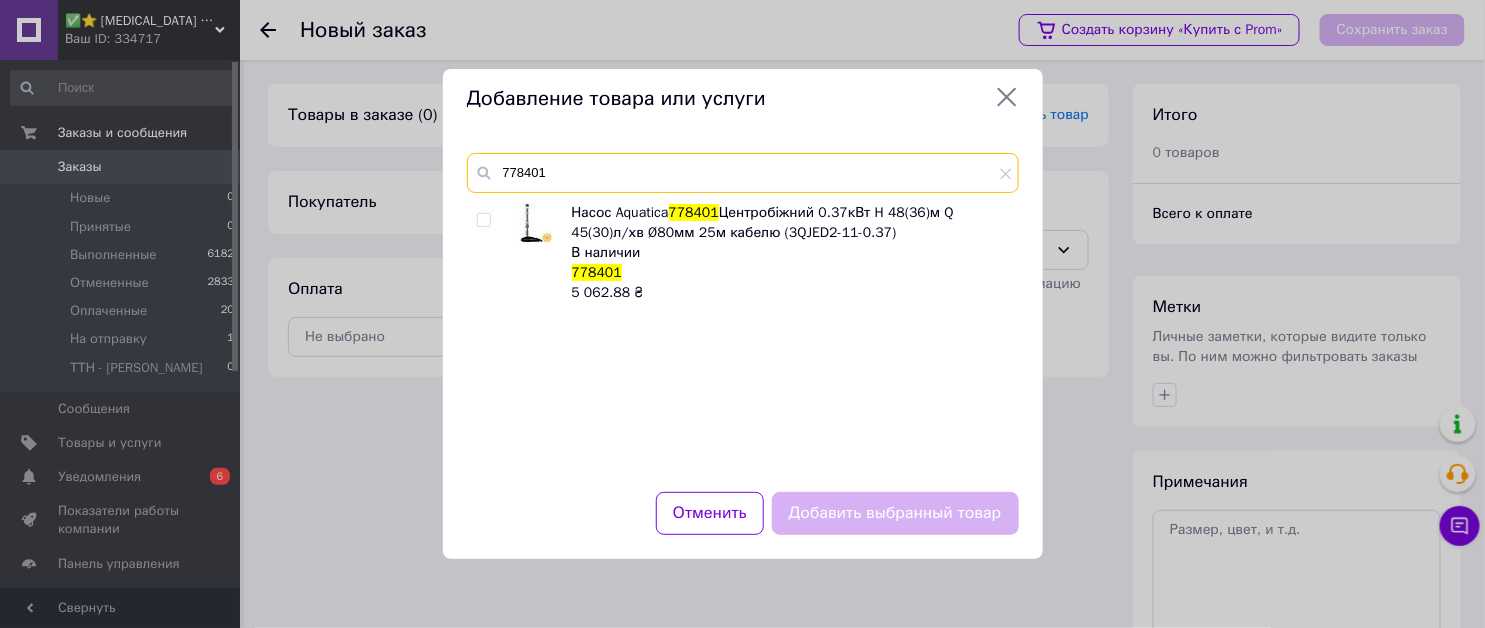 type on "778401" 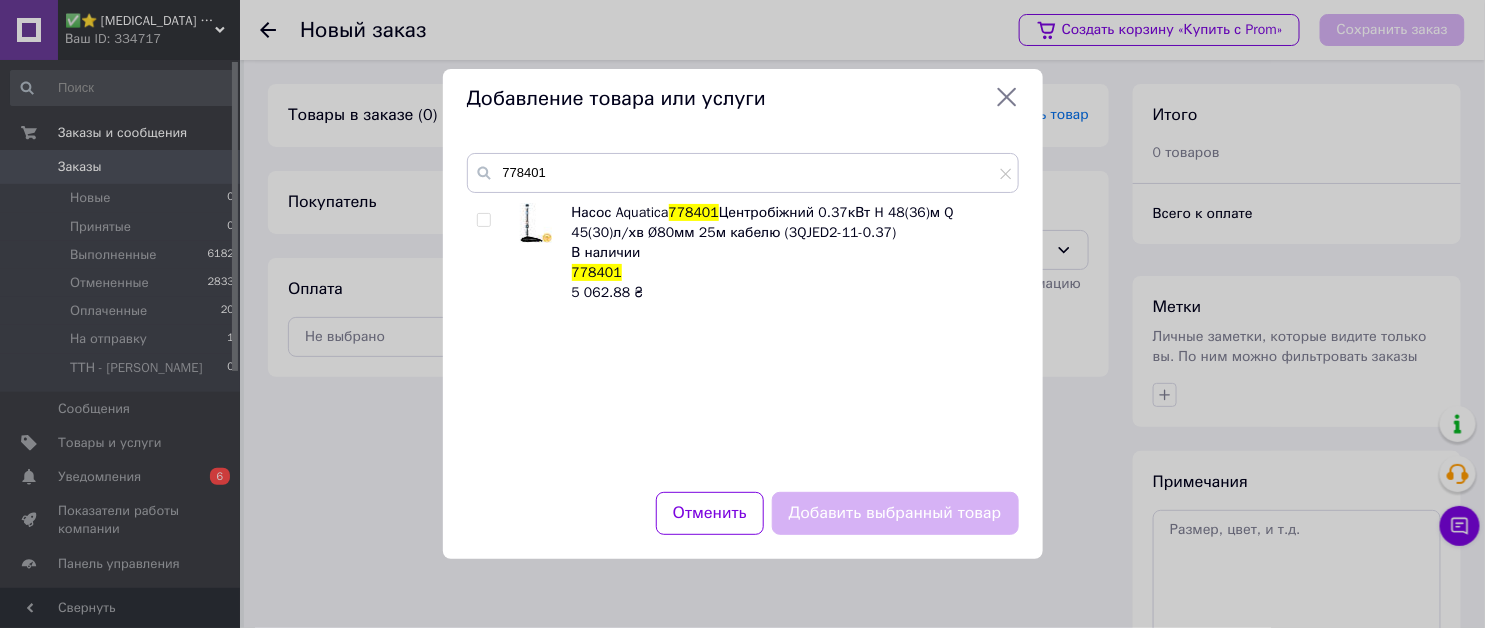 click at bounding box center [483, 220] 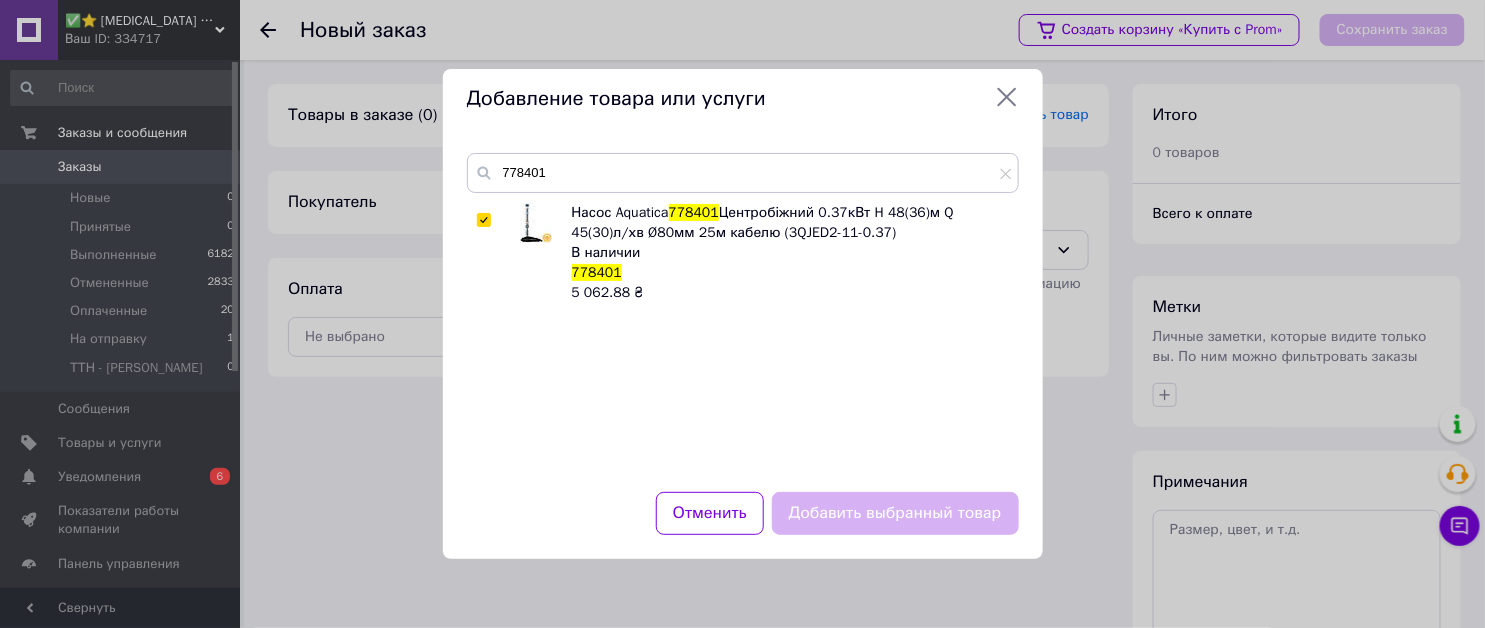 checkbox on "true" 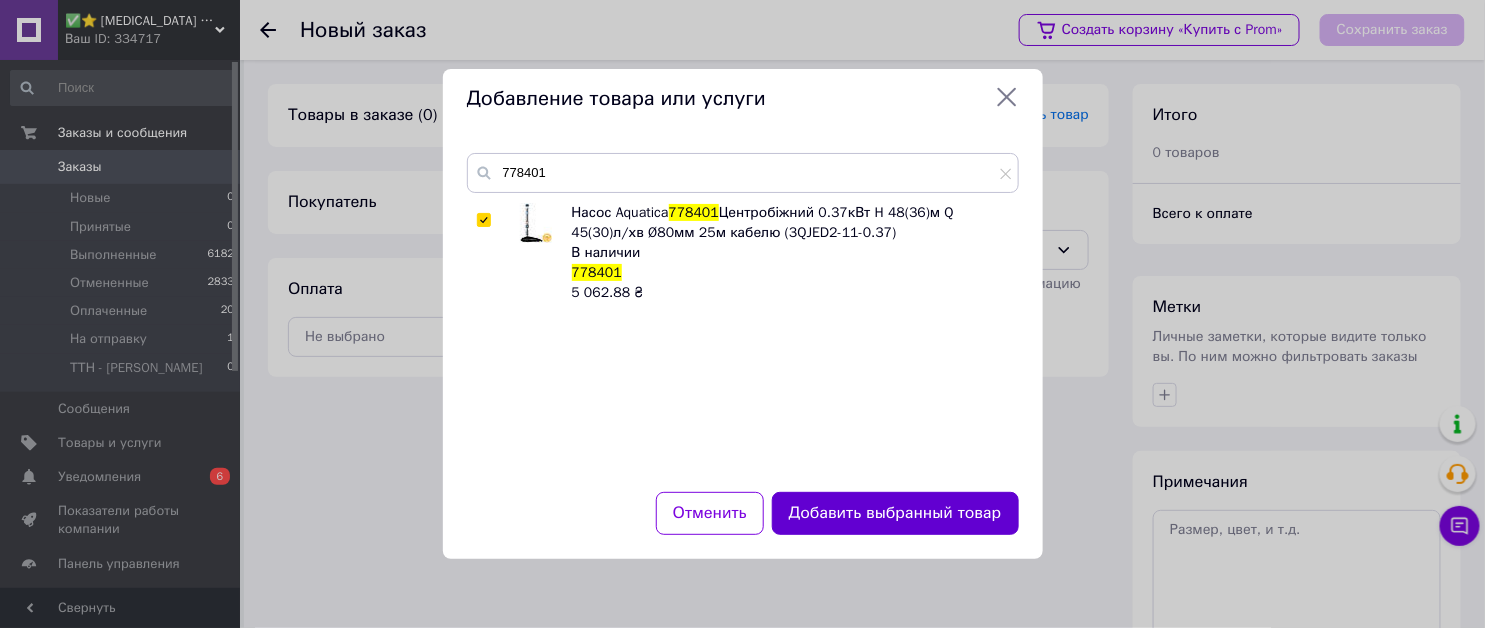 click on "Добавить выбранный товар" at bounding box center [895, 513] 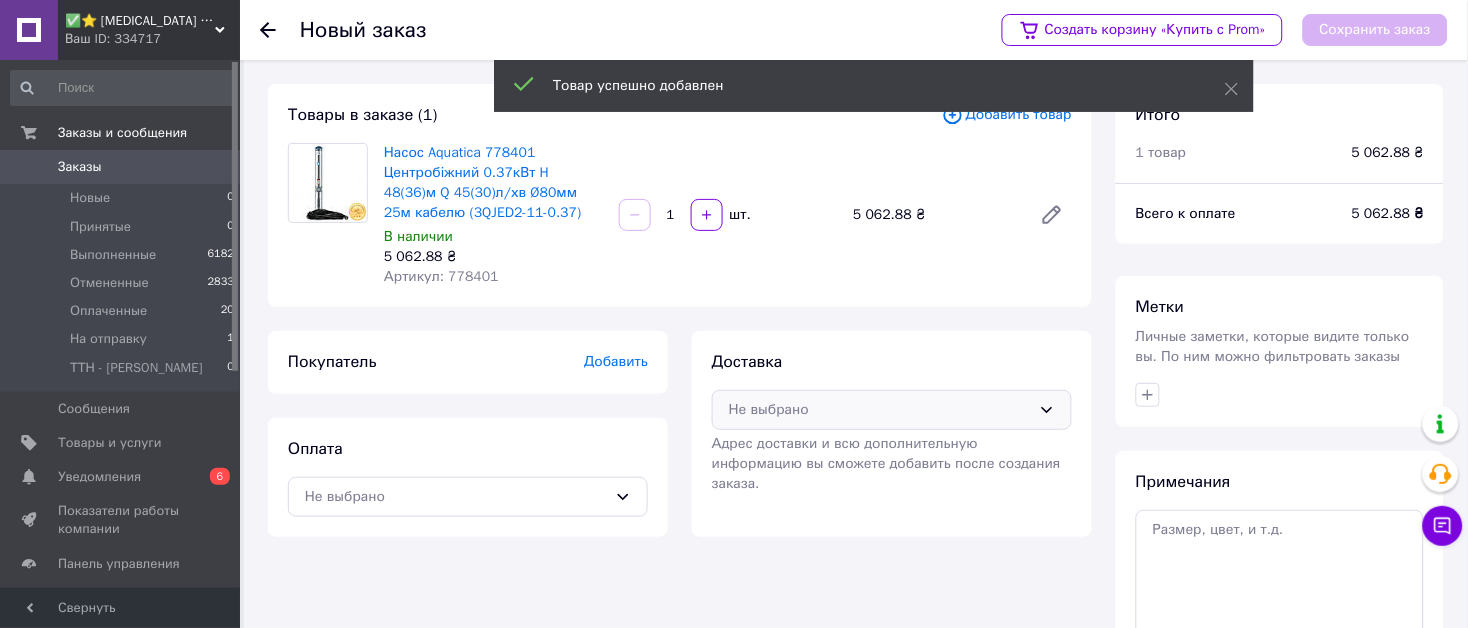 click on "Не выбрано" at bounding box center [880, 410] 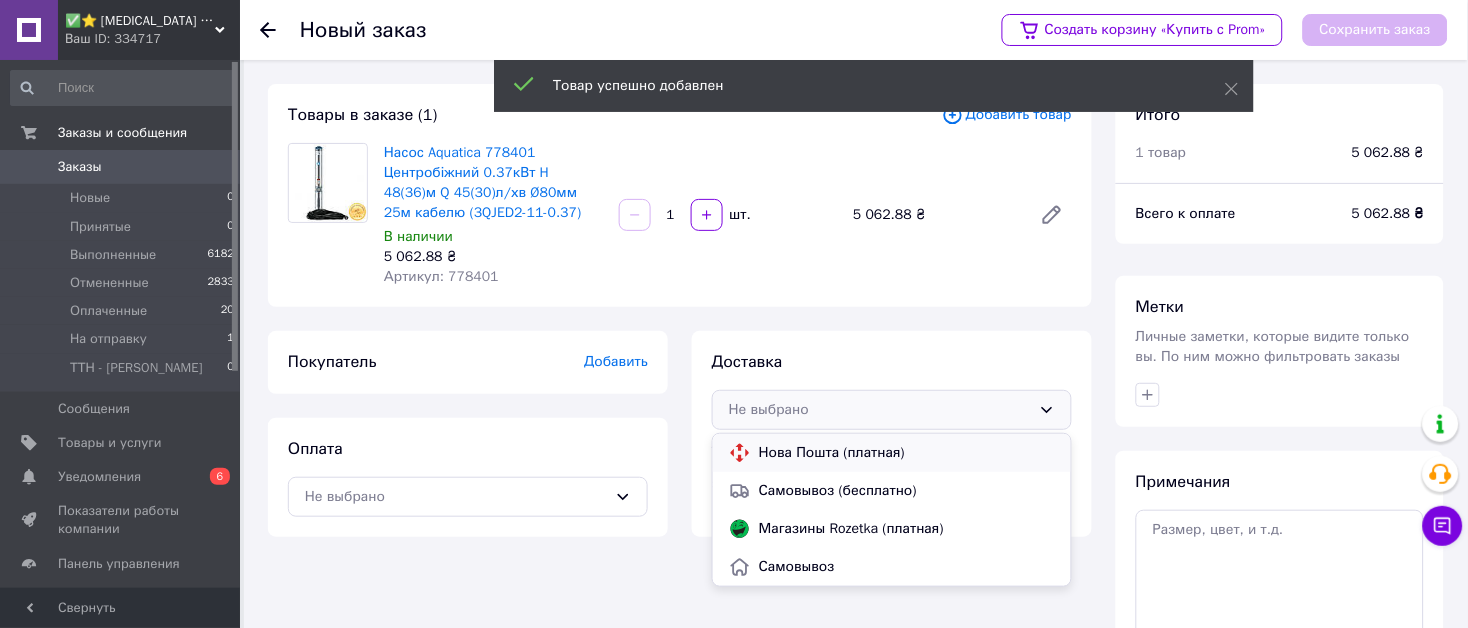 click on "Нова Пошта (платная)" at bounding box center [907, 453] 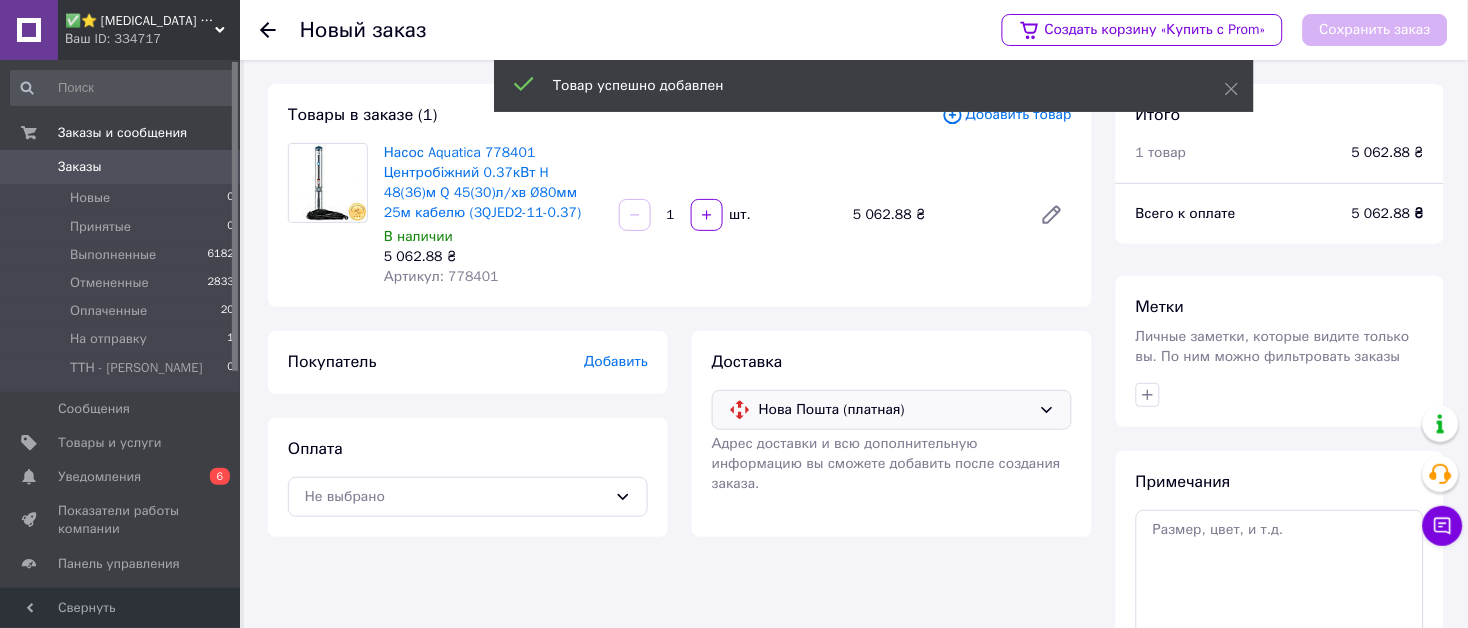 scroll, scrollTop: 195, scrollLeft: 0, axis: vertical 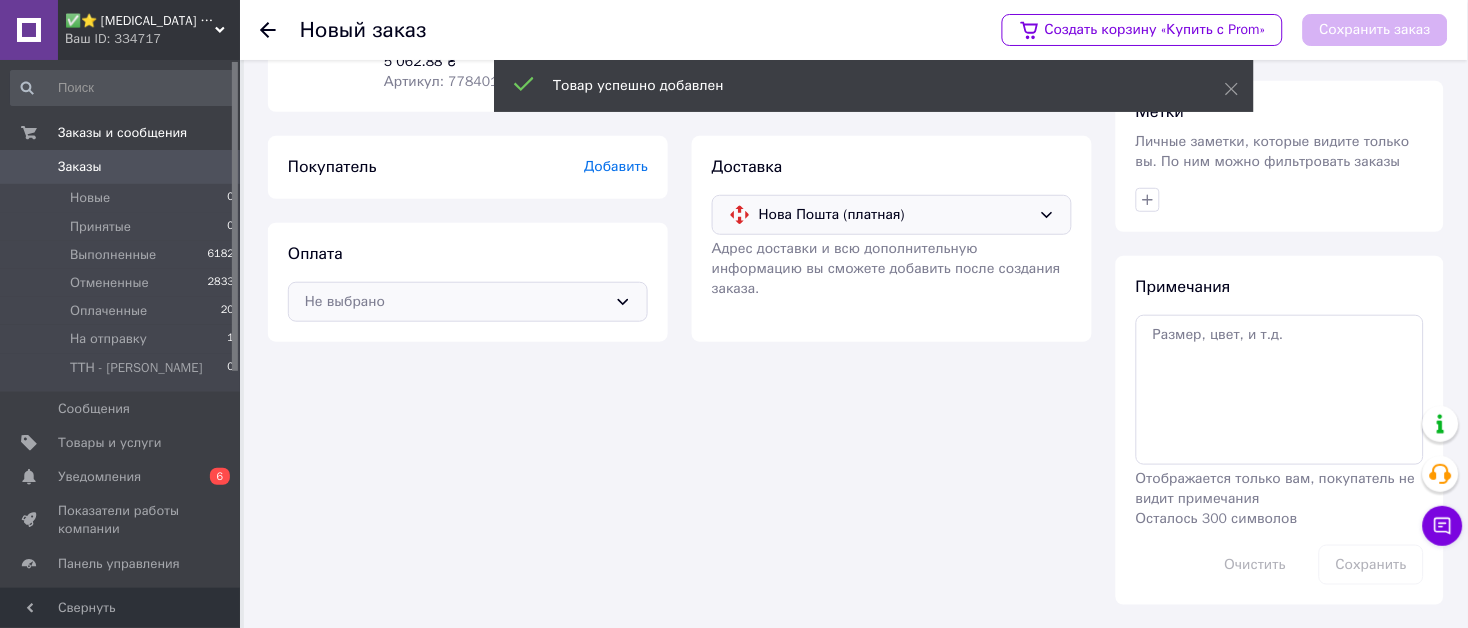 click on "Не выбрано" at bounding box center (456, 302) 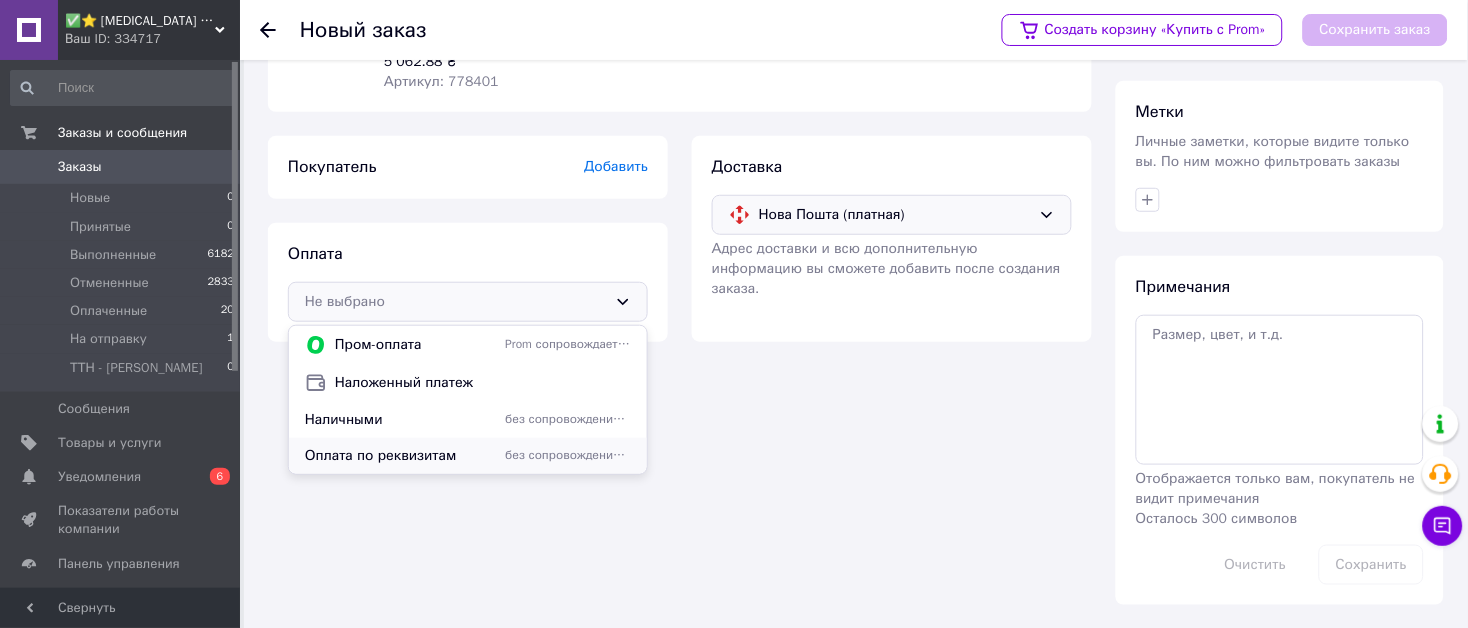click on "Оплата по реквизитам" at bounding box center (401, 456) 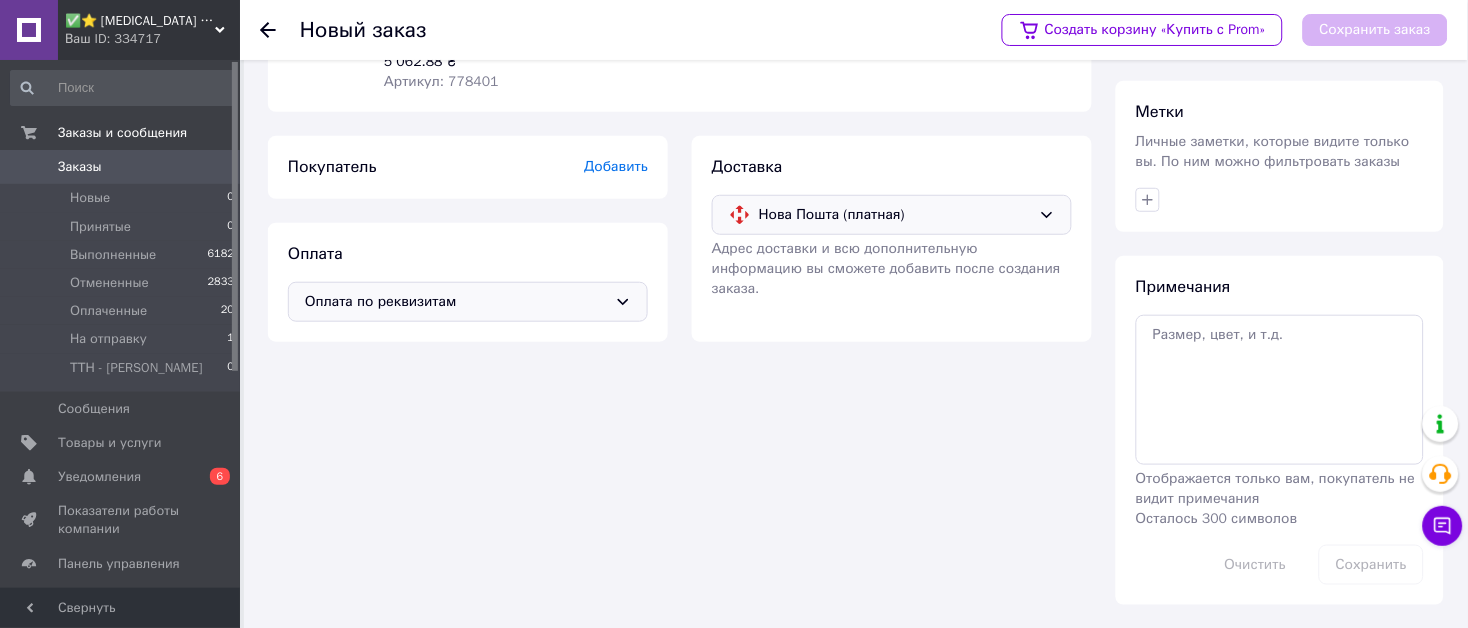 scroll, scrollTop: 0, scrollLeft: 0, axis: both 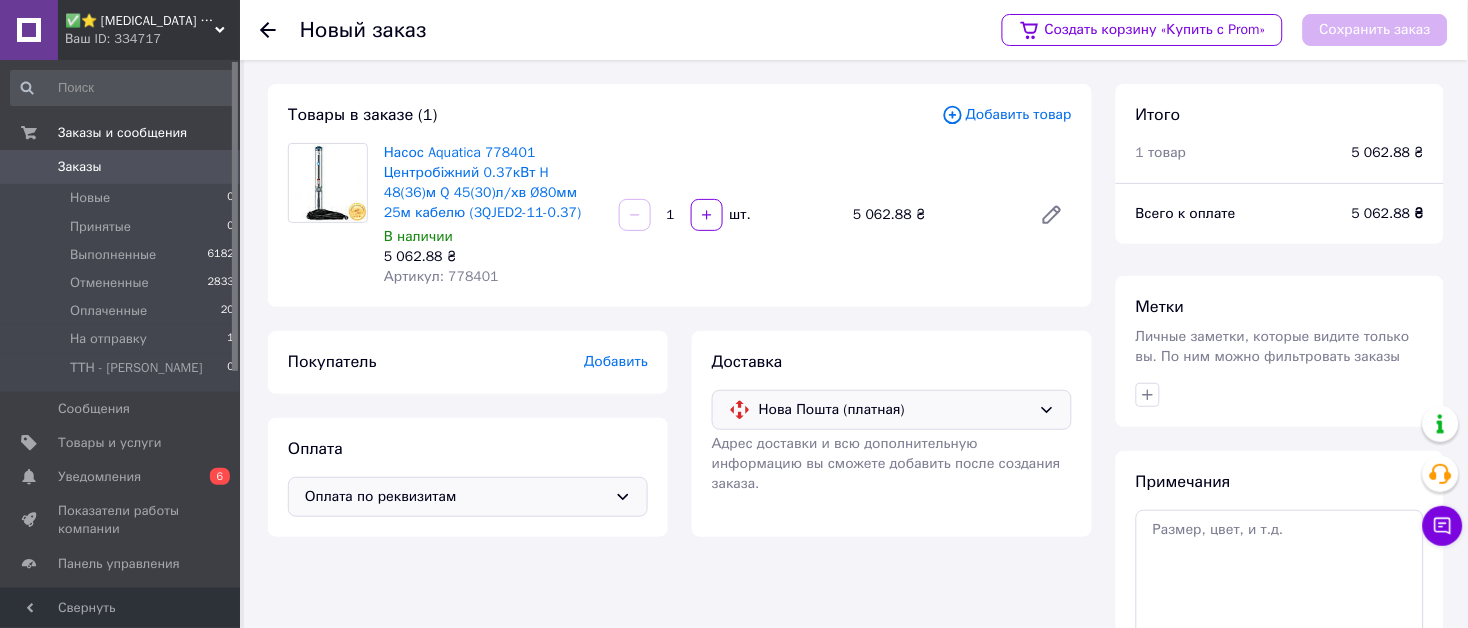 click on "Добавить" at bounding box center (616, 361) 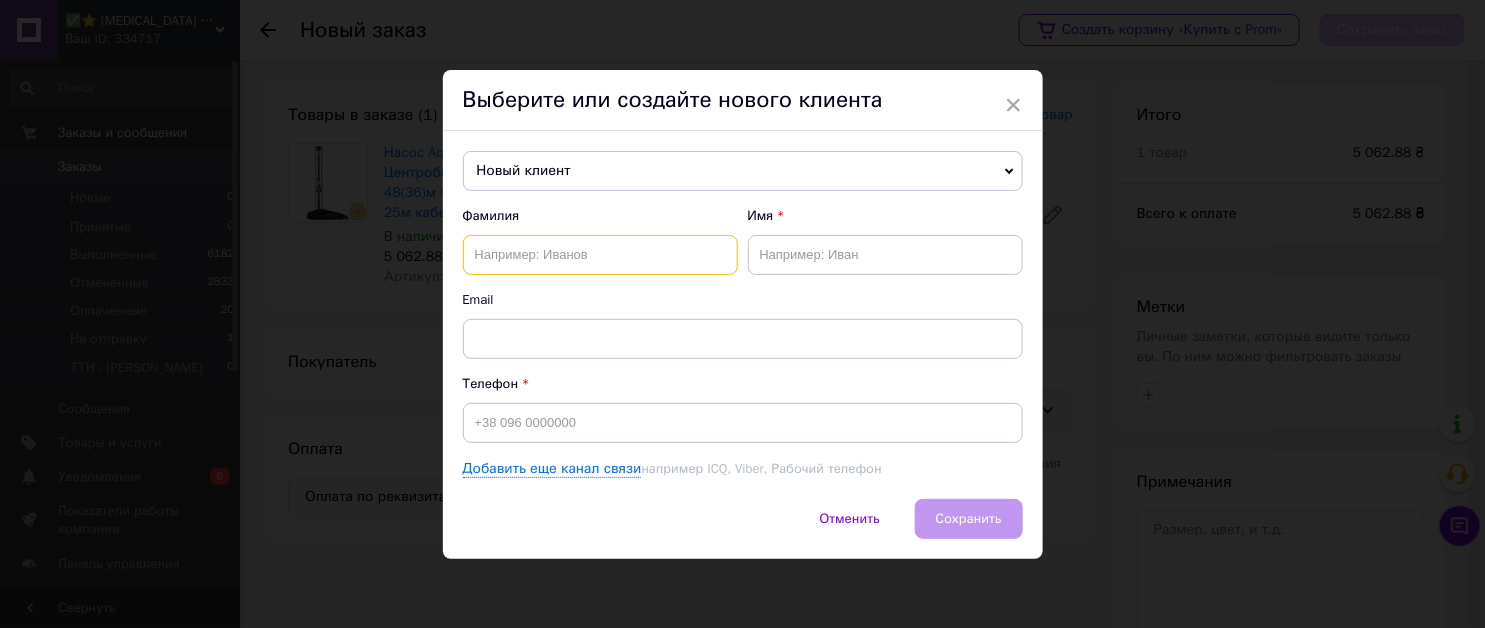 click at bounding box center (600, 255) 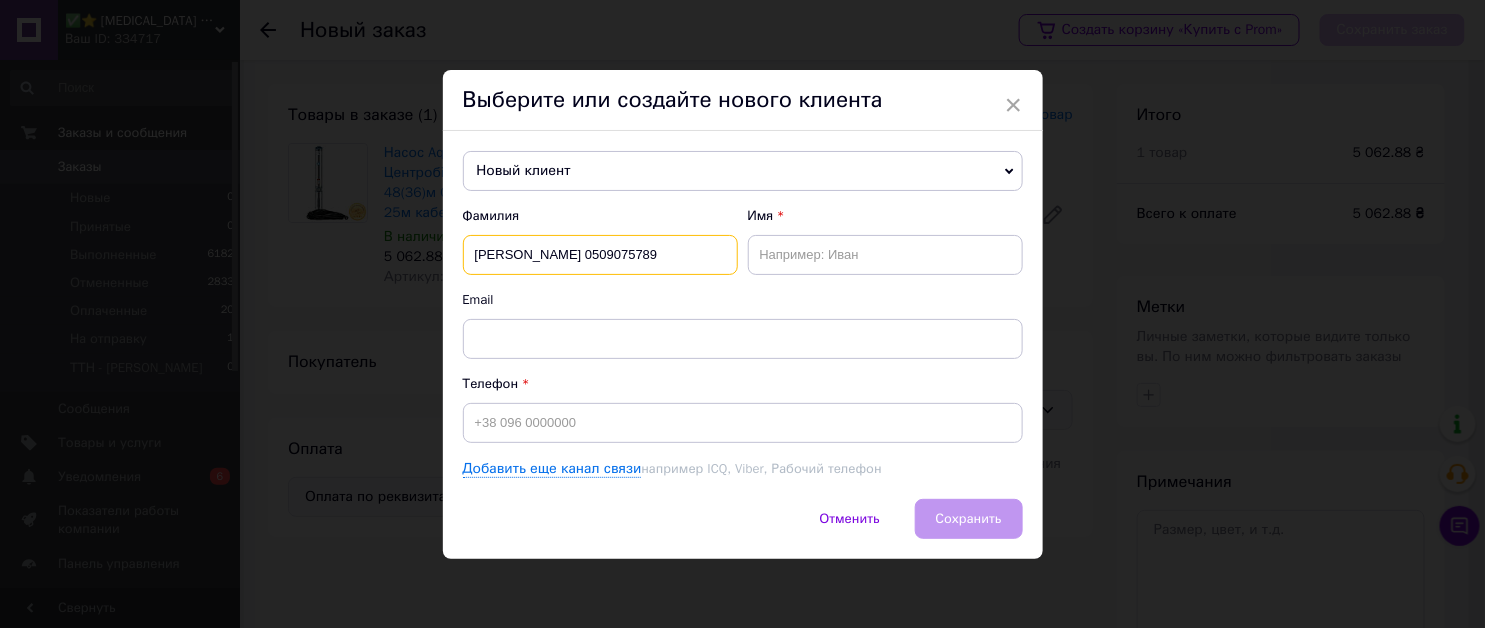 type on "Іщенко Сергій 0509075789" 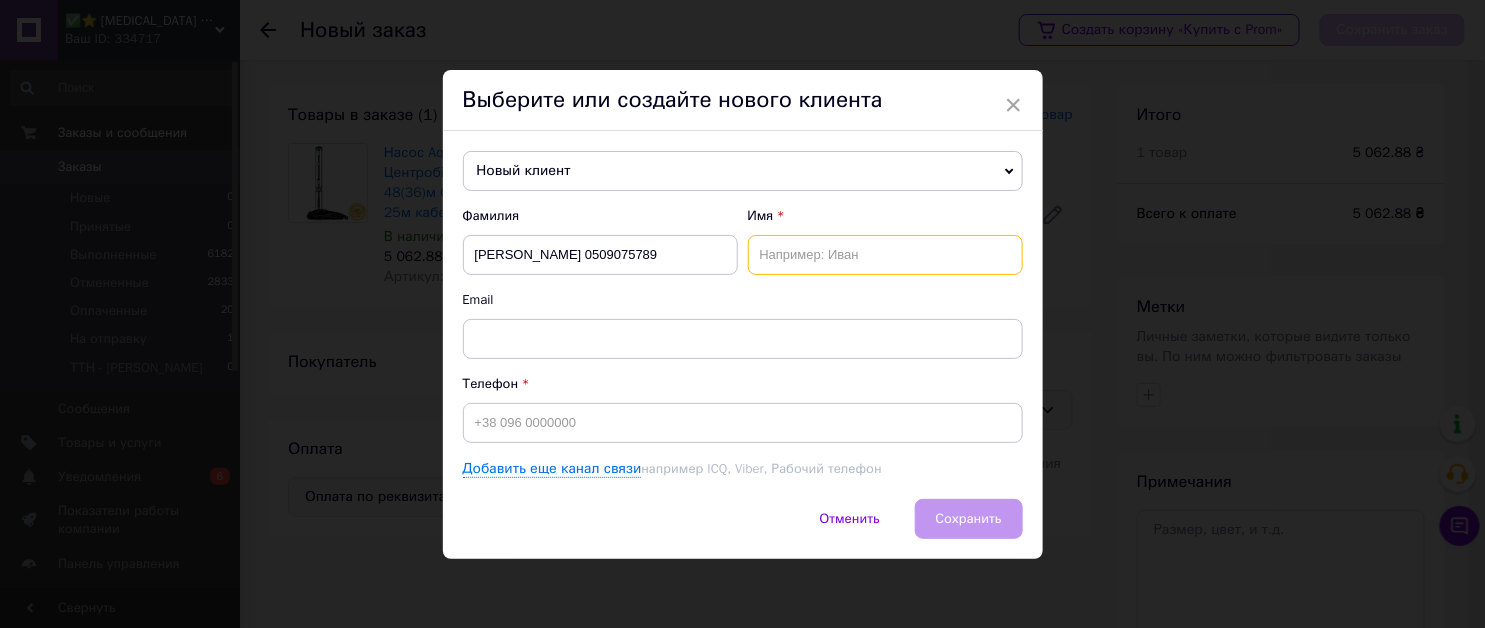 click at bounding box center [885, 255] 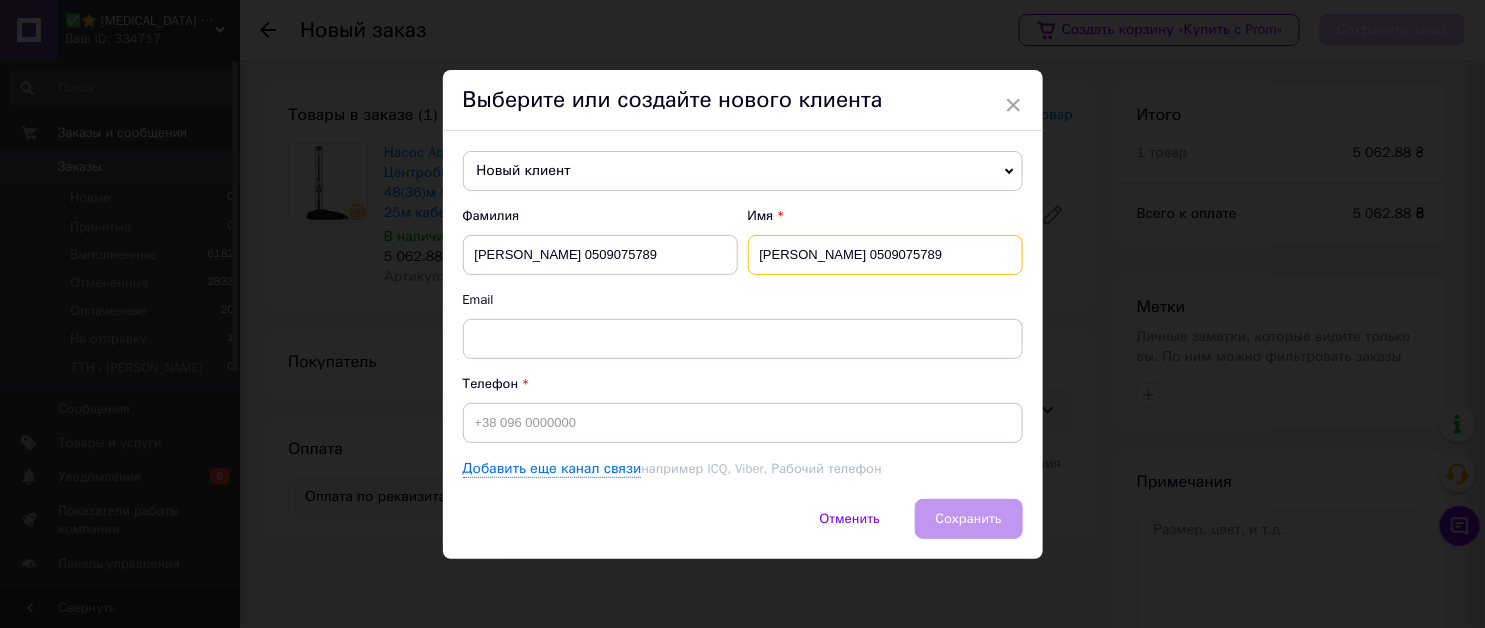 click on "Іщенко Сергій 0509075789" at bounding box center (885, 255) 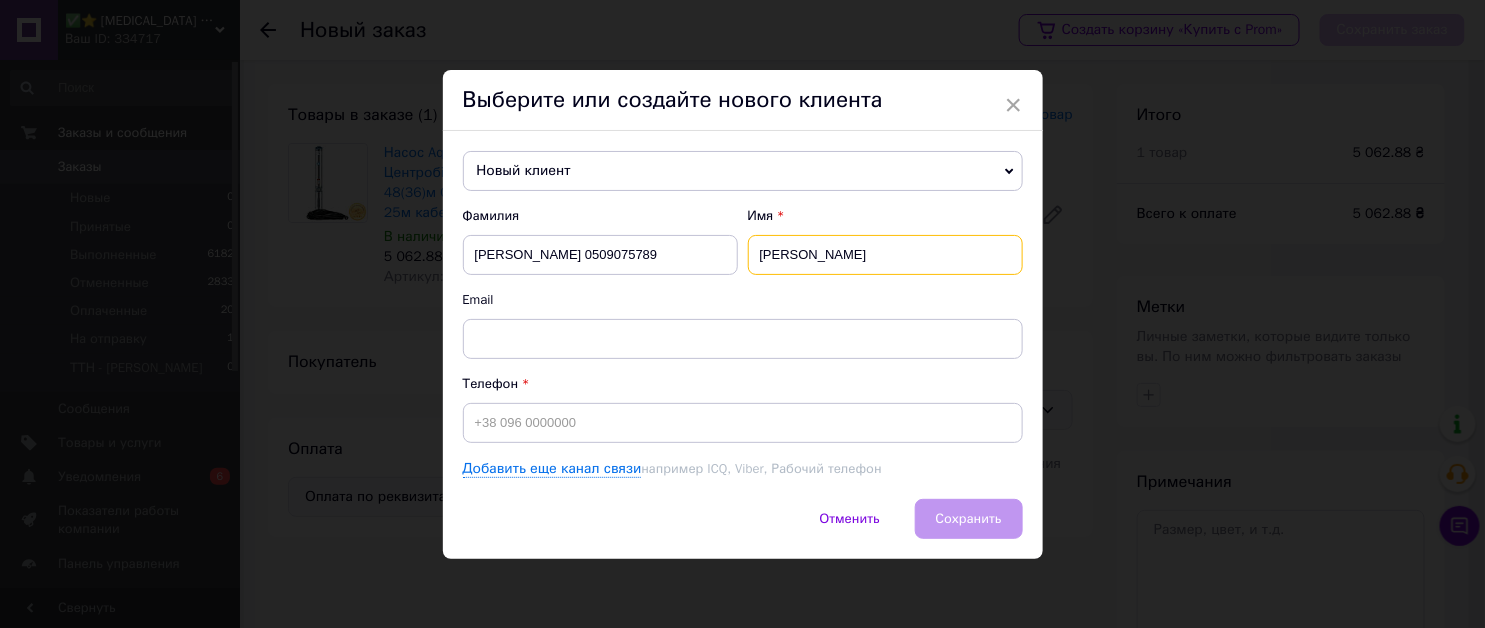type on "[PERSON_NAME]" 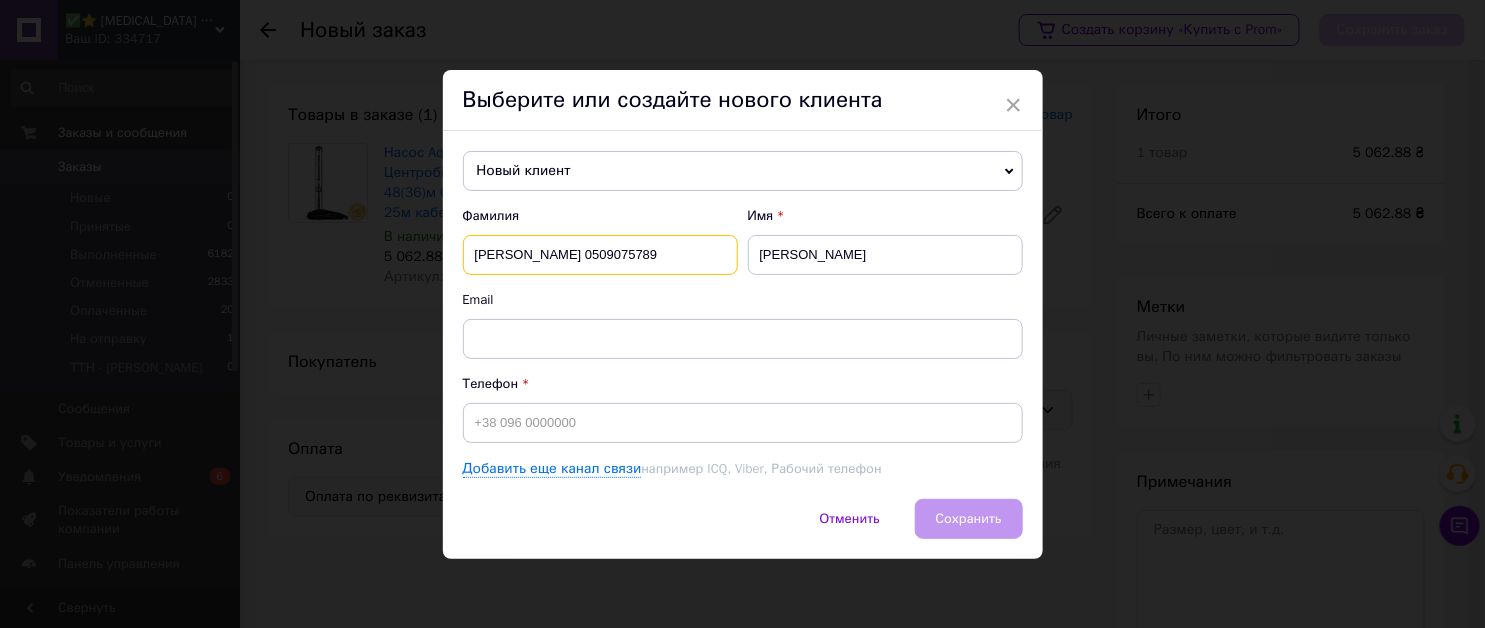 drag, startPoint x: 698, startPoint y: 263, endPoint x: 738, endPoint y: 265, distance: 40.04997 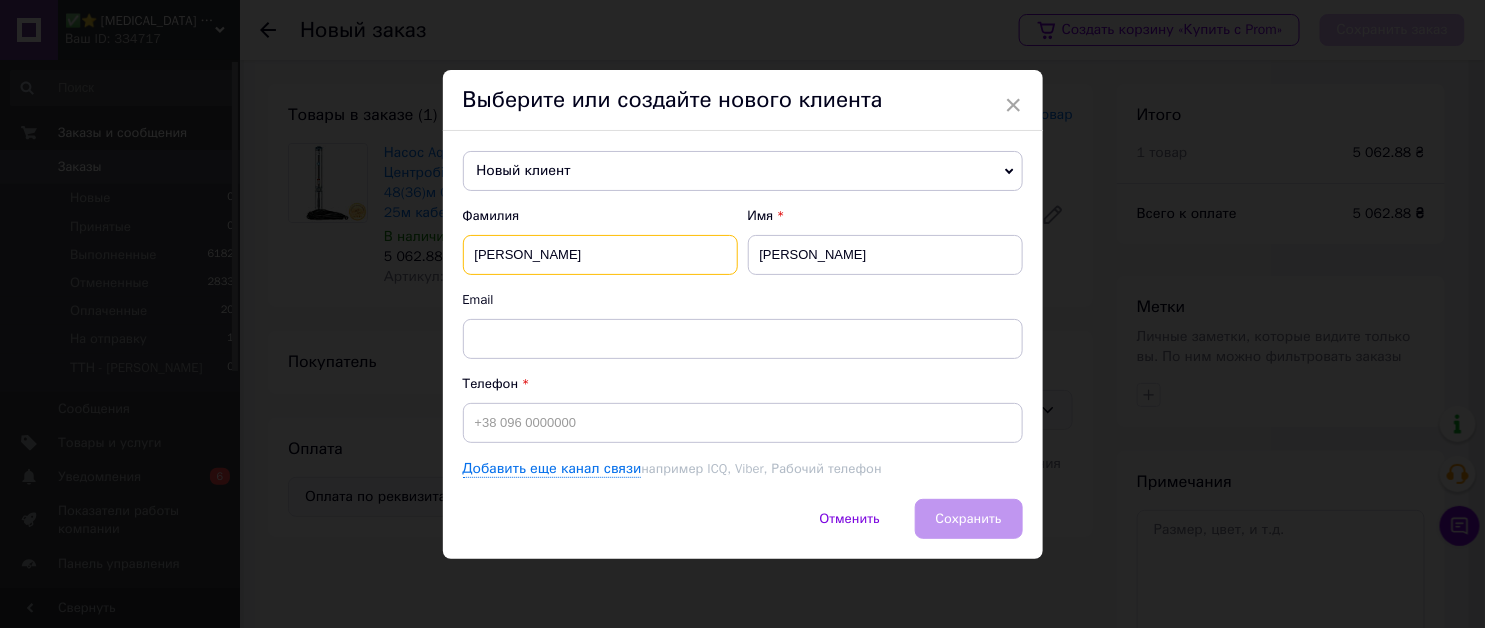 type on "[PERSON_NAME]" 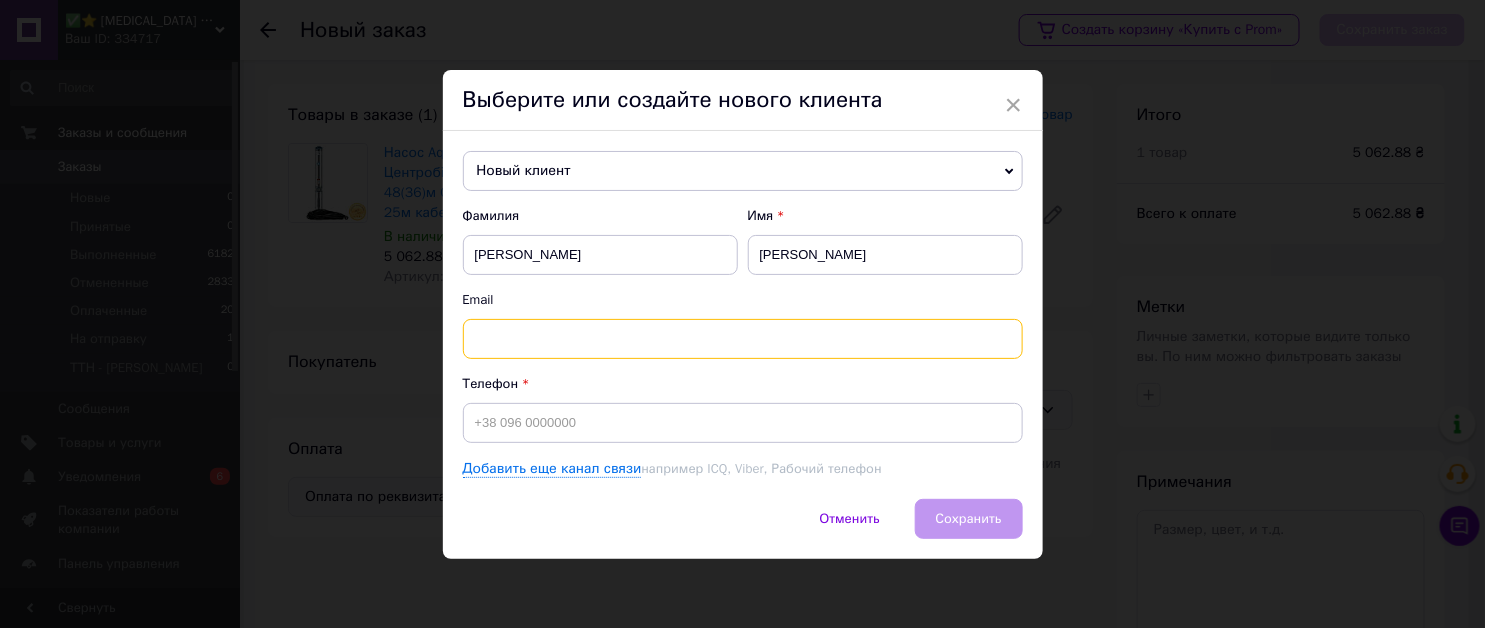 click at bounding box center [743, 339] 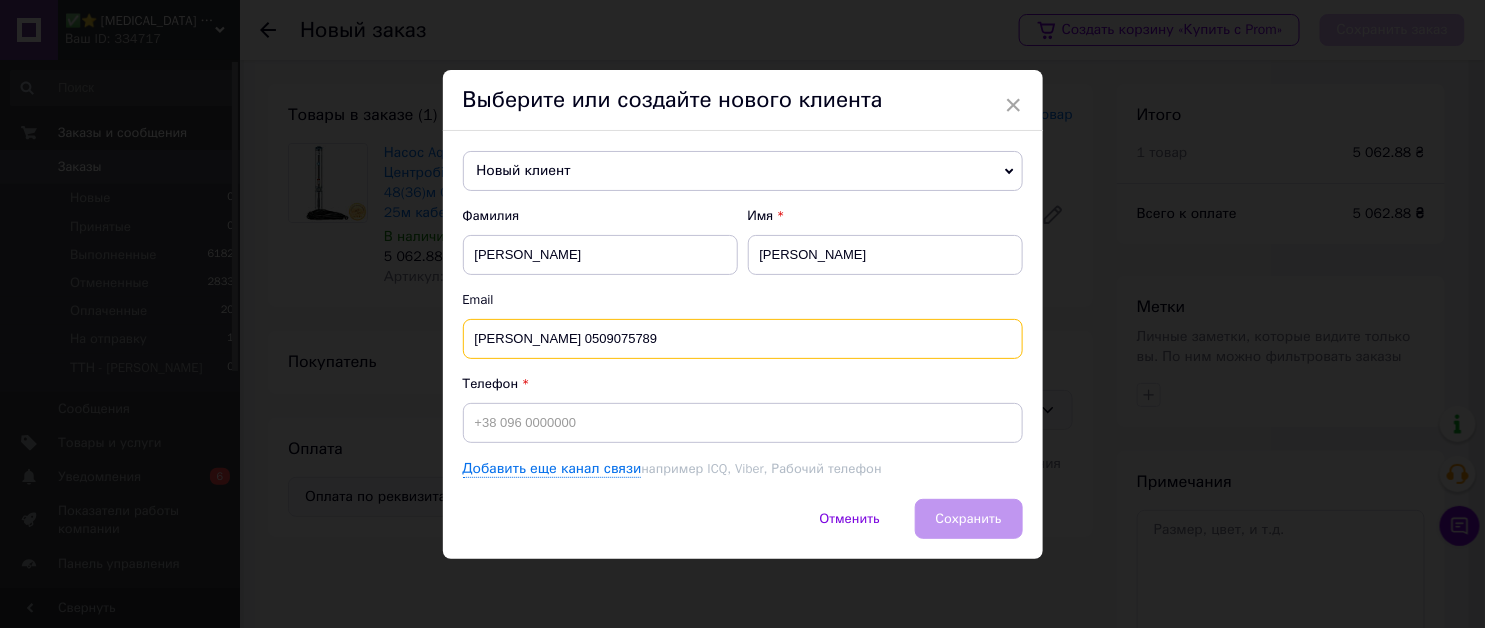 drag, startPoint x: 561, startPoint y: 338, endPoint x: 470, endPoint y: 350, distance: 91.787796 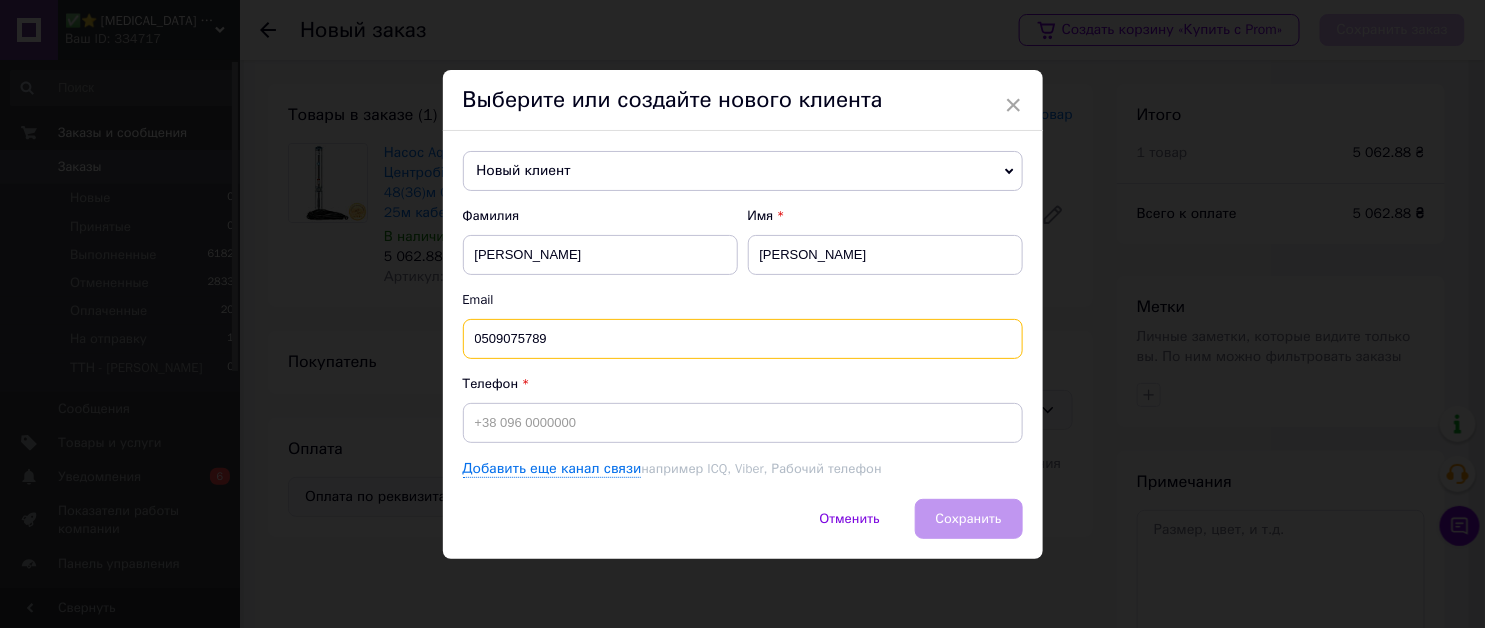 type on "0509075789" 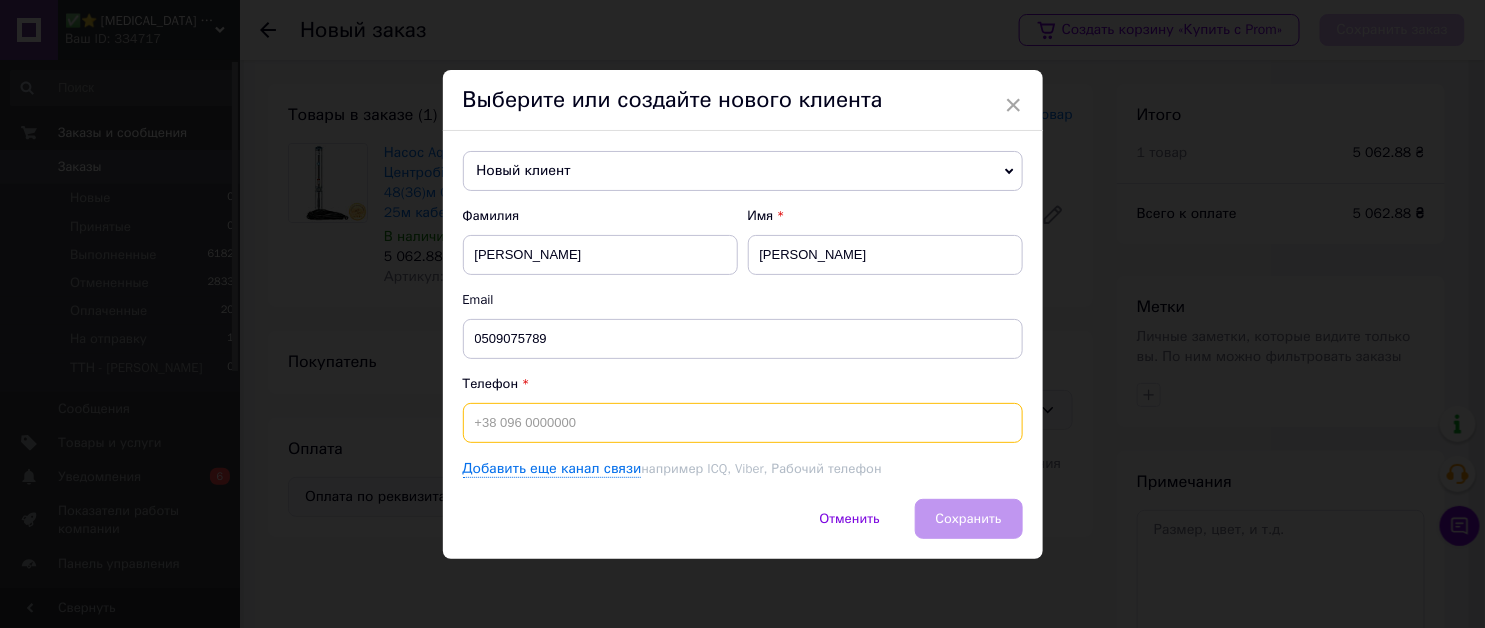 click at bounding box center (743, 423) 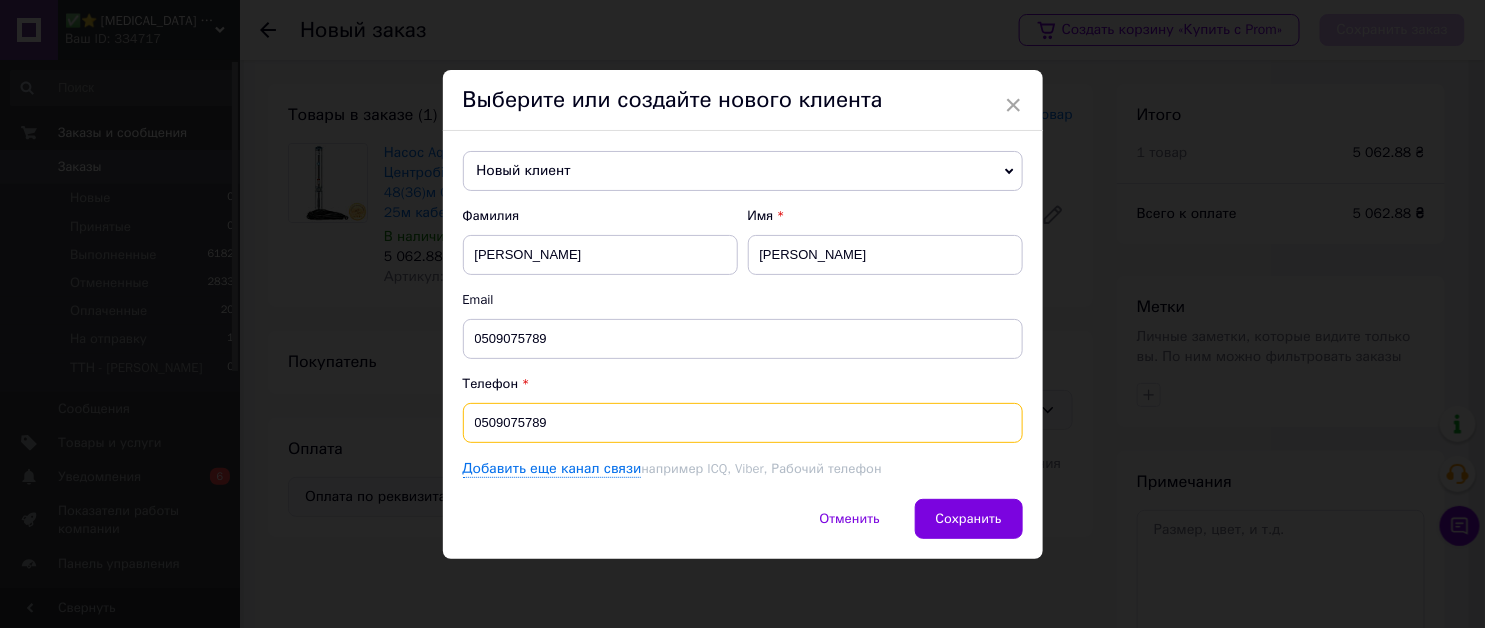 click on "0509075789" at bounding box center [743, 423] 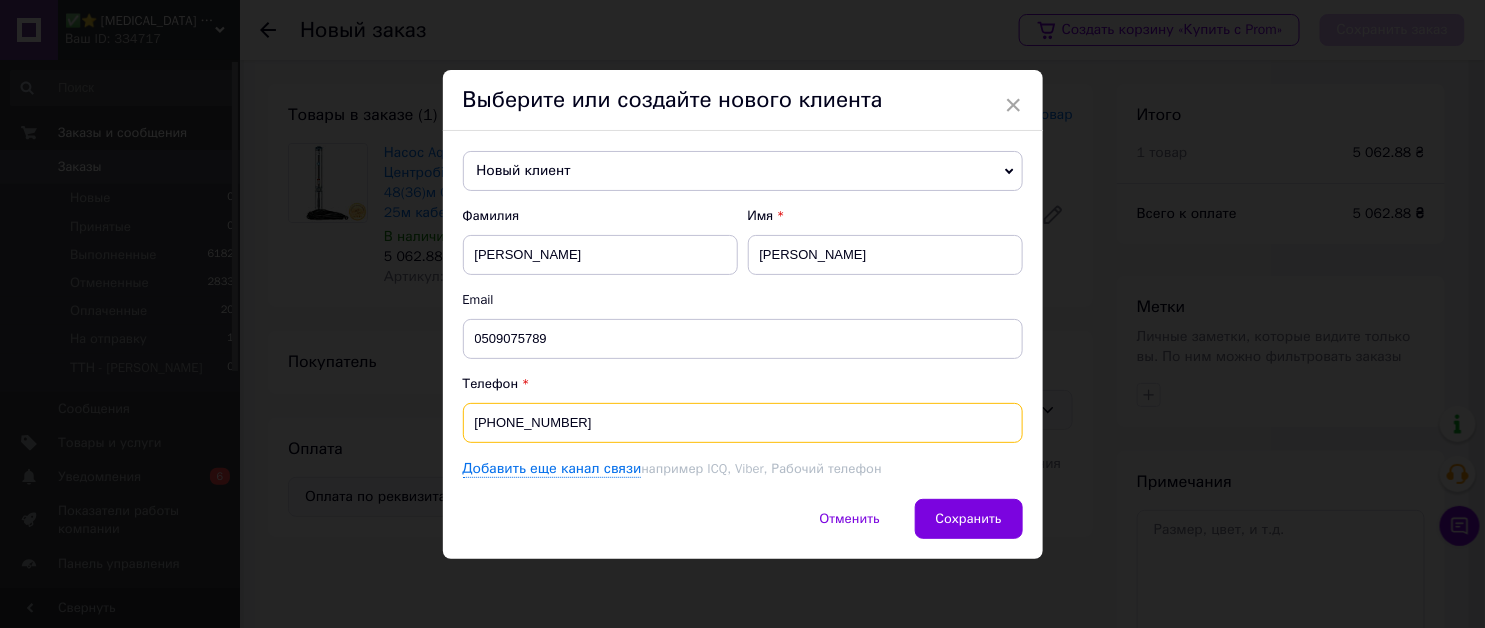 type on "[PHONE_NUMBER]" 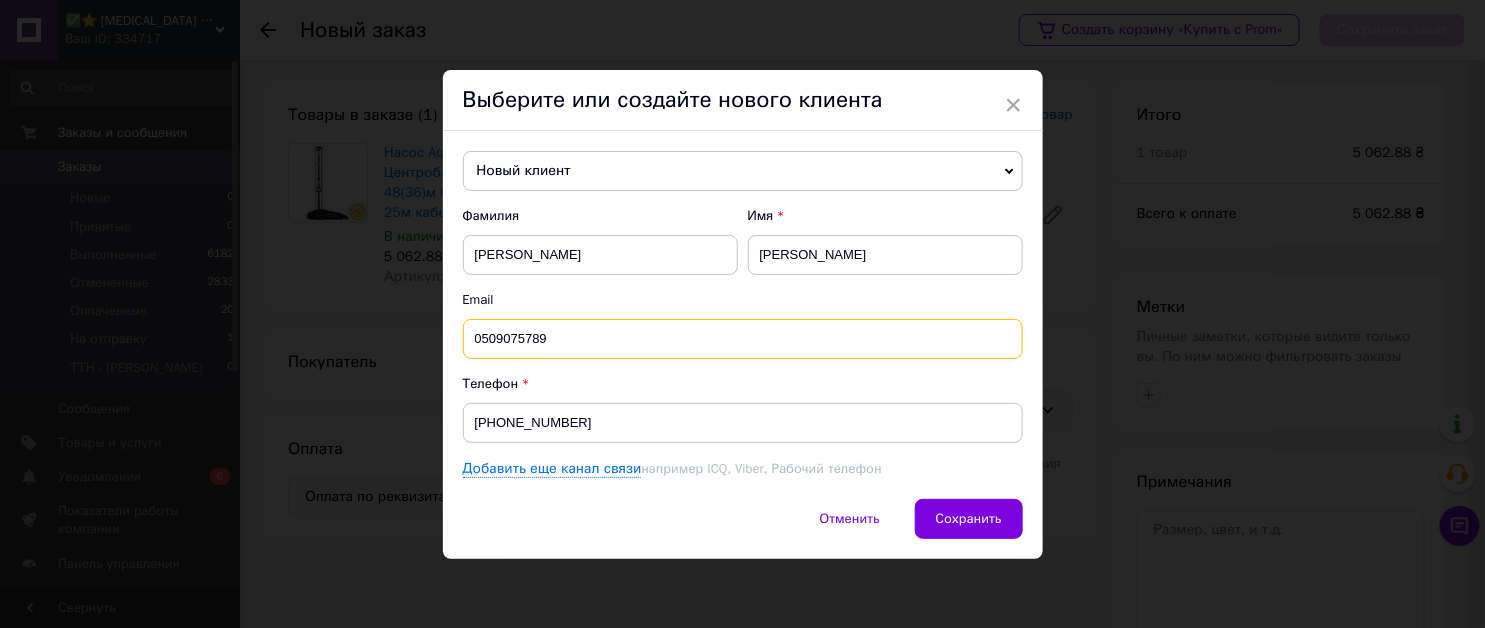 click on "0509075789" at bounding box center [743, 339] 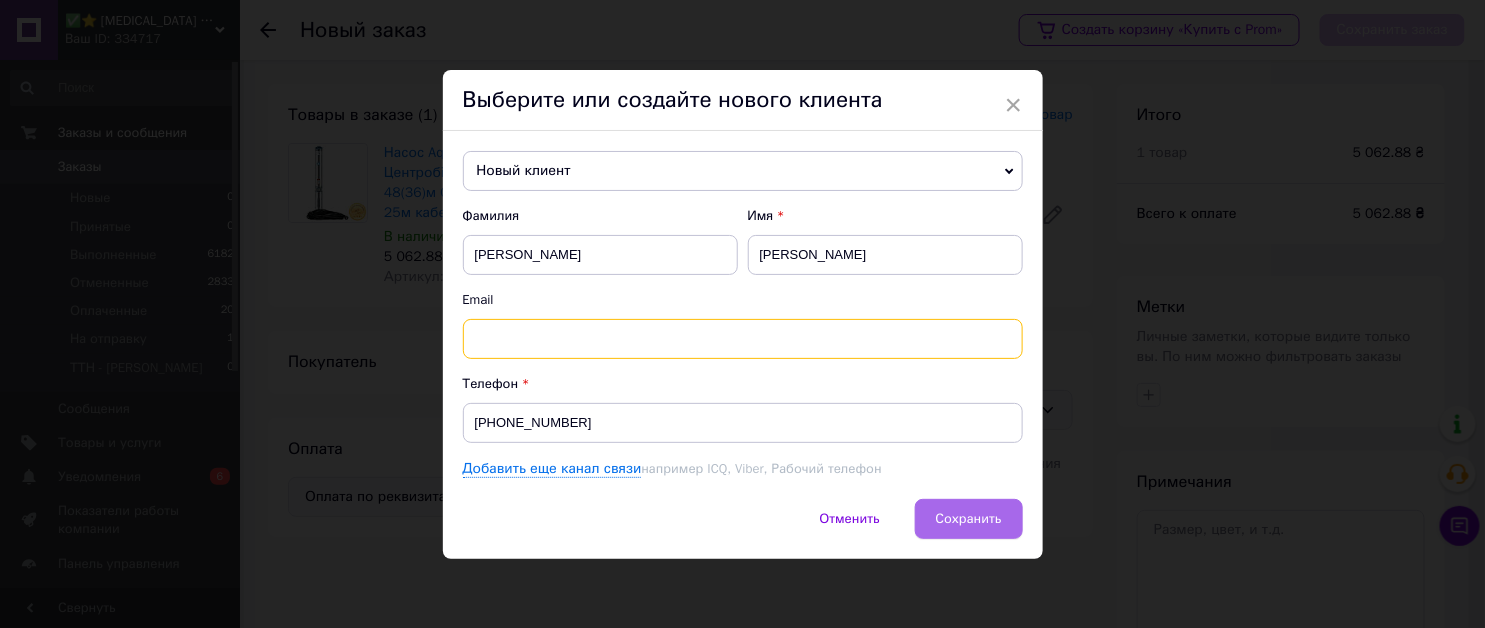 type 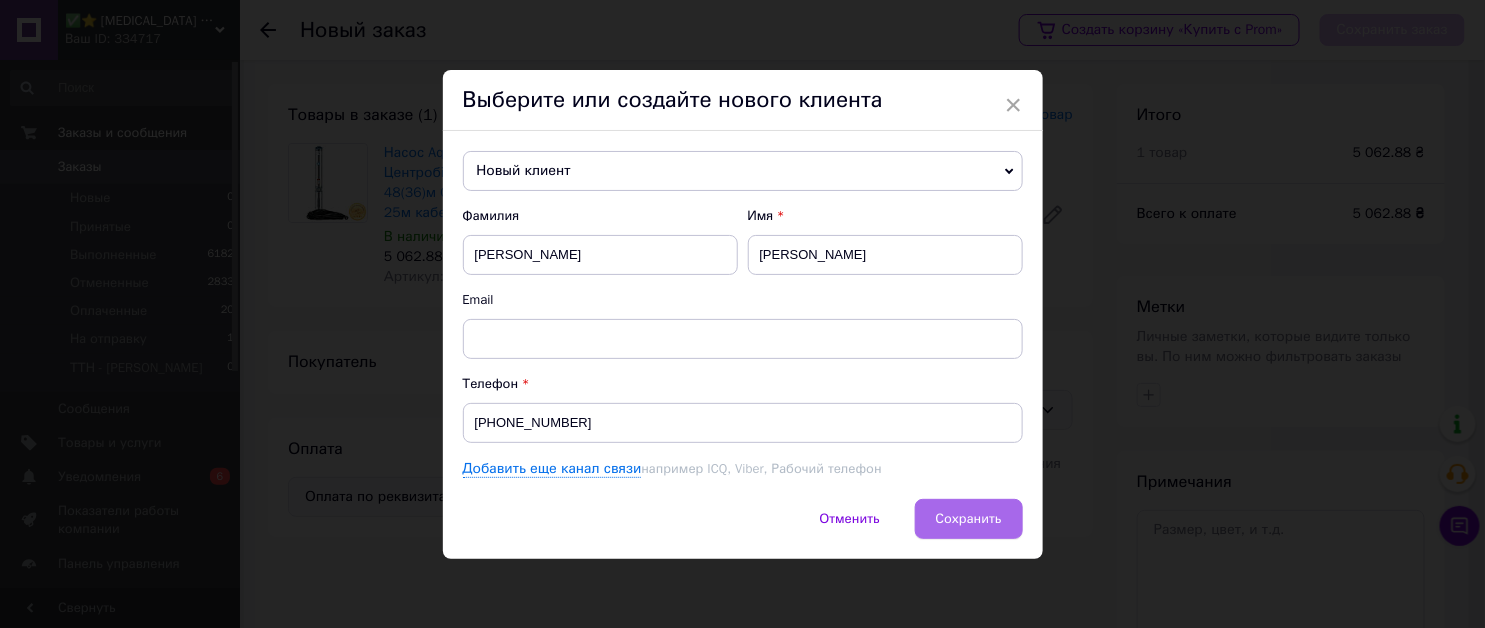 click on "Сохранить" at bounding box center [969, 519] 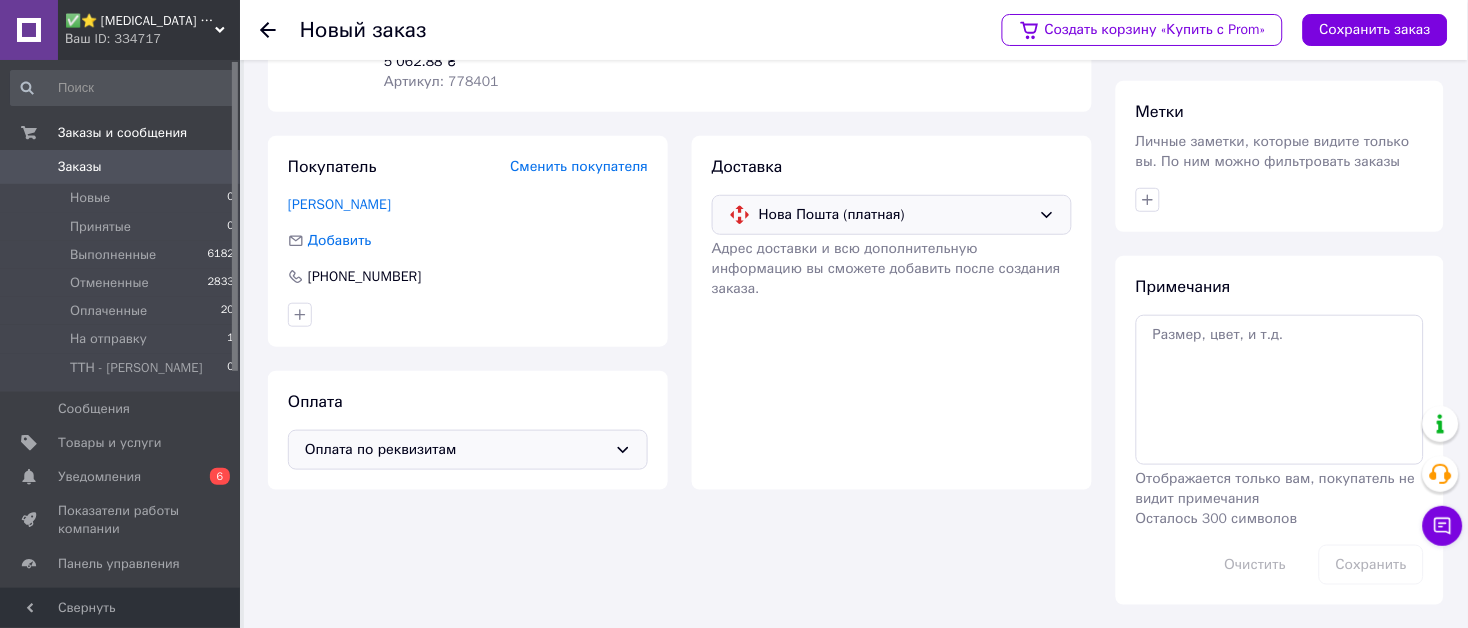 scroll, scrollTop: 0, scrollLeft: 0, axis: both 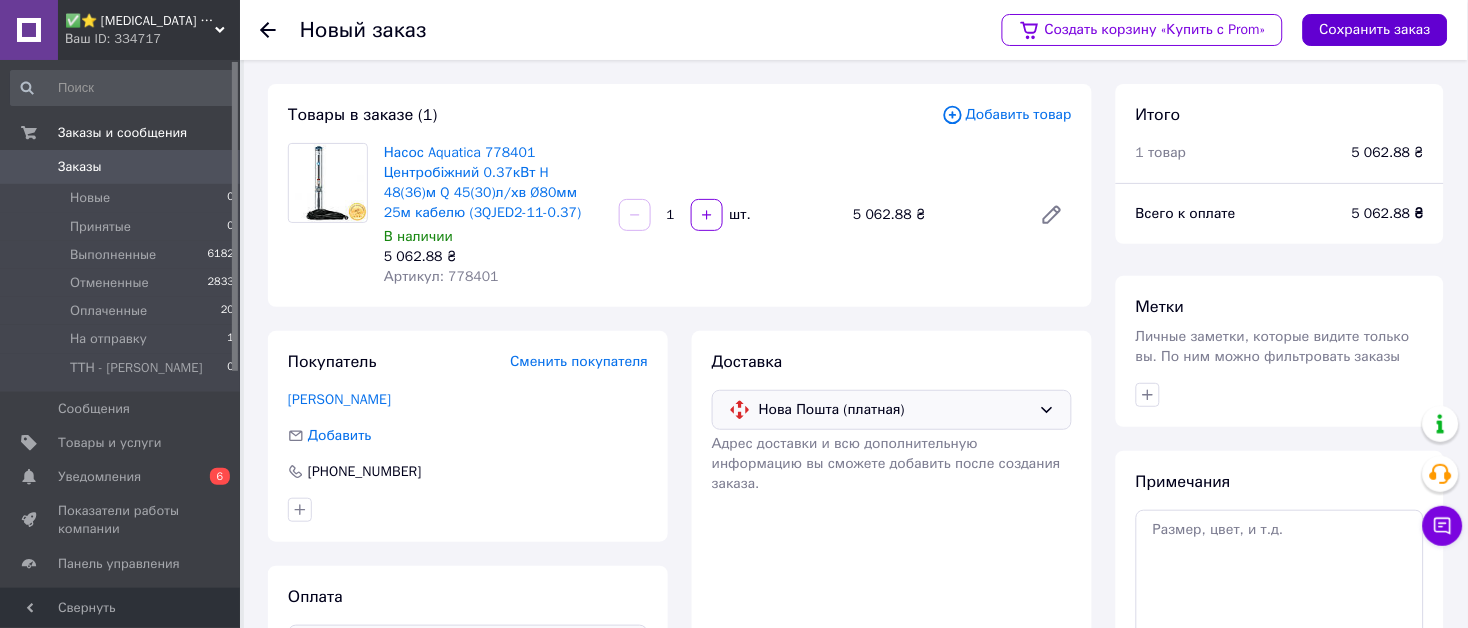 click on "Сохранить заказ" at bounding box center [1375, 30] 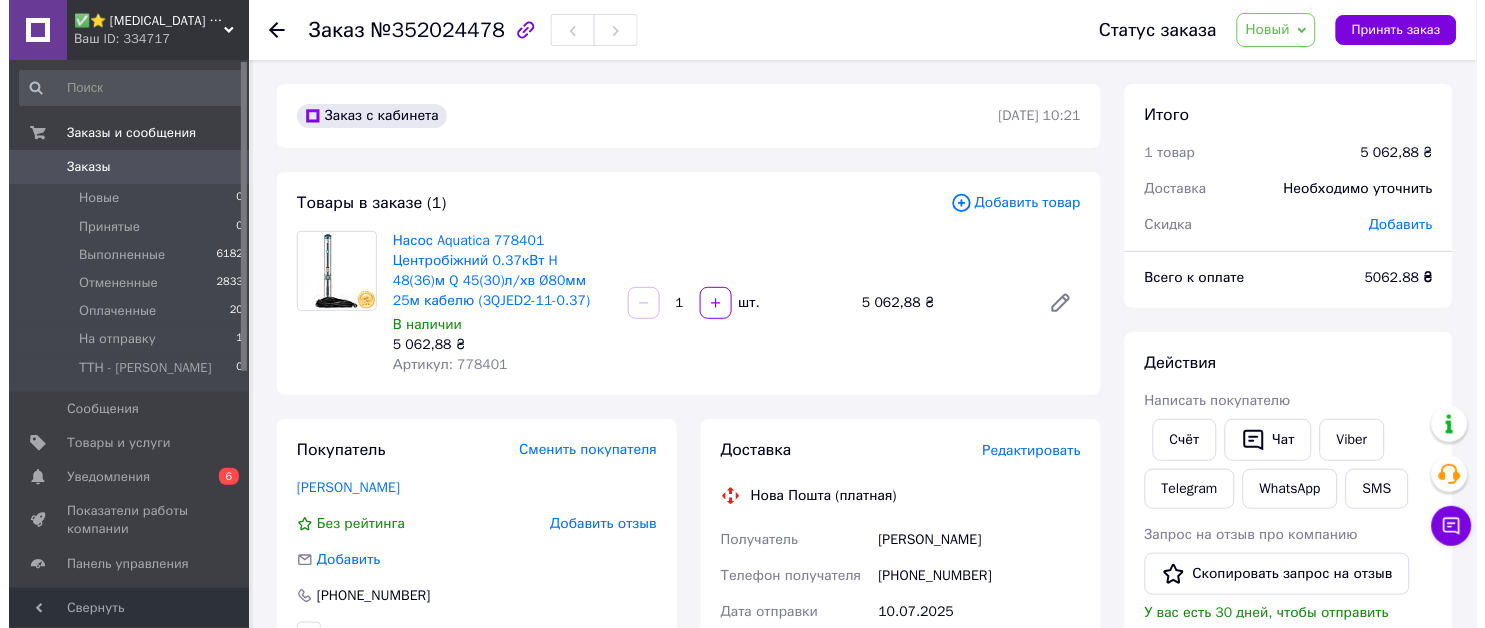 scroll, scrollTop: 222, scrollLeft: 0, axis: vertical 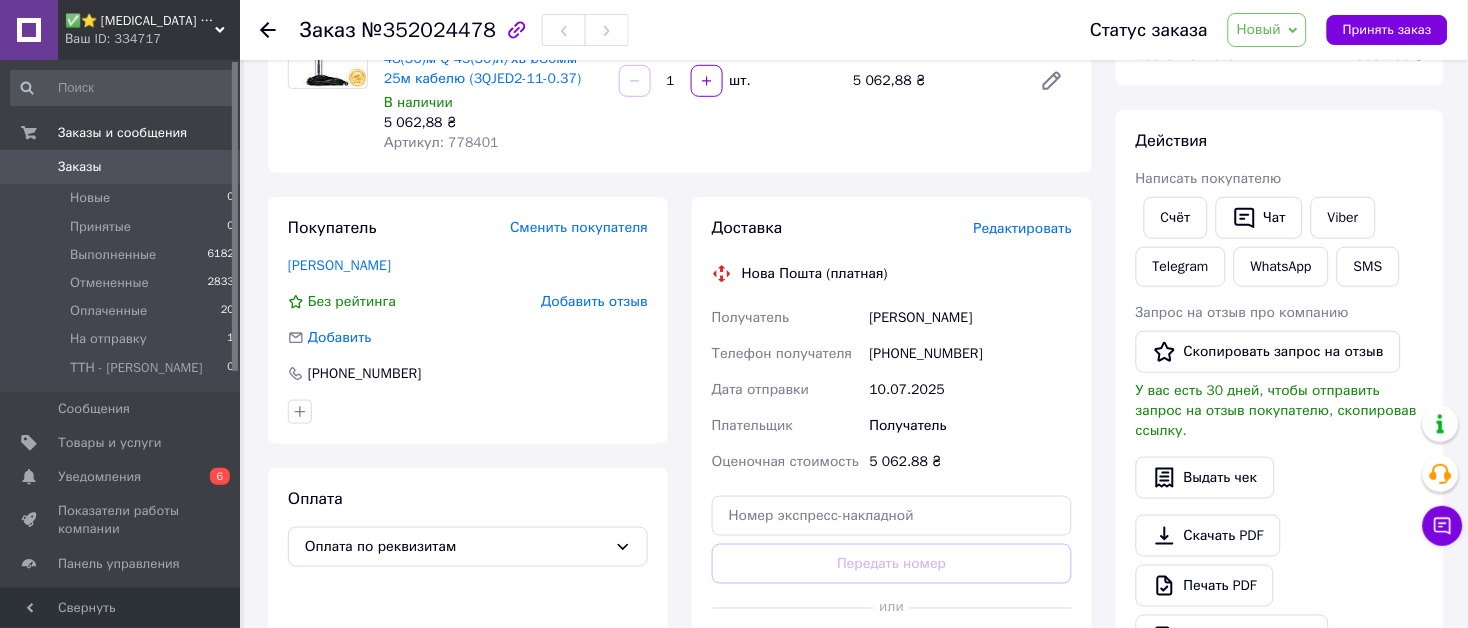 click on "Редактировать" at bounding box center (1023, 228) 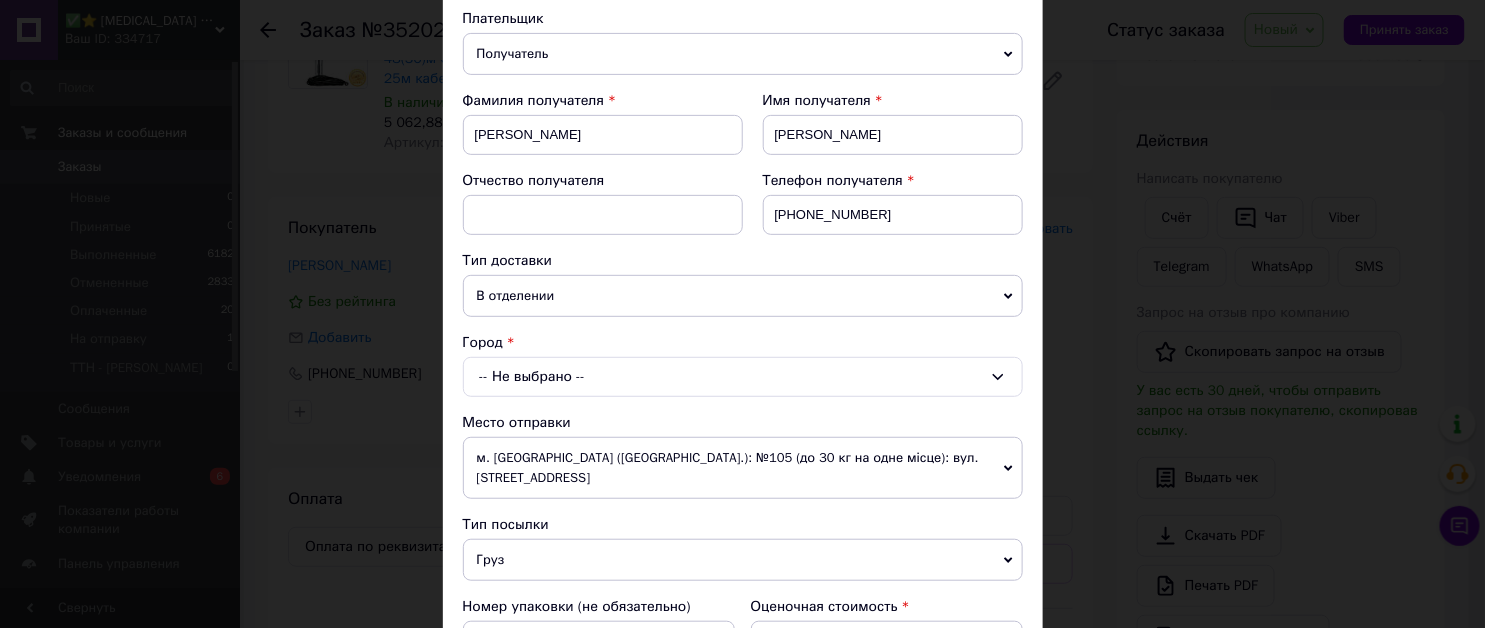 scroll, scrollTop: 444, scrollLeft: 0, axis: vertical 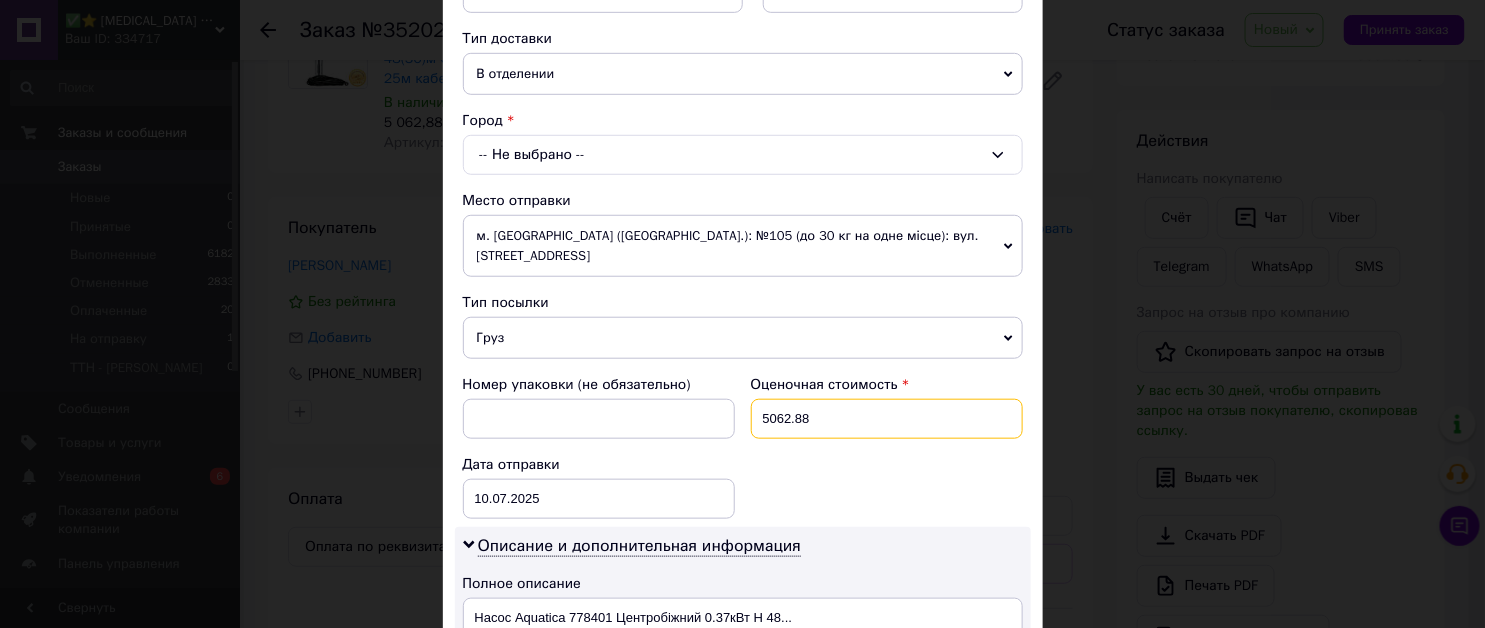 click on "5062.88" at bounding box center (887, 419) 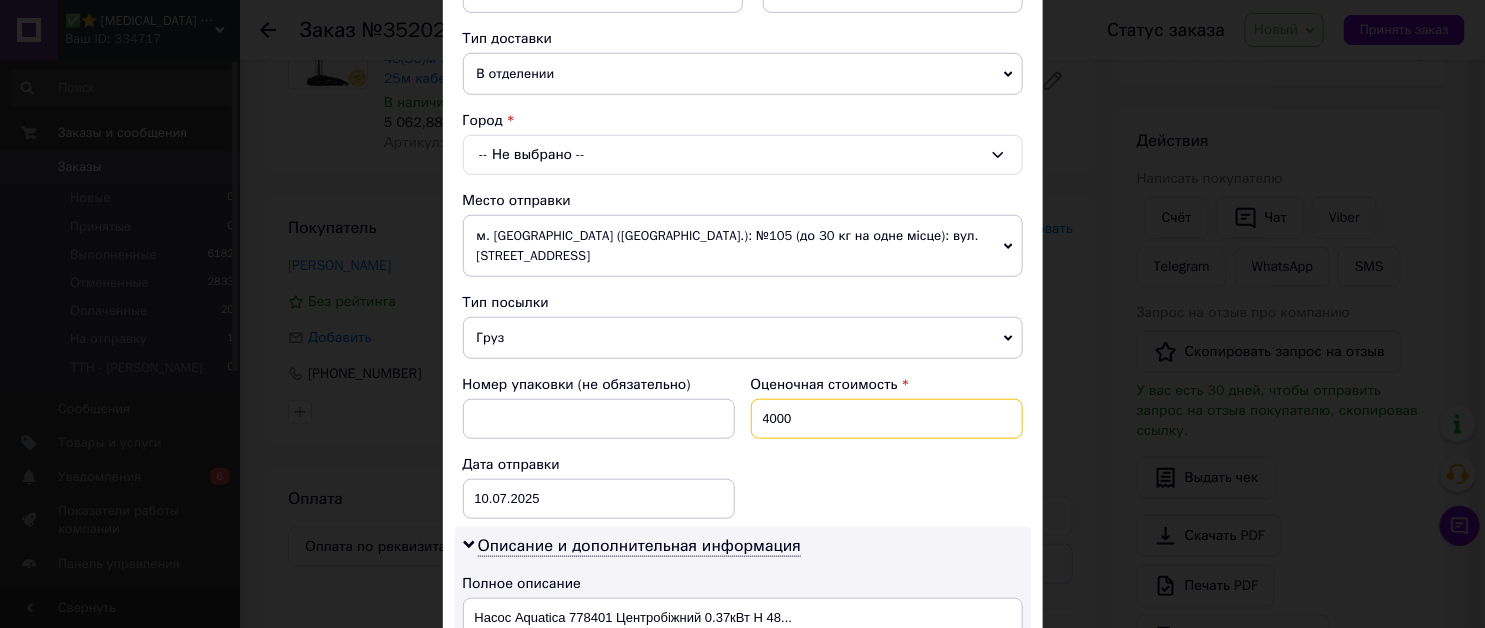 type on "4000" 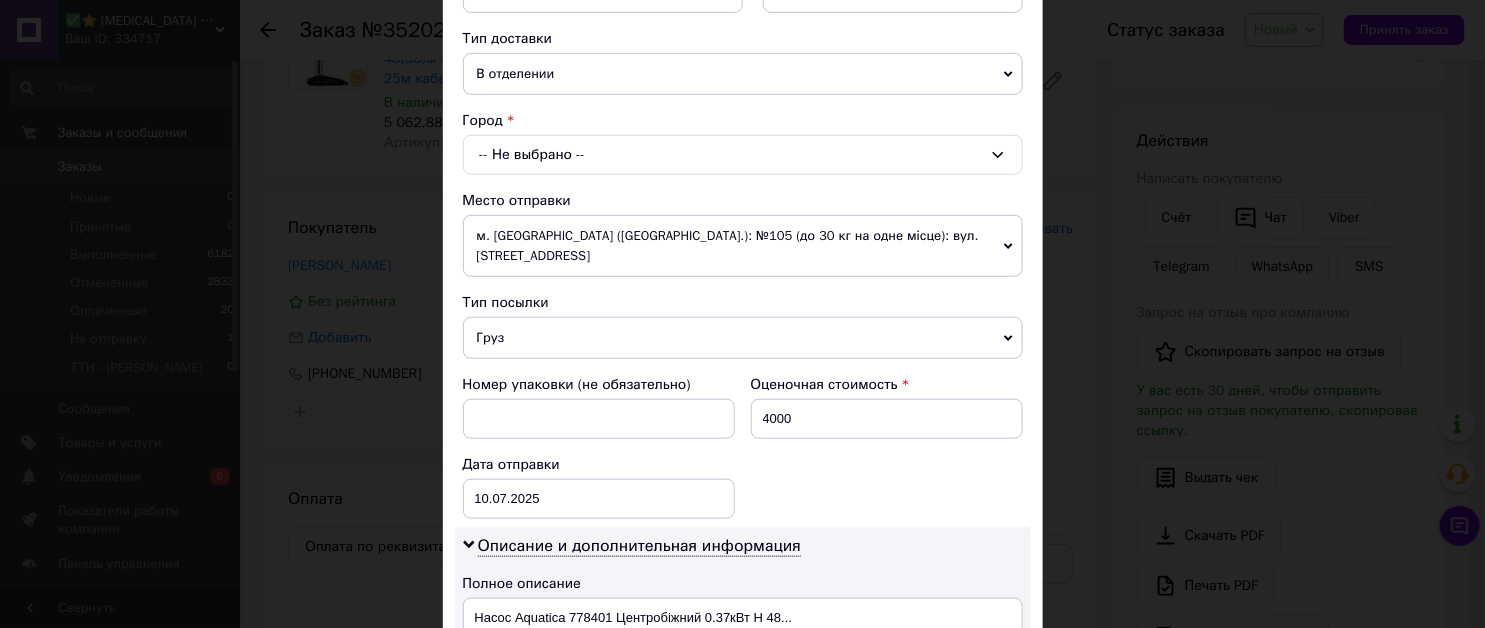 click on "Номер упаковки (не обязательно) Оценочная стоимость 4000 Дата отправки 10.07.2025 < 2025 > < Июль > Пн Вт Ср Чт Пт Сб Вс 30 1 2 3 4 5 6 7 8 9 10 11 12 13 14 15 16 17 18 19 20 21 22 23 24 25 26 27 28 29 30 31 1 2 3 4 5 6 7 8 9 10" at bounding box center (743, 447) 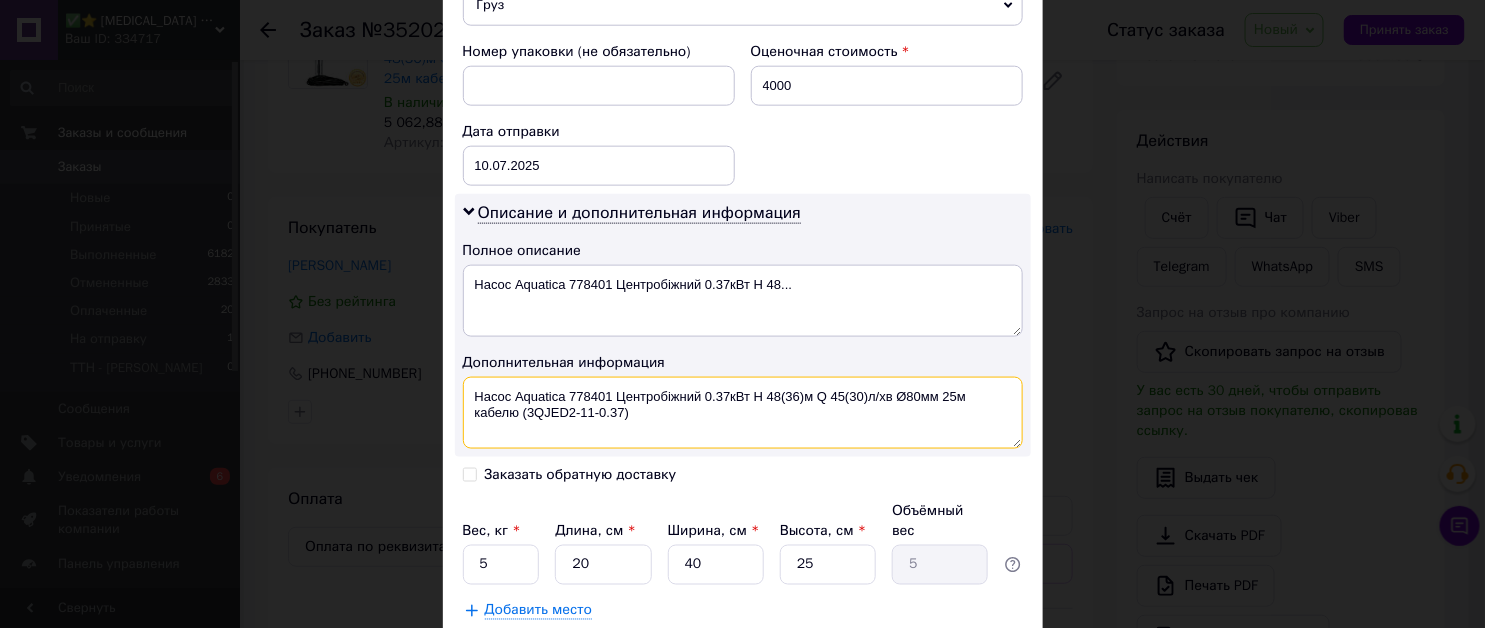 drag, startPoint x: 635, startPoint y: 401, endPoint x: 521, endPoint y: 397, distance: 114.07015 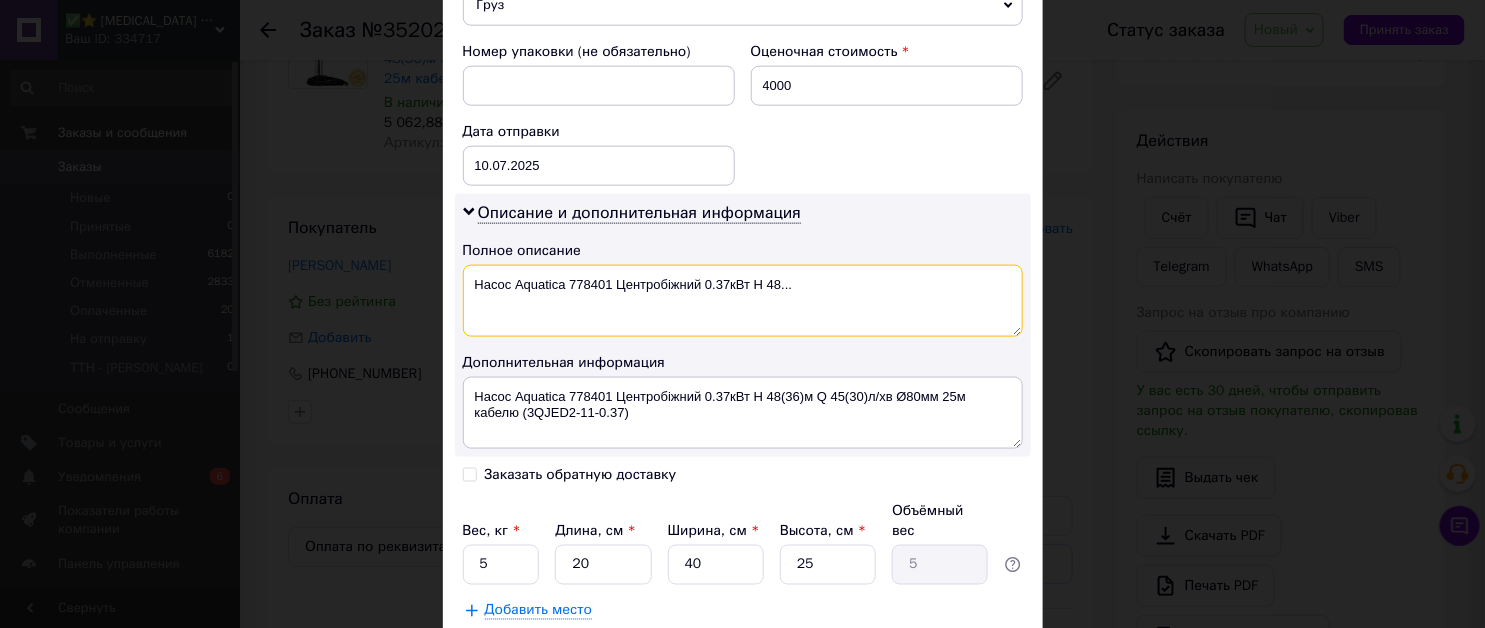 drag, startPoint x: 617, startPoint y: 263, endPoint x: 843, endPoint y: 272, distance: 226.17914 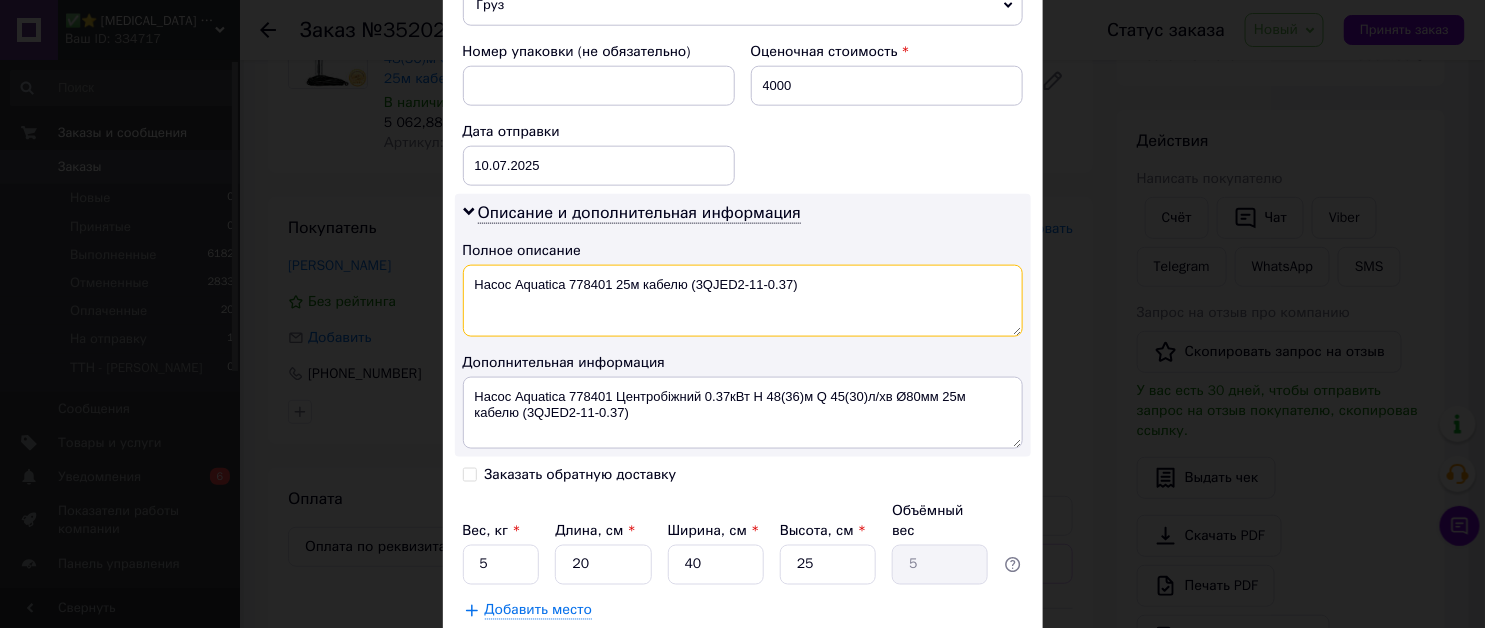 type on "Насос Aquatica 778401 25м кабелю (3QJED2-11-0.37)" 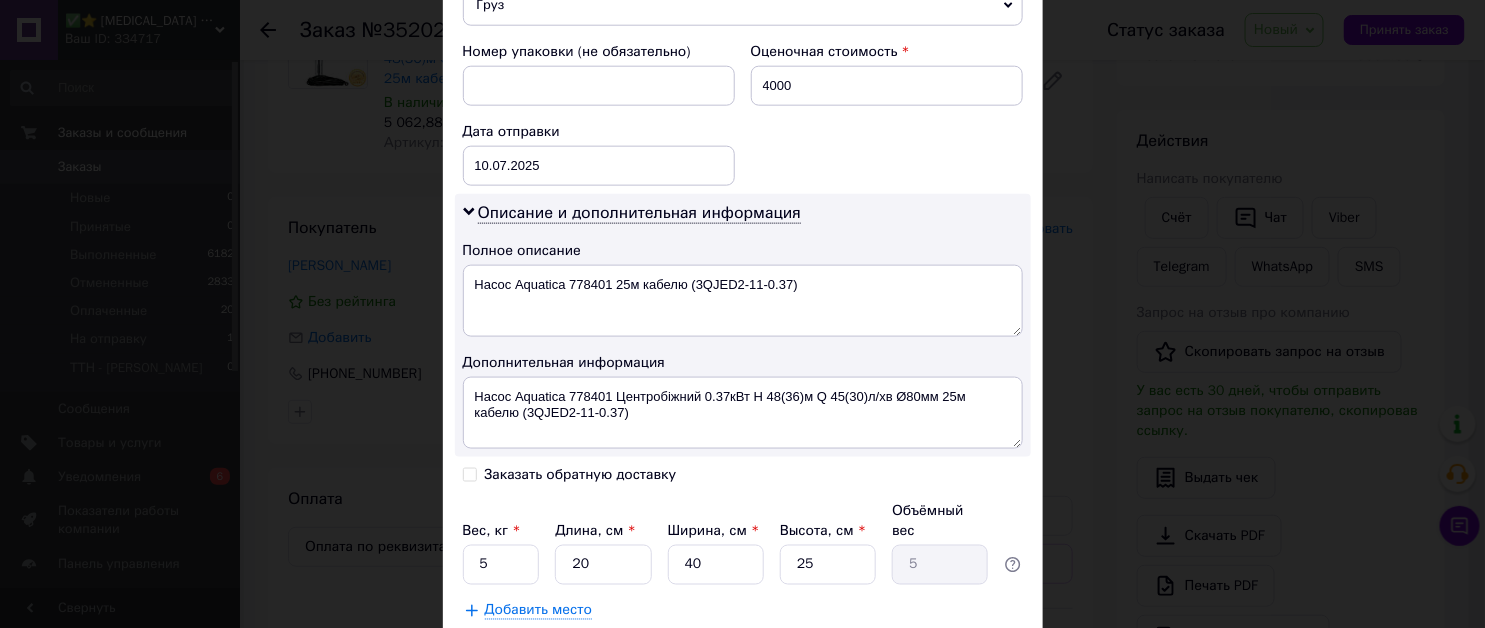 click on "Плательщик Получатель Отправитель Фамилия получателя Іщенко Имя получателя Сергій Отчество получателя Телефон получателя +380509075789 Тип доставки В отделении Курьером В почтомате Город -- Не выбрано -- Место отправки м. Київ (Київська обл.): №105 (до 30 кг на одне місце): вул. Дегтярівська, 58 Дніпро: №6: вул. Ударників, 27 (заїзд із вул. Івана Езау) м. Київ (Київська обл.): №12: вул. Родини Бунге, 8 смт. Кулиничі (Харківська обл.): №1: вул. Грищенко, 6а м. Чернівці (Чернівецька обл.): №3: вул. Коломийська, 9г (територія ТзОВ "Холод Сервіс") Вінниця: №4 (до 200 кг): вул. Максима Шимка, 7 4000" at bounding box center [743, 37] 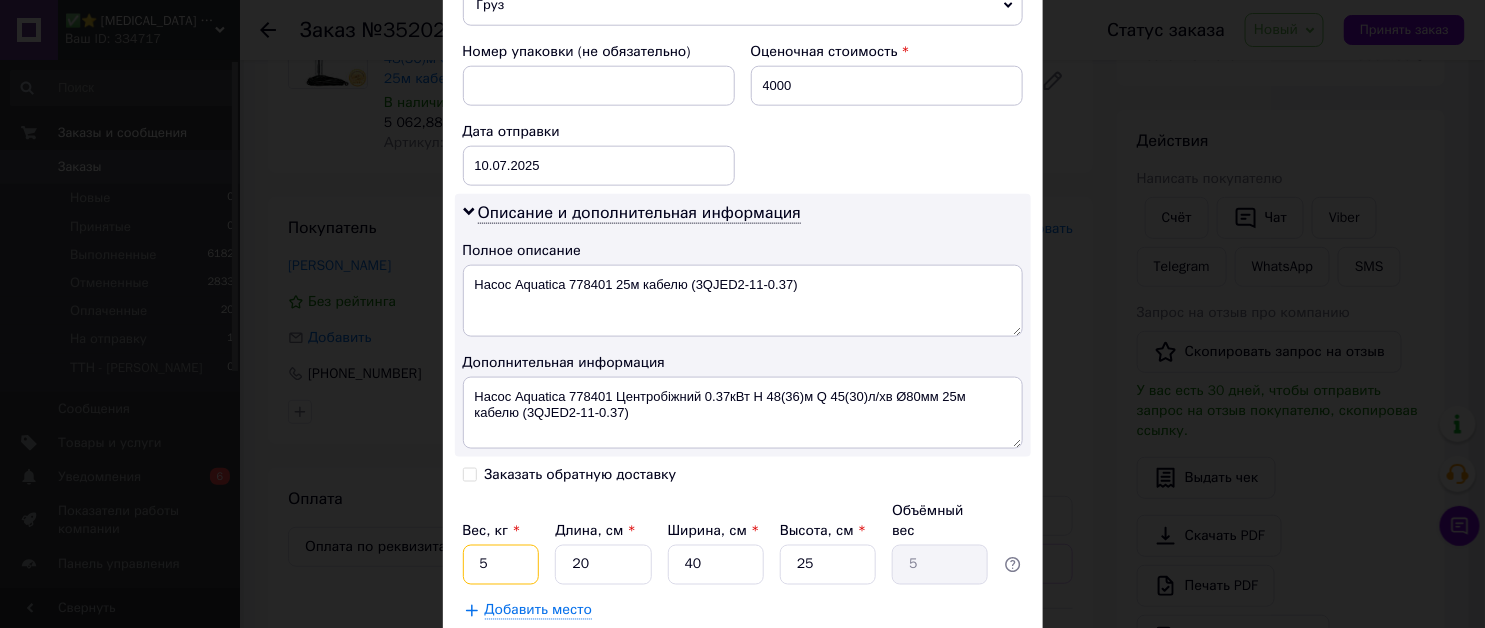 click on "5" at bounding box center [501, 565] 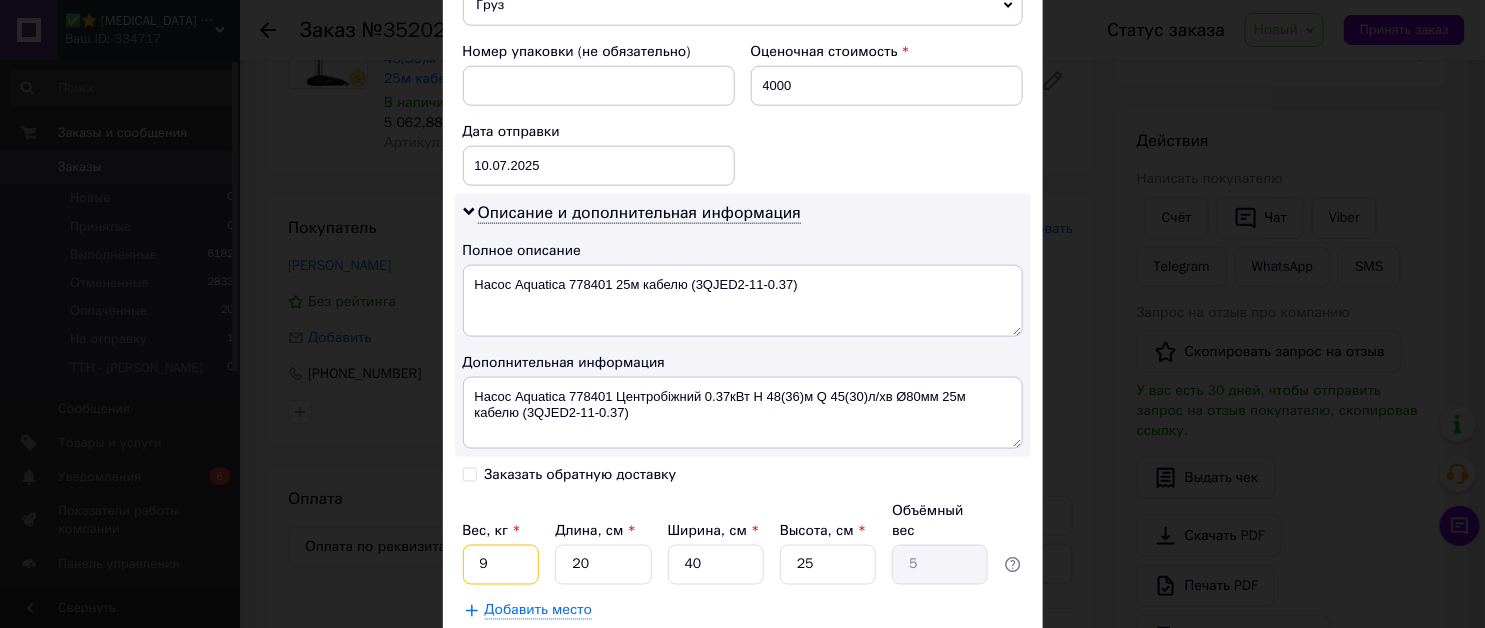 type on "9" 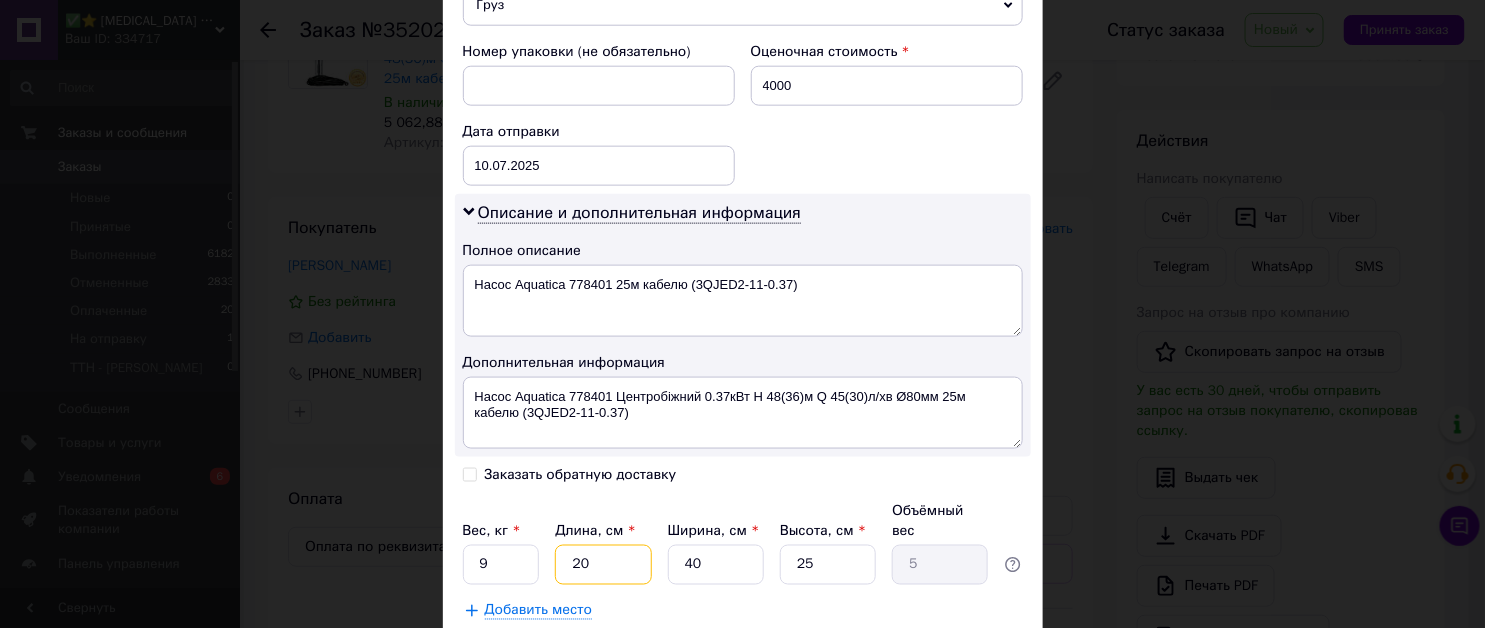 click on "20" at bounding box center (603, 565) 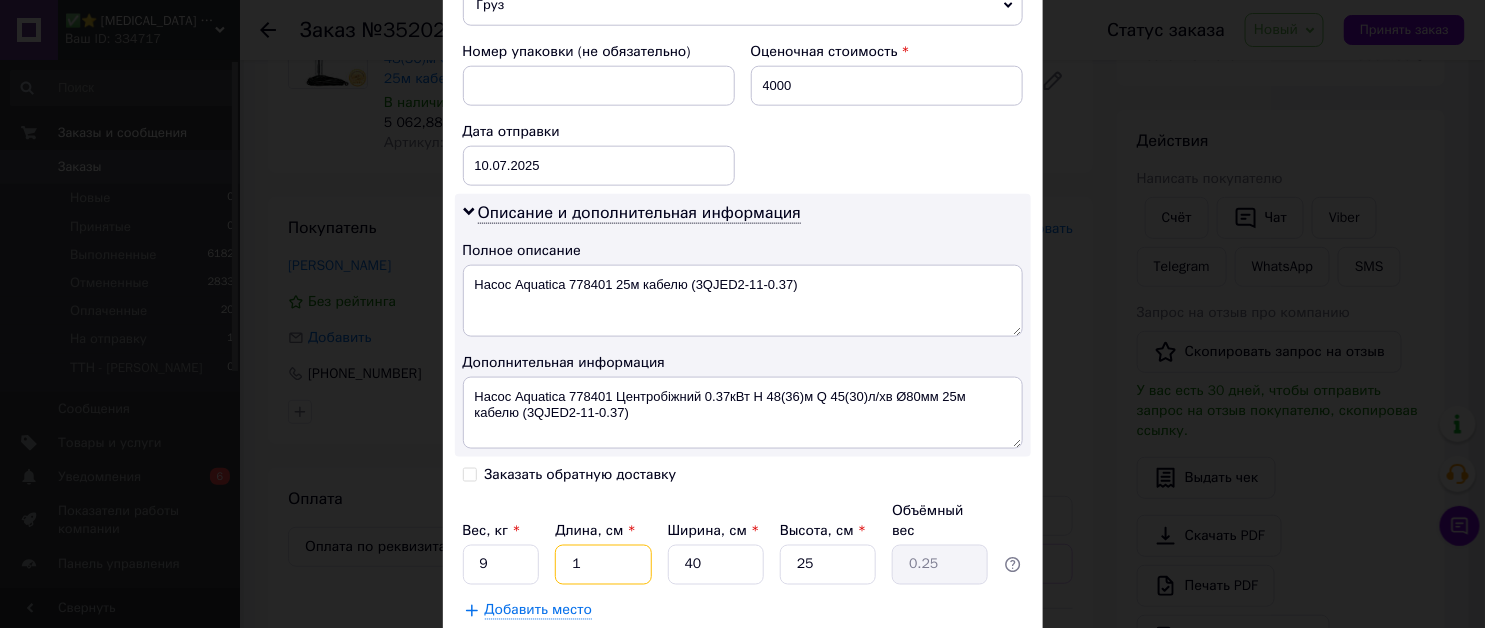 type on "11" 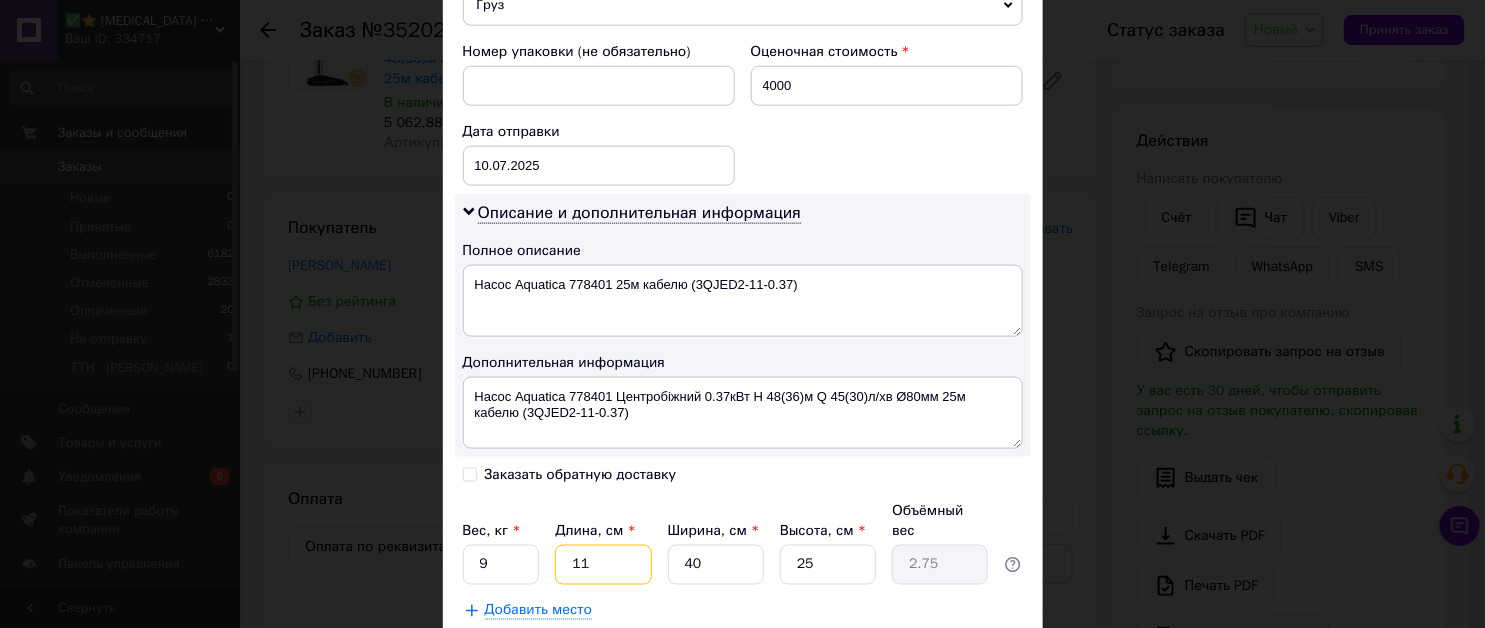 type on "119" 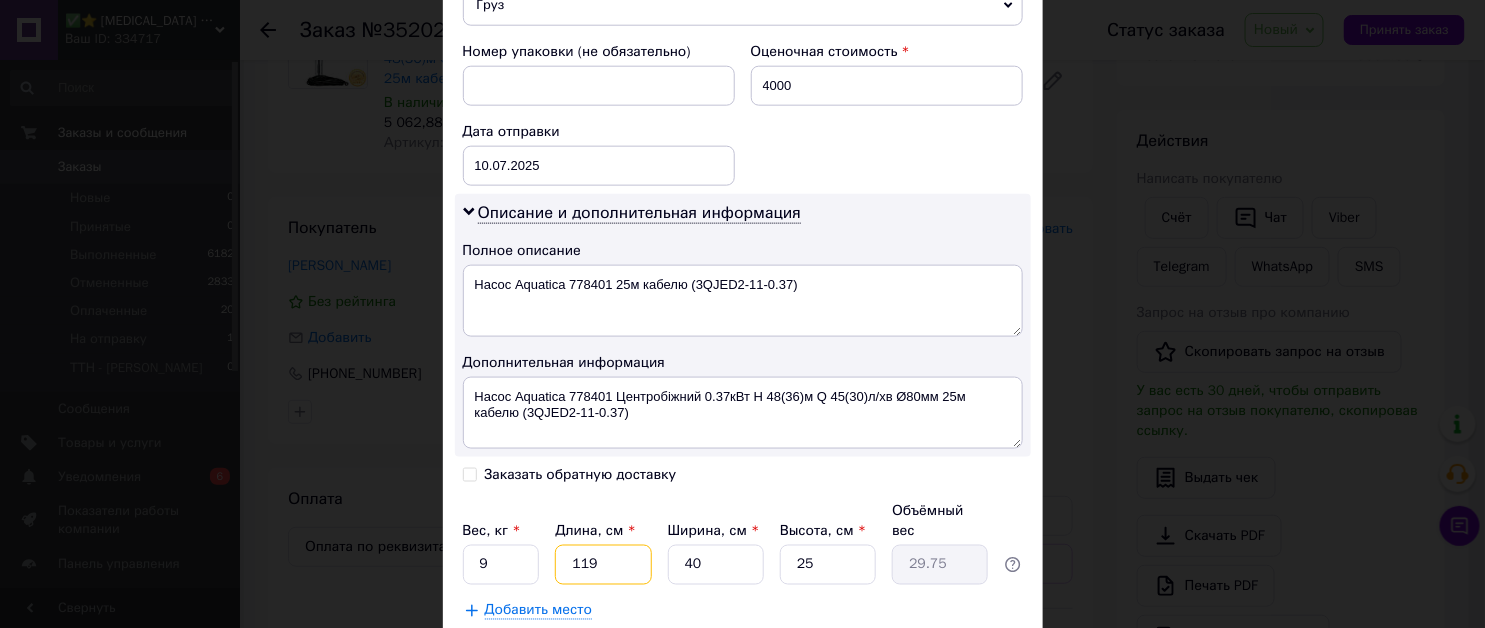 type on "119" 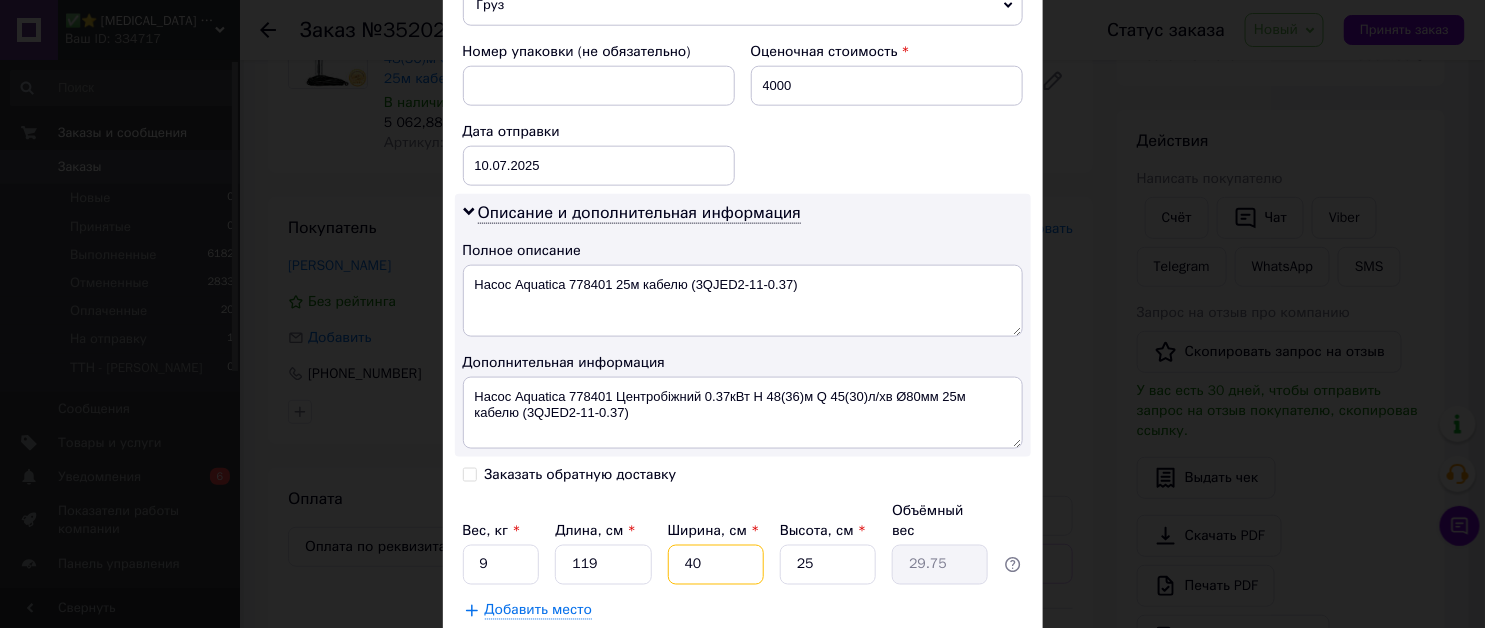click on "40" at bounding box center [716, 565] 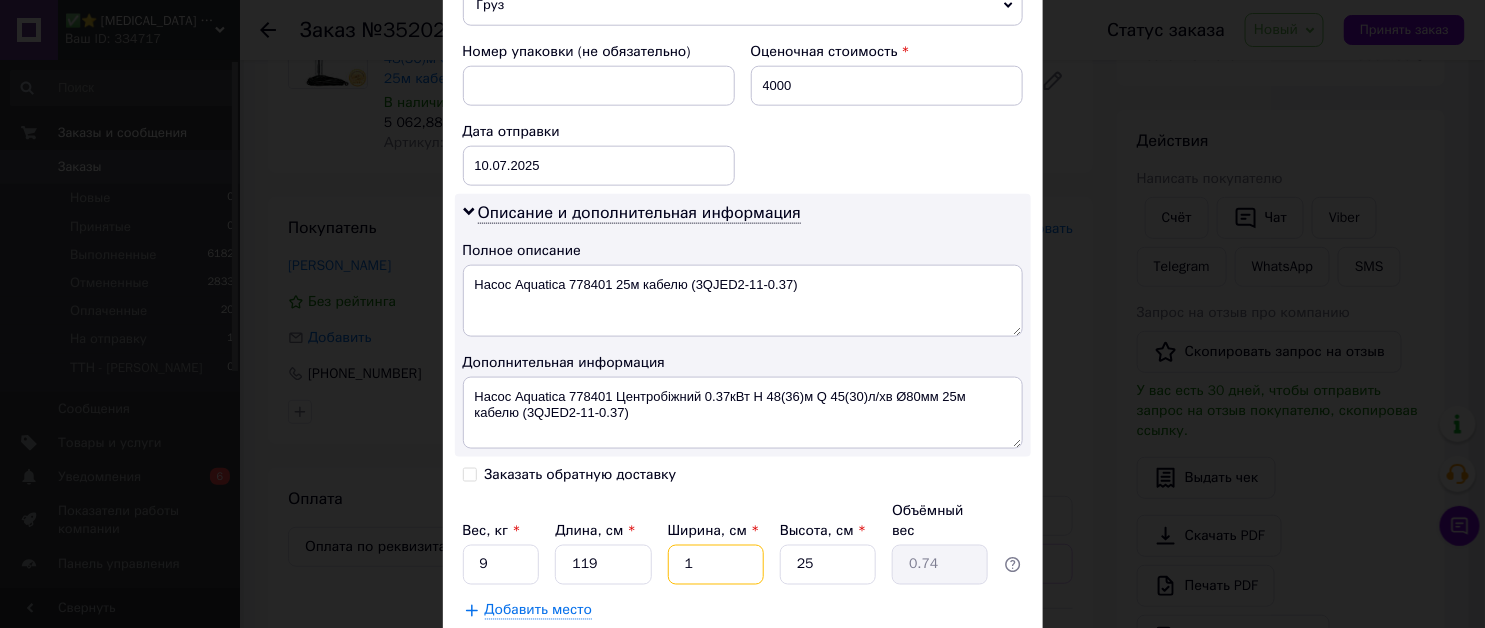 type on "15" 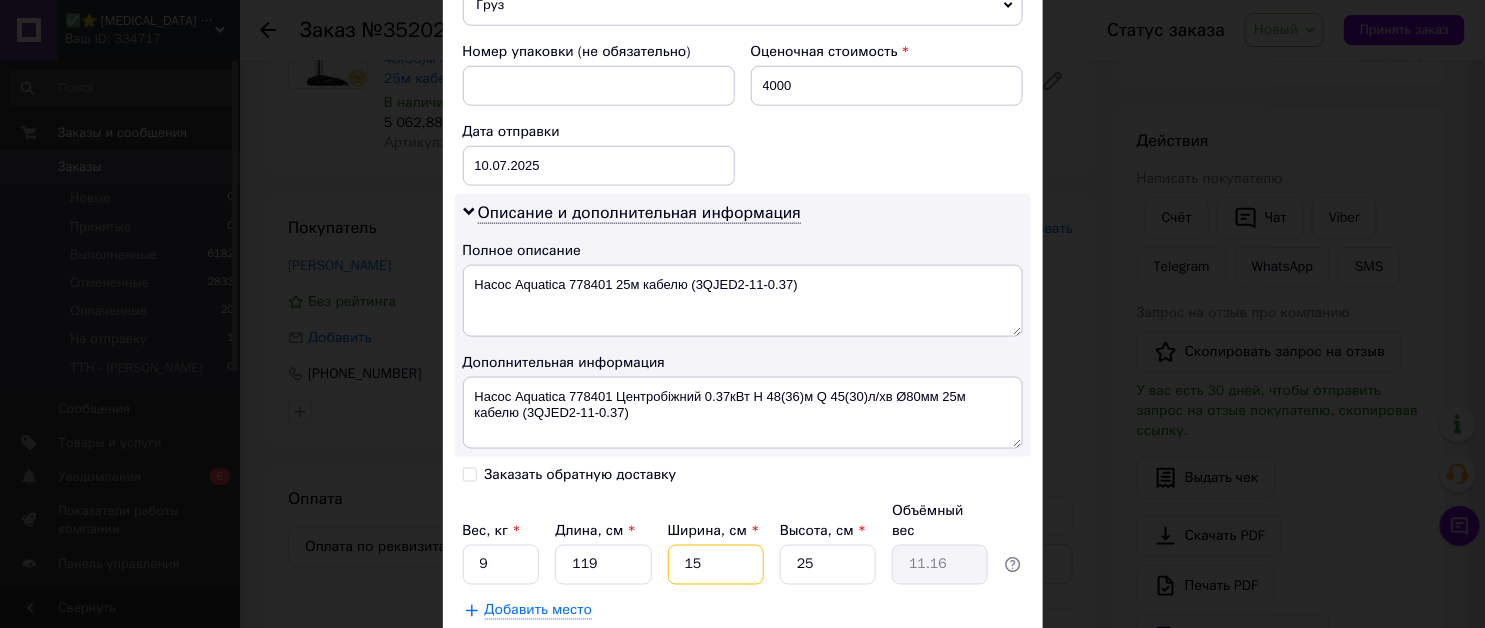 type on "15" 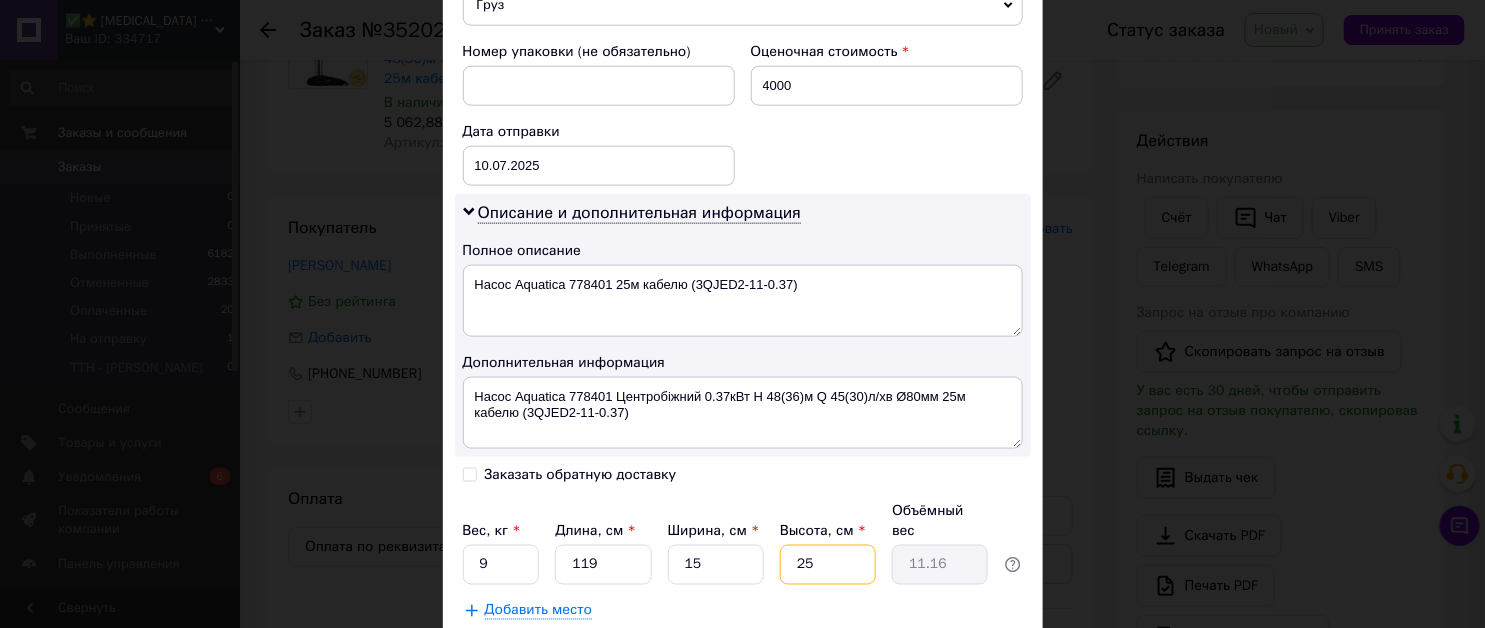 click on "25" at bounding box center (828, 565) 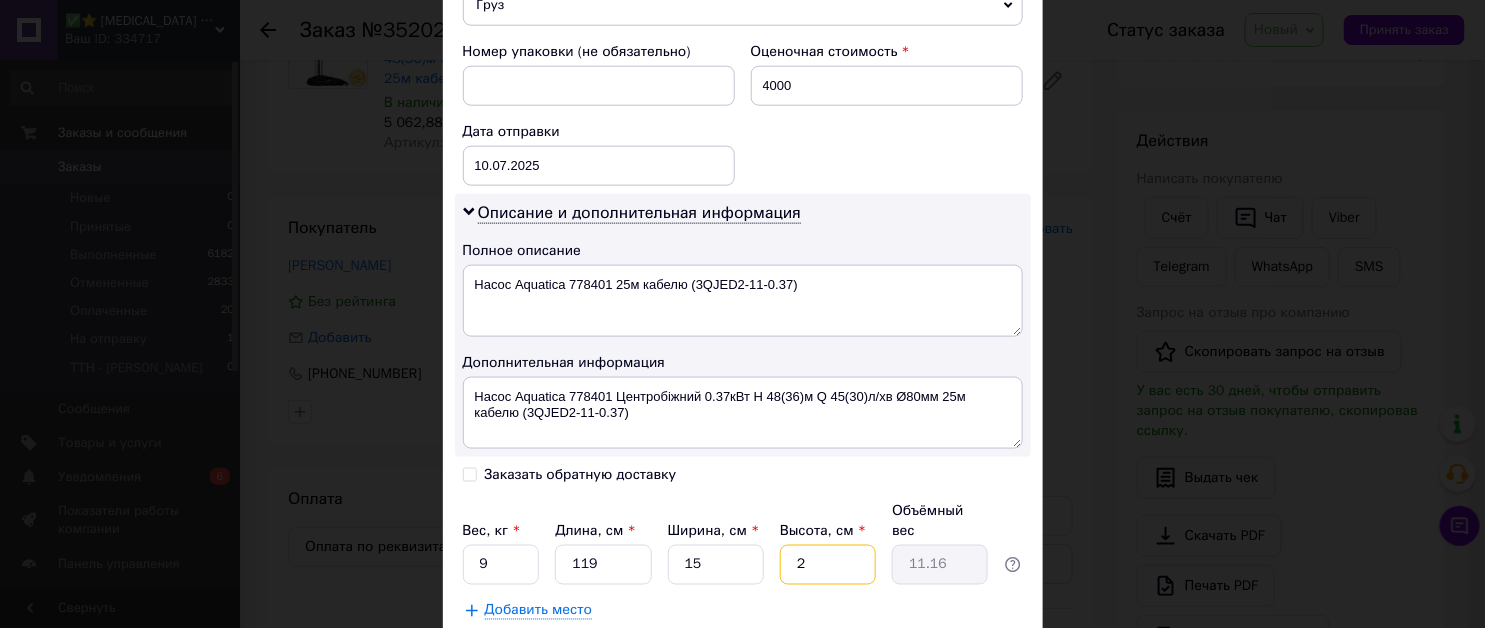 type on "2" 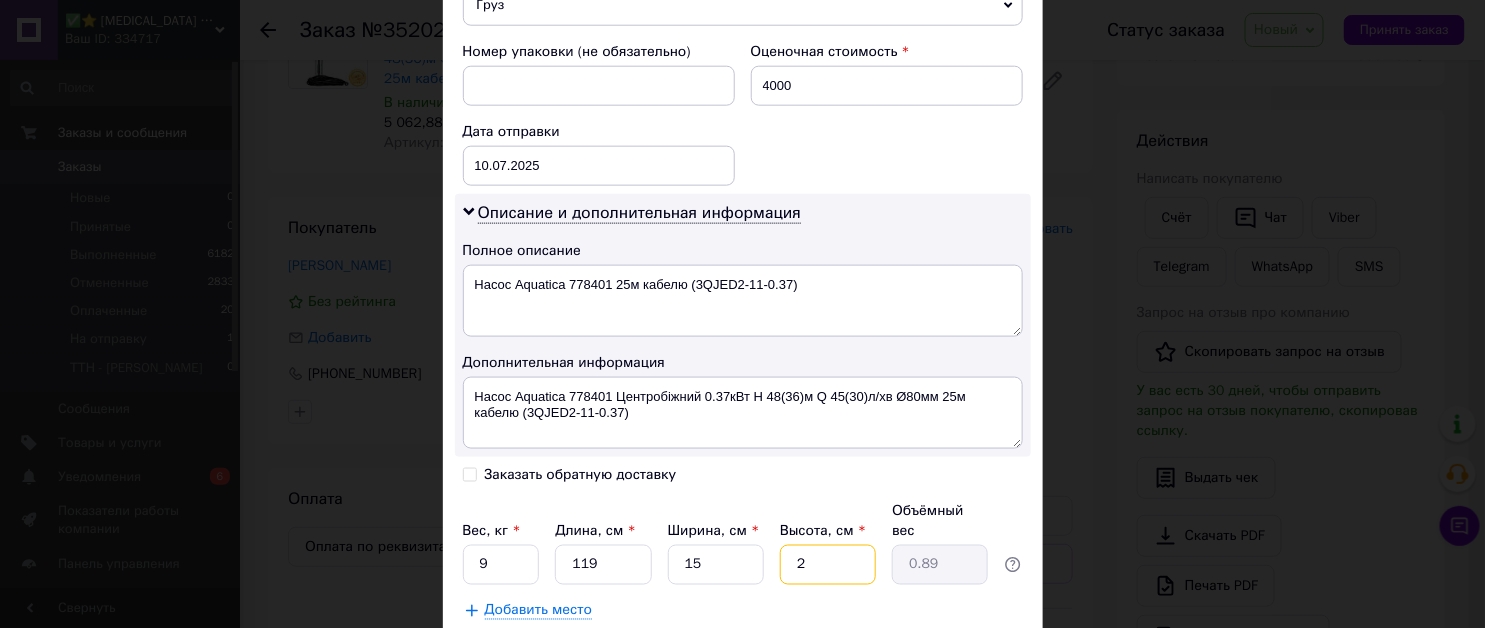 type on "20" 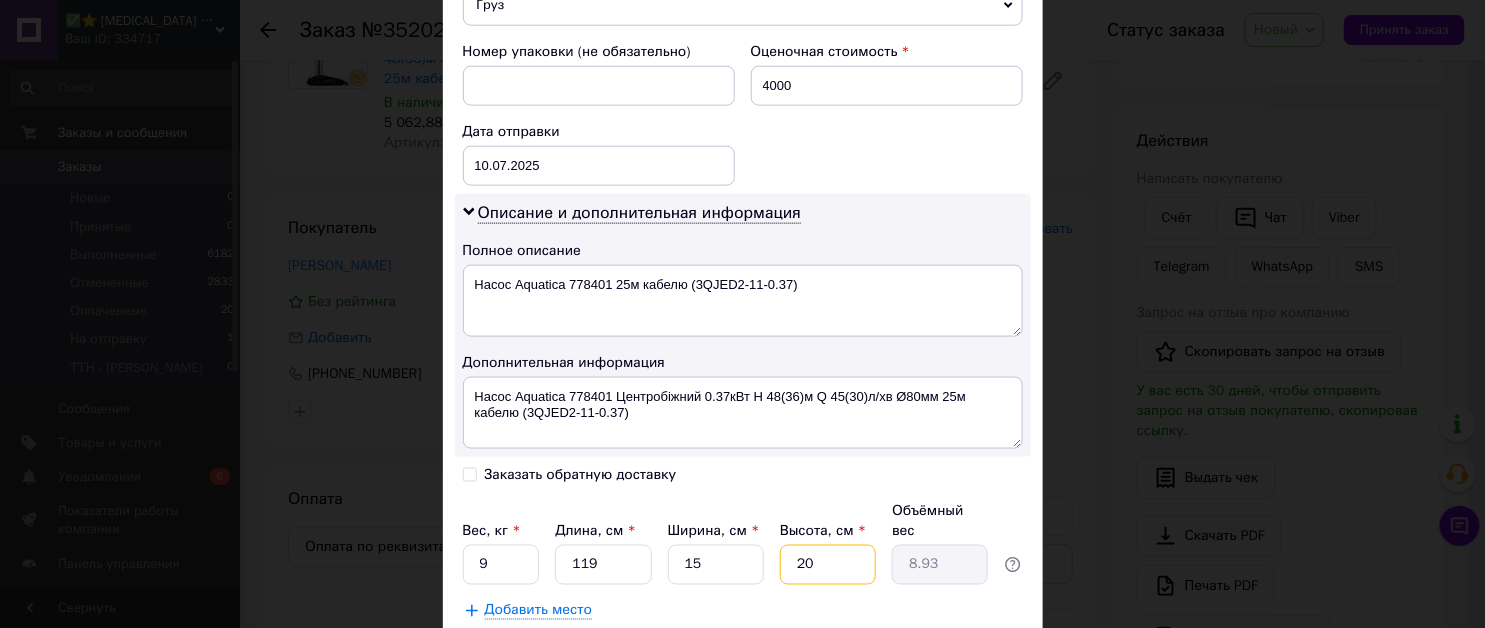 type on "20" 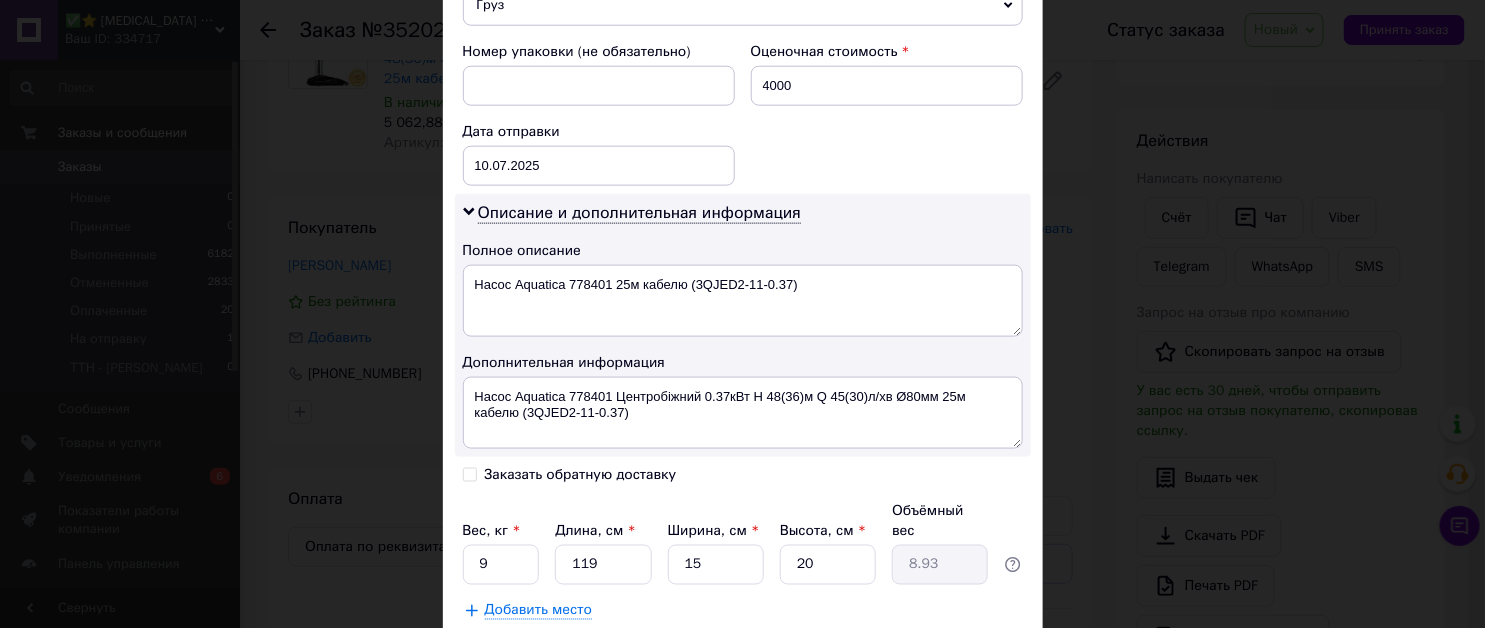 click on "Способ доставки Нова Пошта (платная) Плательщик Получатель Отправитель Фамилия получателя Іщенко Имя получателя Сергій Отчество получателя Телефон получателя +380509075789 Тип доставки В отделении Курьером В почтомате Город -- Не выбрано -- Место отправки м. Київ (Київська обл.): №105 (до 30 кг на одне місце): вул. Дегтярівська, 58 Дніпро: №6: вул. Ударників, 27 (заїзд із вул. Івана Езау) м. Київ (Київська обл.): №12: вул. Родини Бунге, 8 смт. Кулиничі (Харківська обл.): №1: вул. Грищенко, 6а м. Чернівці (Чернівецька обл.): №3: вул. Коломийська, 9г (територія ТзОВ "Холод Сервіс") Груз < >" at bounding box center [743, -3] 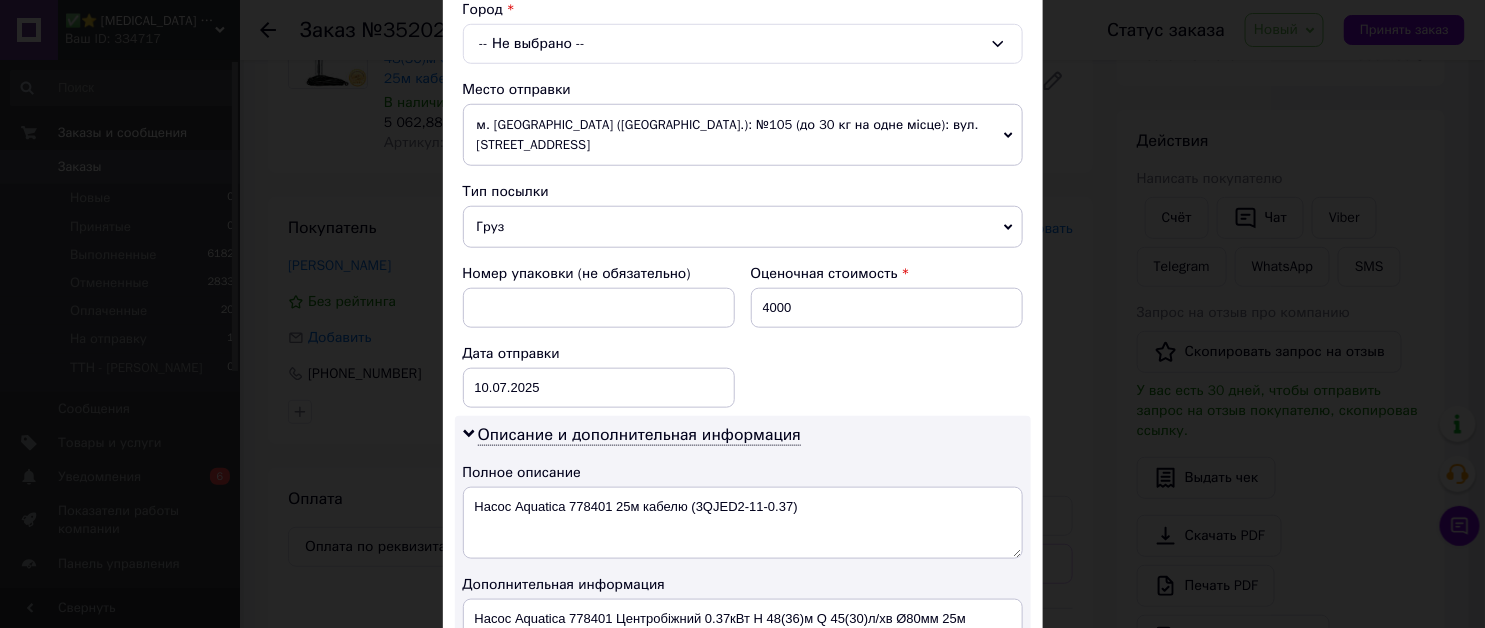 scroll, scrollTop: 444, scrollLeft: 0, axis: vertical 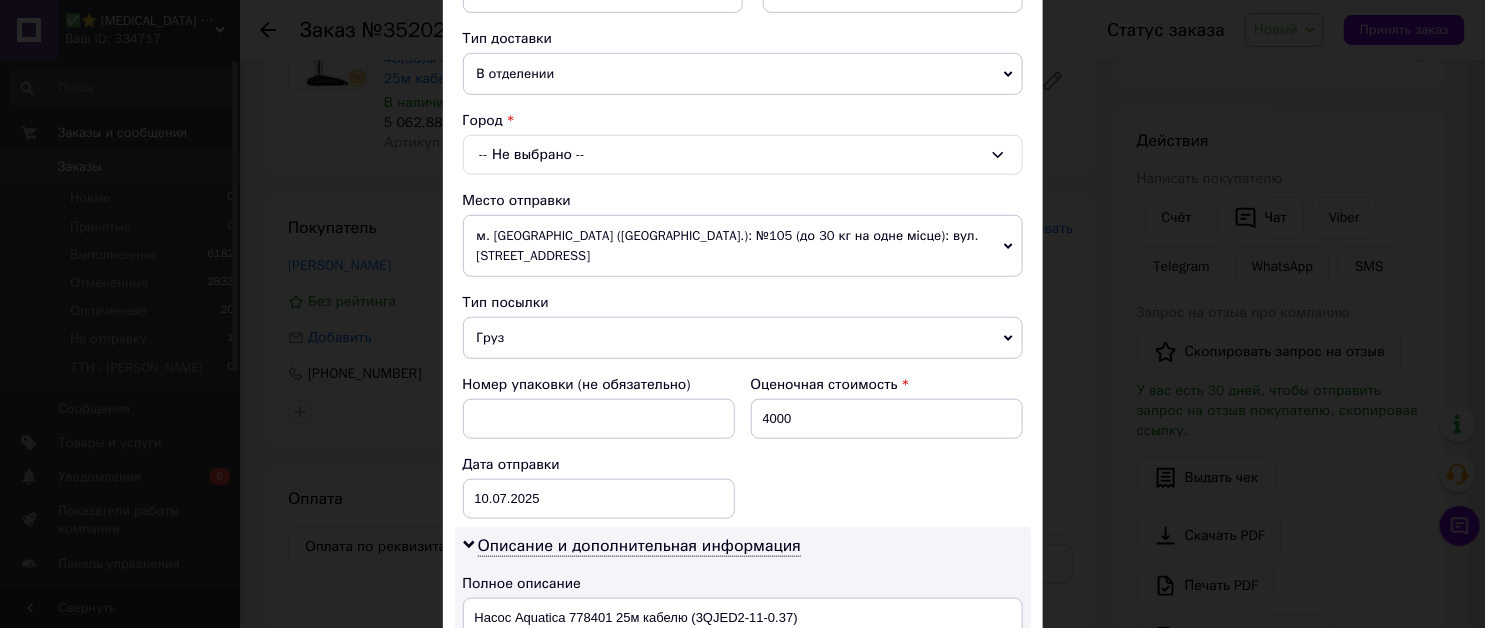 click on "м. [GEOGRAPHIC_DATA] ([GEOGRAPHIC_DATA].): №105 (до 30 кг на одне місце): вул. [STREET_ADDRESS]" at bounding box center [743, 246] 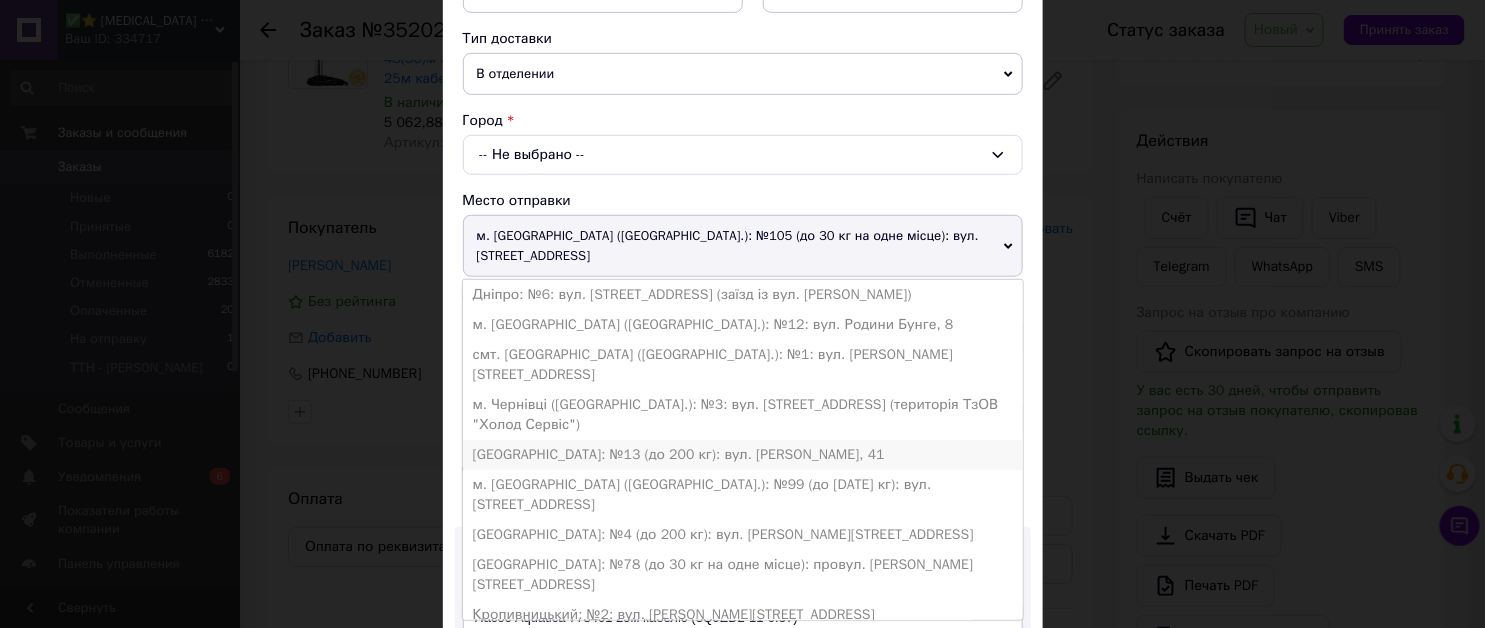 scroll, scrollTop: 130, scrollLeft: 0, axis: vertical 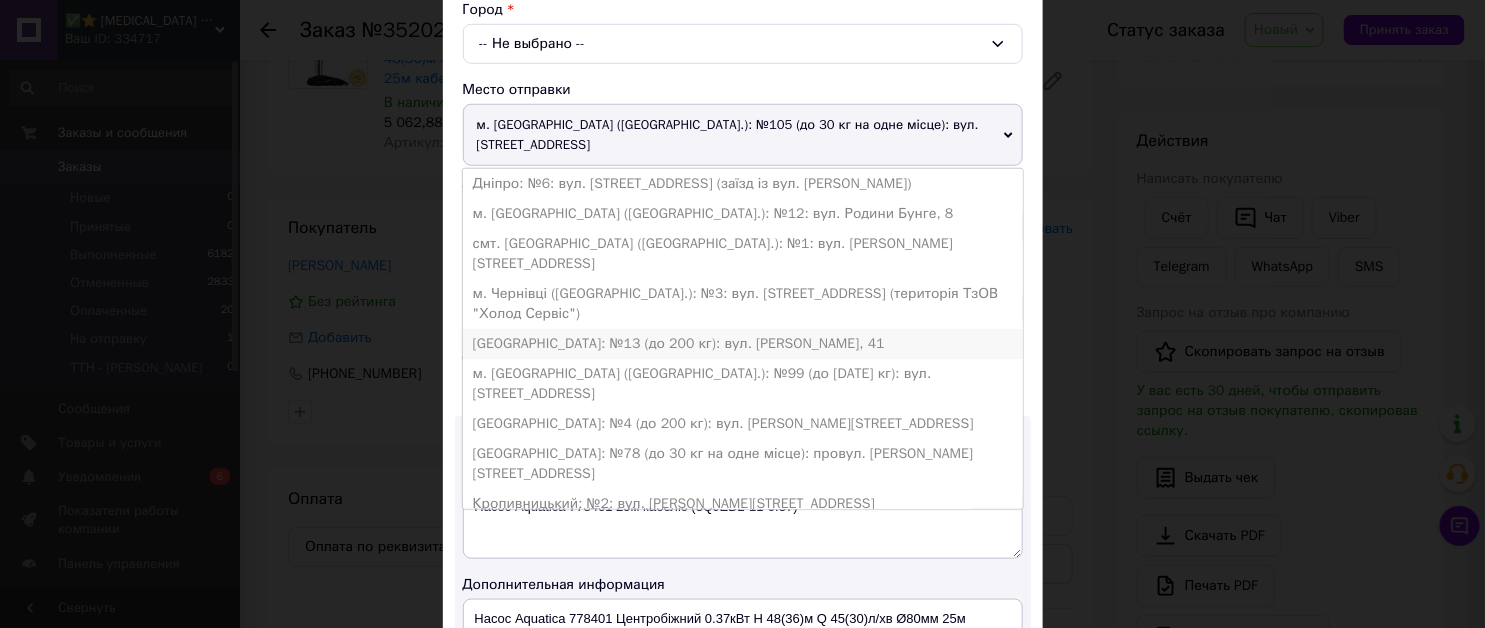 click on "[GEOGRAPHIC_DATA]: №13 (до 200 кг): вул. [PERSON_NAME], 41" at bounding box center (743, 344) 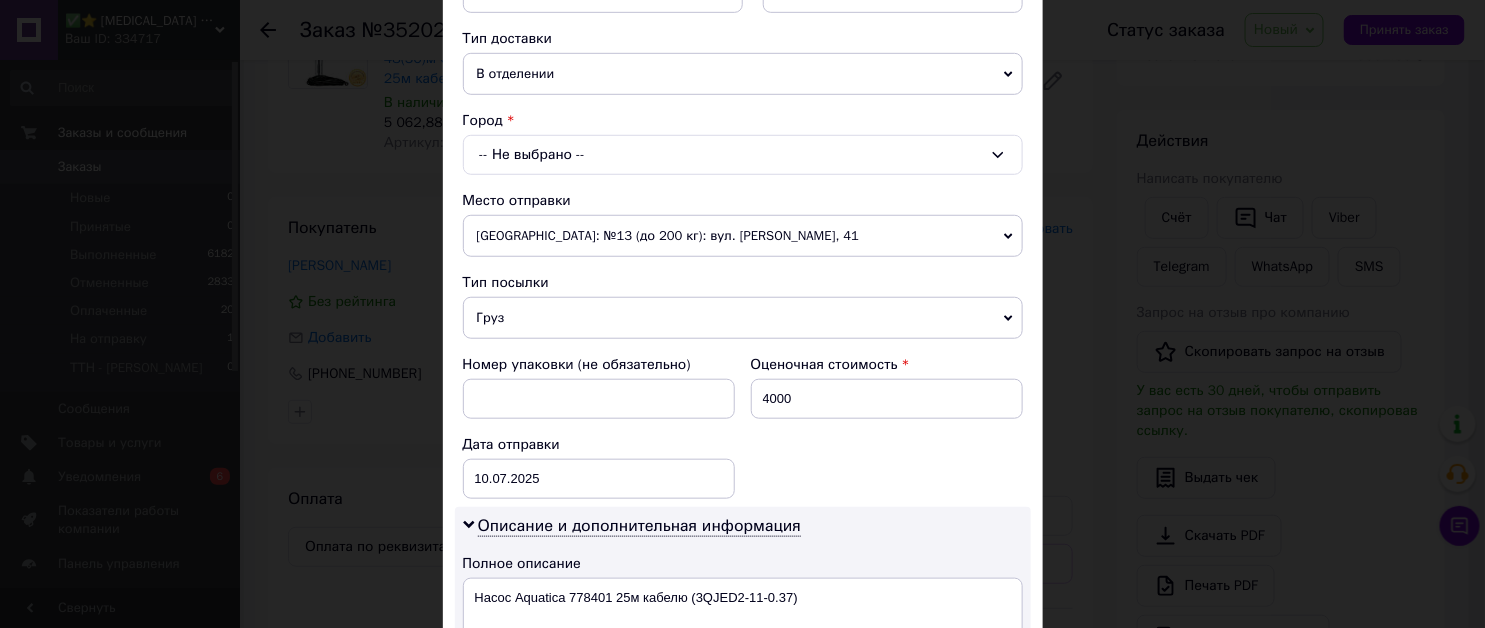 scroll, scrollTop: 333, scrollLeft: 0, axis: vertical 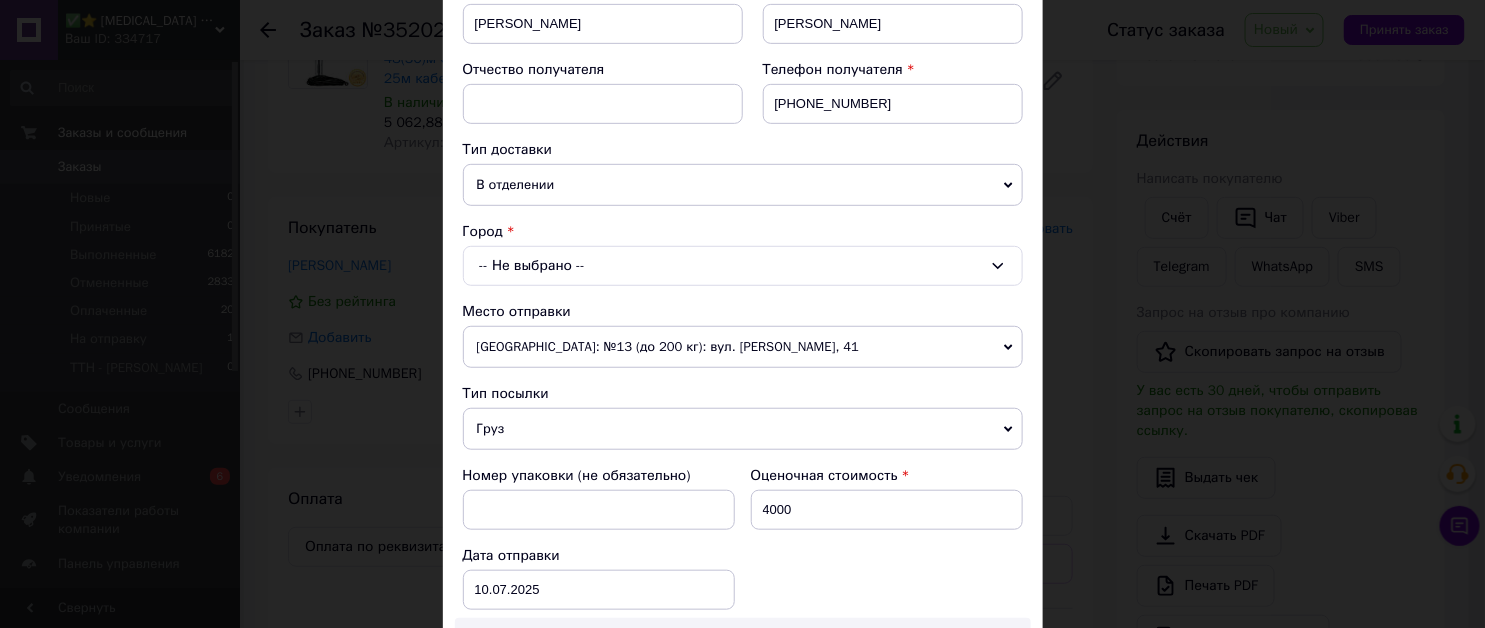 click on "-- Не выбрано --" at bounding box center [743, 266] 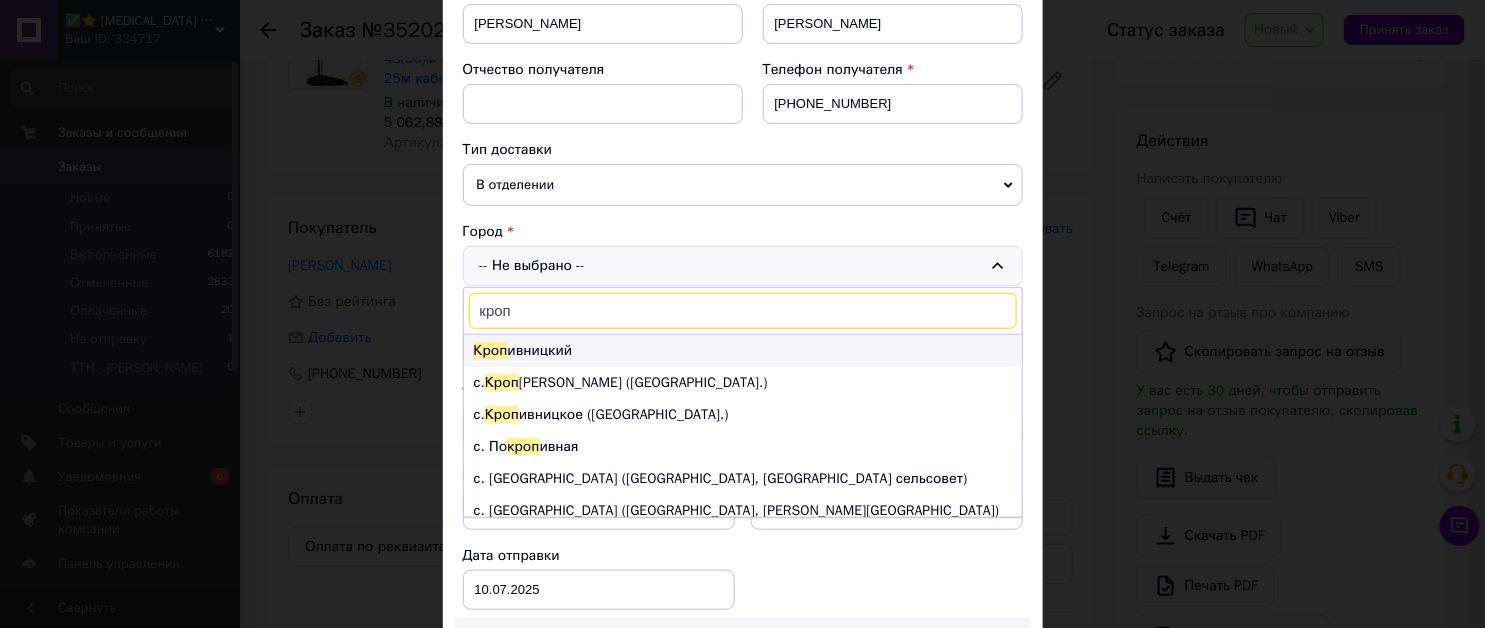 type on "кроп" 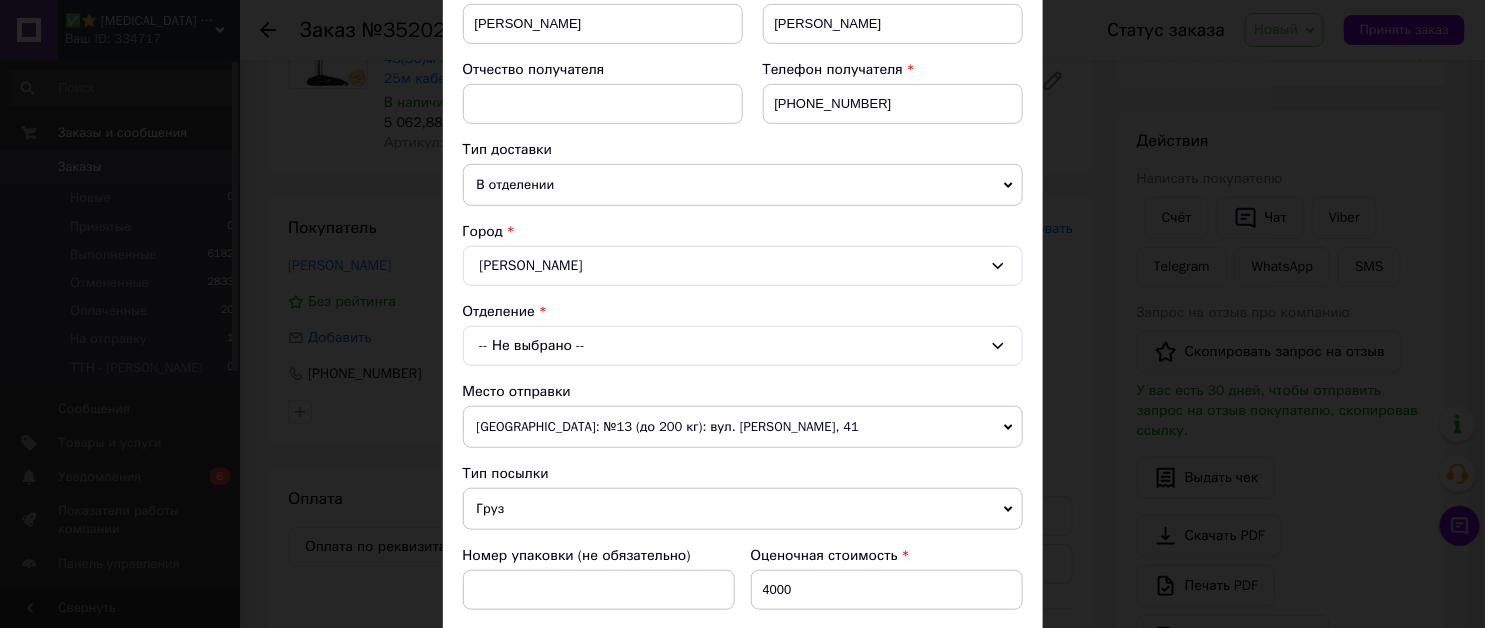 click on "-- Не выбрано --" at bounding box center [743, 346] 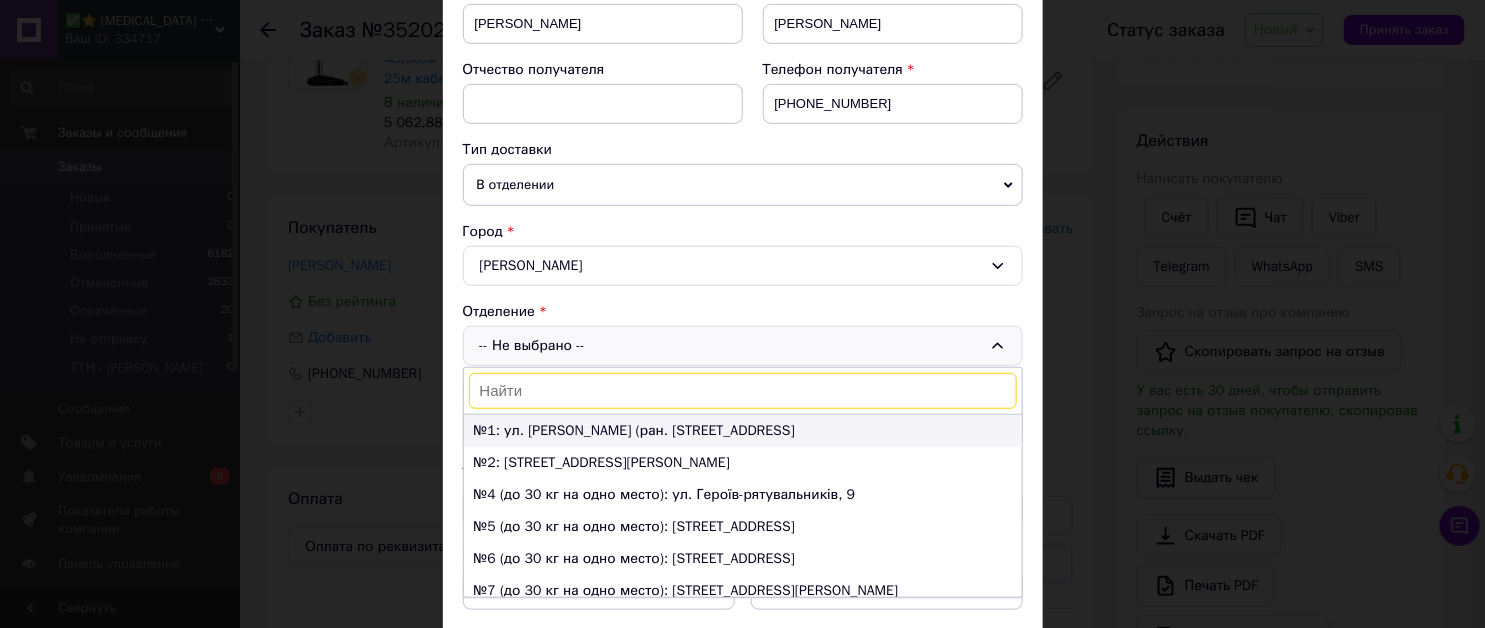 click on "№1: ул. [PERSON_NAME] (ран. [STREET_ADDRESS]" at bounding box center [743, 431] 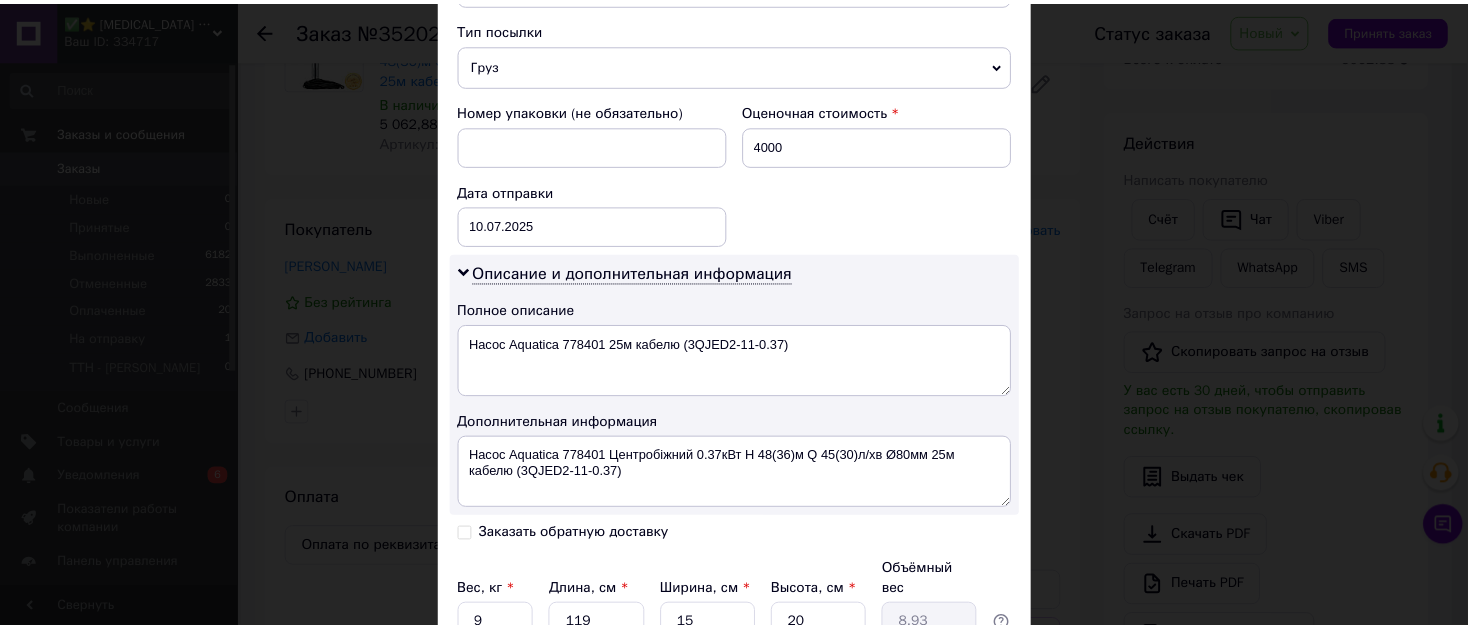 scroll, scrollTop: 962, scrollLeft: 0, axis: vertical 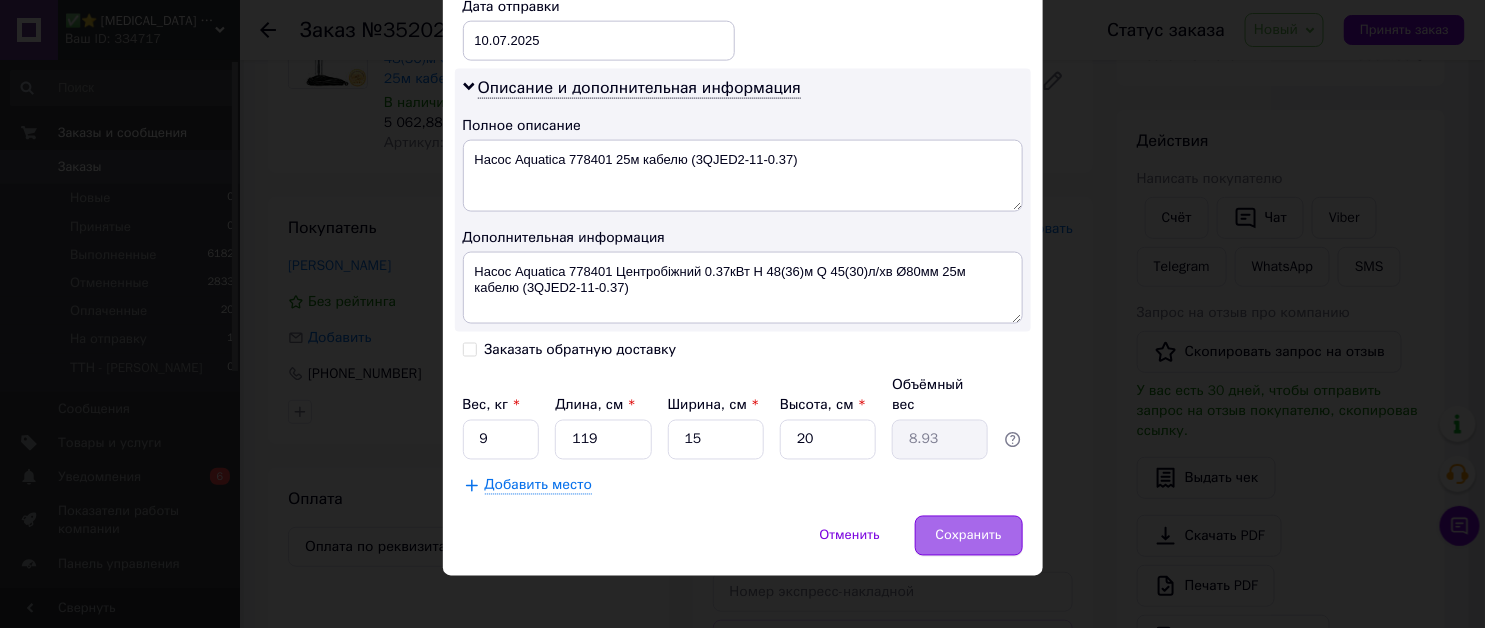 click on "Сохранить" at bounding box center [969, 536] 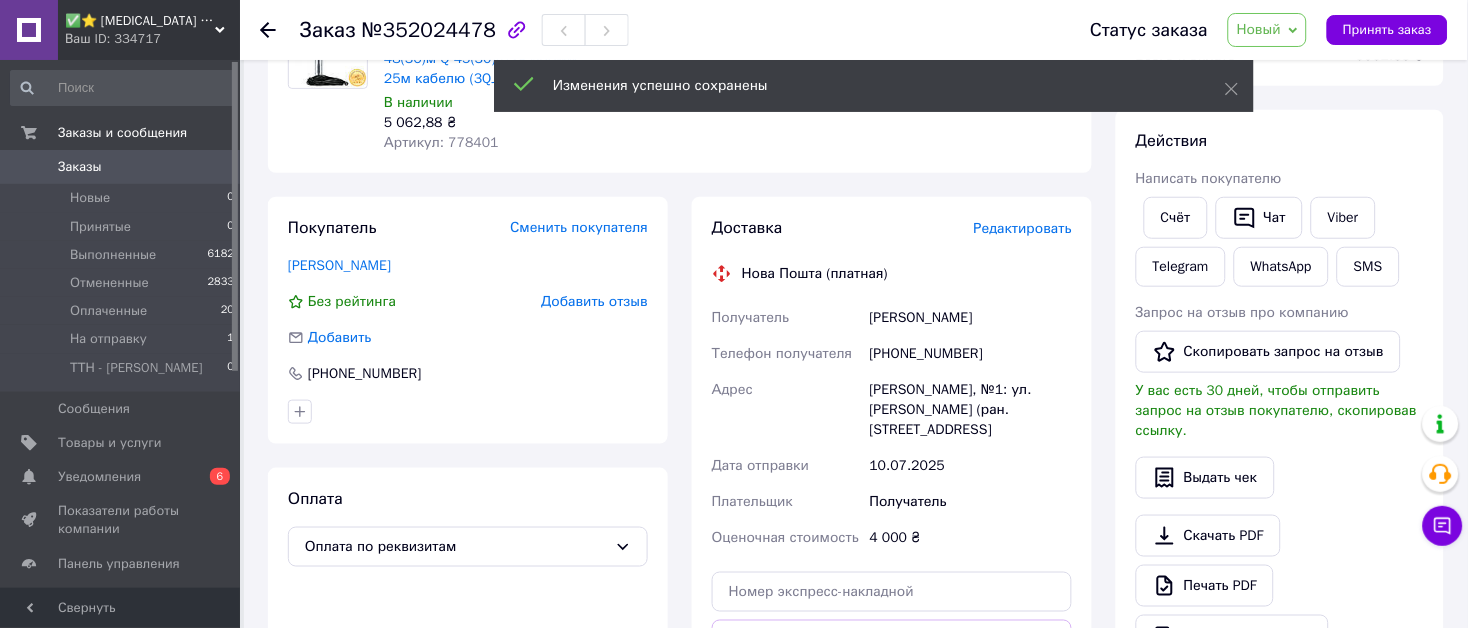 click on "Новый" at bounding box center (1267, 30) 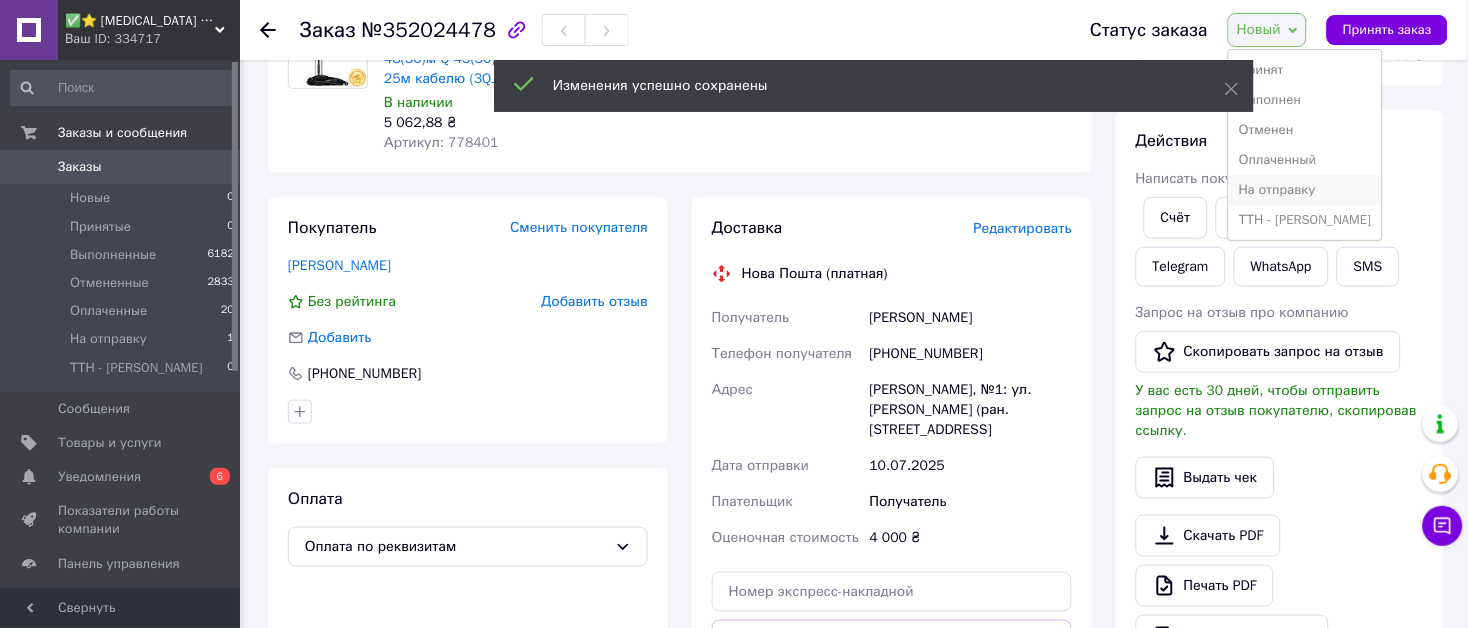 click on "На отправку" at bounding box center (1305, 190) 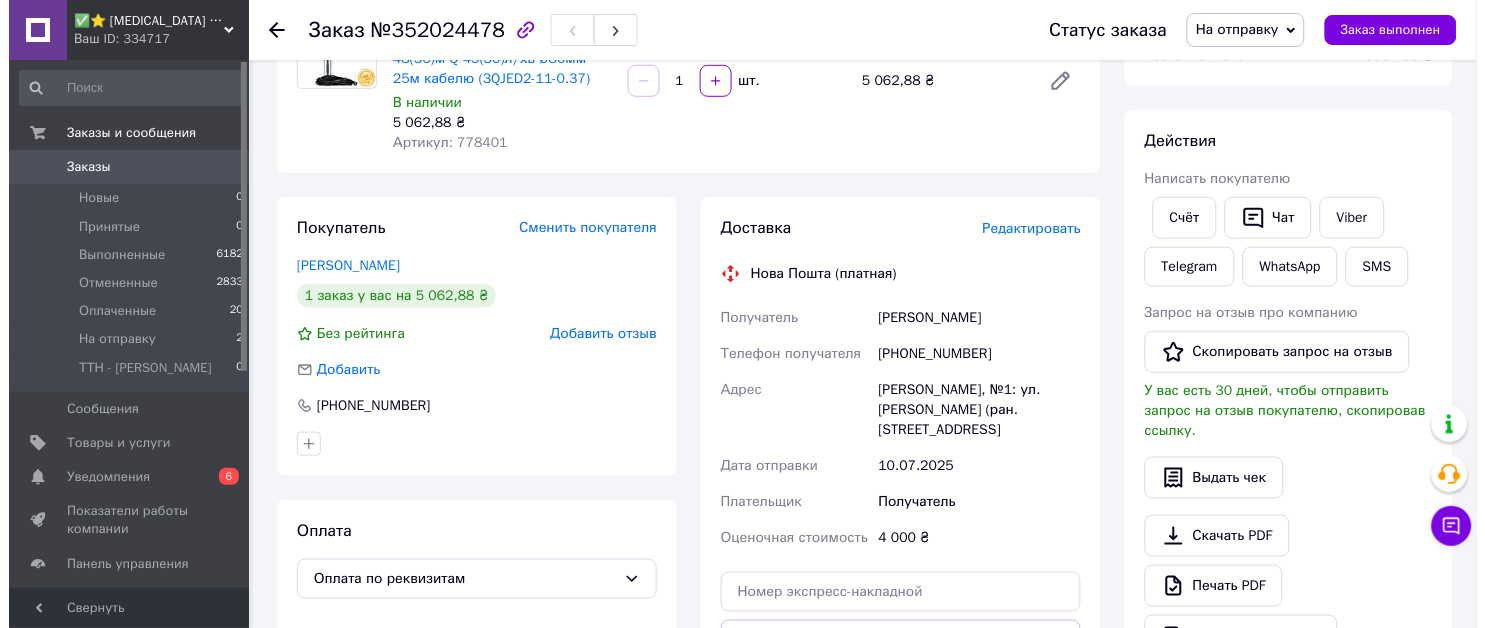 scroll, scrollTop: 222, scrollLeft: 0, axis: vertical 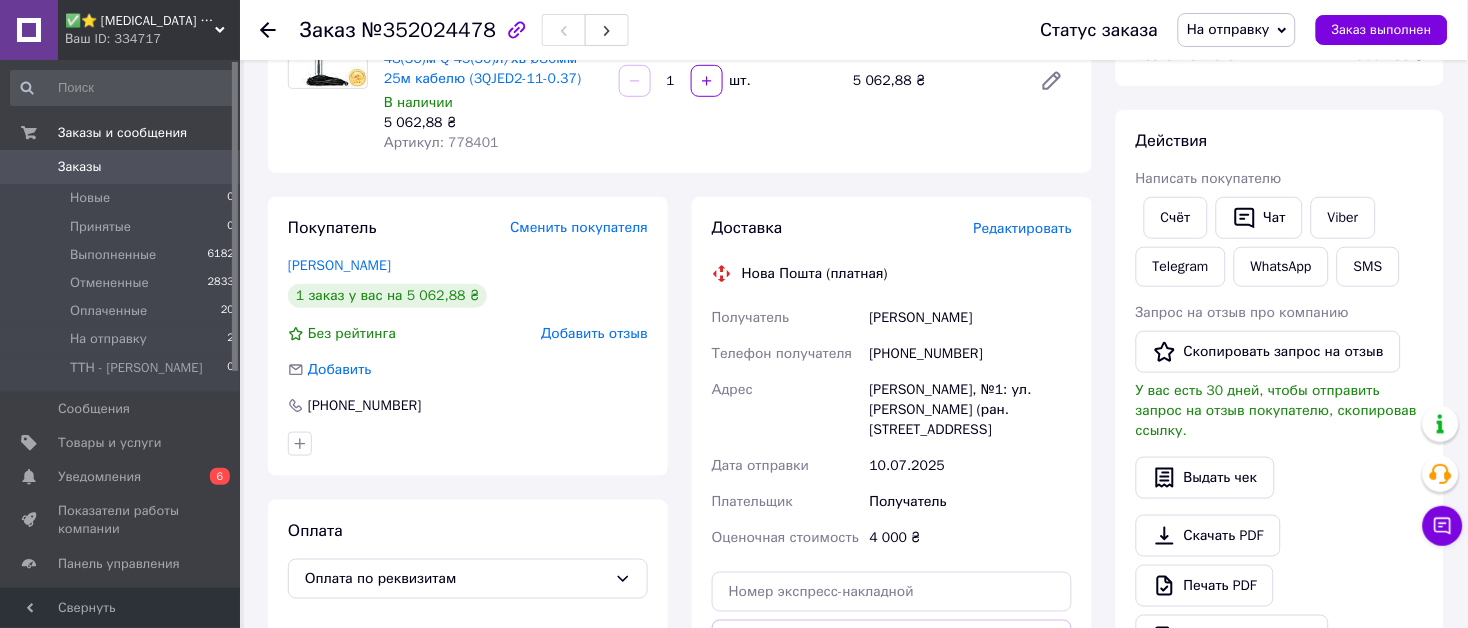 click on "Редактировать" at bounding box center [1023, 228] 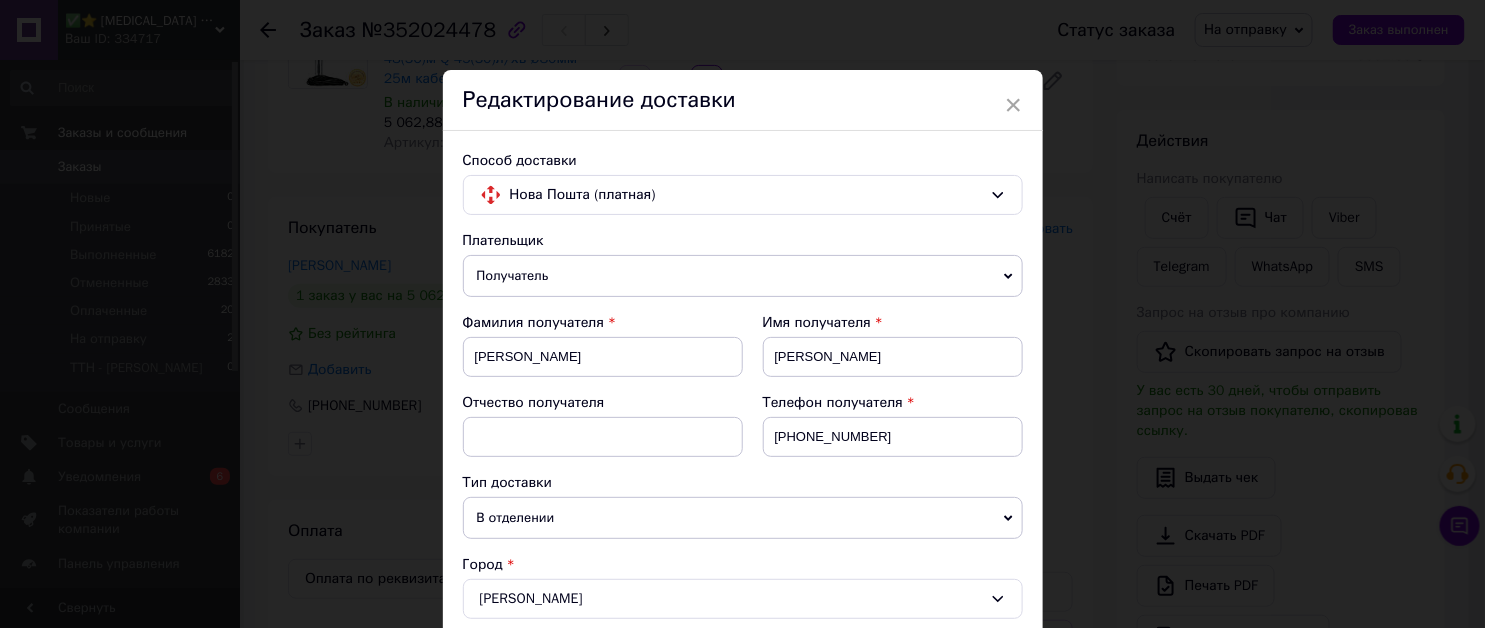 scroll, scrollTop: 333, scrollLeft: 0, axis: vertical 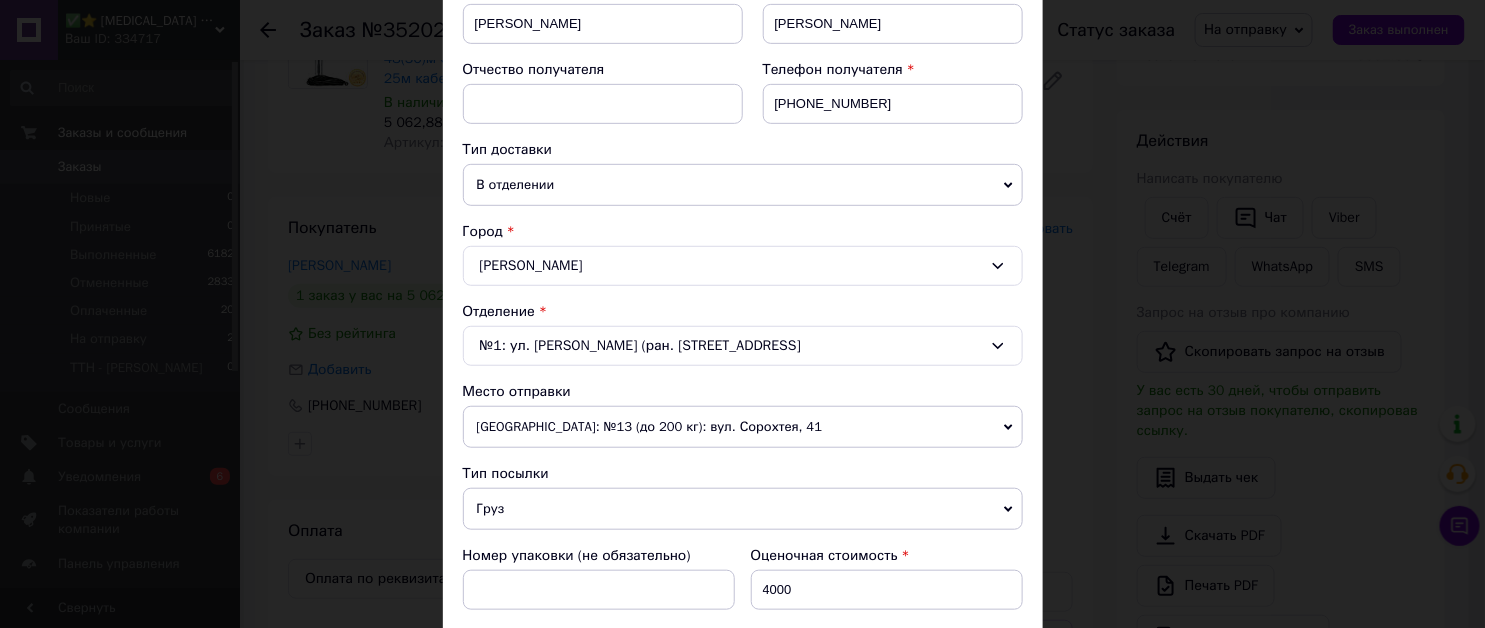 click on "[GEOGRAPHIC_DATA]: №13 (до 200 кг): вул. Сорохтея, 41" at bounding box center [743, 427] 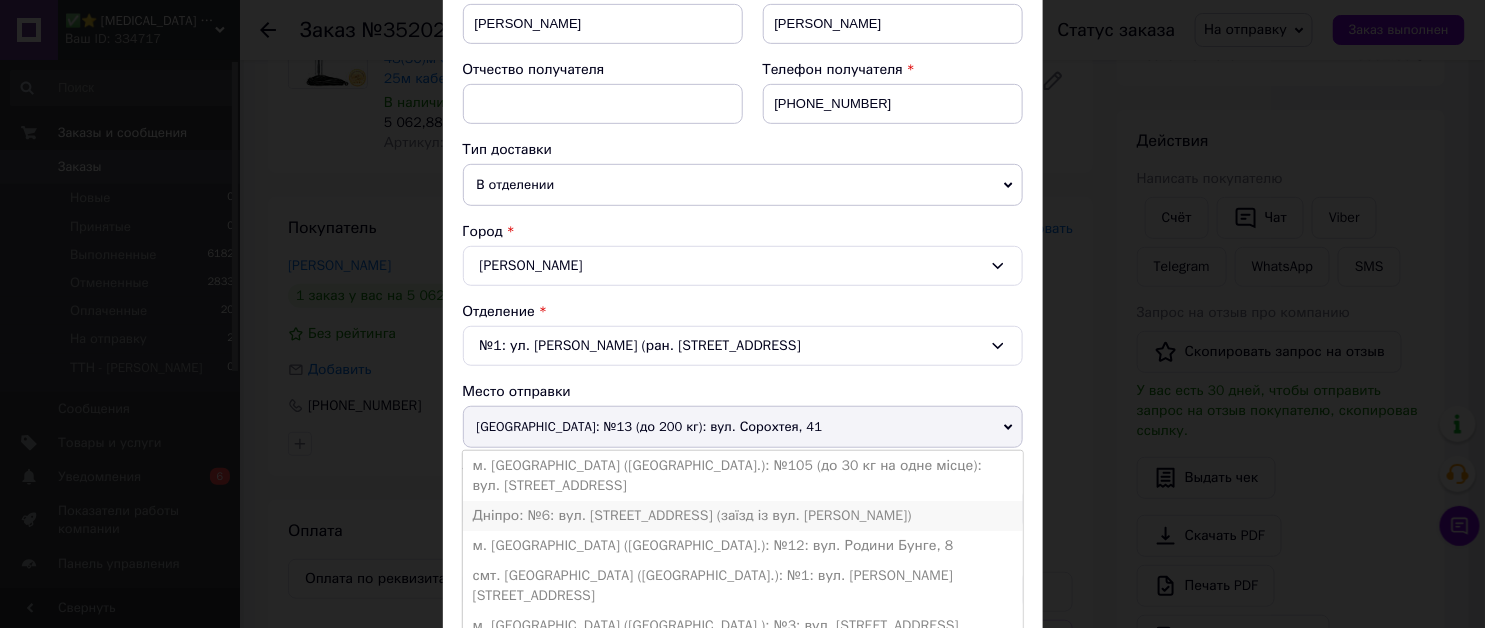 scroll, scrollTop: 111, scrollLeft: 0, axis: vertical 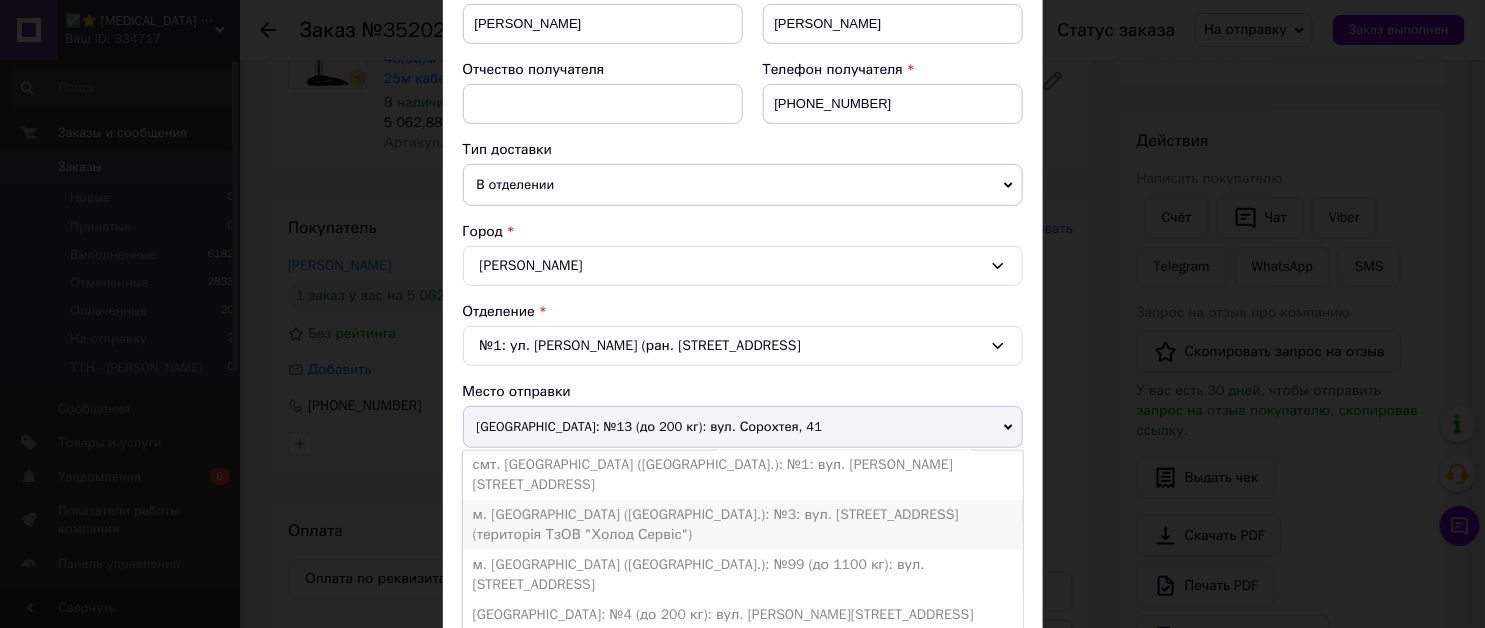 click on "м. [GEOGRAPHIC_DATA] ([GEOGRAPHIC_DATA].): №3: вул. [STREET_ADDRESS] (територія ТзОВ "Холод Сервіс")" at bounding box center (743, 525) 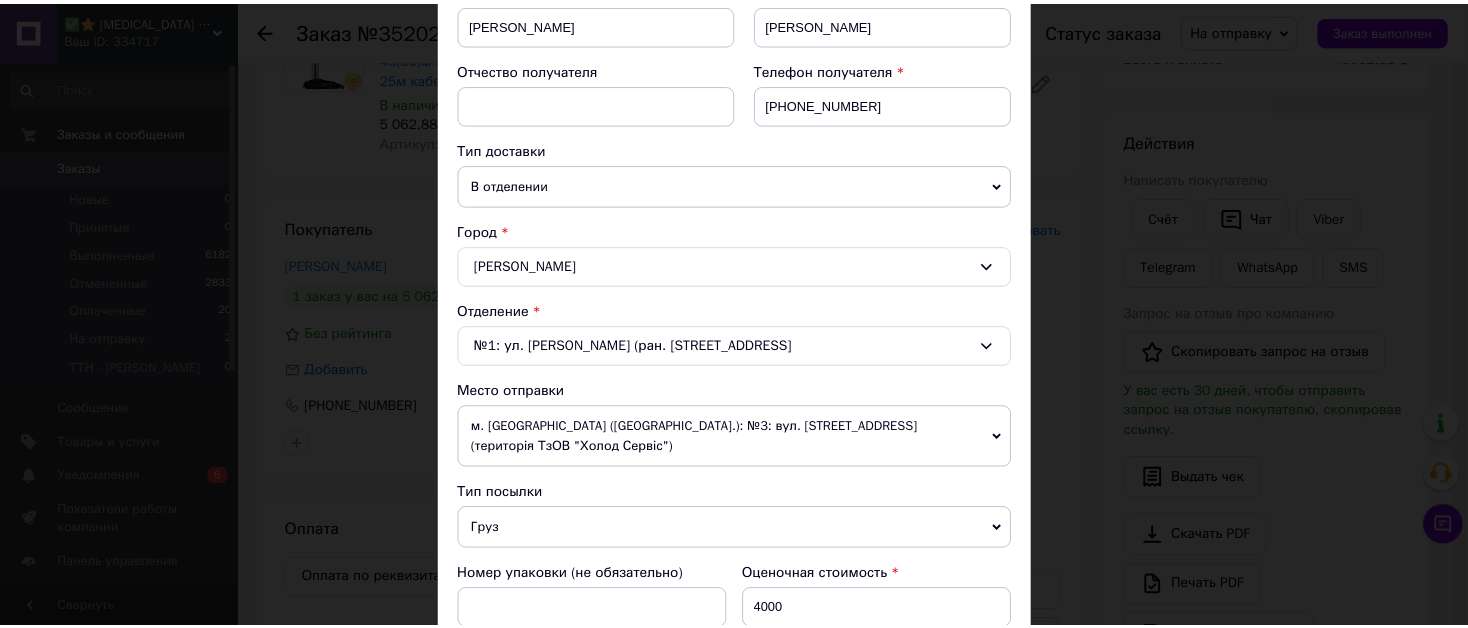 scroll, scrollTop: 757, scrollLeft: 0, axis: vertical 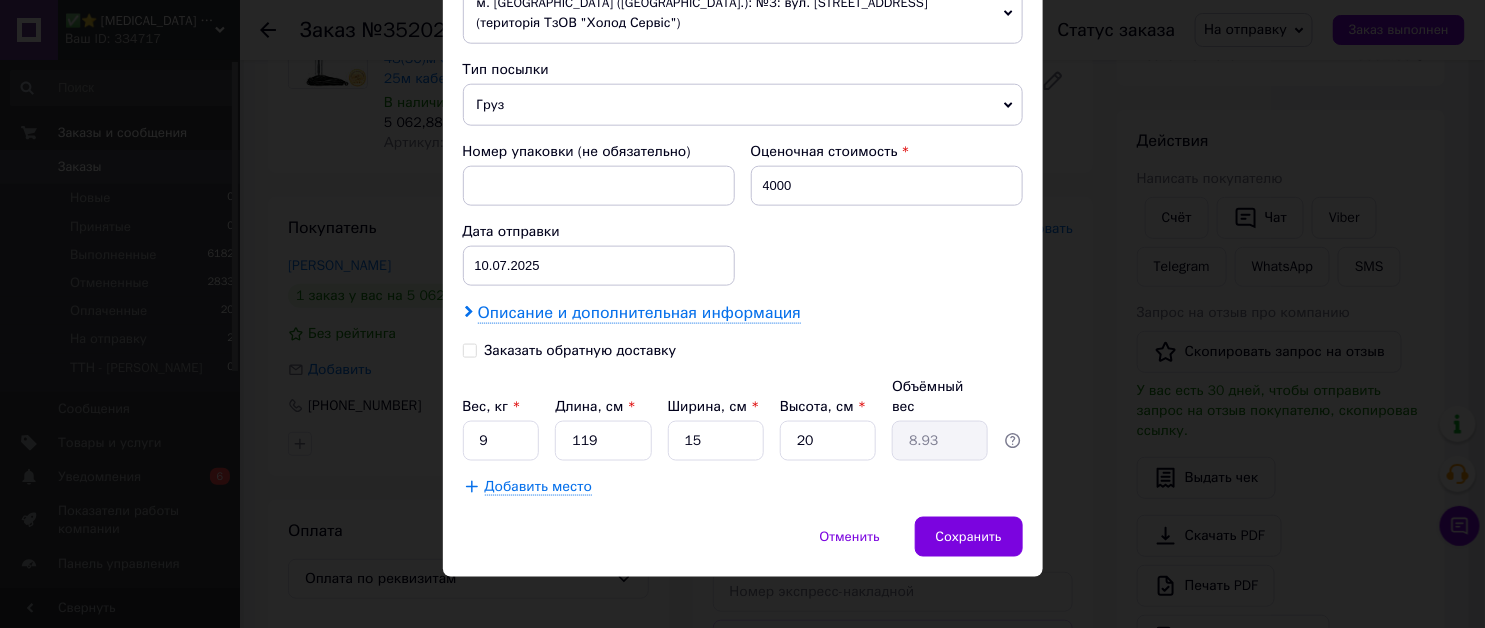 click on "Описание и дополнительная информация" at bounding box center (639, 313) 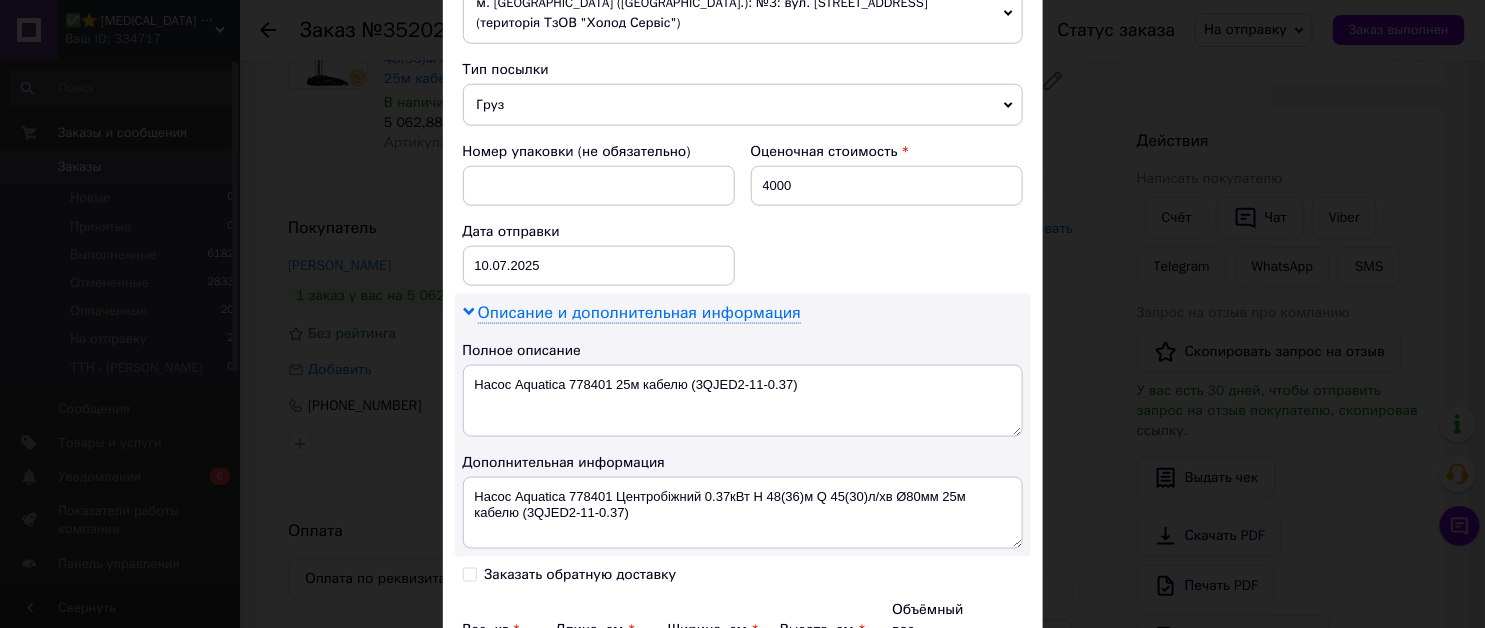 click on "Описание и дополнительная информация" at bounding box center [639, 313] 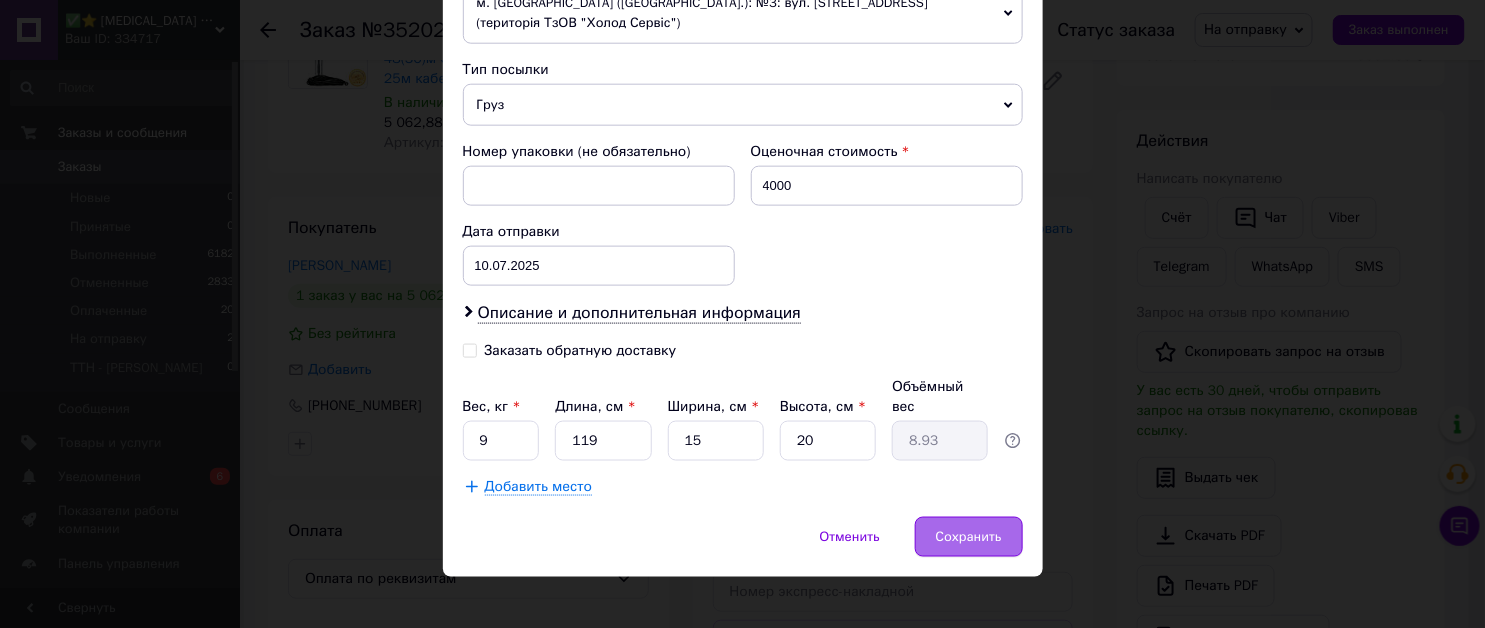 click on "Сохранить" at bounding box center (969, 537) 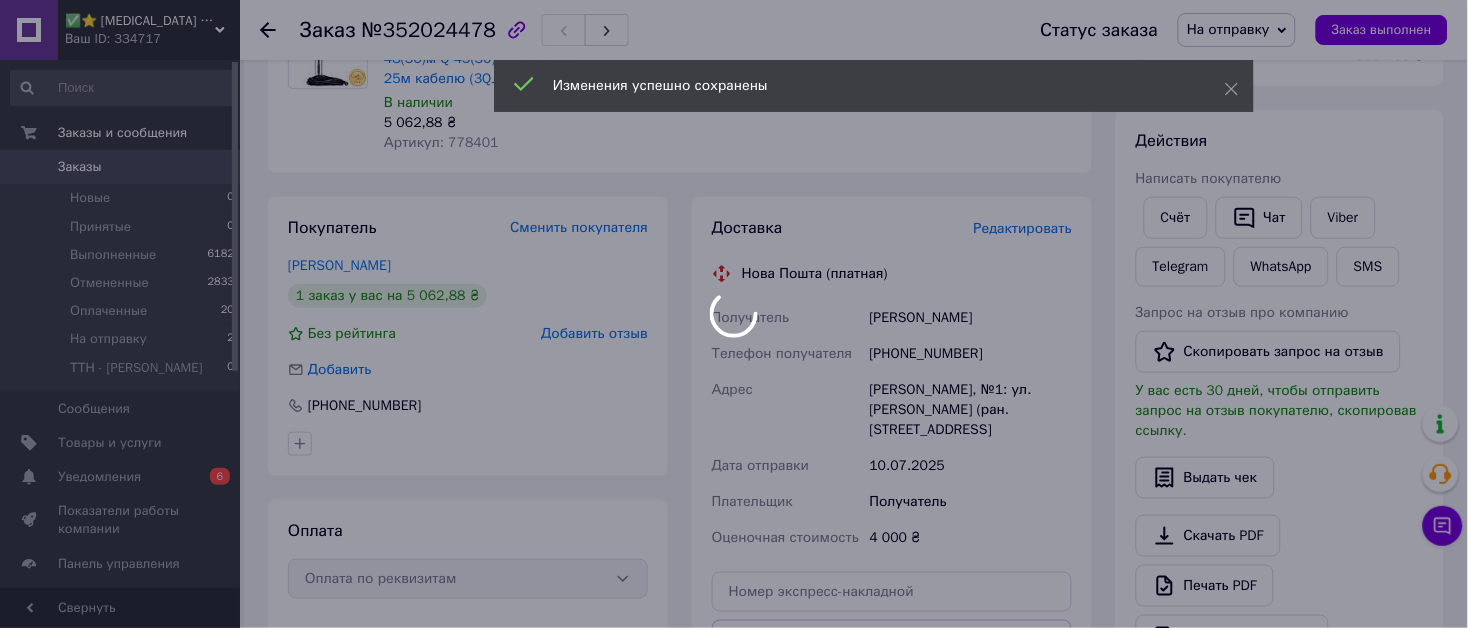 scroll, scrollTop: 555, scrollLeft: 0, axis: vertical 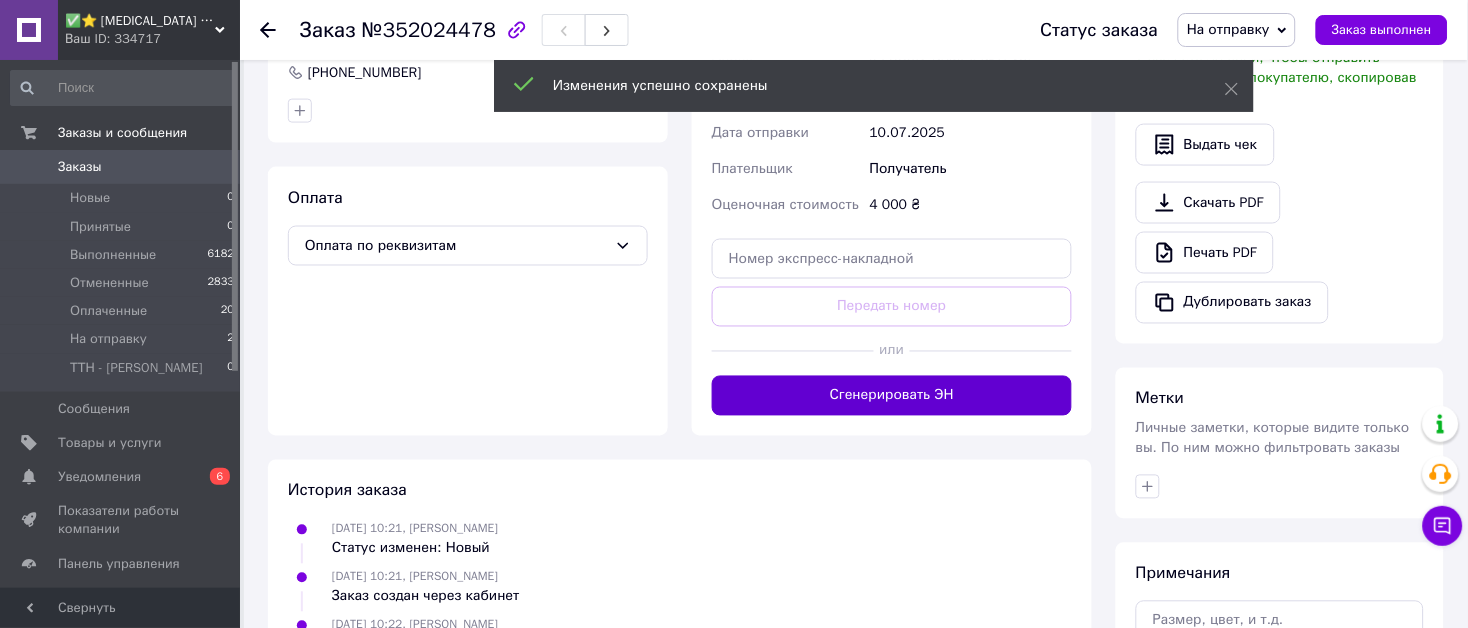 click on "Сгенерировать ЭН" at bounding box center (892, 396) 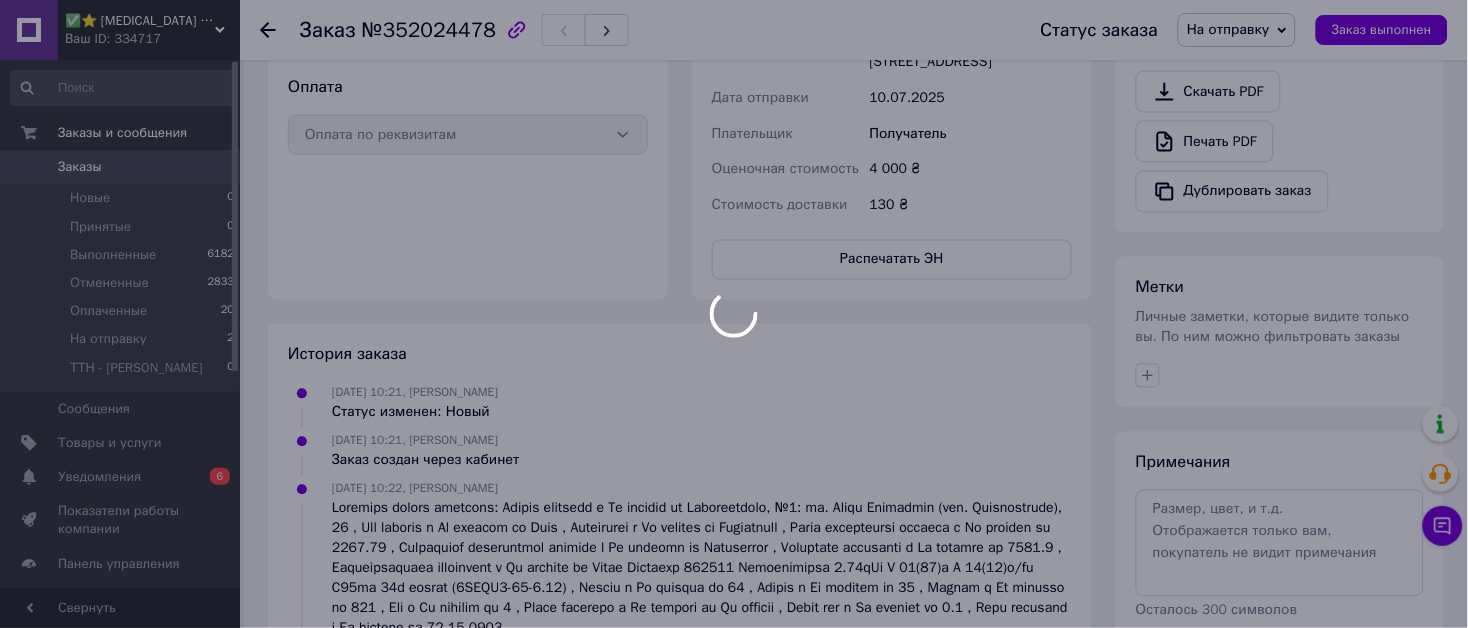scroll, scrollTop: 787, scrollLeft: 0, axis: vertical 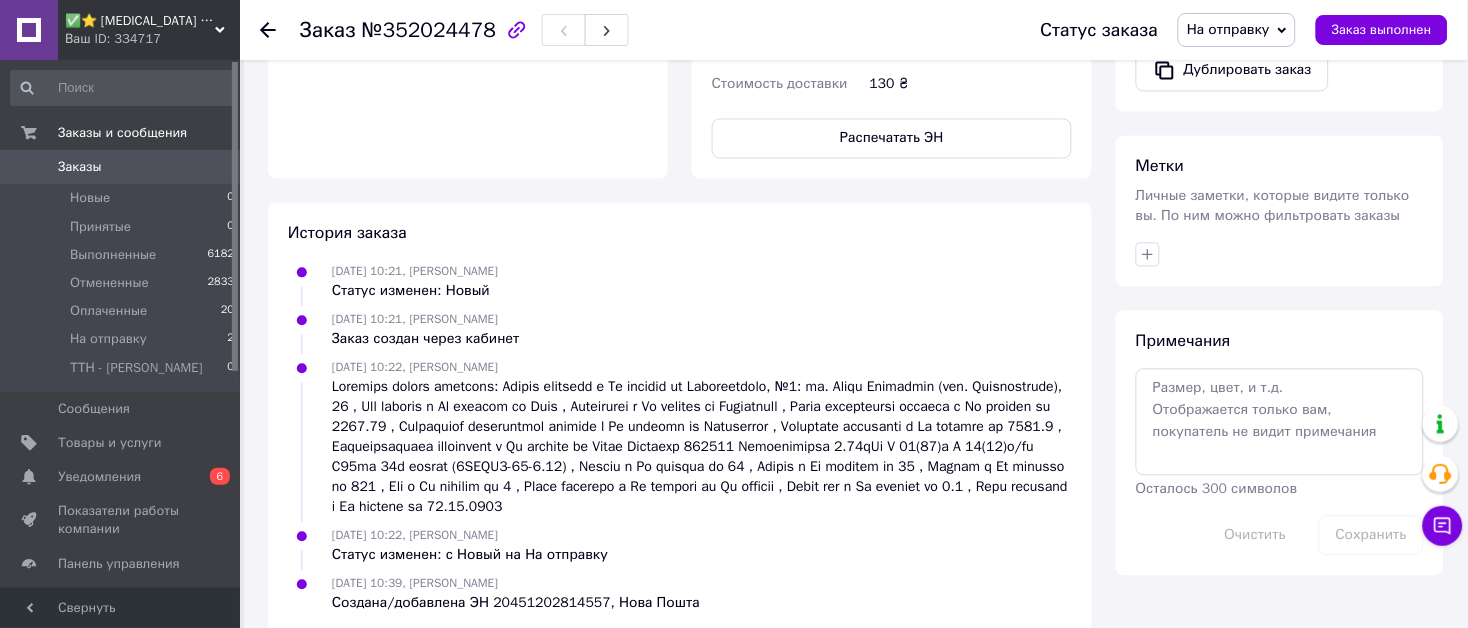 click at bounding box center [702, 448] 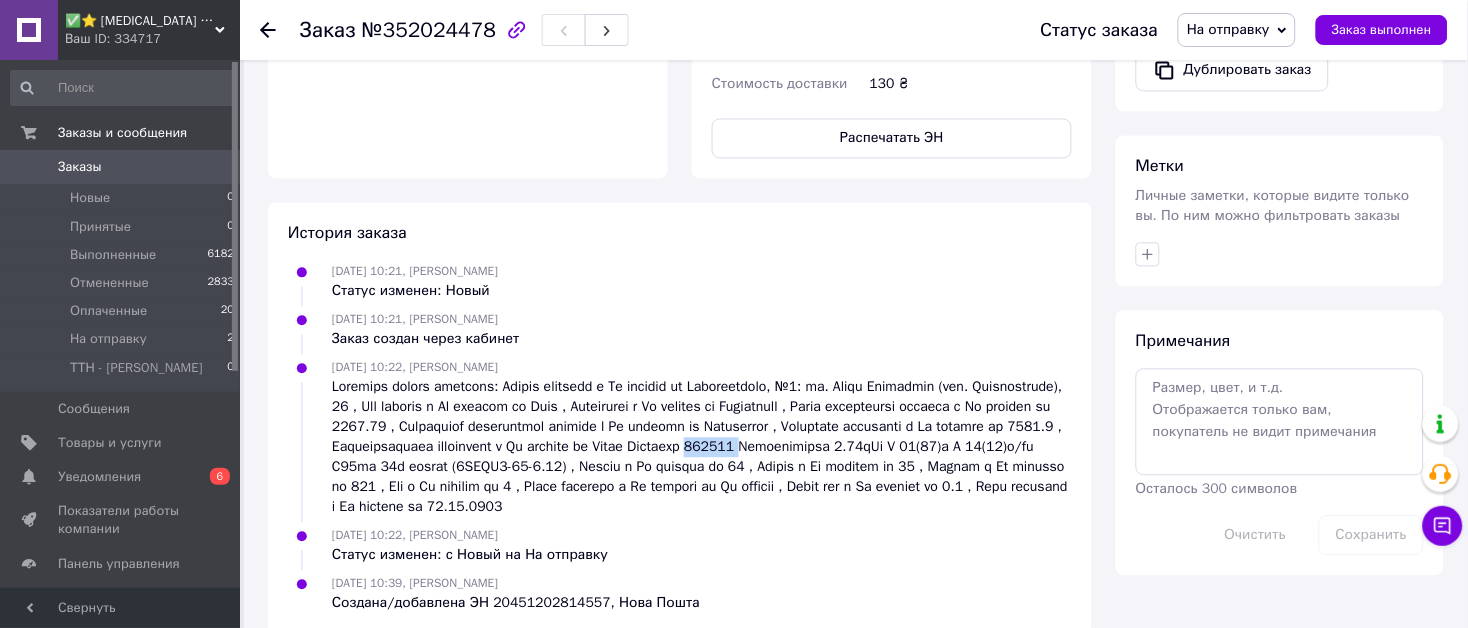 click at bounding box center (702, 448) 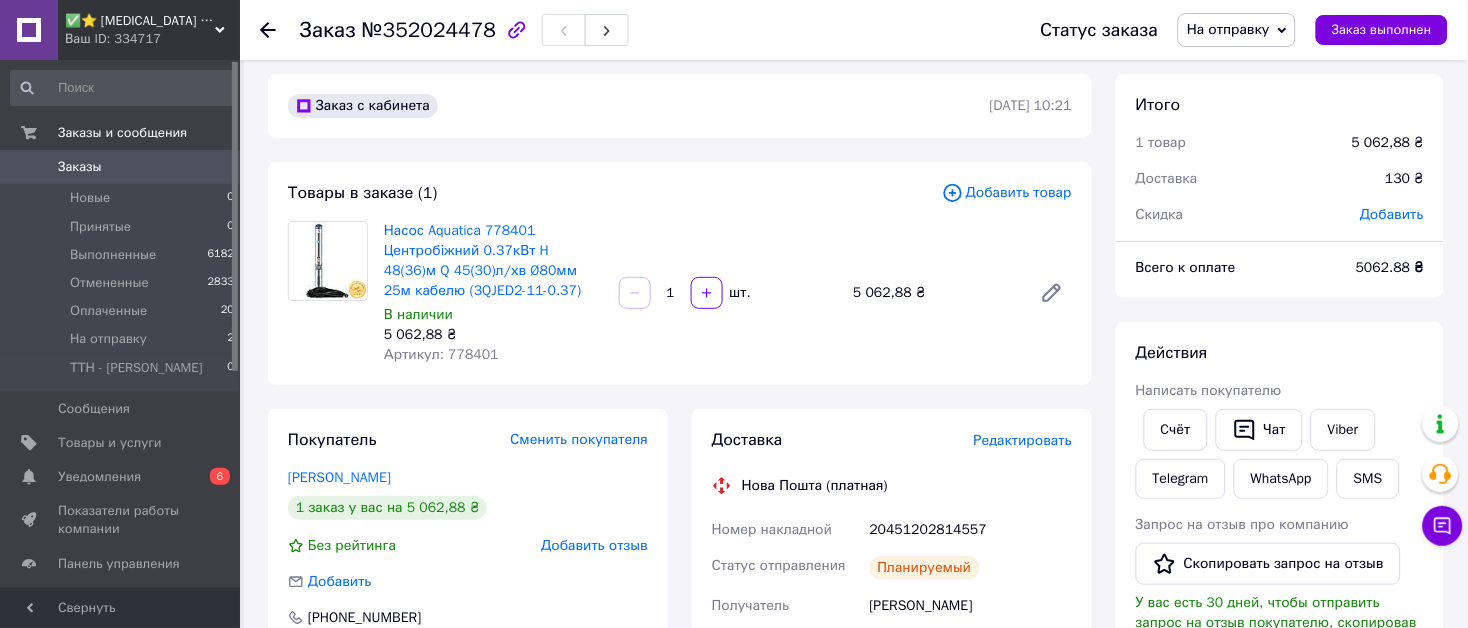 scroll, scrollTop: 565, scrollLeft: 0, axis: vertical 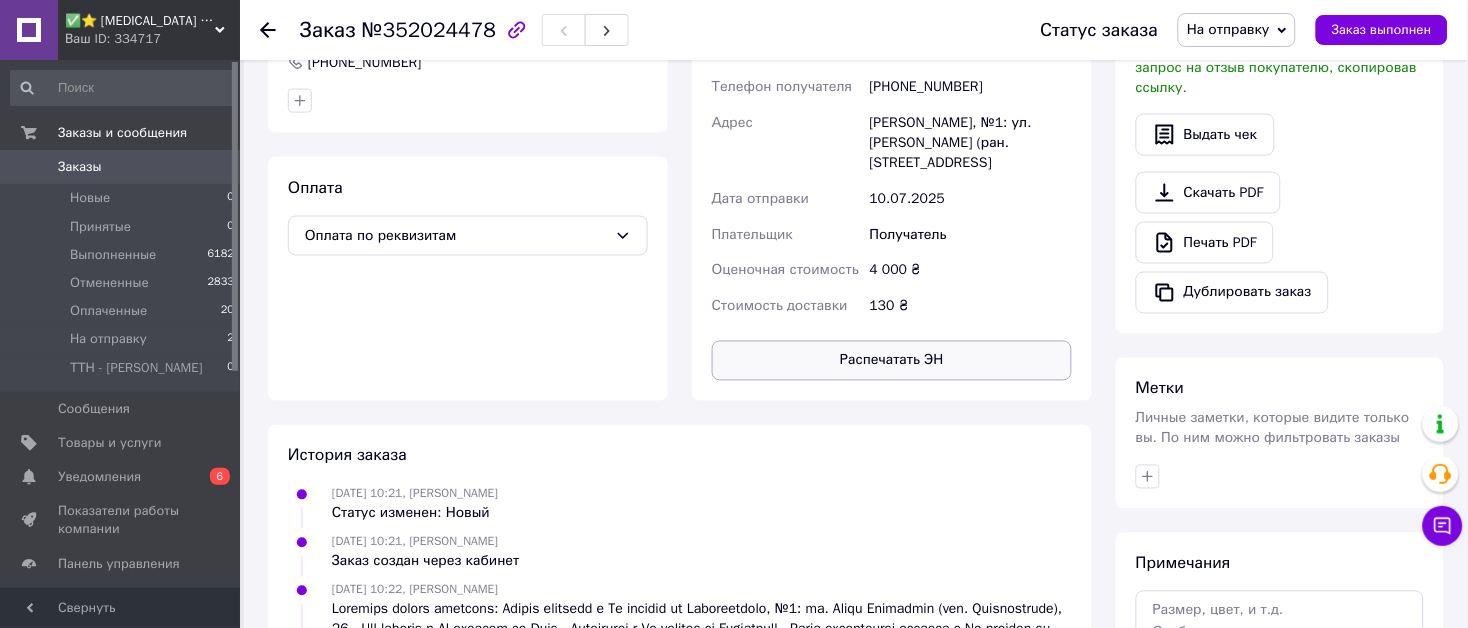 click on "Распечатать ЭН" at bounding box center [892, 361] 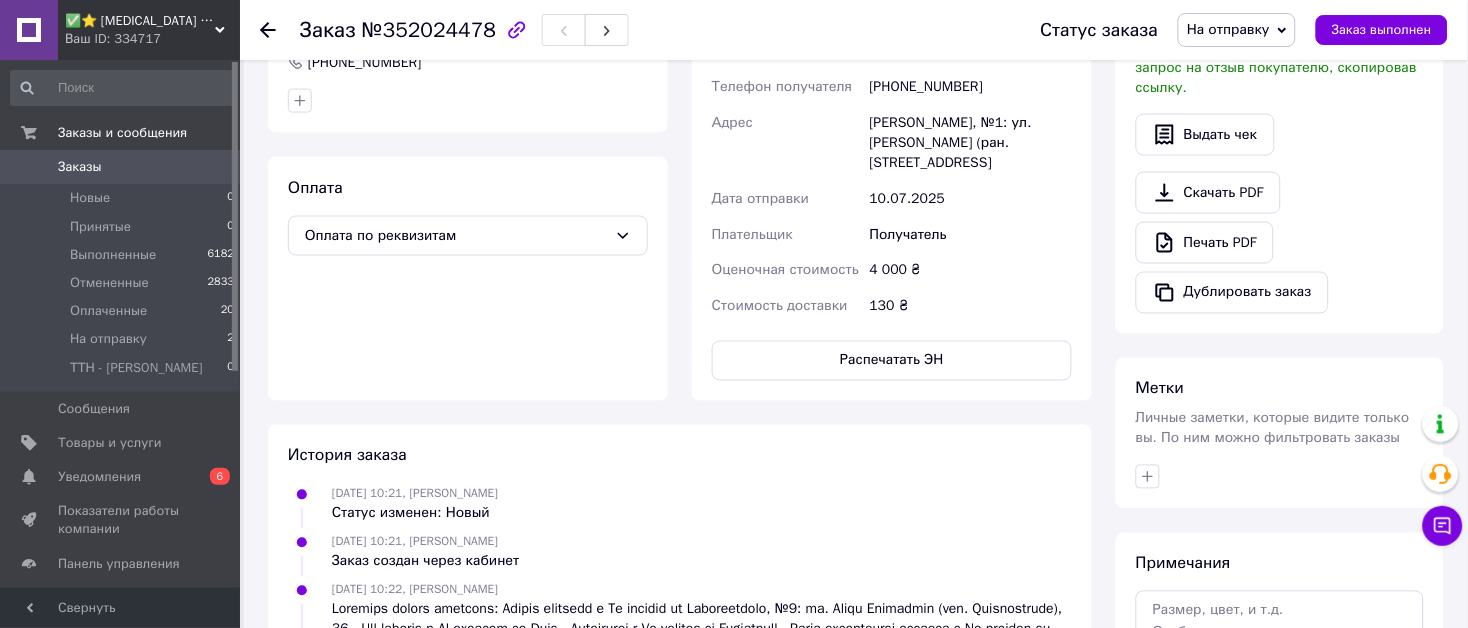 scroll, scrollTop: 565, scrollLeft: 0, axis: vertical 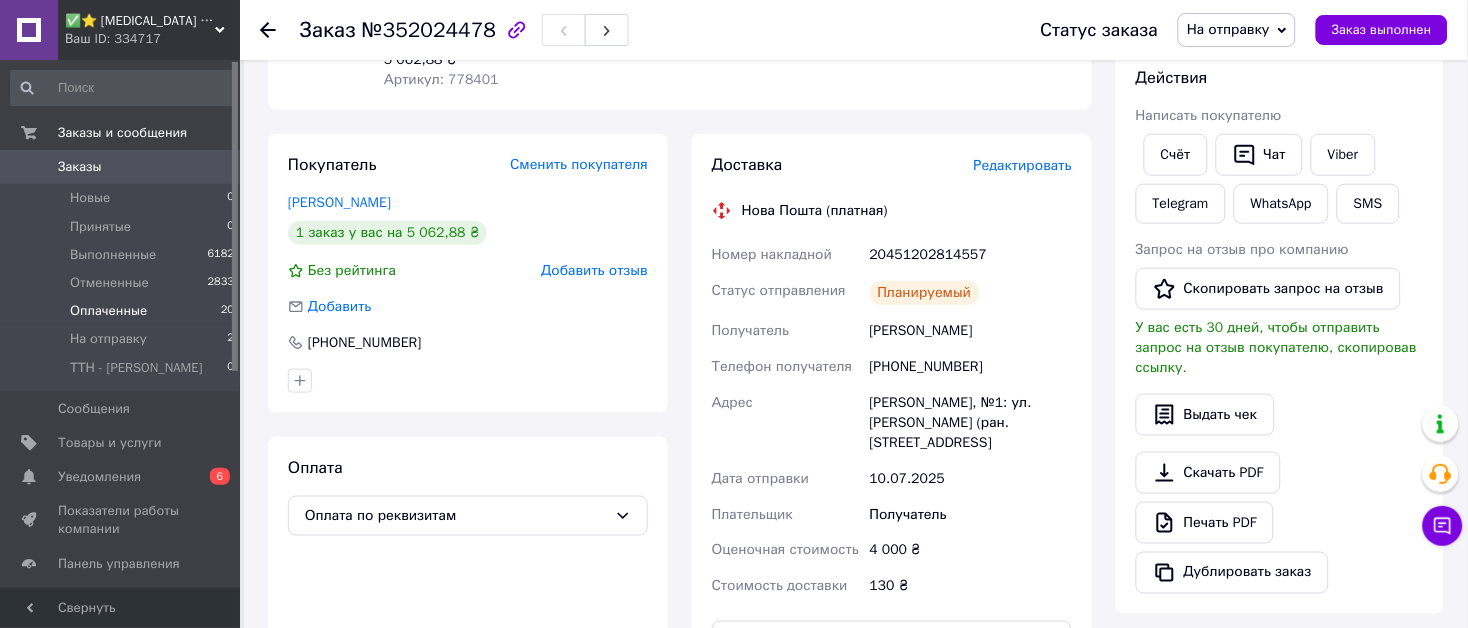click on "Оплаченные" at bounding box center (108, 311) 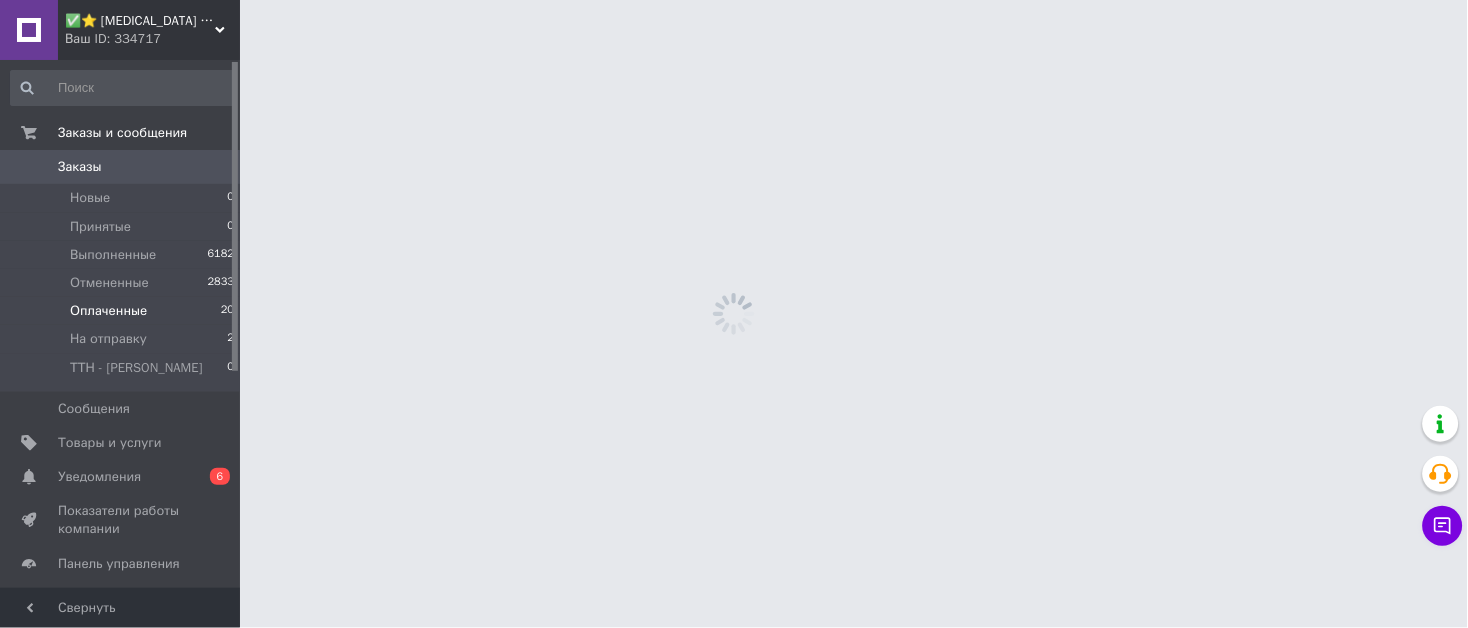 scroll, scrollTop: 0, scrollLeft: 0, axis: both 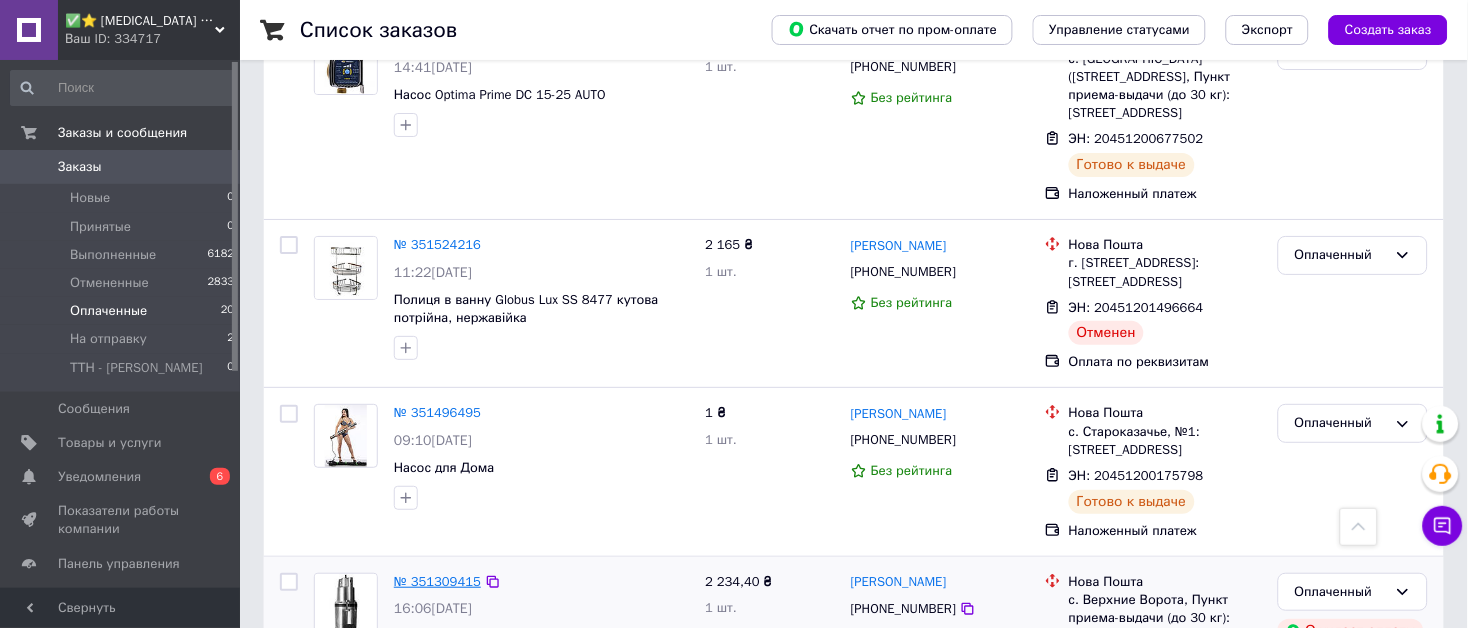 click on "№ 351309415" at bounding box center (437, 581) 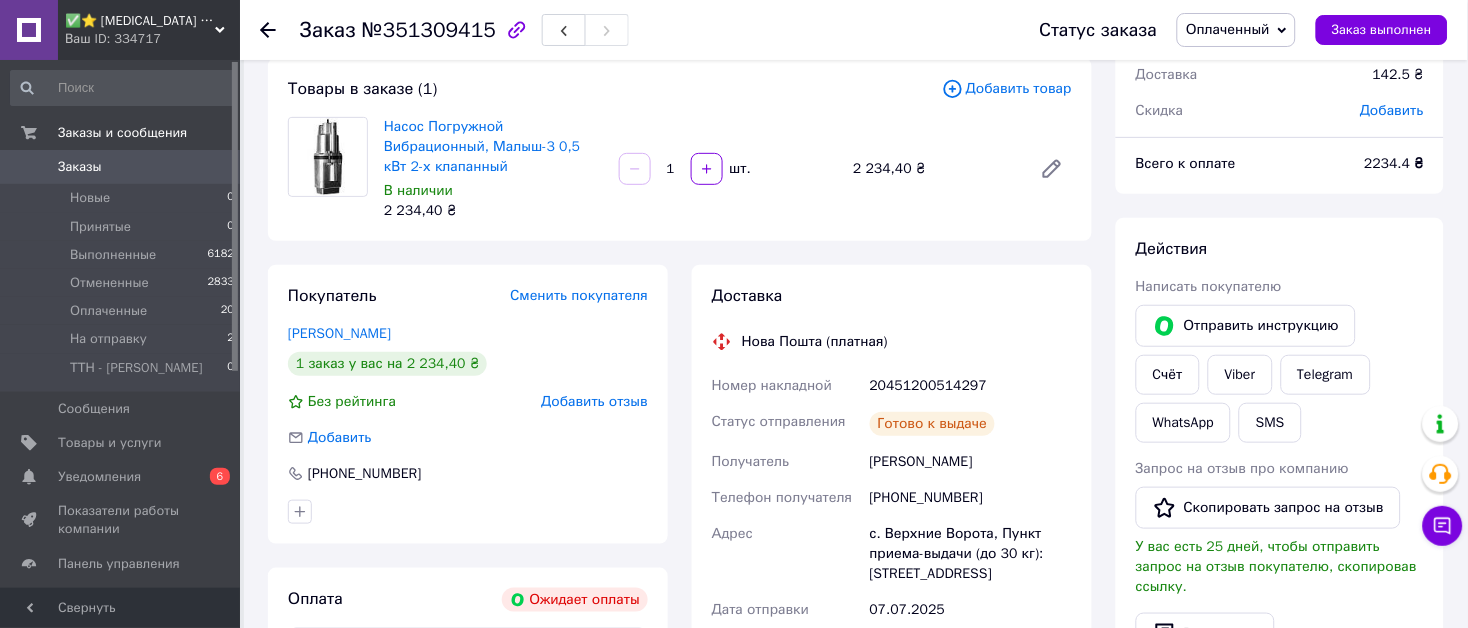 scroll, scrollTop: 225, scrollLeft: 0, axis: vertical 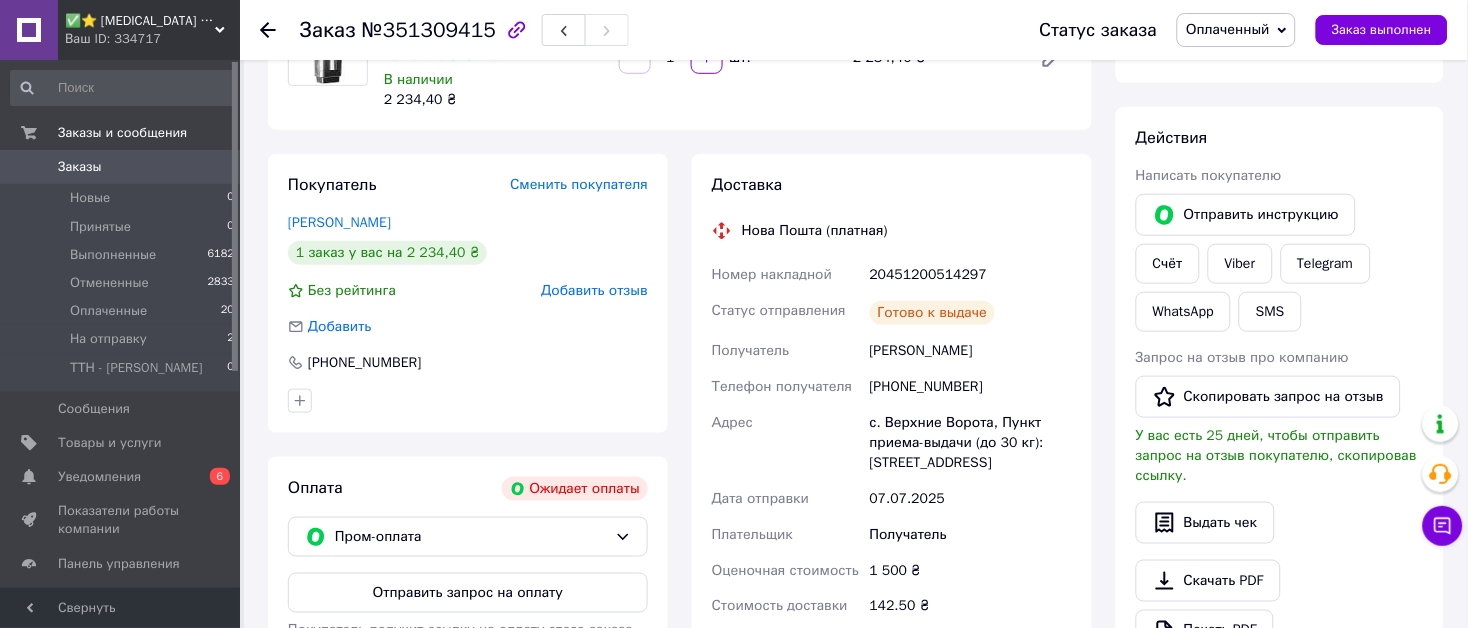 click on "Заказ №351309415 Статус заказа Оплаченный Принят Выполнен Отменен На отправку ТТН - НИКИТА Заказ выполнен Заказ с сайта Ожидает оплаты Куплено с   05.07.2025 | 16:06 Товары в заказе (1) Добавить товар Насос Погружной Вибрационный, Малыш-3 0,5 кВт 2-х клапанный В наличии 2 234,40 ₴ 1   шт. 2 234,40 ₴ Покупатель Сменить покупателя Панькулич Марія 1 заказ у вас на 2 234,40 ₴ Без рейтинга   Добавить отзыв Добавить +380994403786 Оплата Ожидает оплаты Пром-оплата Отправить запрос на оплату Доставка Нова Пошта (платная) Номер накладной 20451200514297 Статус отправления Готово к выдаче Получатель 1500 <" at bounding box center (856, 565) 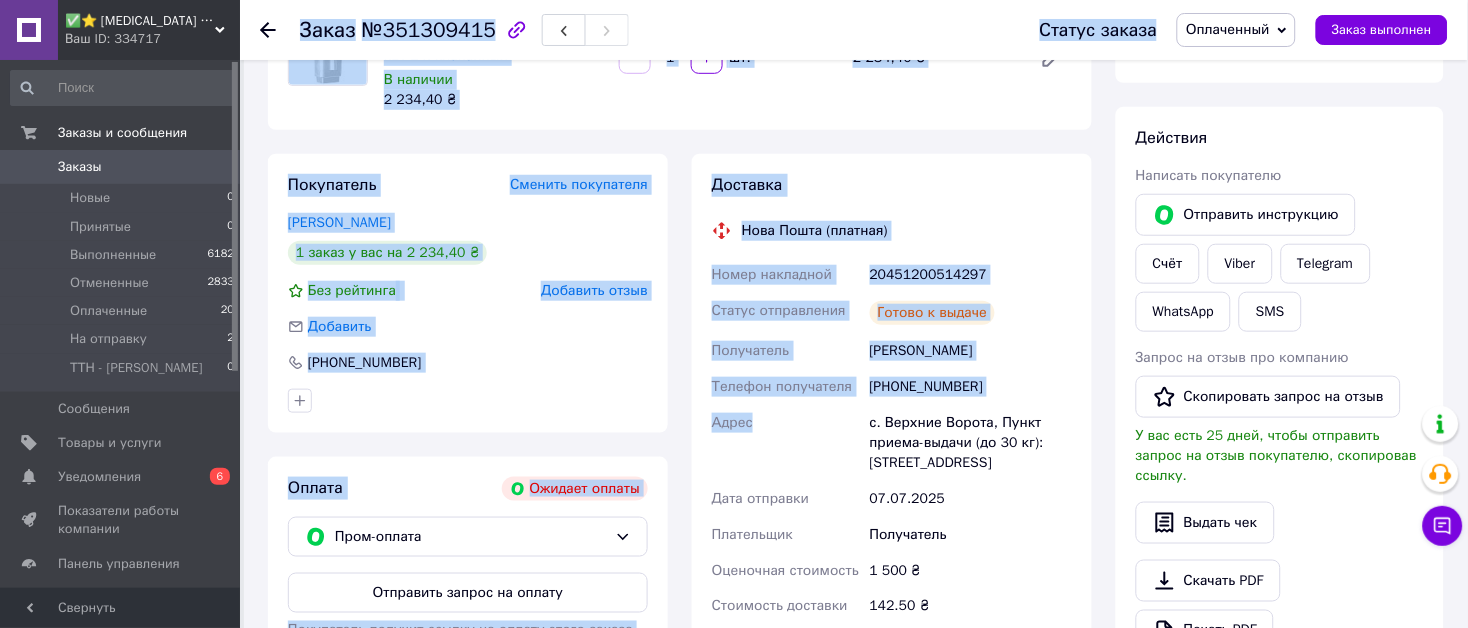 click on "Доставка" at bounding box center (892, 185) 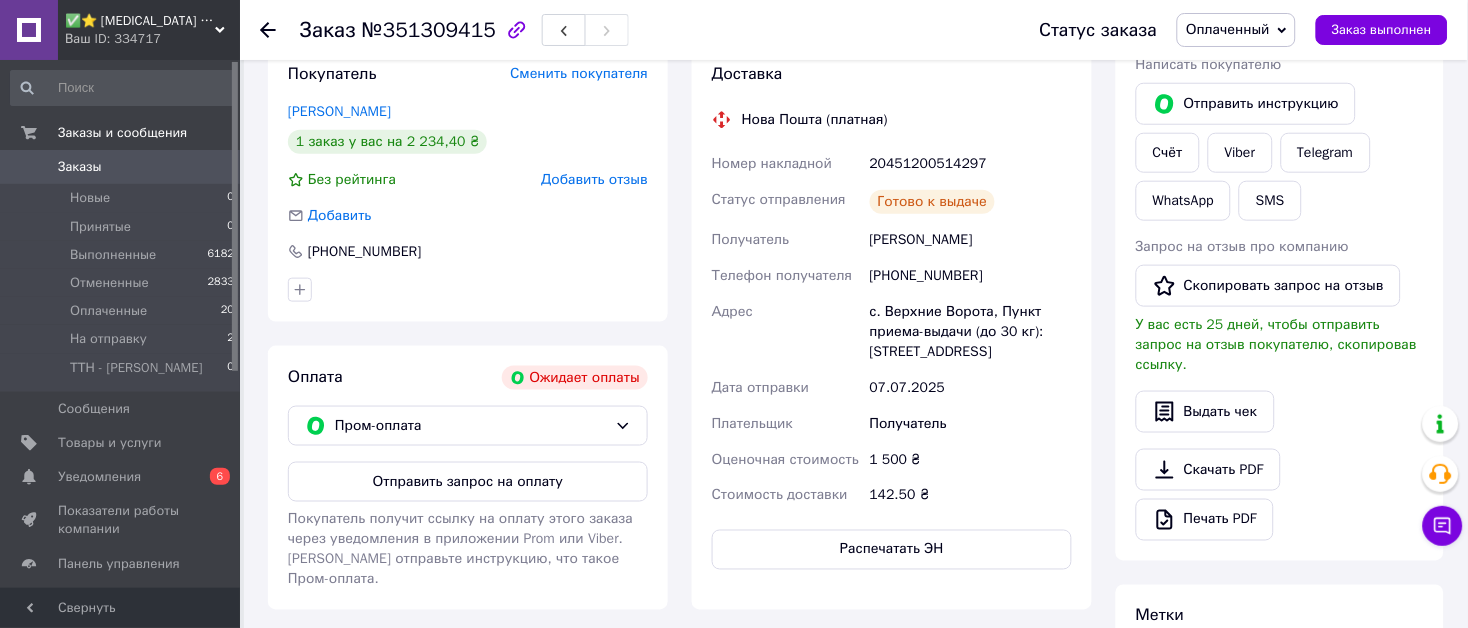 scroll, scrollTop: 225, scrollLeft: 0, axis: vertical 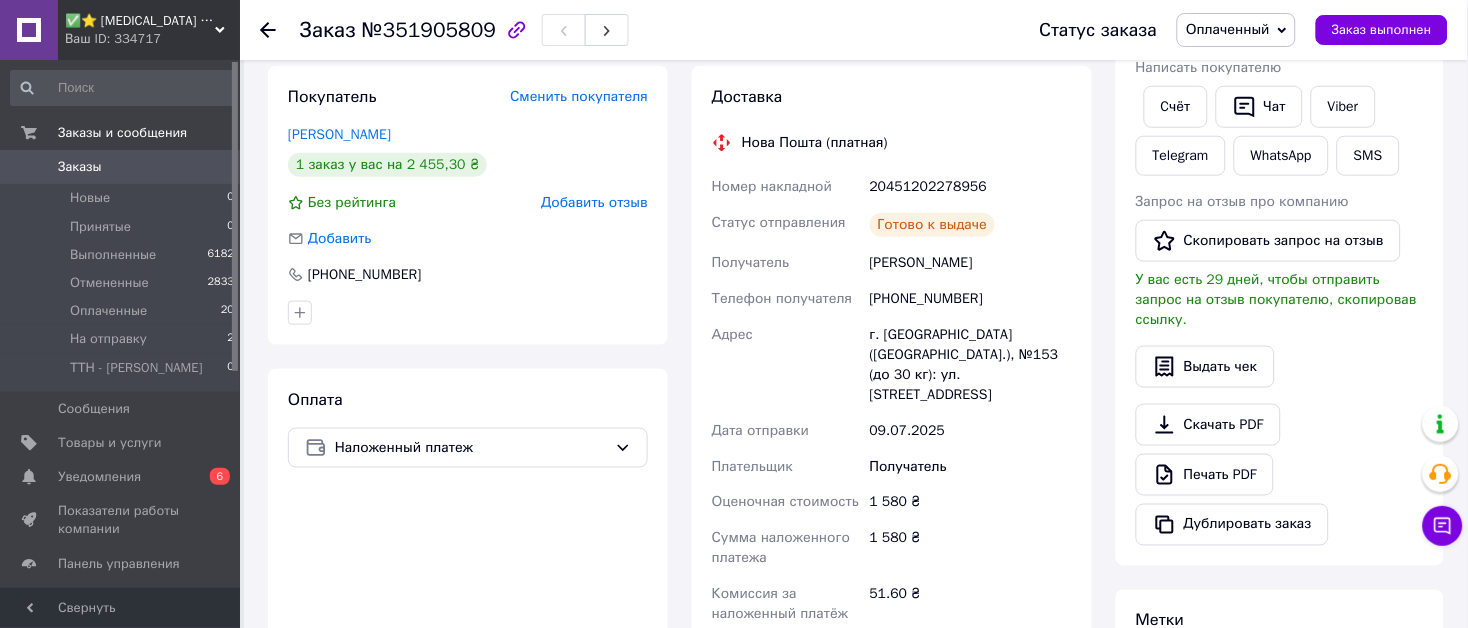 click on "20451202278956" at bounding box center (971, 187) 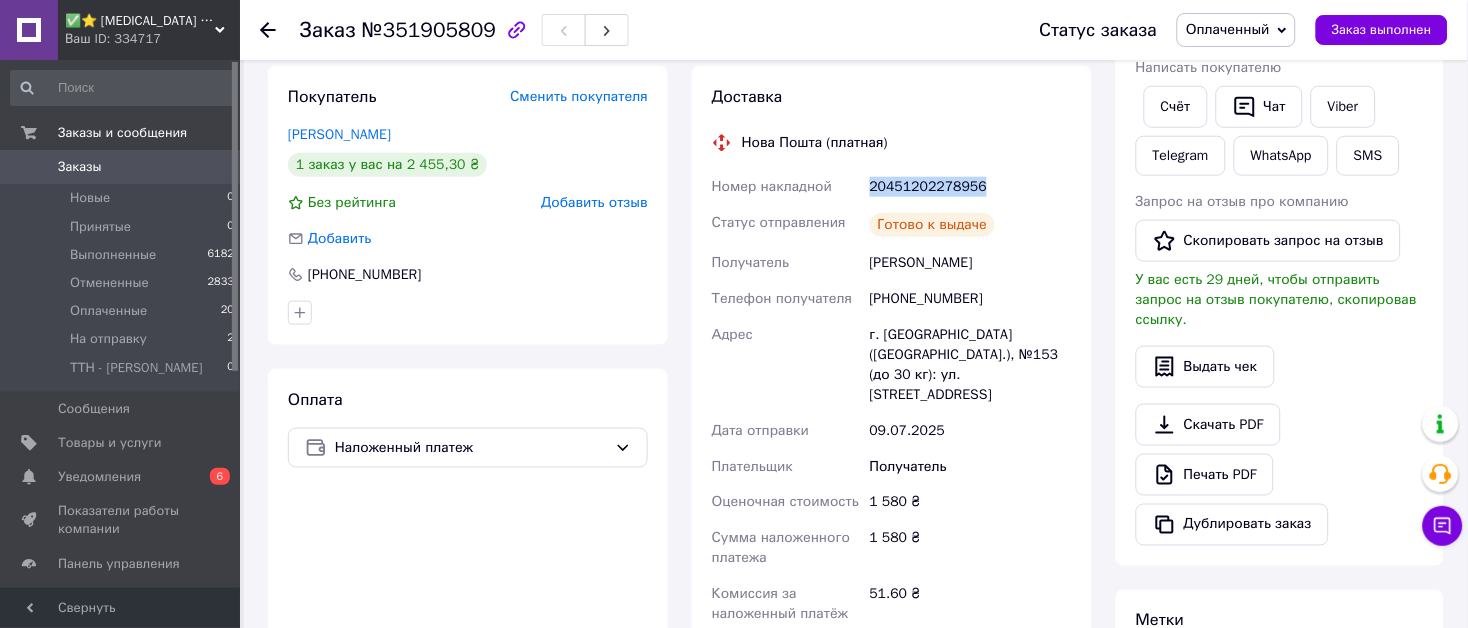 click on "20451202278956" at bounding box center (971, 187) 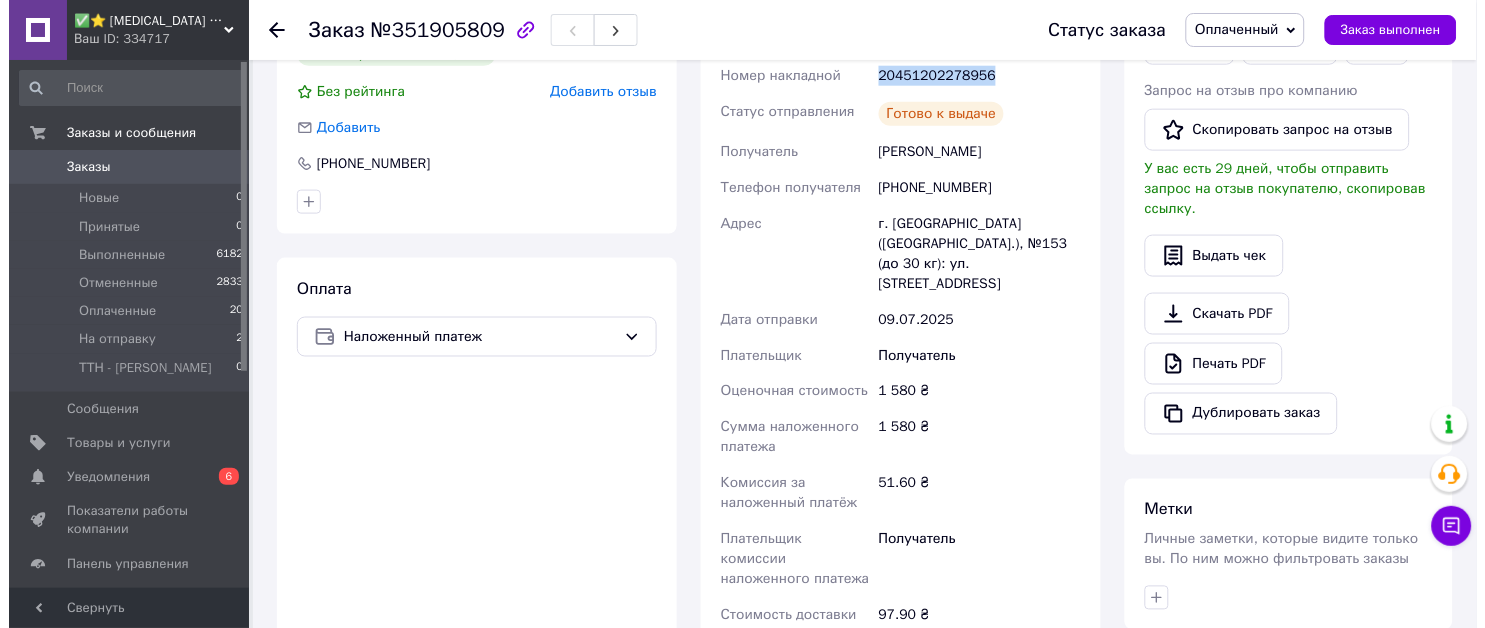 scroll, scrollTop: 222, scrollLeft: 0, axis: vertical 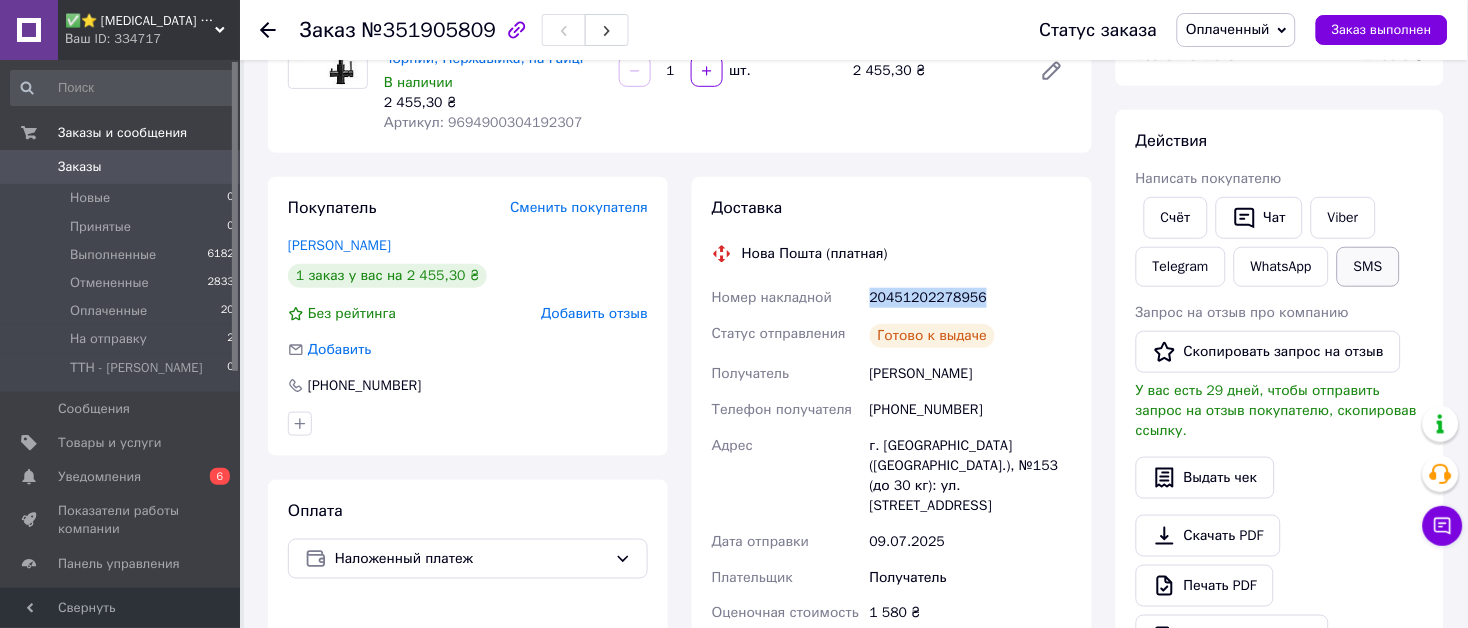 click on "SMS" at bounding box center (1368, 267) 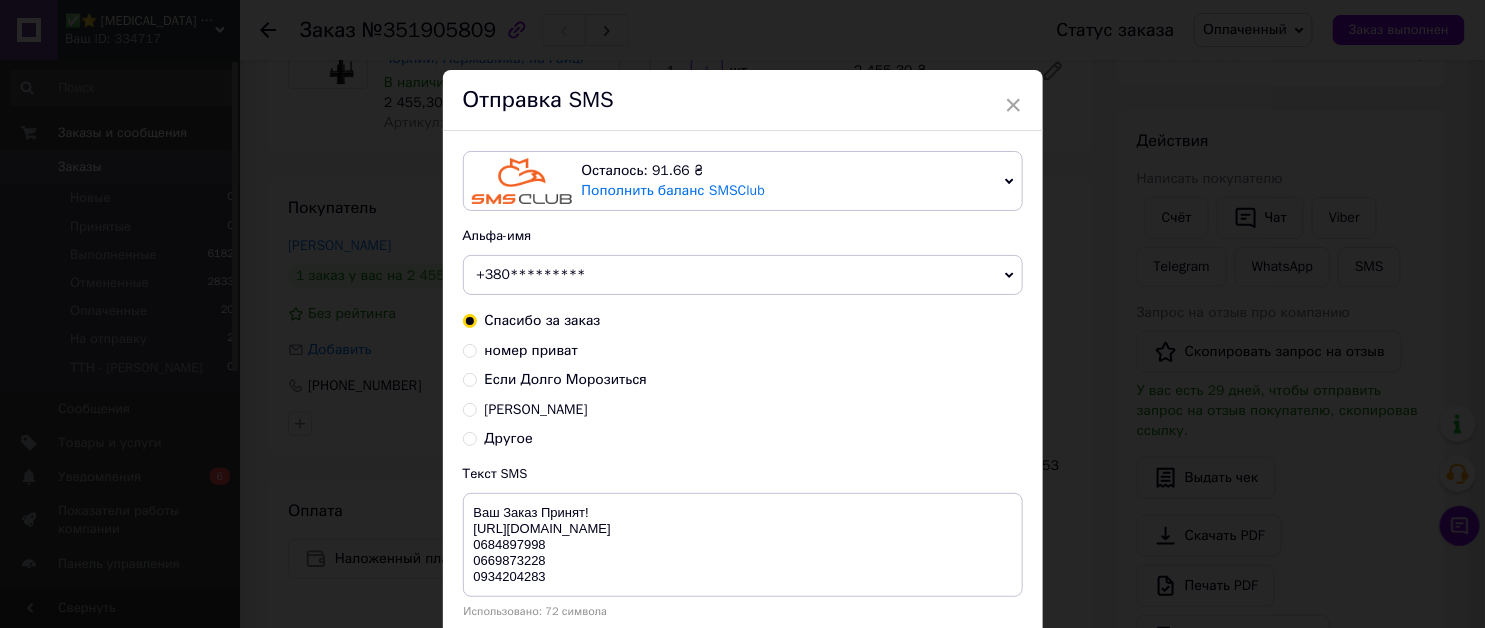 click on "Номер ТТН" at bounding box center [536, 409] 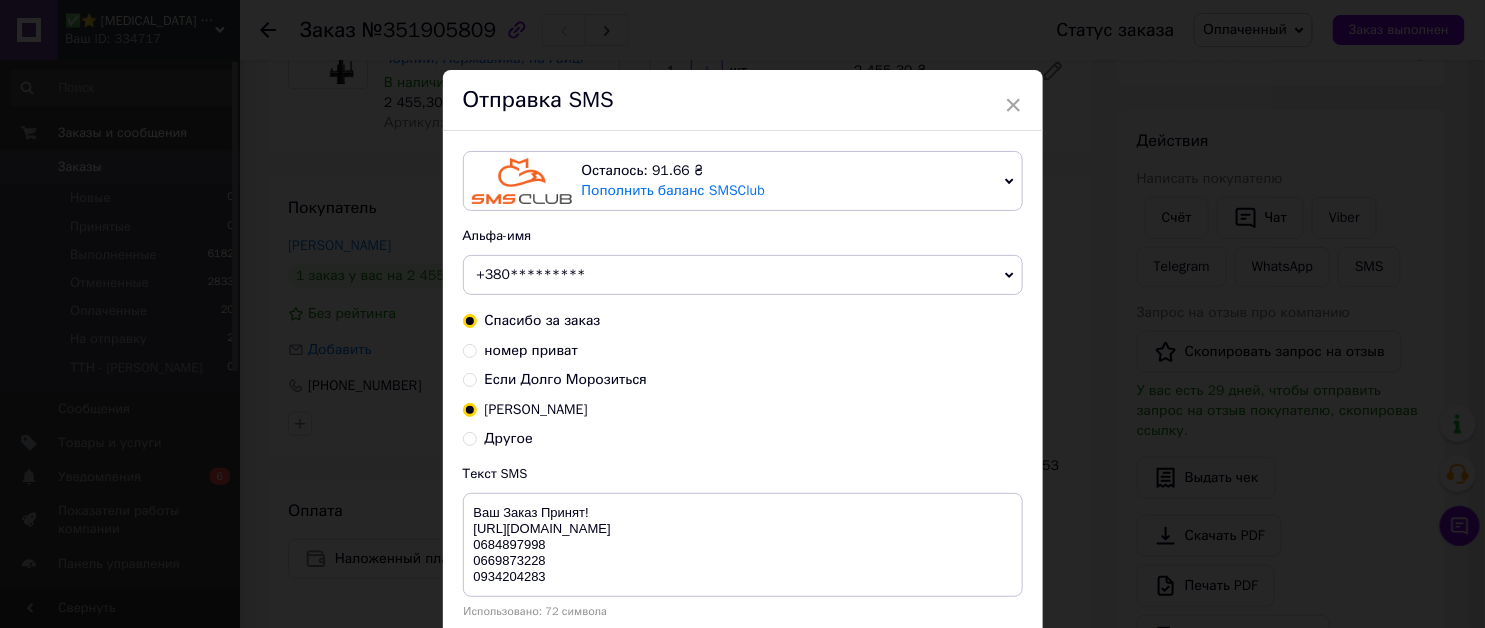 radio on "true" 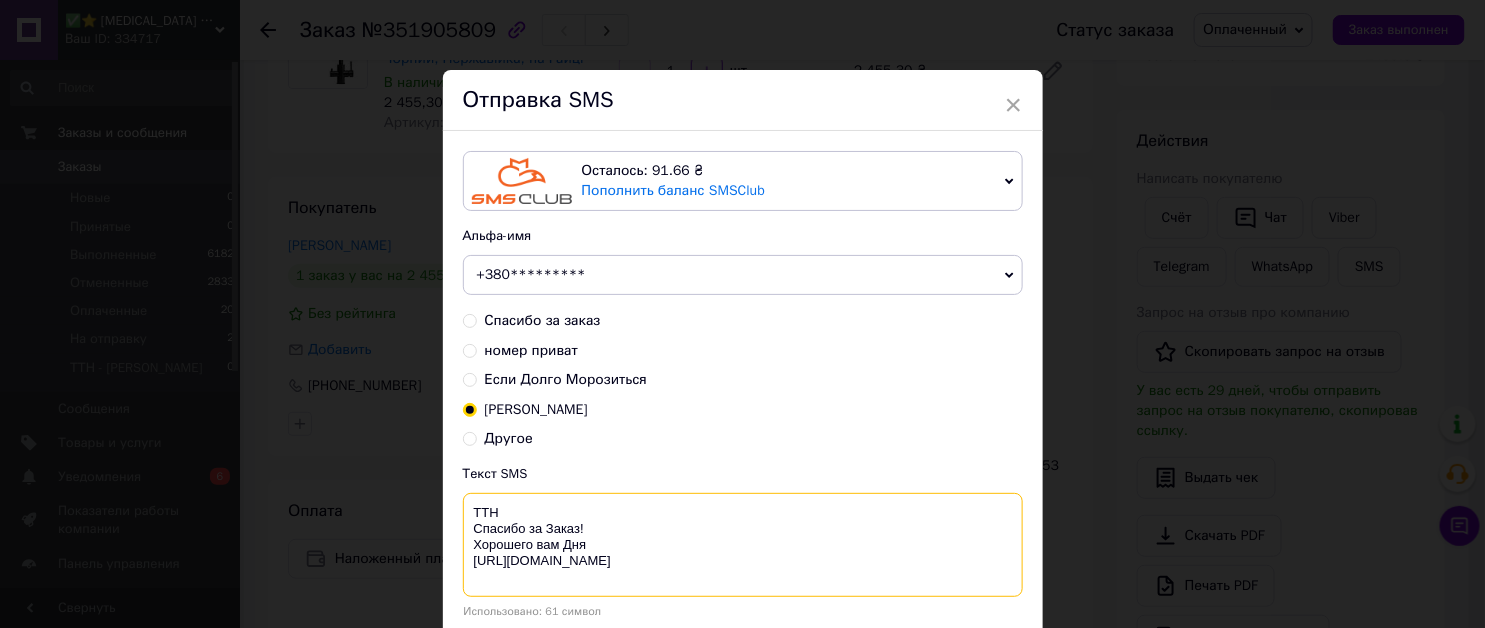 click on "ТТН
Cпасибо за Заказ!
Хорошего вам Дня
https://Fontan.org.ua" at bounding box center [743, 545] 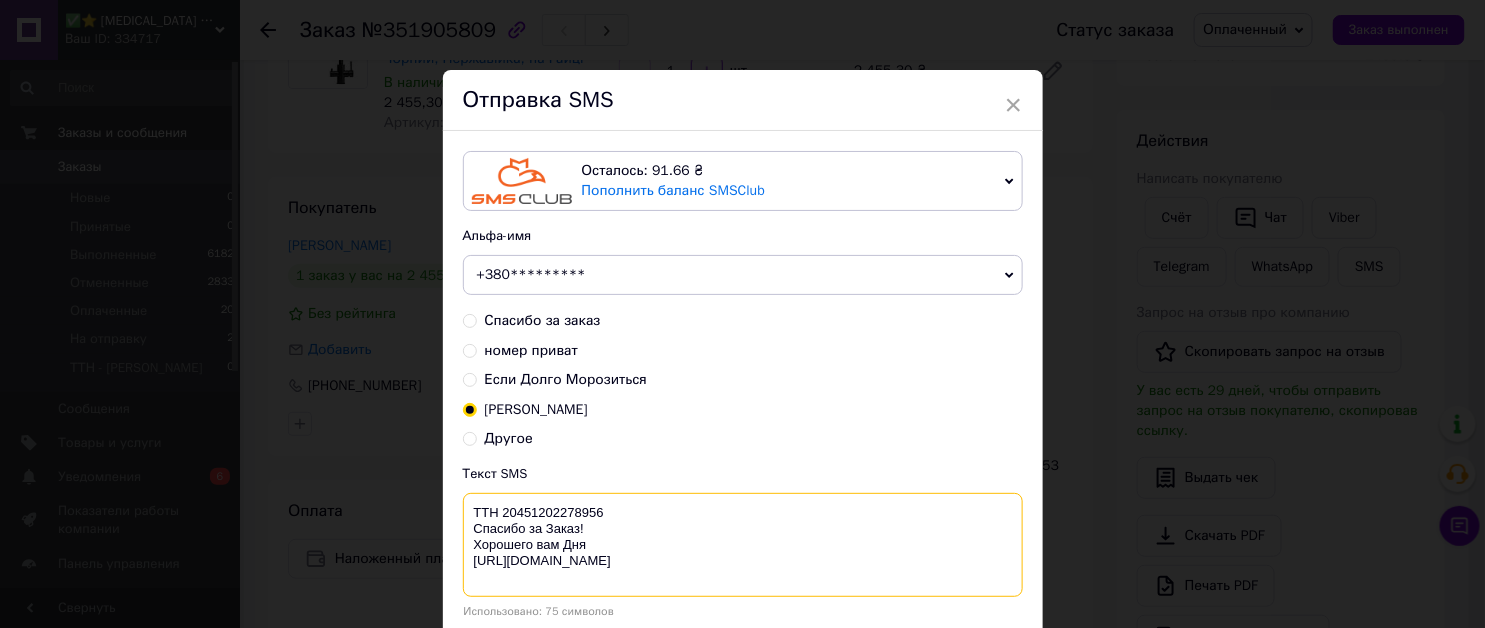 drag, startPoint x: 611, startPoint y: 568, endPoint x: 468, endPoint y: 527, distance: 148.76155 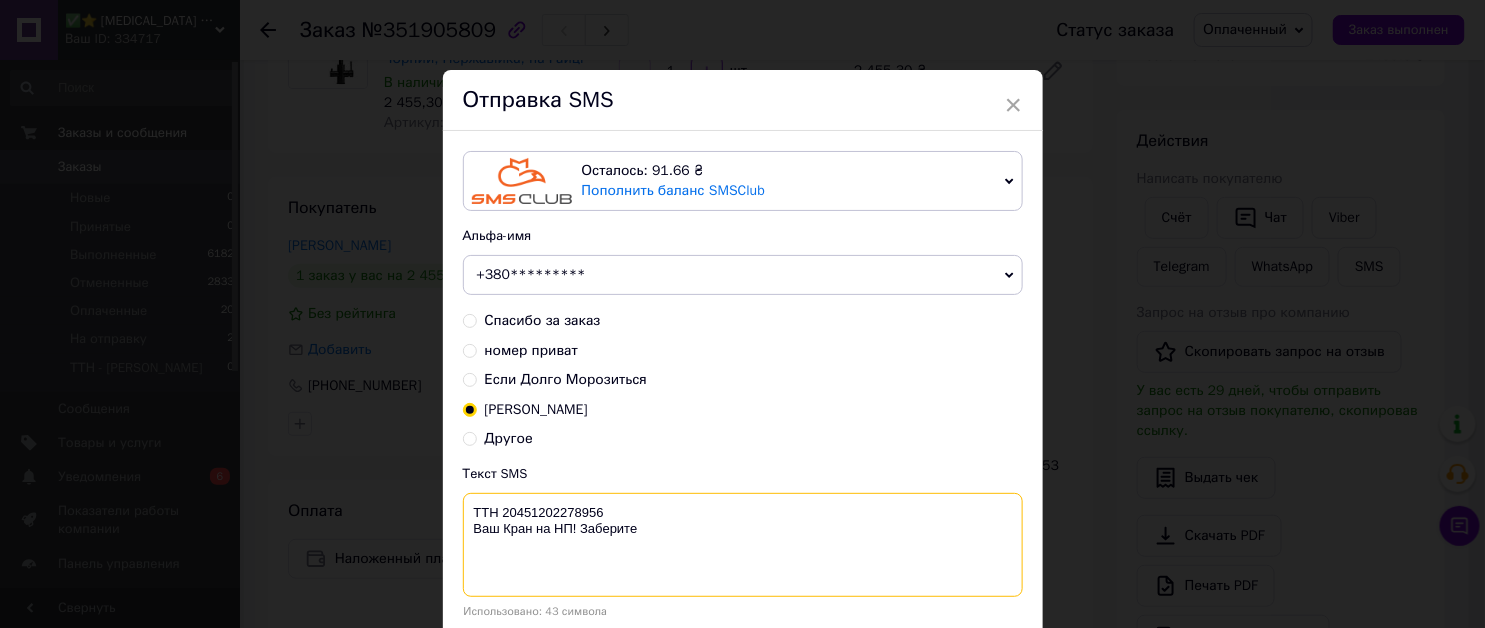 scroll, scrollTop: 140, scrollLeft: 0, axis: vertical 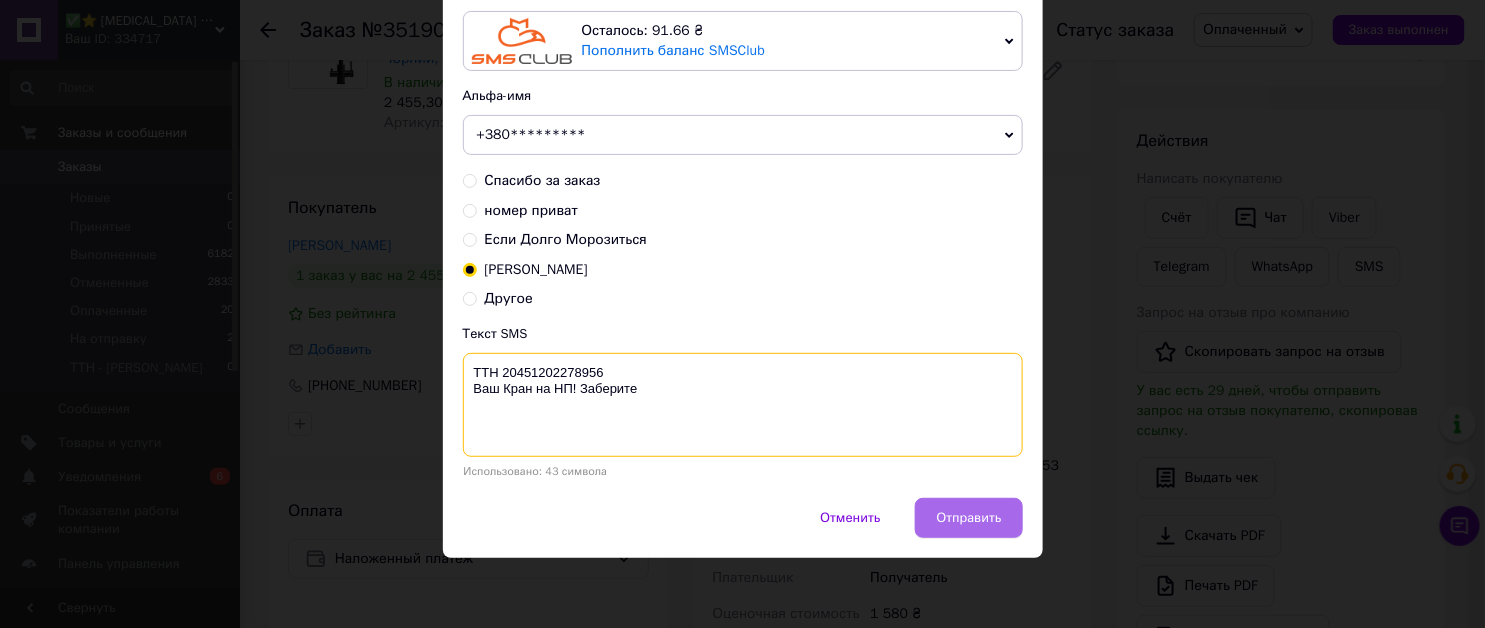 type on "ТТН 20451202278956
Ваш Кран на НП! Заберите" 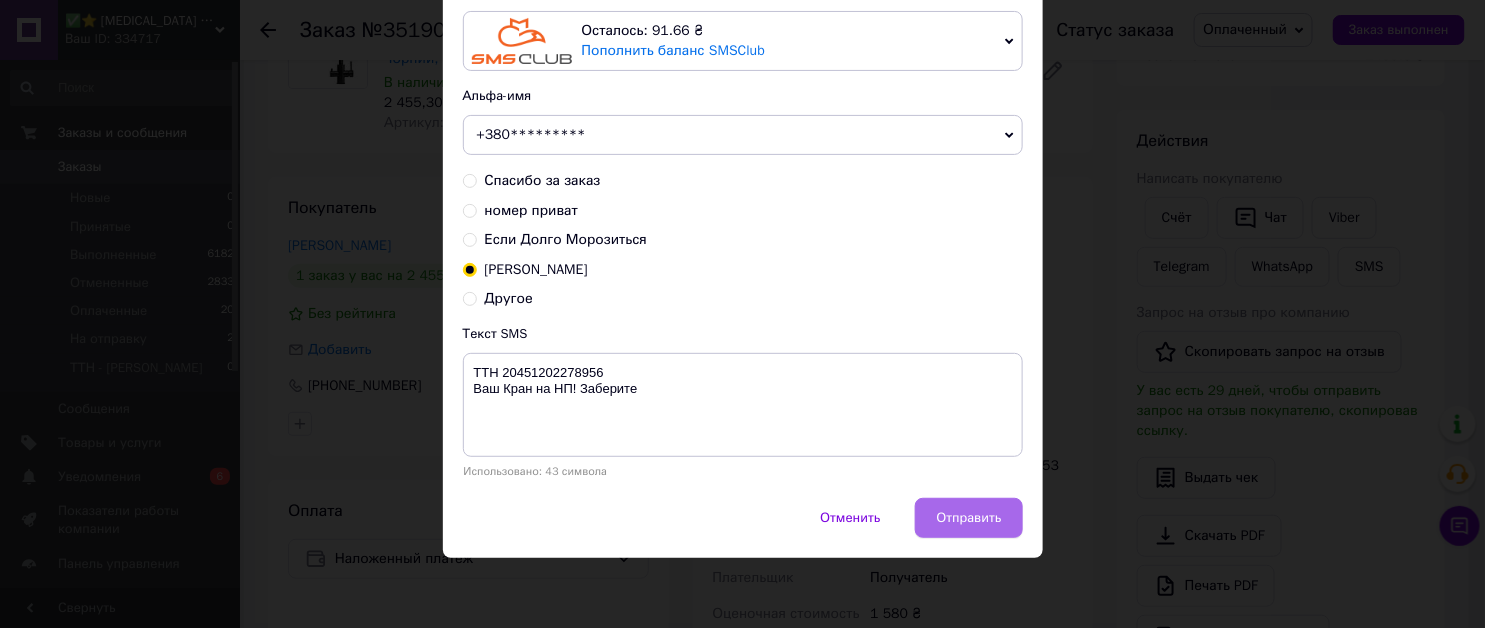click on "Отправить" at bounding box center [968, 518] 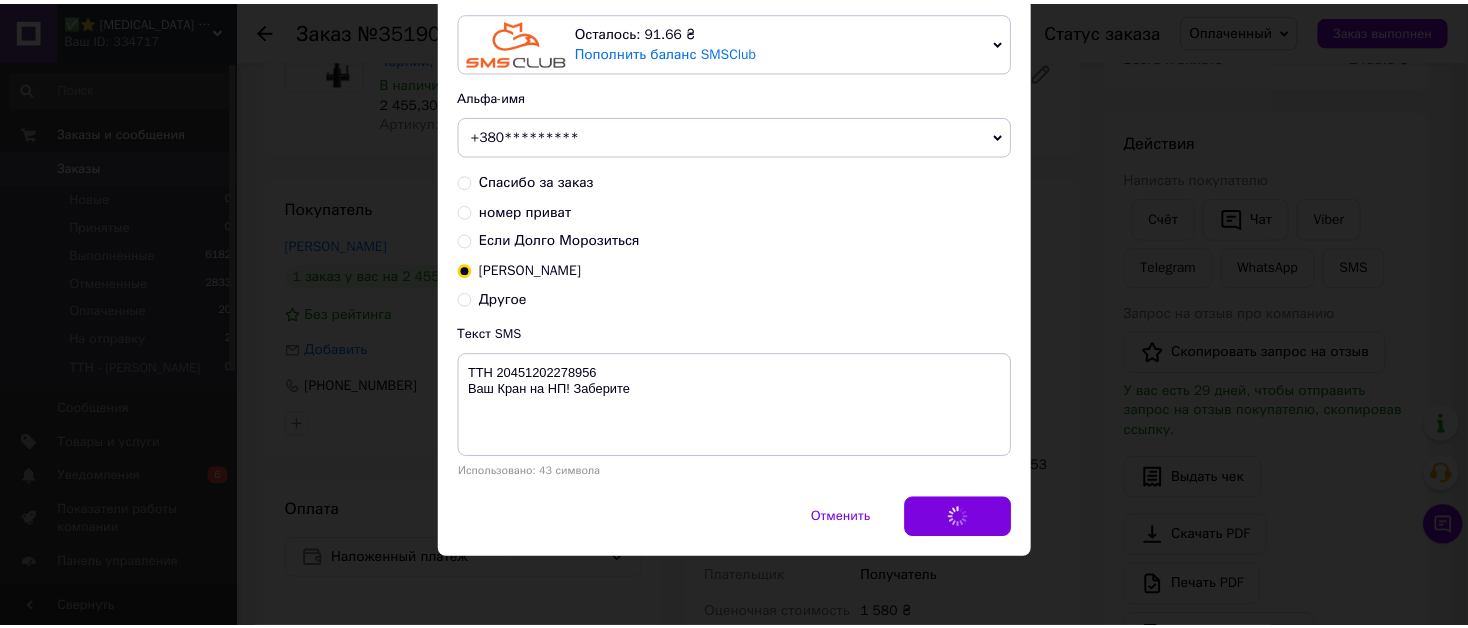 scroll, scrollTop: 0, scrollLeft: 0, axis: both 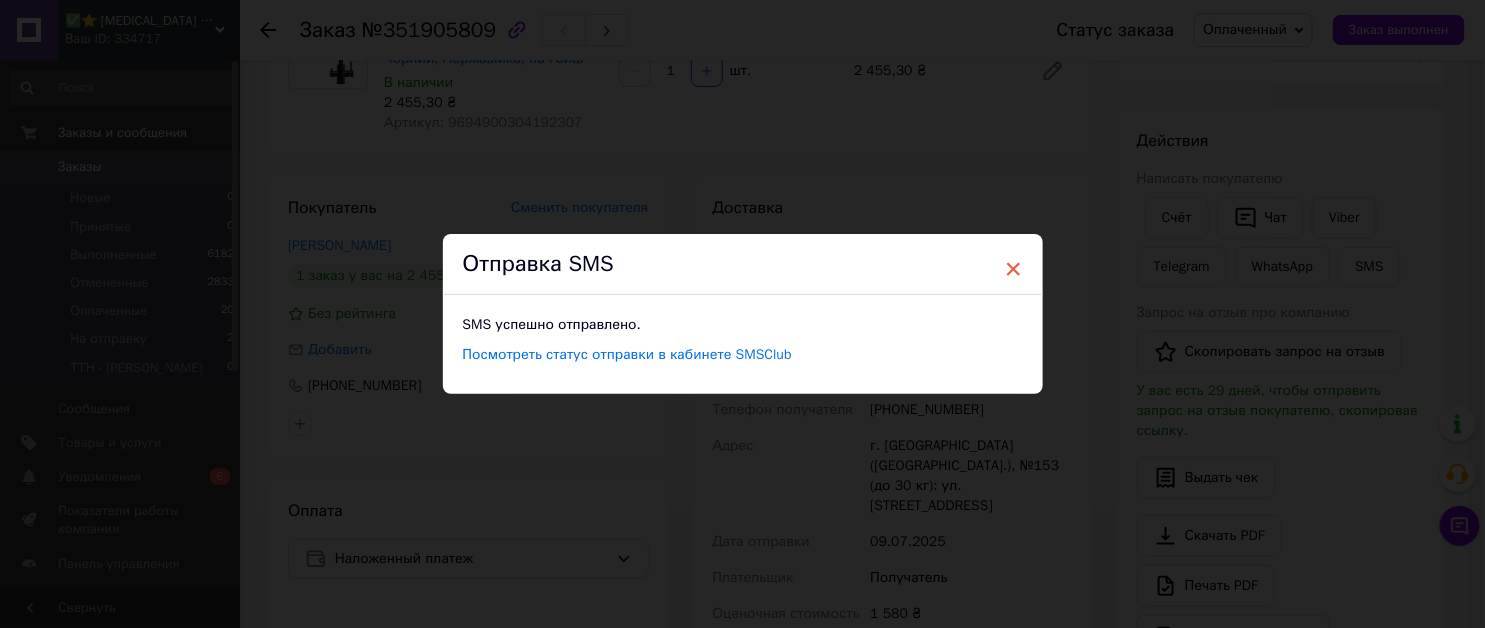 click on "×" at bounding box center [1014, 269] 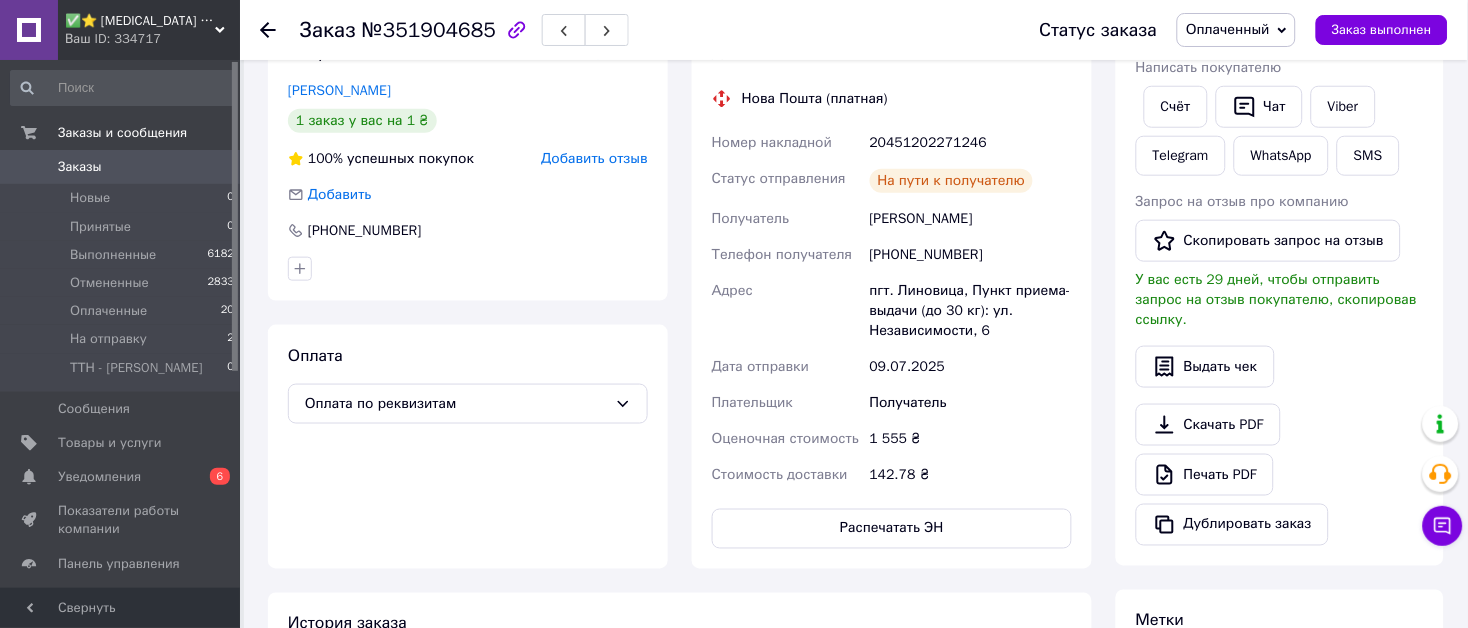 scroll, scrollTop: 111, scrollLeft: 0, axis: vertical 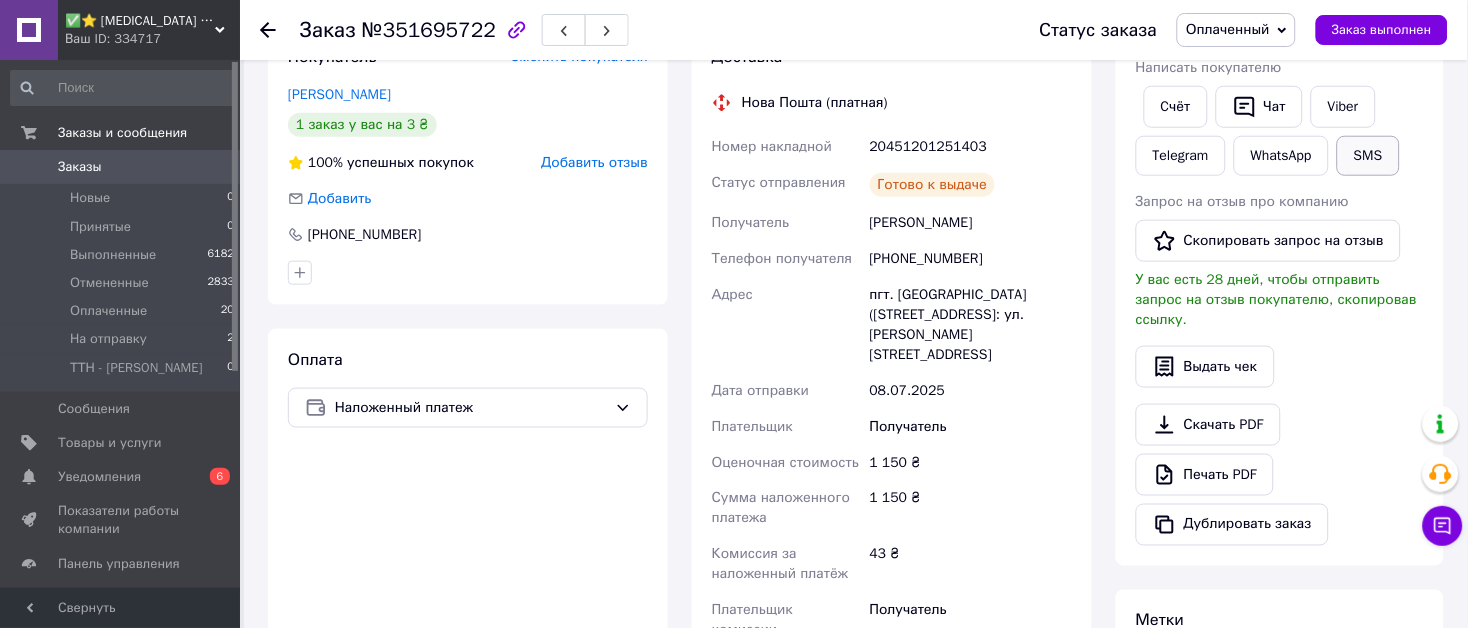 click on "SMS" at bounding box center [1368, 156] 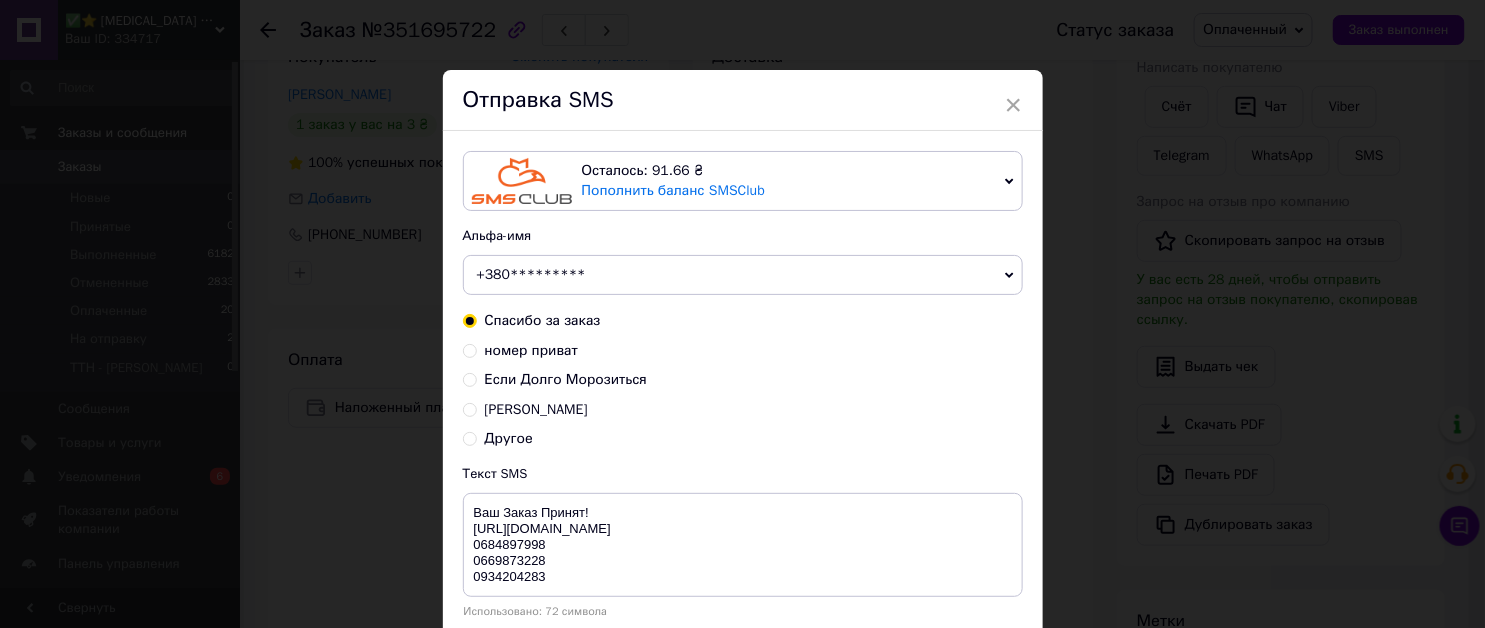 click on "Номер ТТН" at bounding box center (536, 409) 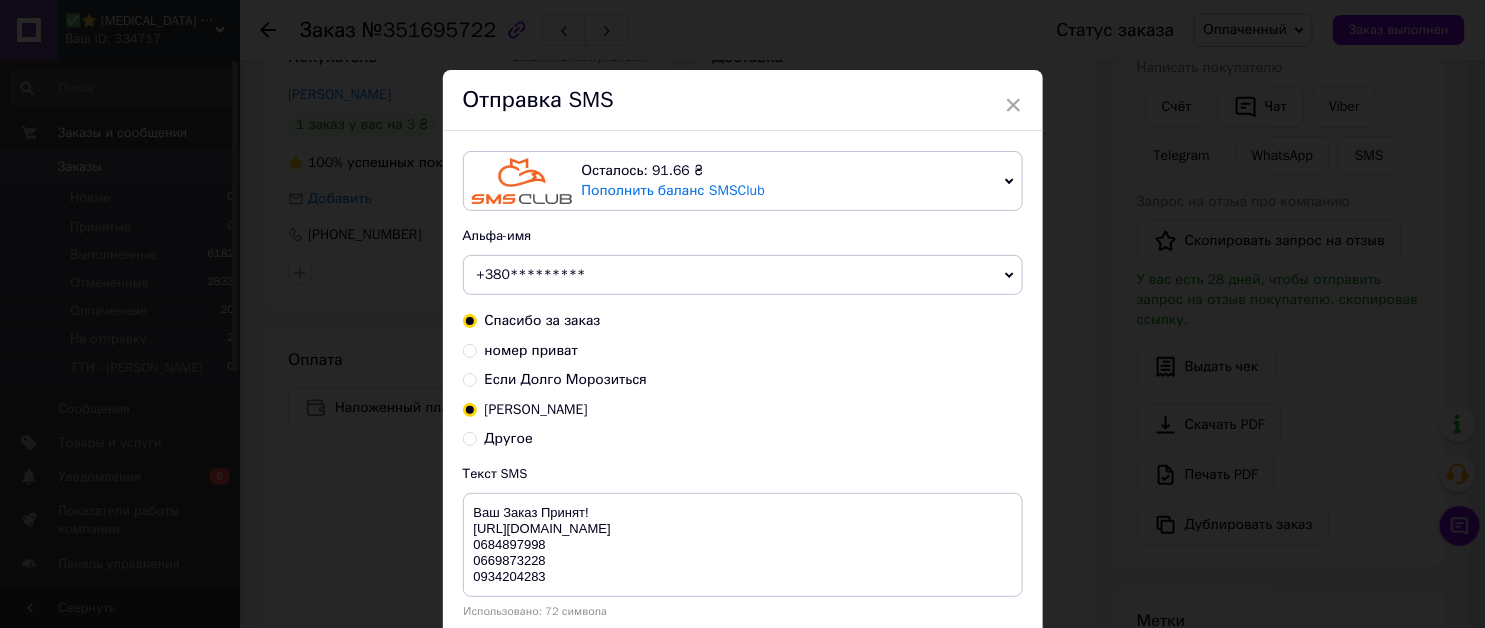 radio on "true" 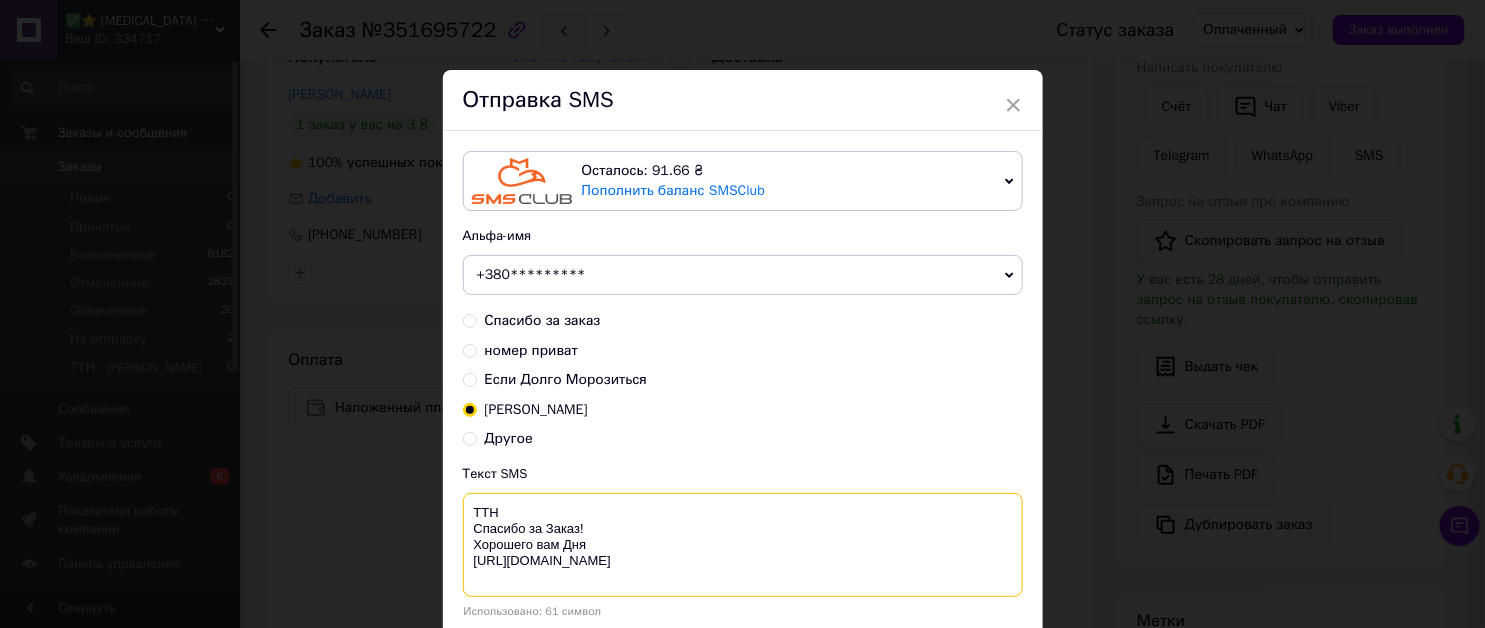 click on "ТТН
Cпасибо за Заказ!
Хорошего вам Дня
https://Fontan.org.ua" at bounding box center [743, 545] 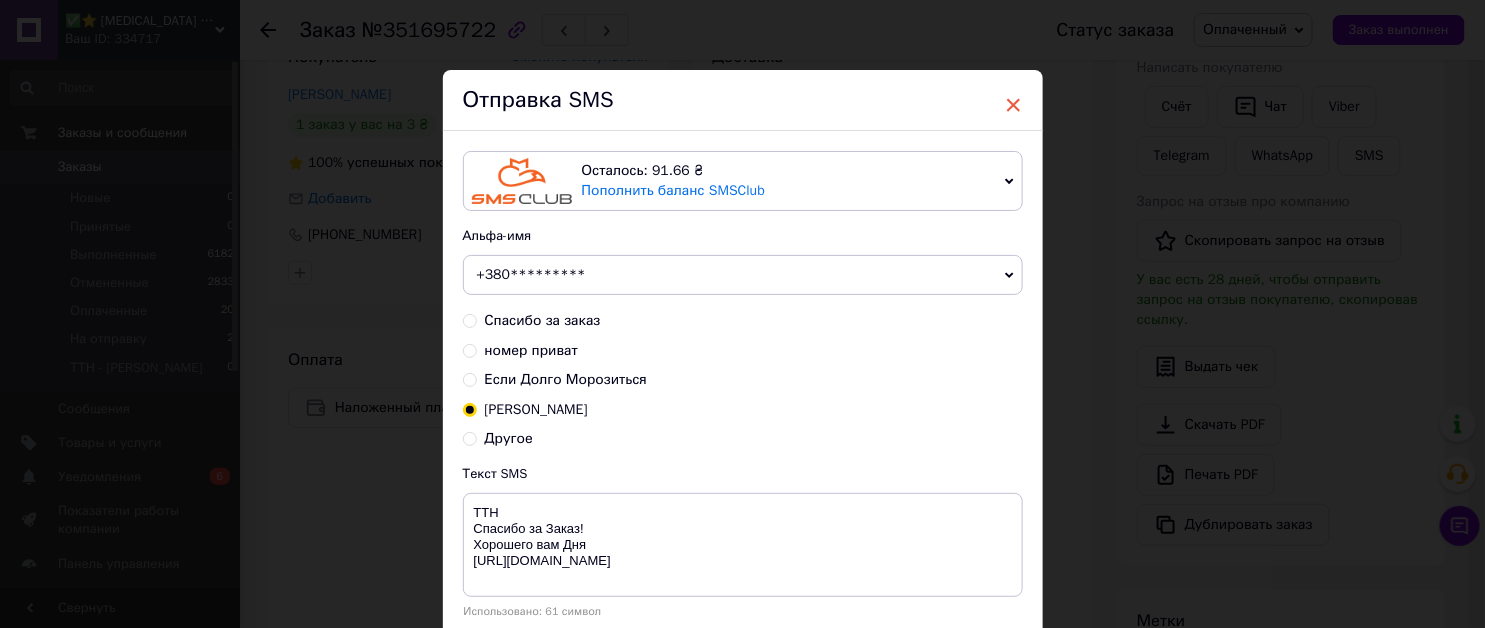 click on "×" at bounding box center [1014, 105] 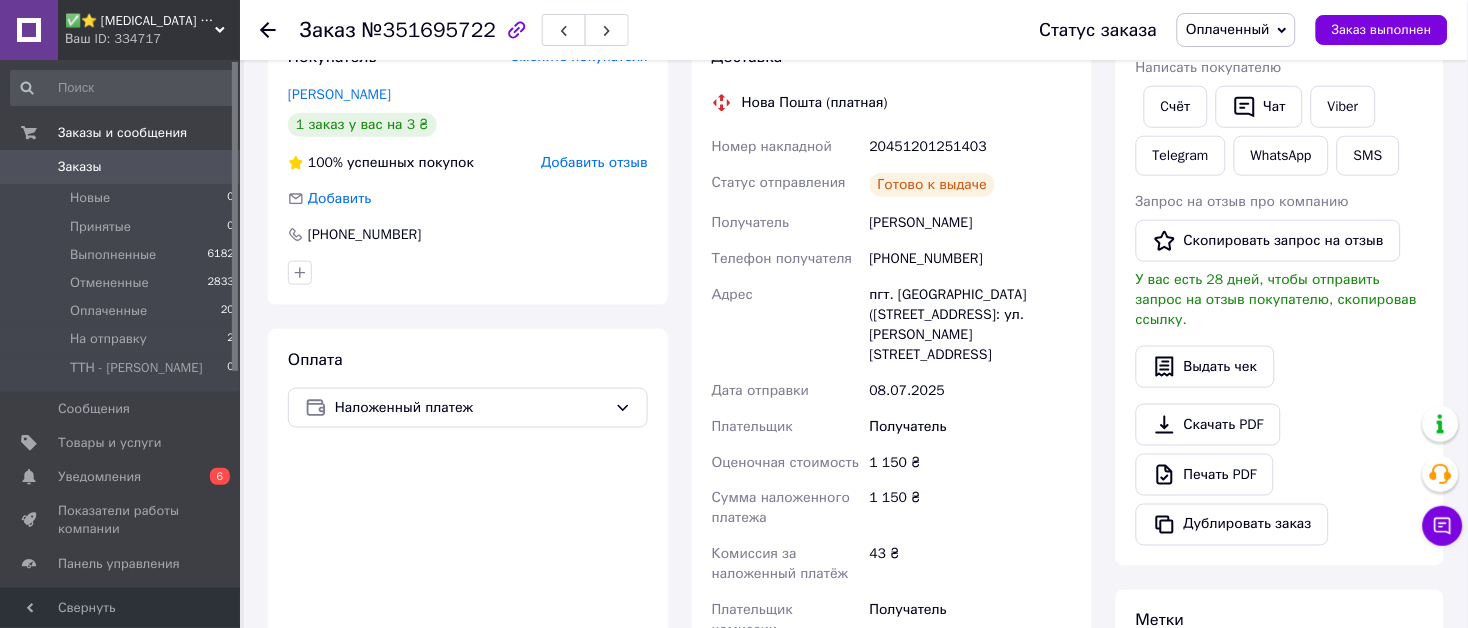click on "20451201251403" at bounding box center (971, 147) 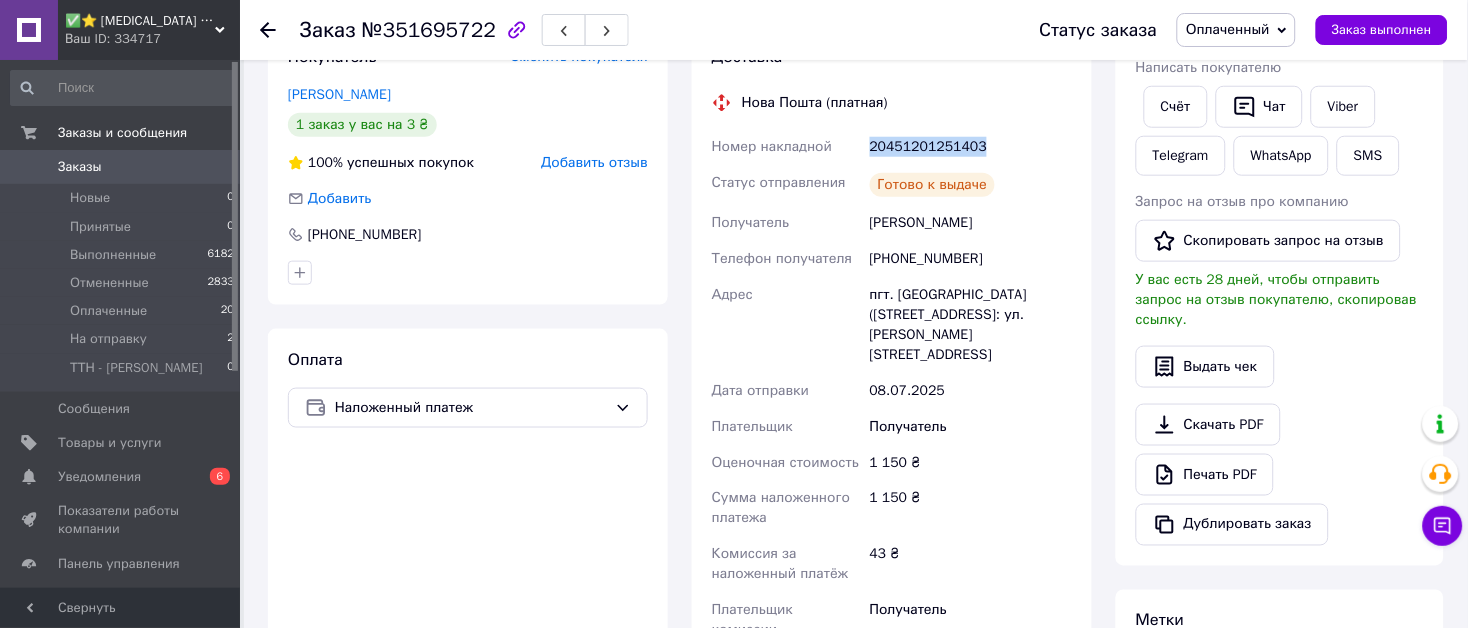 click on "20451201251403" at bounding box center [971, 147] 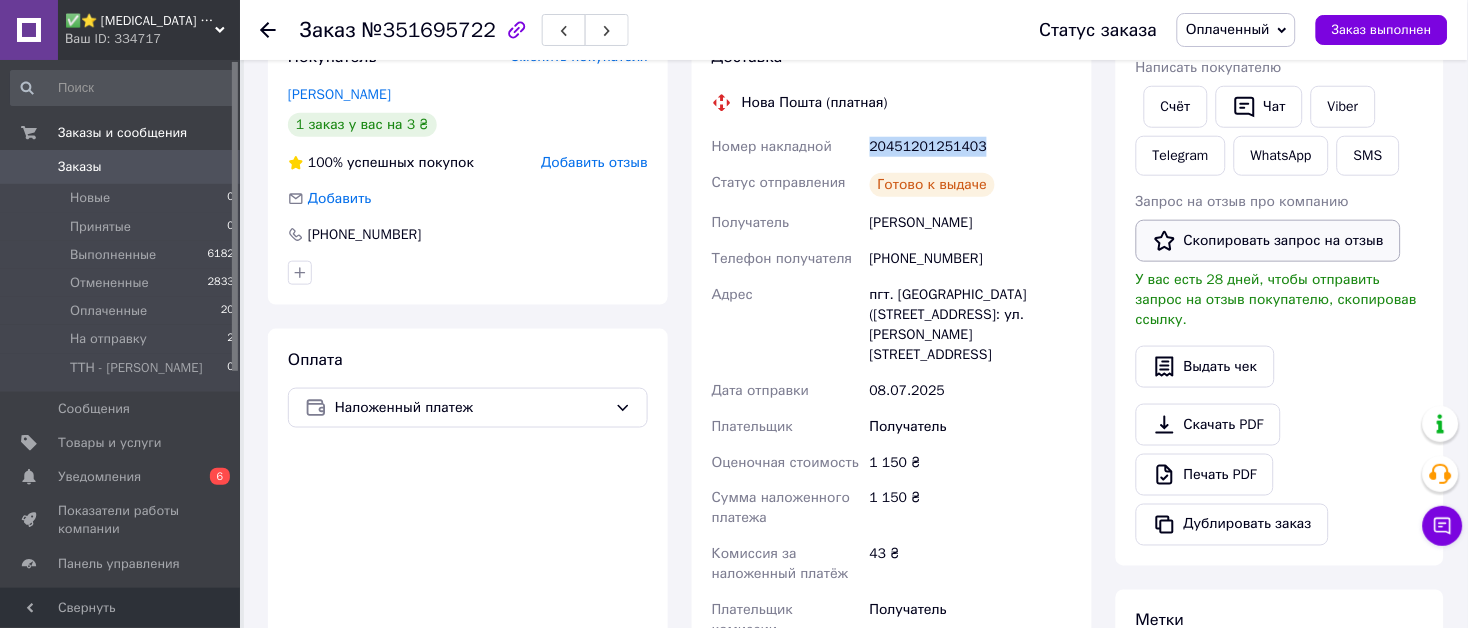 copy on "20451201251403" 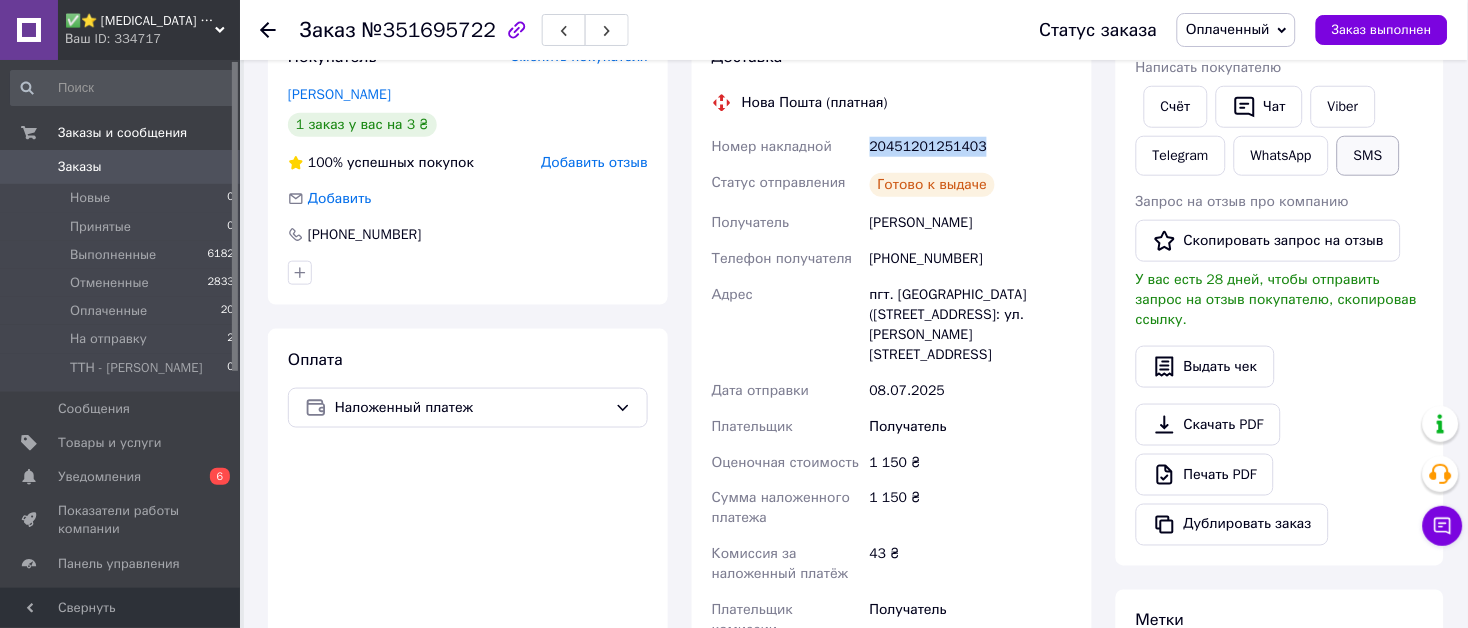 click on "SMS" at bounding box center (1368, 156) 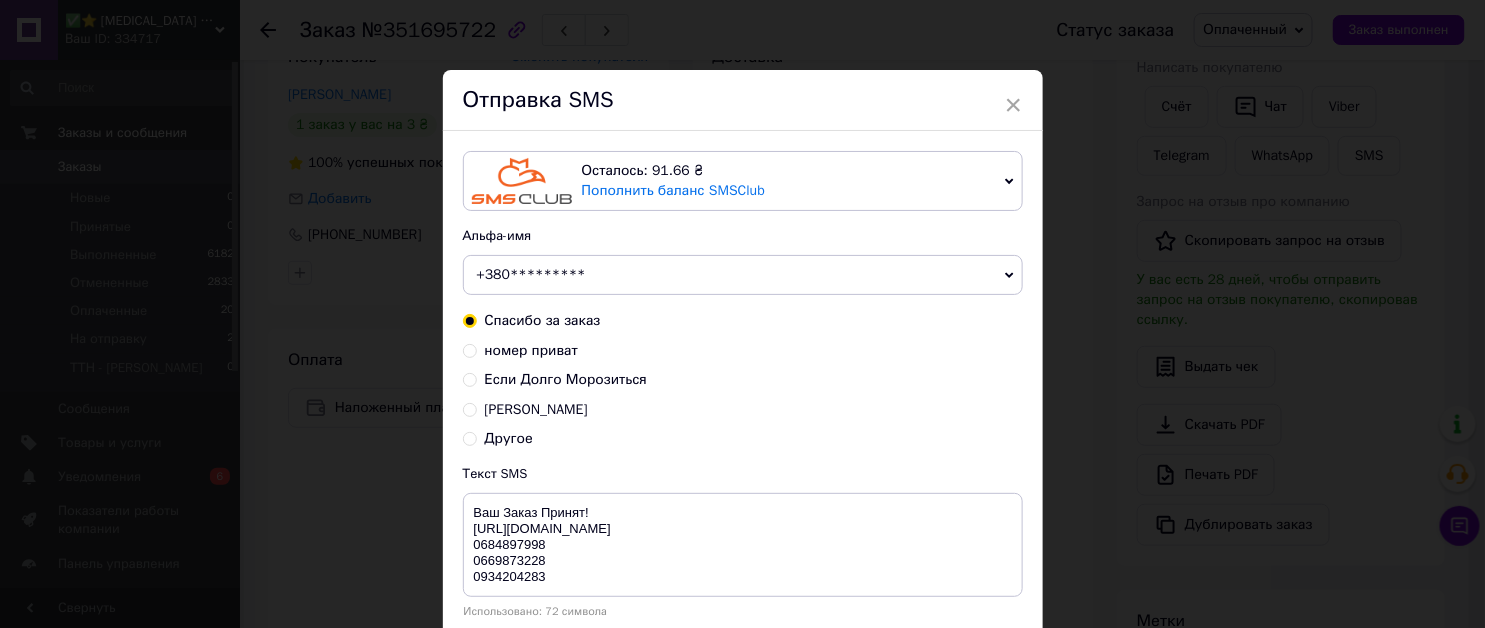 click on "[PERSON_NAME]" at bounding box center [536, 409] 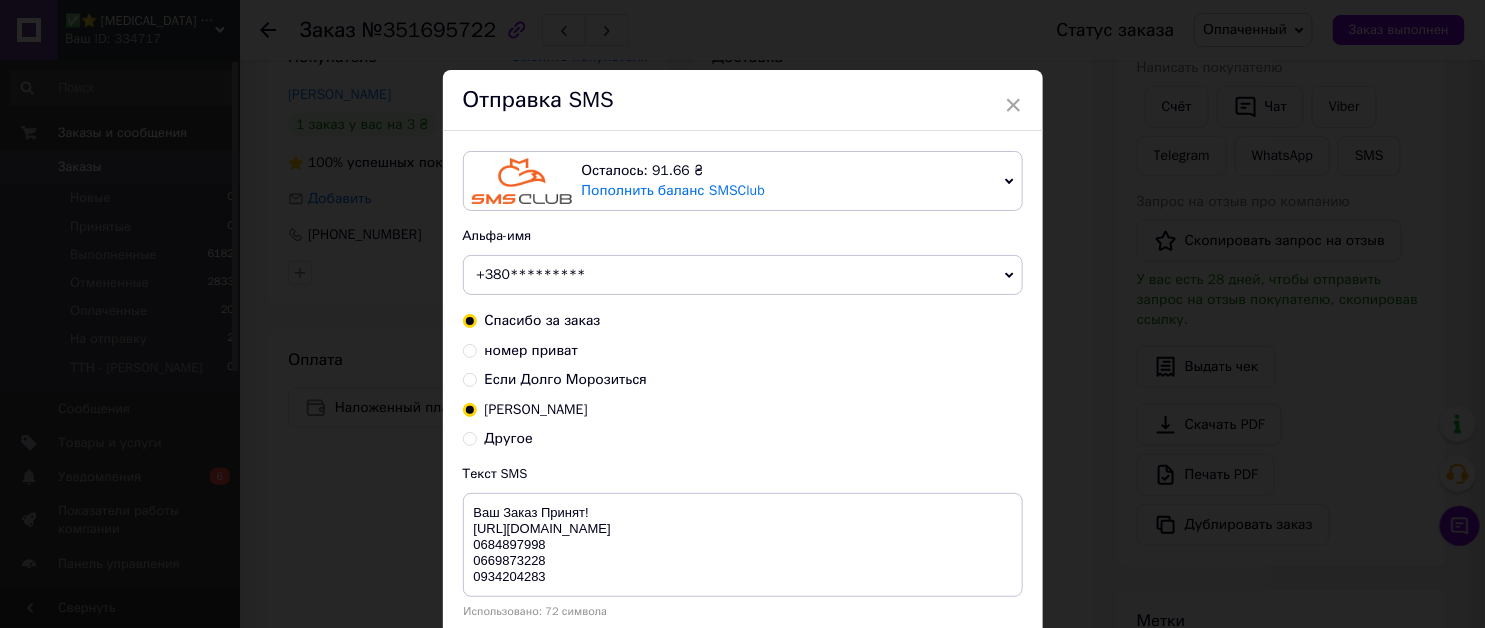 radio on "true" 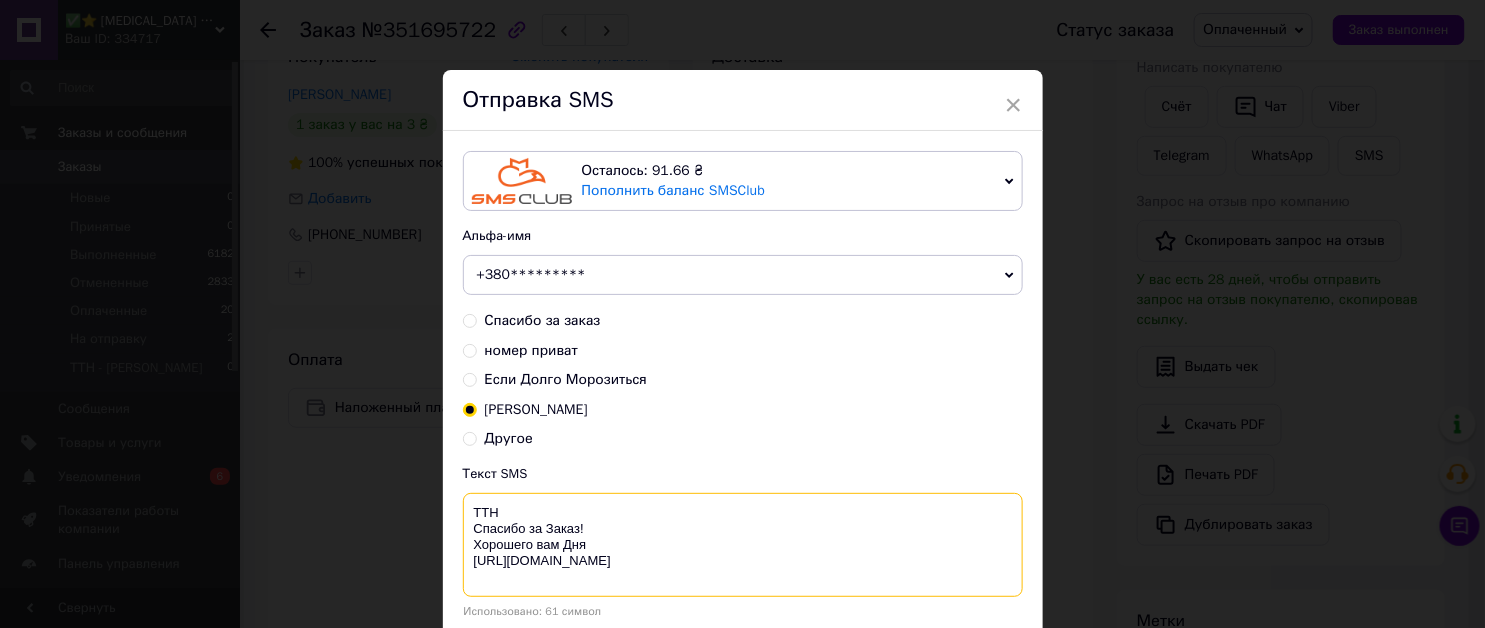 click on "ТТН
Cпасибо за Заказ!
Хорошего вам Дня
[URL][DOMAIN_NAME]" at bounding box center [743, 545] 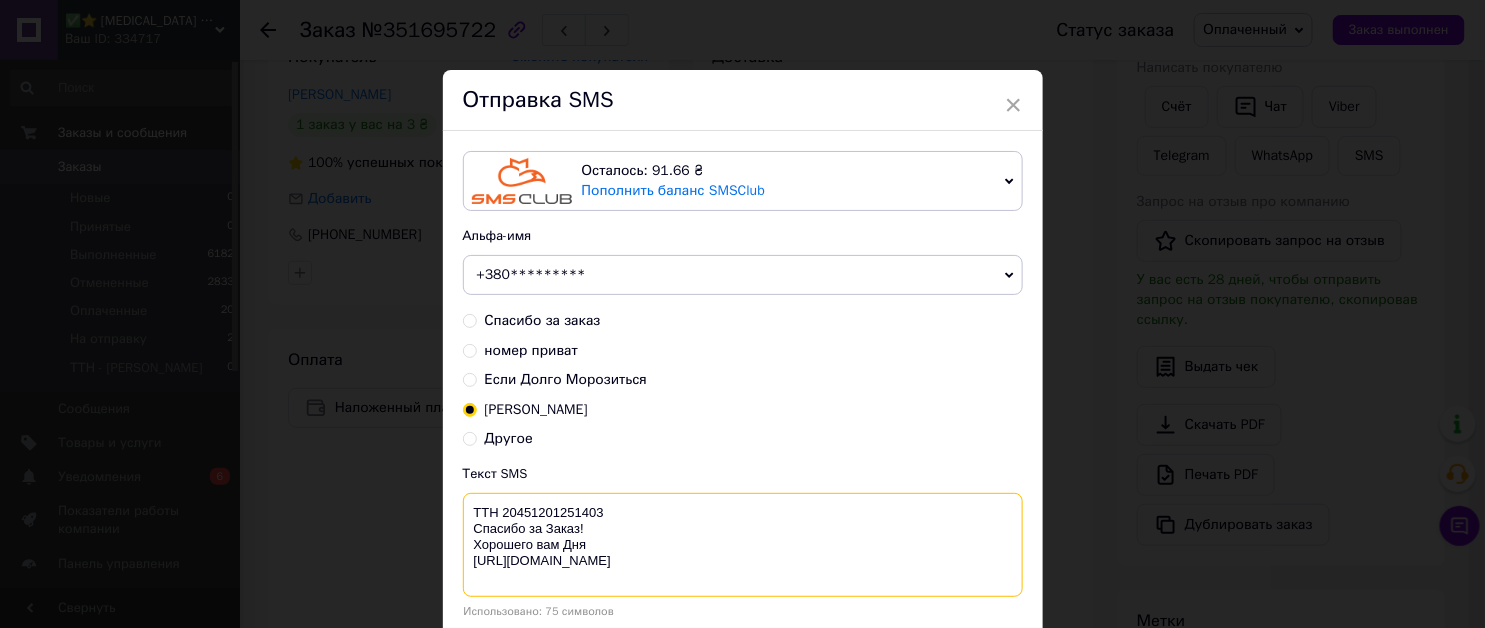 drag, startPoint x: 606, startPoint y: 566, endPoint x: 472, endPoint y: 532, distance: 138.24615 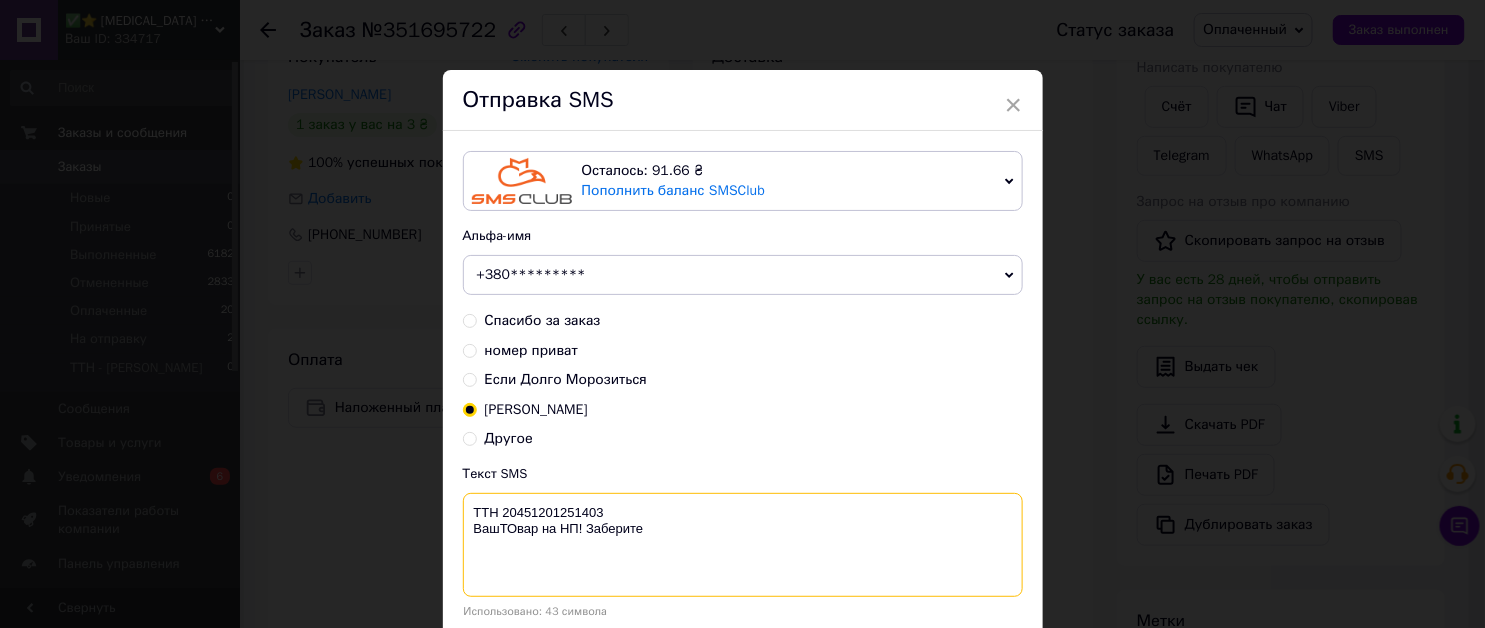 click on "ТТН 20451201251403
ВашТОвар на НП! Заберите" at bounding box center [743, 545] 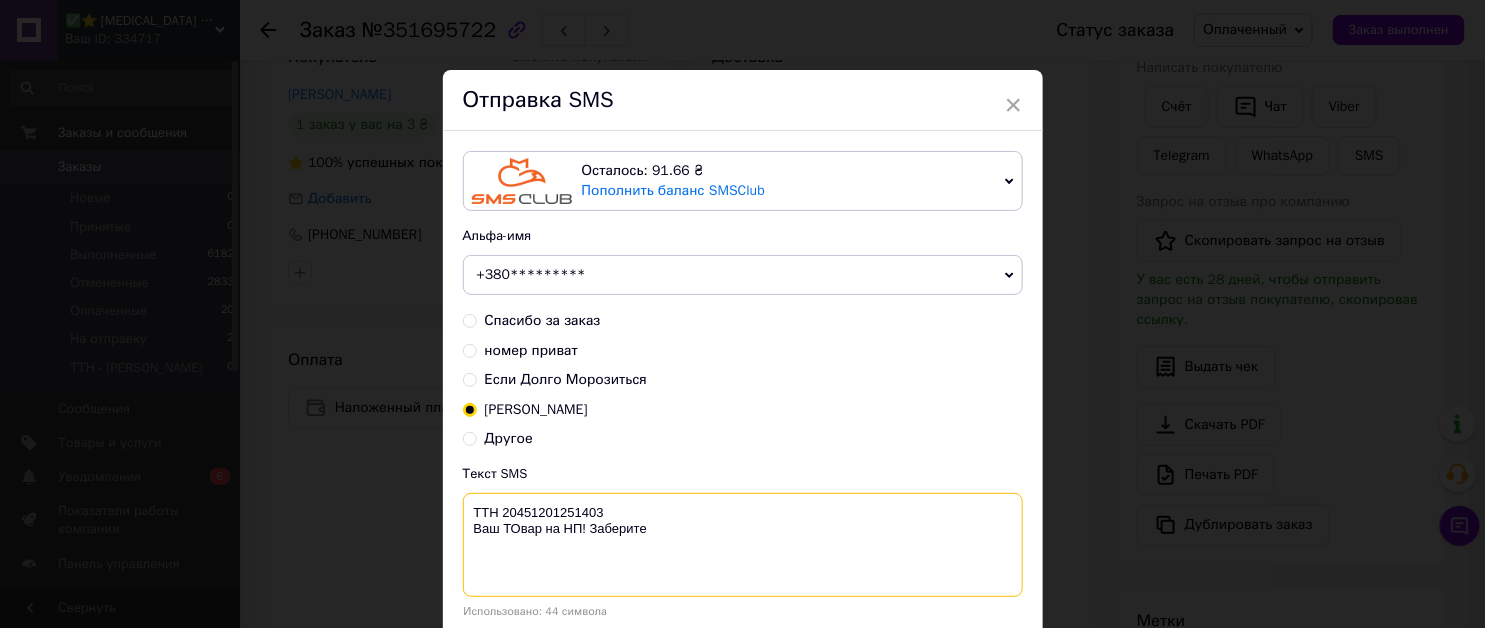 scroll, scrollTop: 140, scrollLeft: 0, axis: vertical 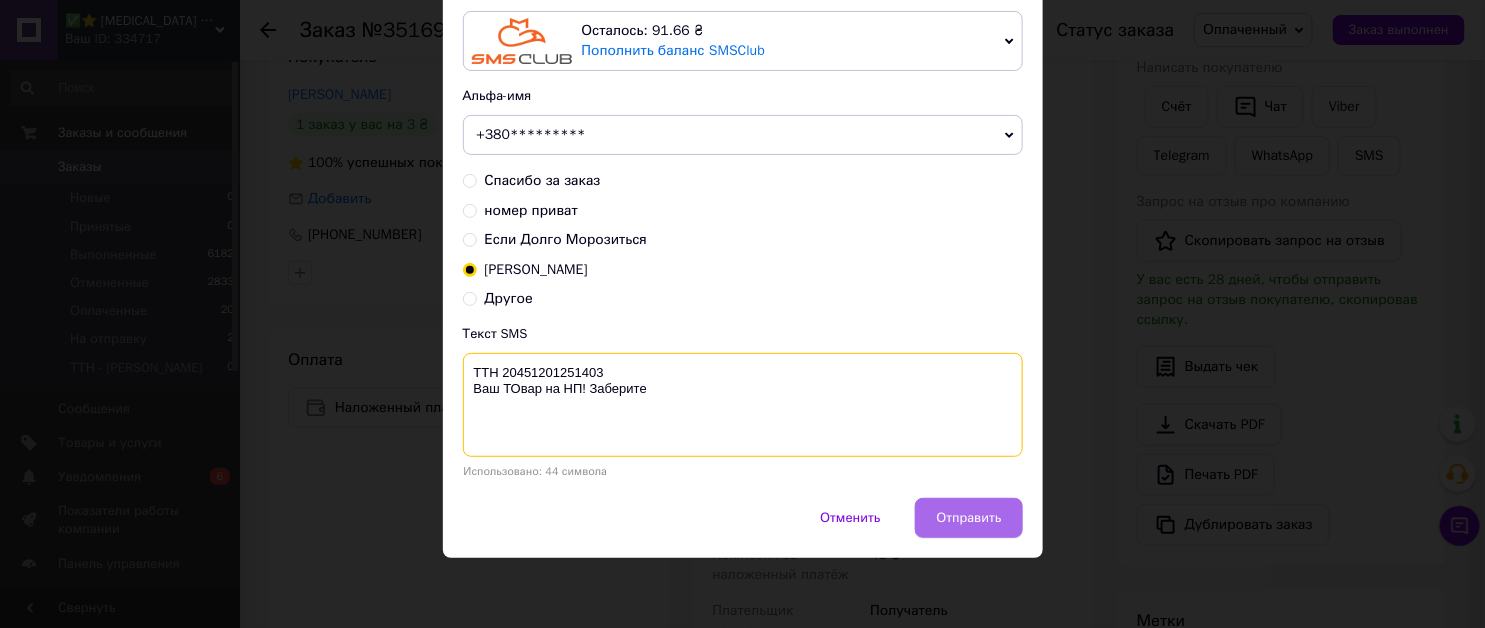 type on "ТТН 20451201251403
Ваш ТОвар на НП! Заберите" 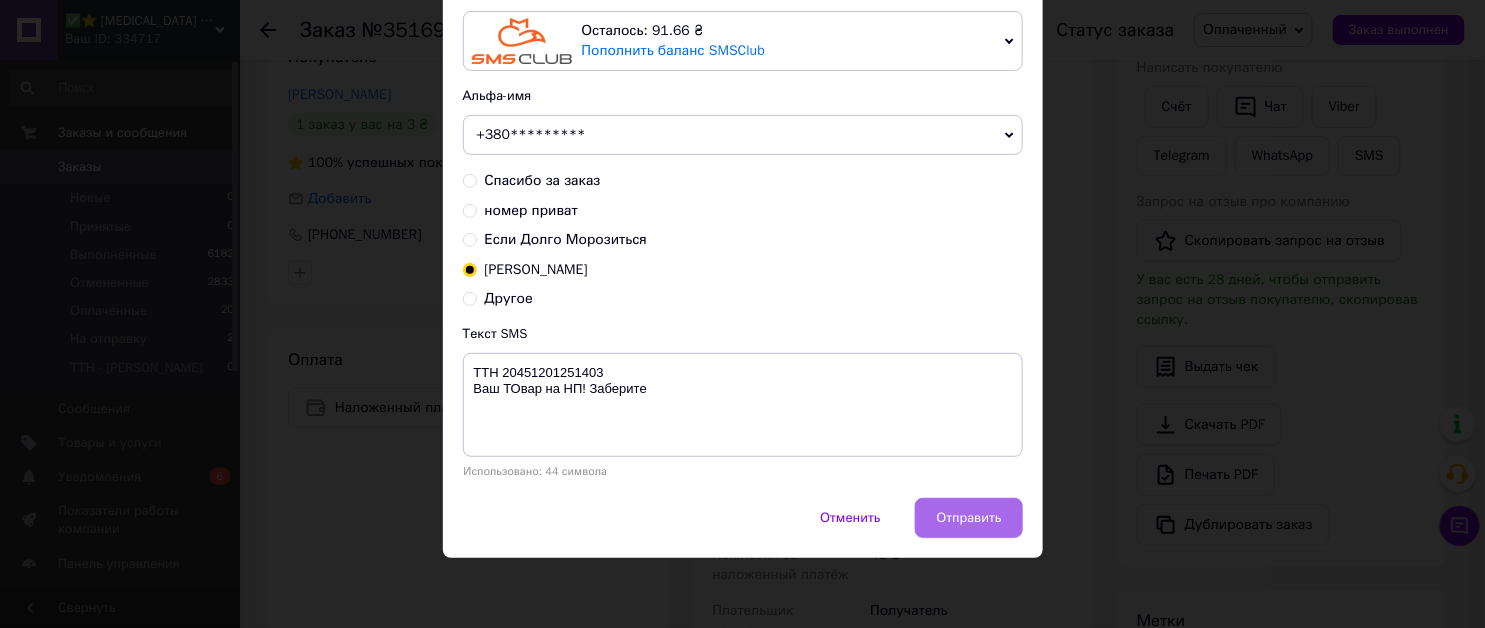 click on "Отправить" at bounding box center [968, 518] 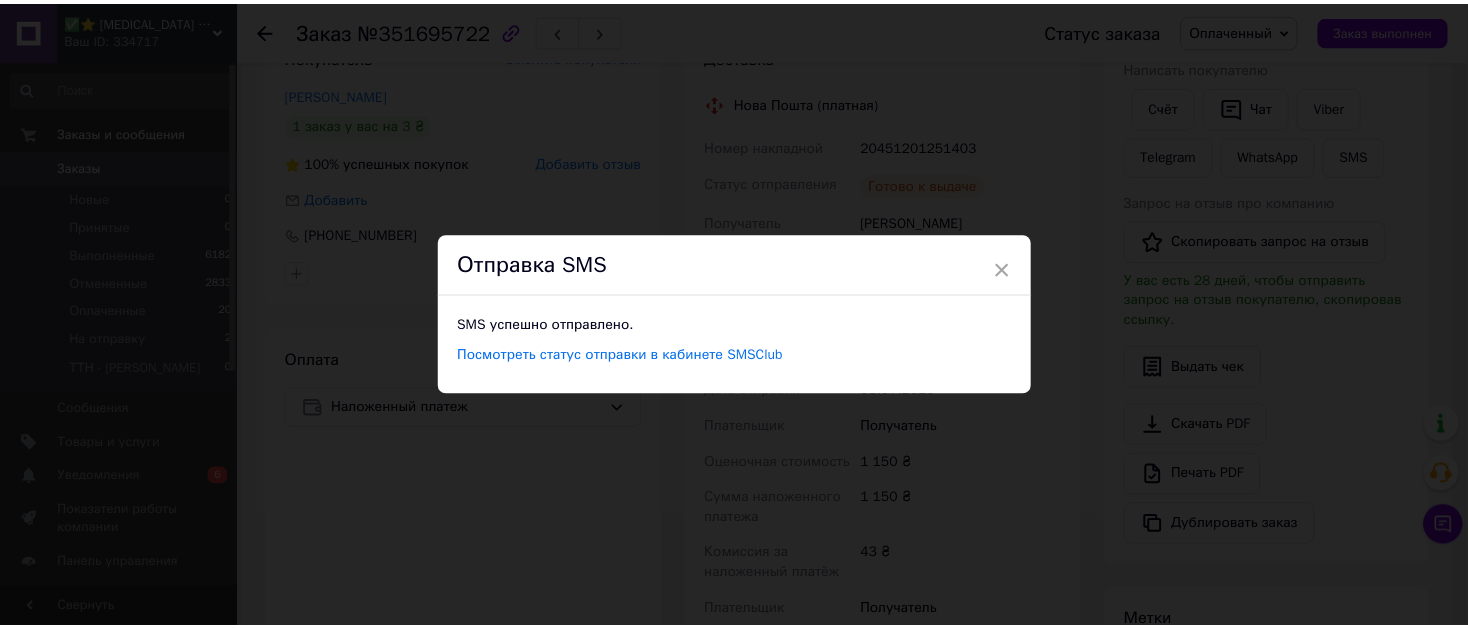scroll, scrollTop: 0, scrollLeft: 0, axis: both 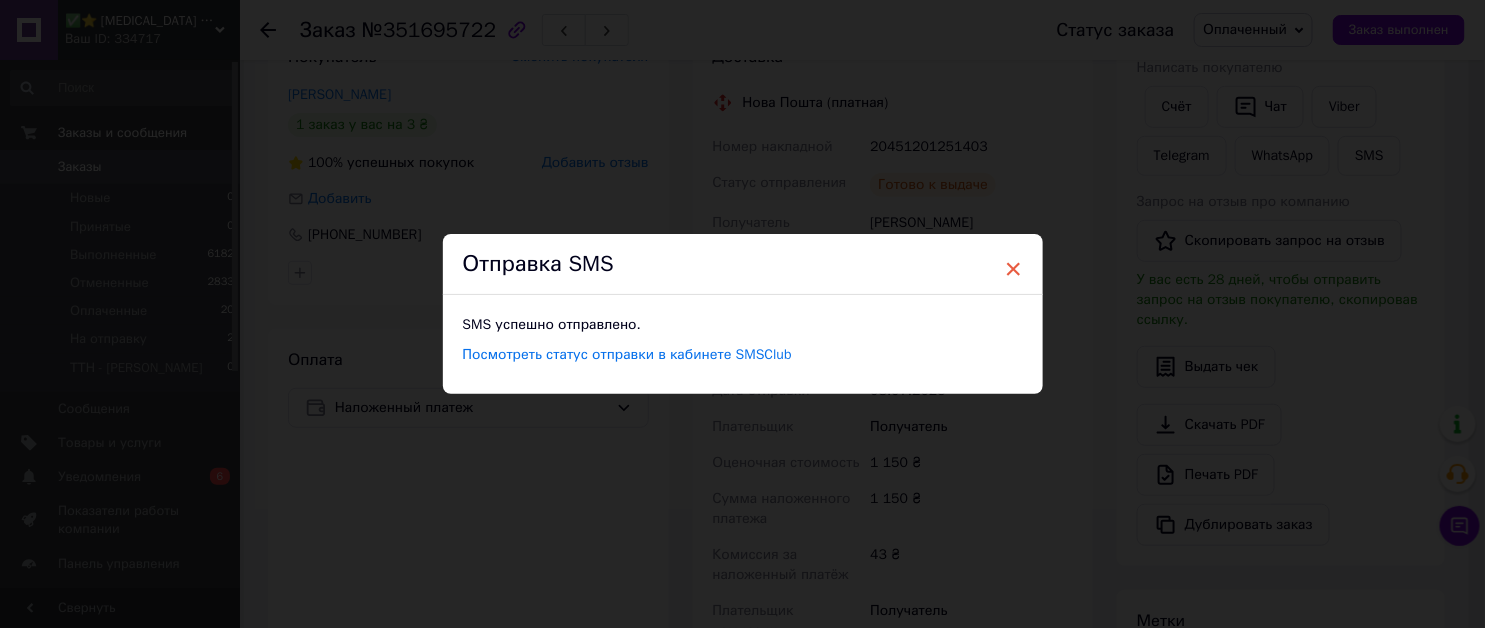 click on "×" at bounding box center [1014, 269] 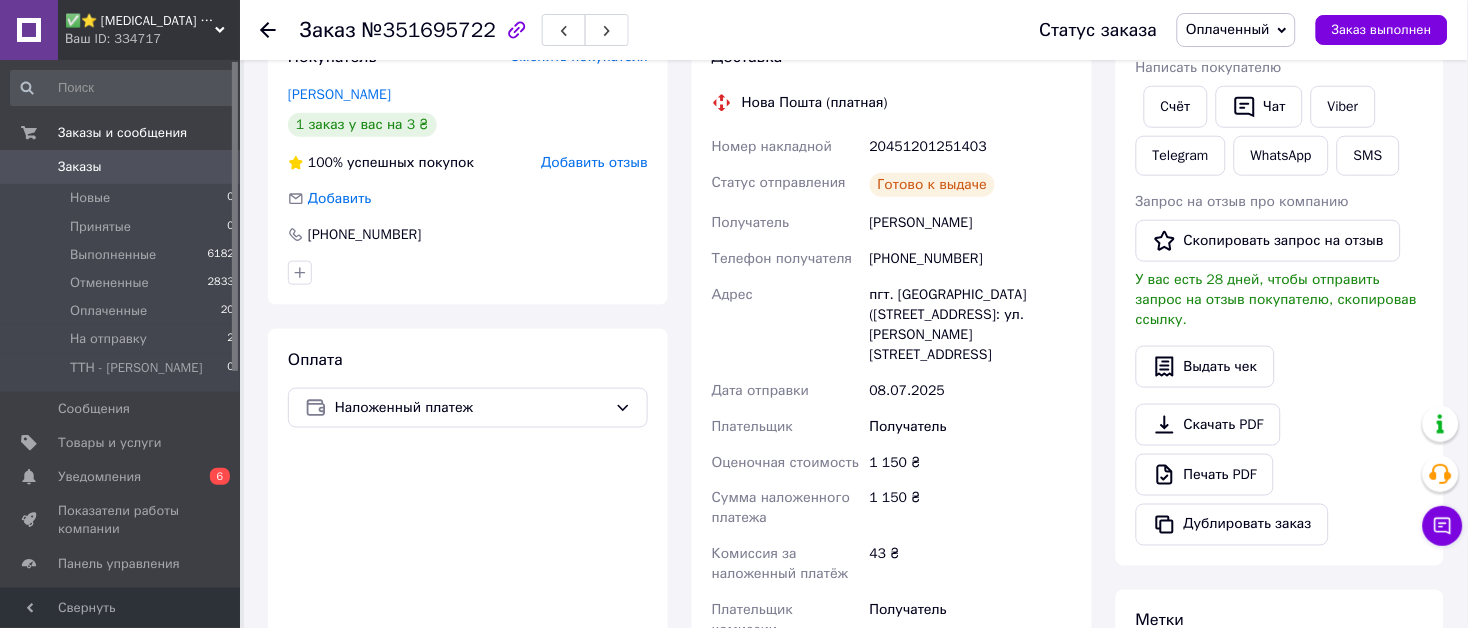 scroll, scrollTop: 555, scrollLeft: 0, axis: vertical 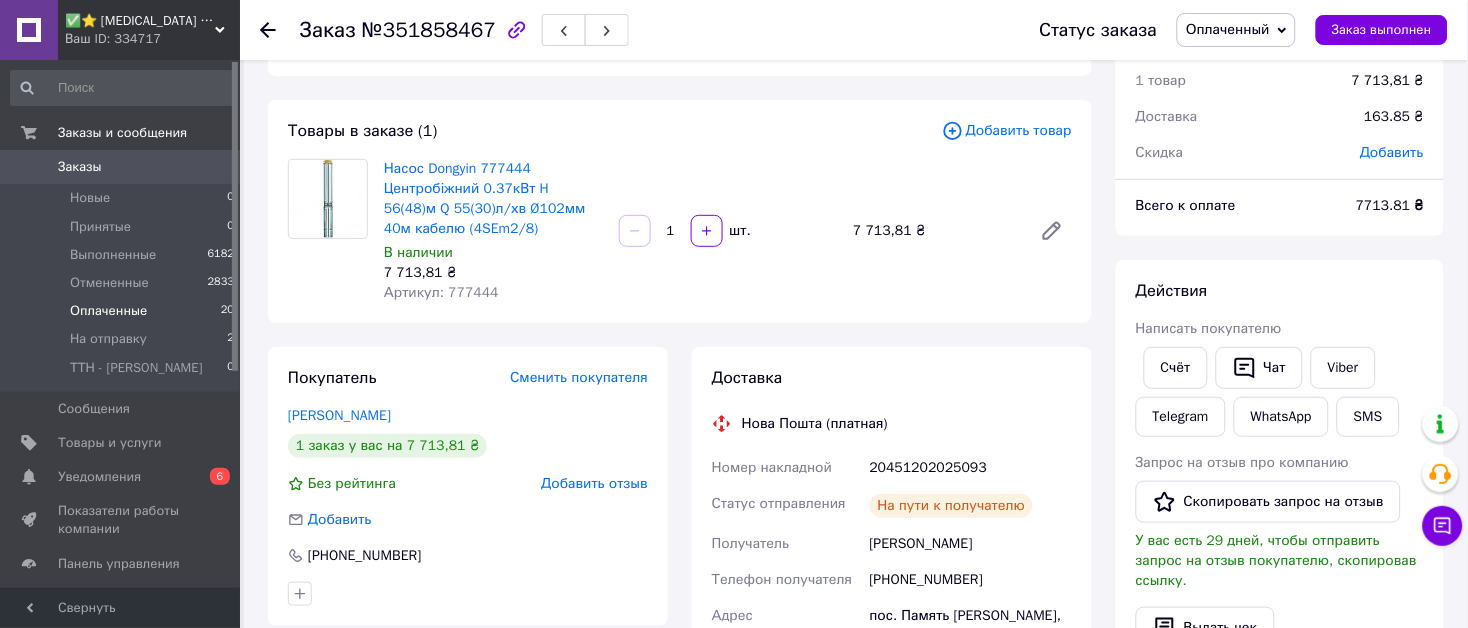 click on "Оплаченные" at bounding box center [108, 311] 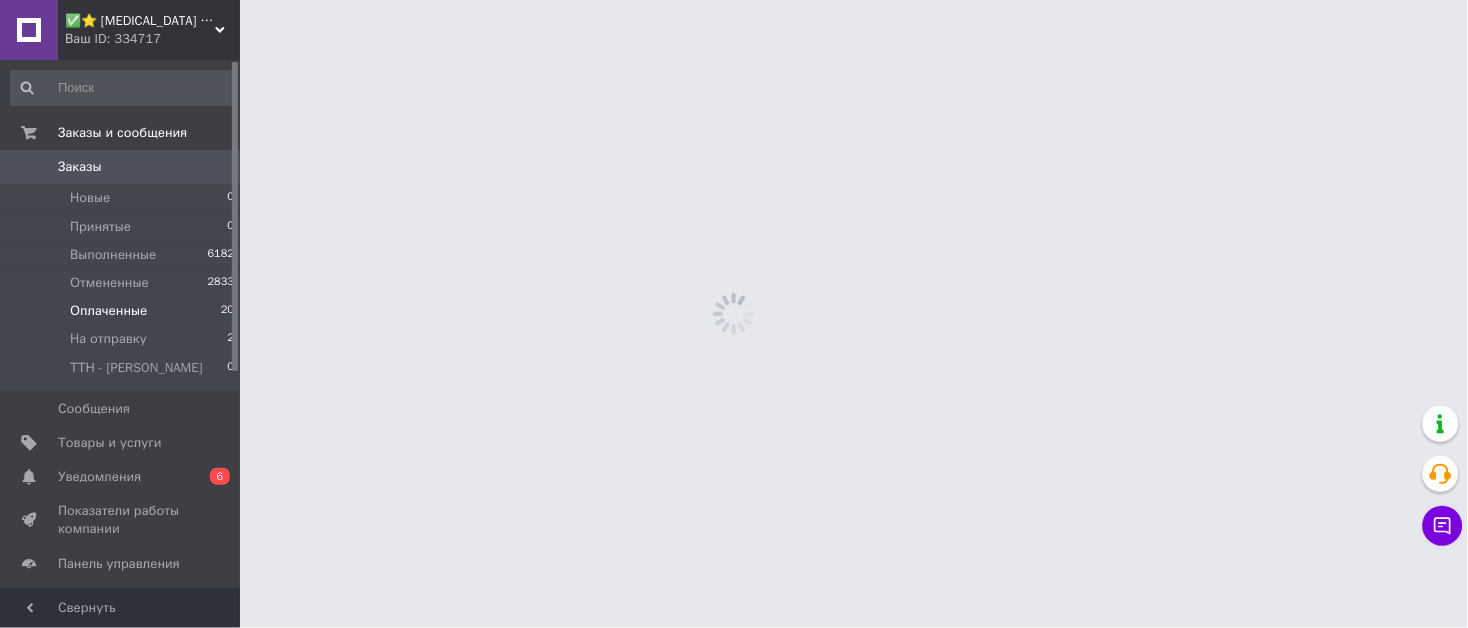 scroll, scrollTop: 0, scrollLeft: 0, axis: both 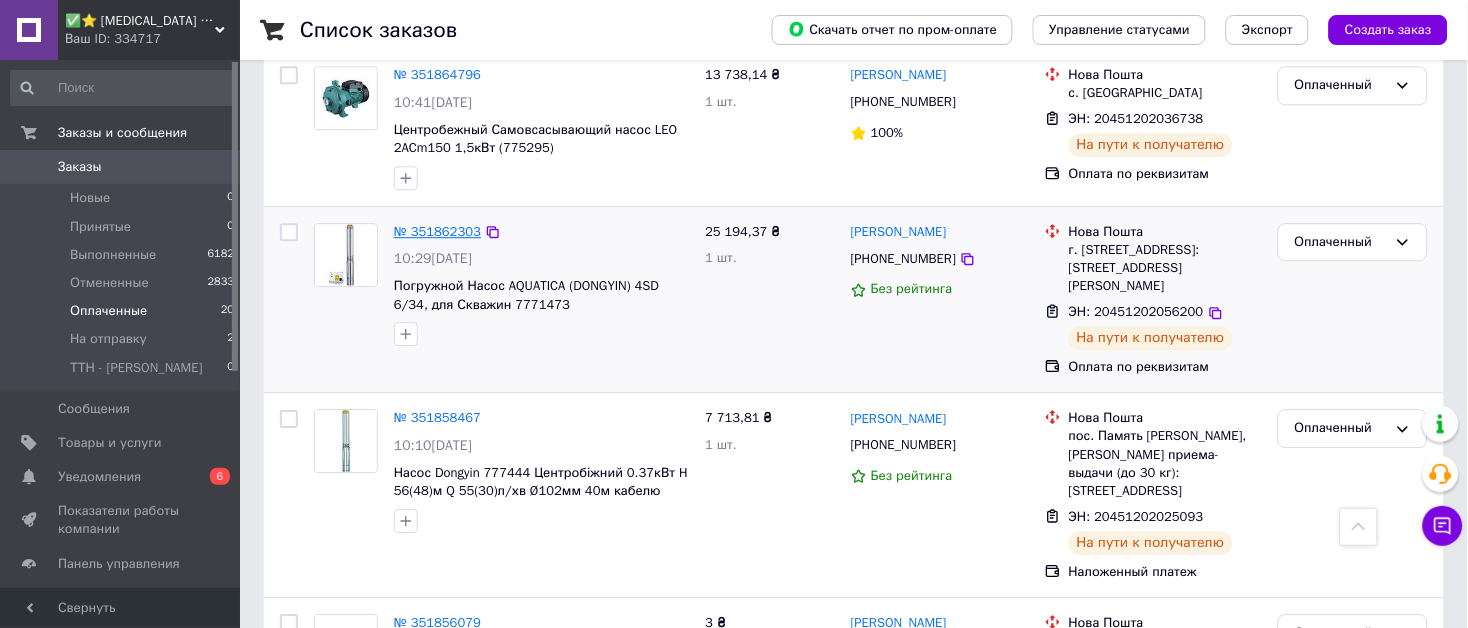 click on "№ 351862303" at bounding box center [437, 231] 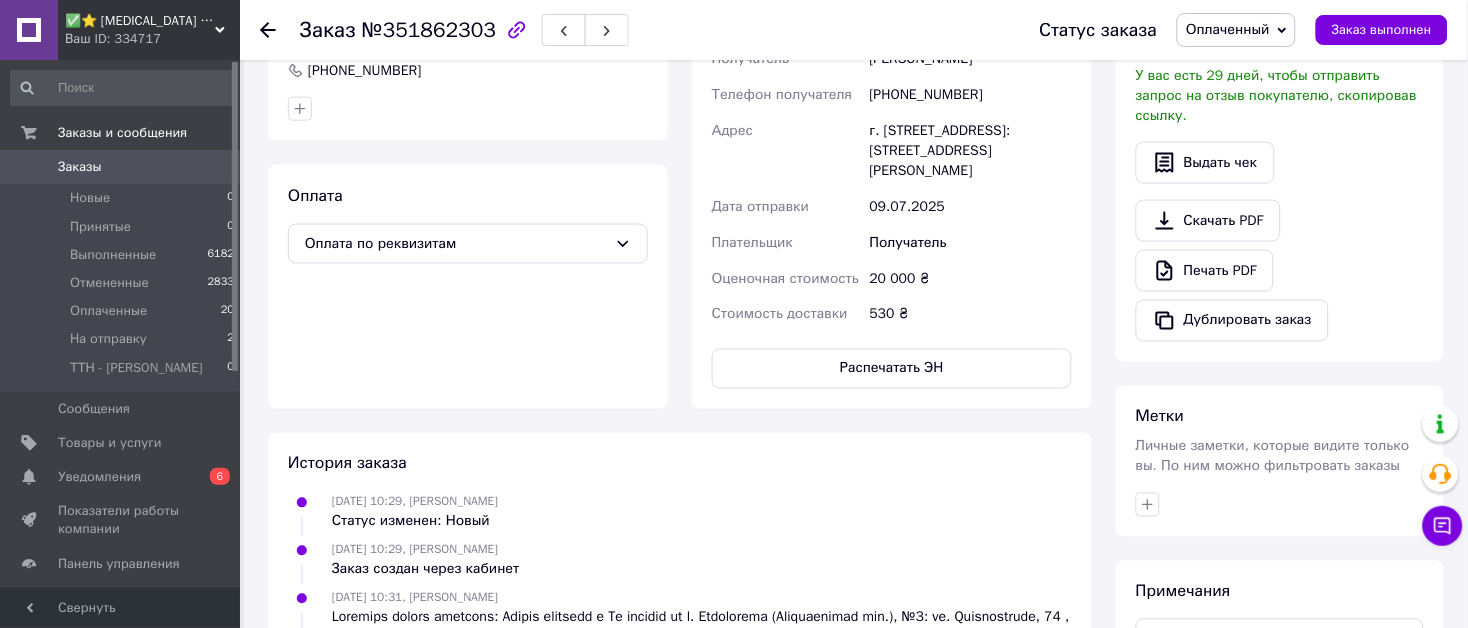 scroll, scrollTop: 315, scrollLeft: 0, axis: vertical 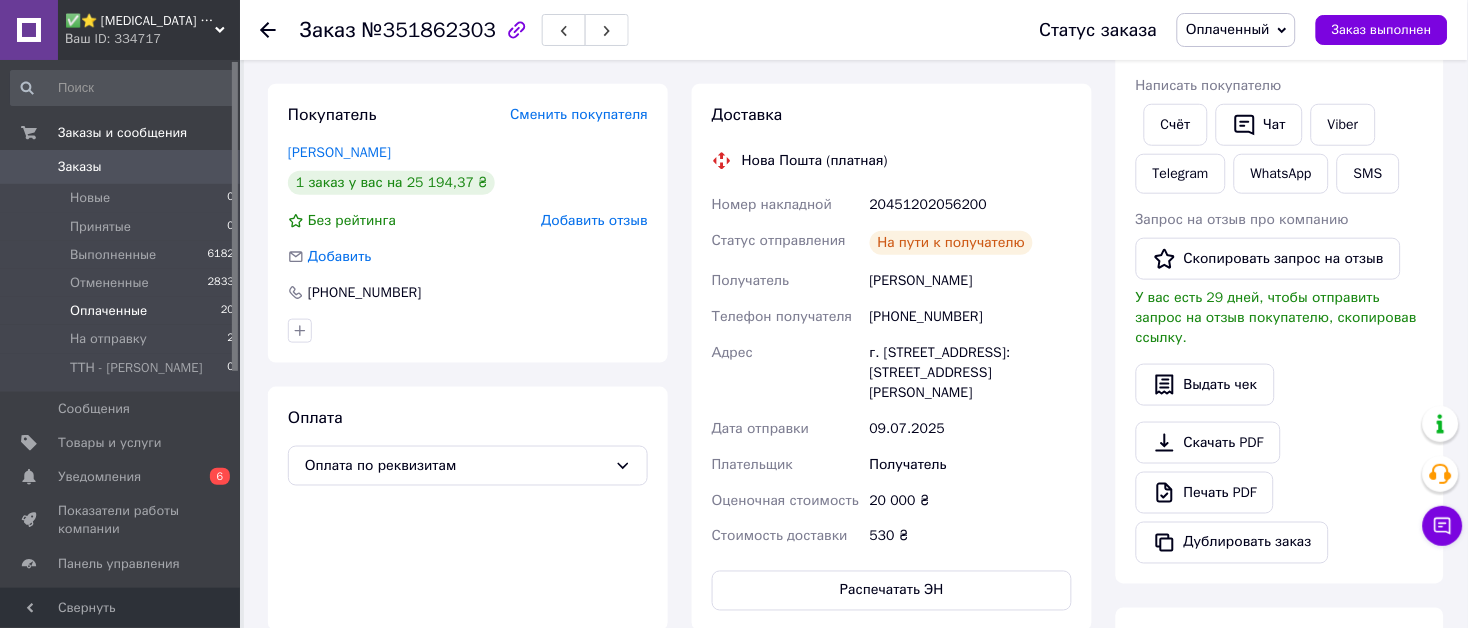click on "Оплаченные" at bounding box center (108, 311) 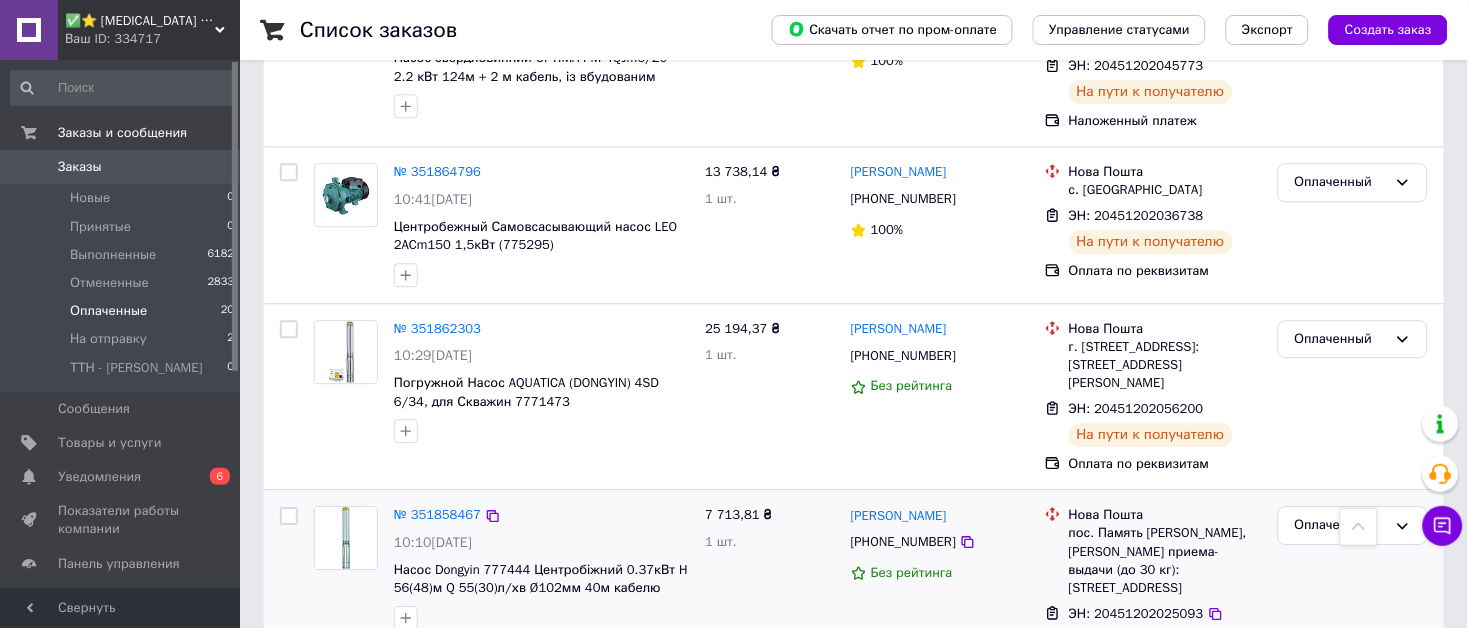 scroll, scrollTop: 1111, scrollLeft: 0, axis: vertical 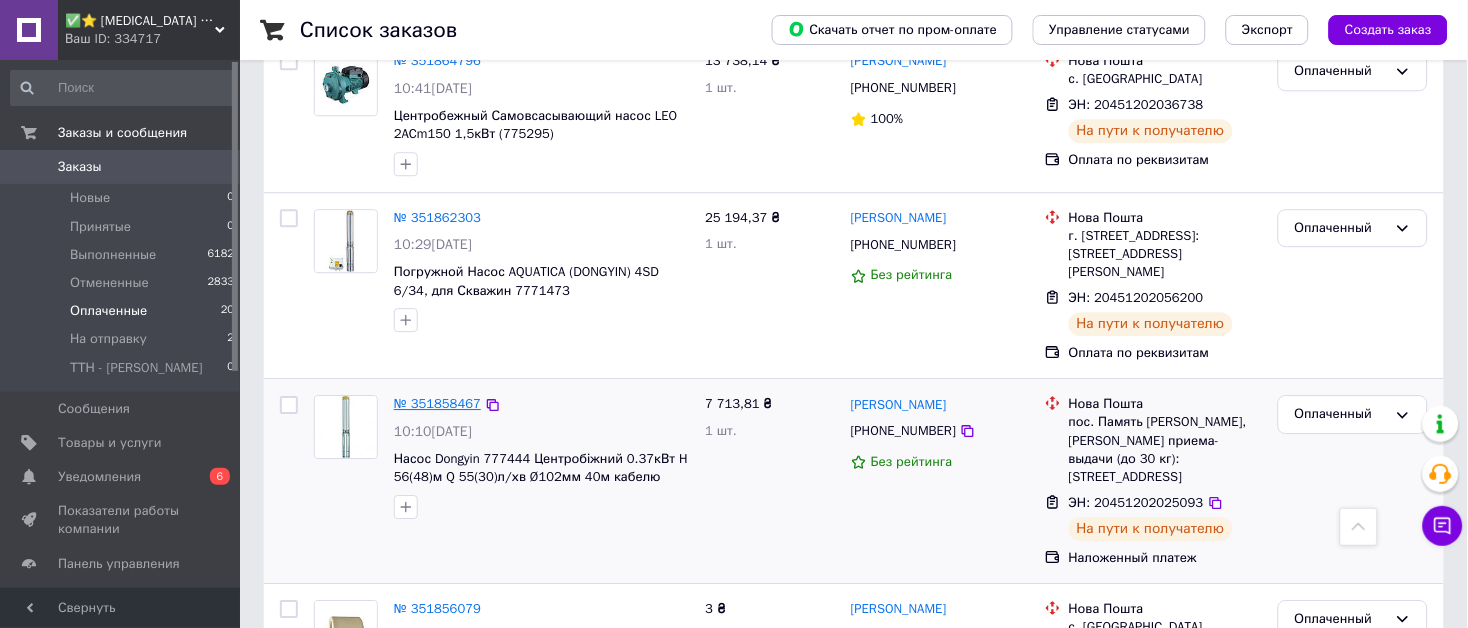 click on "№ 351858467" at bounding box center (437, 403) 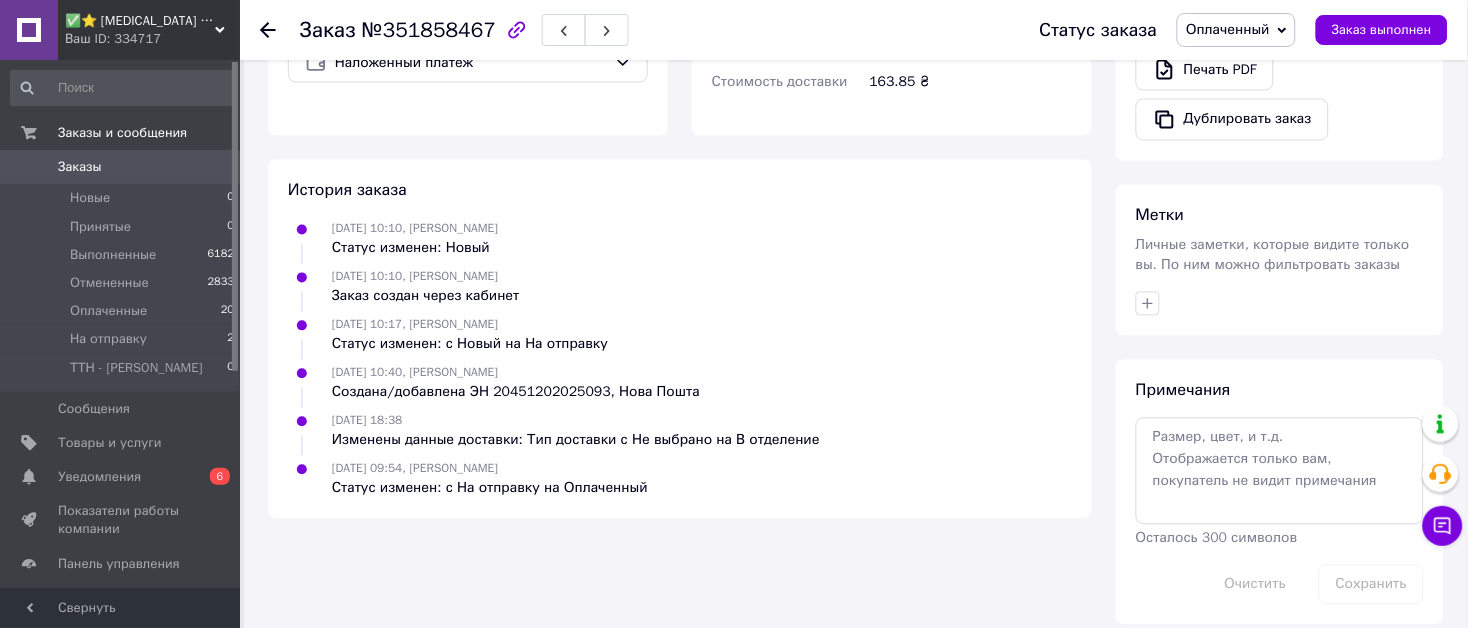 scroll, scrollTop: 294, scrollLeft: 0, axis: vertical 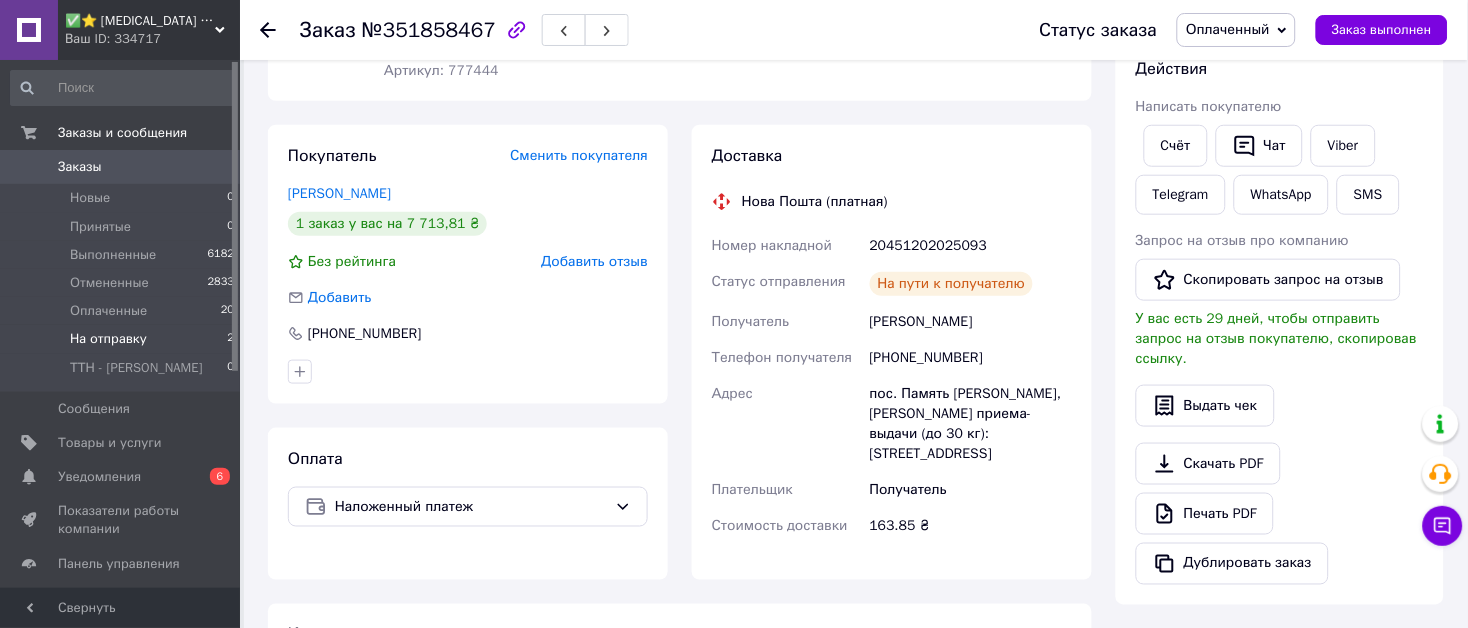 click on "На отправку 2" at bounding box center [123, 339] 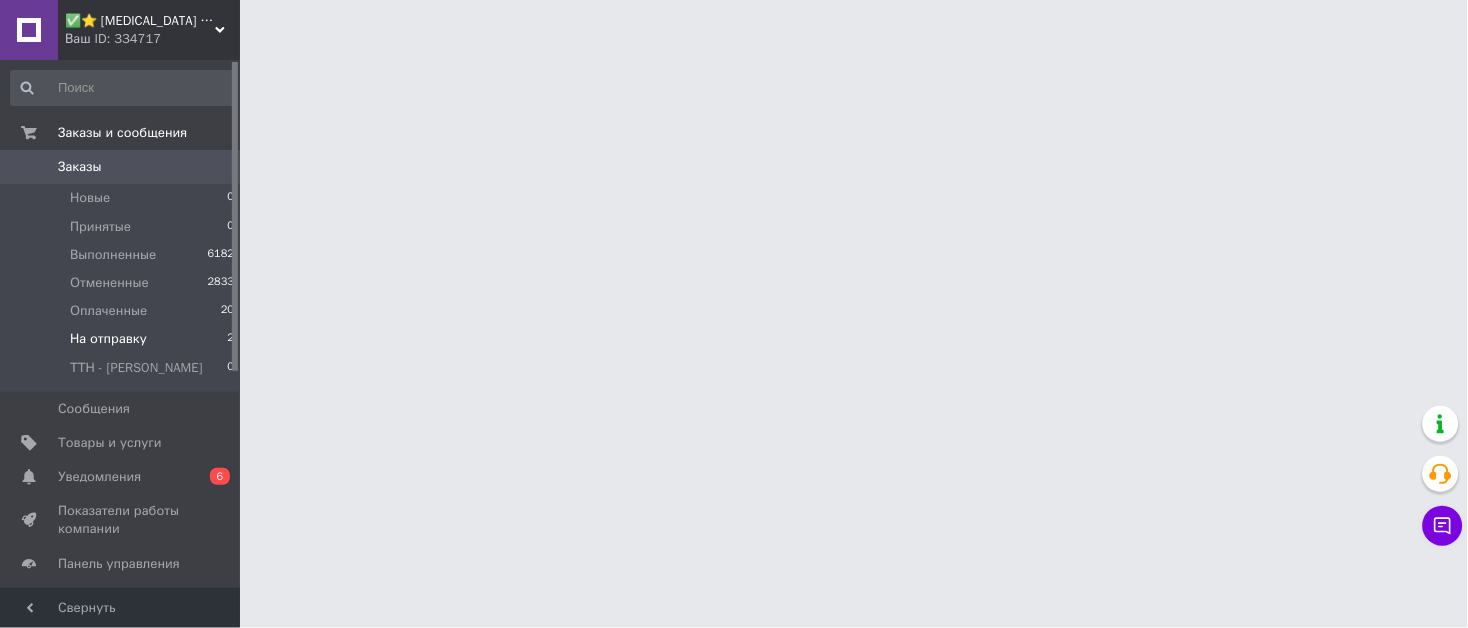 scroll, scrollTop: 0, scrollLeft: 0, axis: both 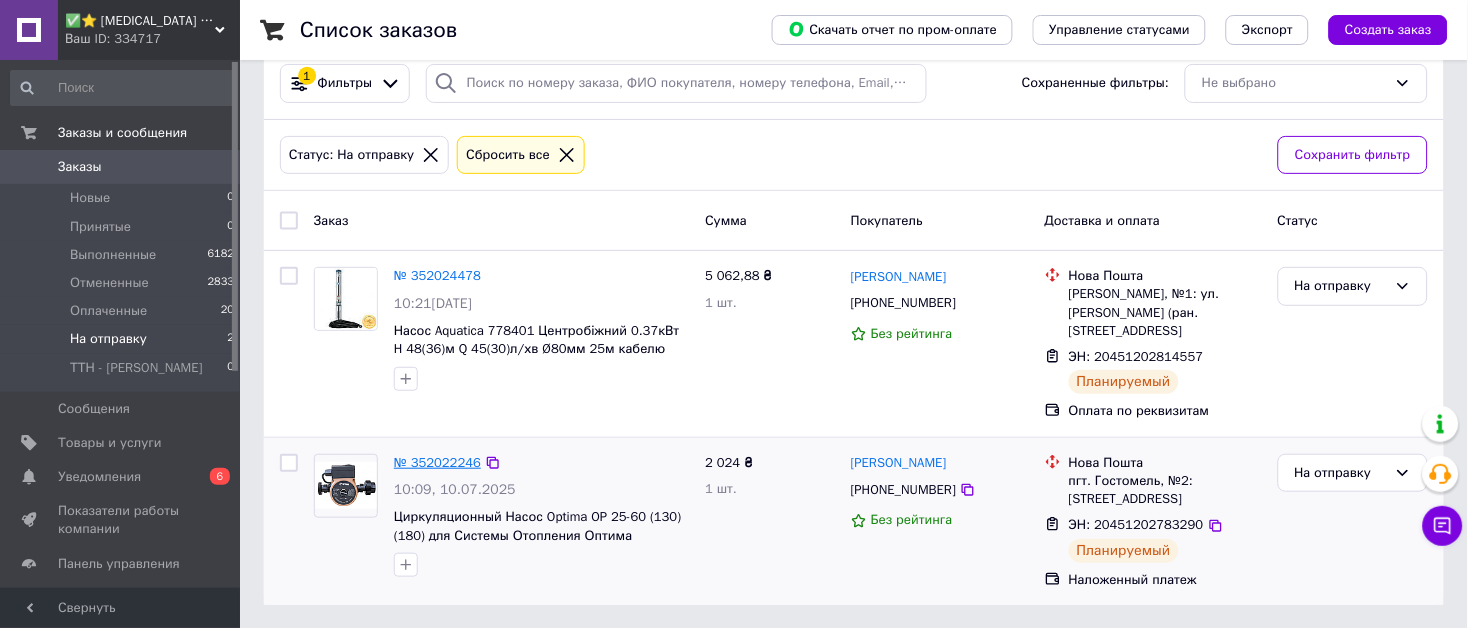 click on "№ 352022246" at bounding box center (437, 462) 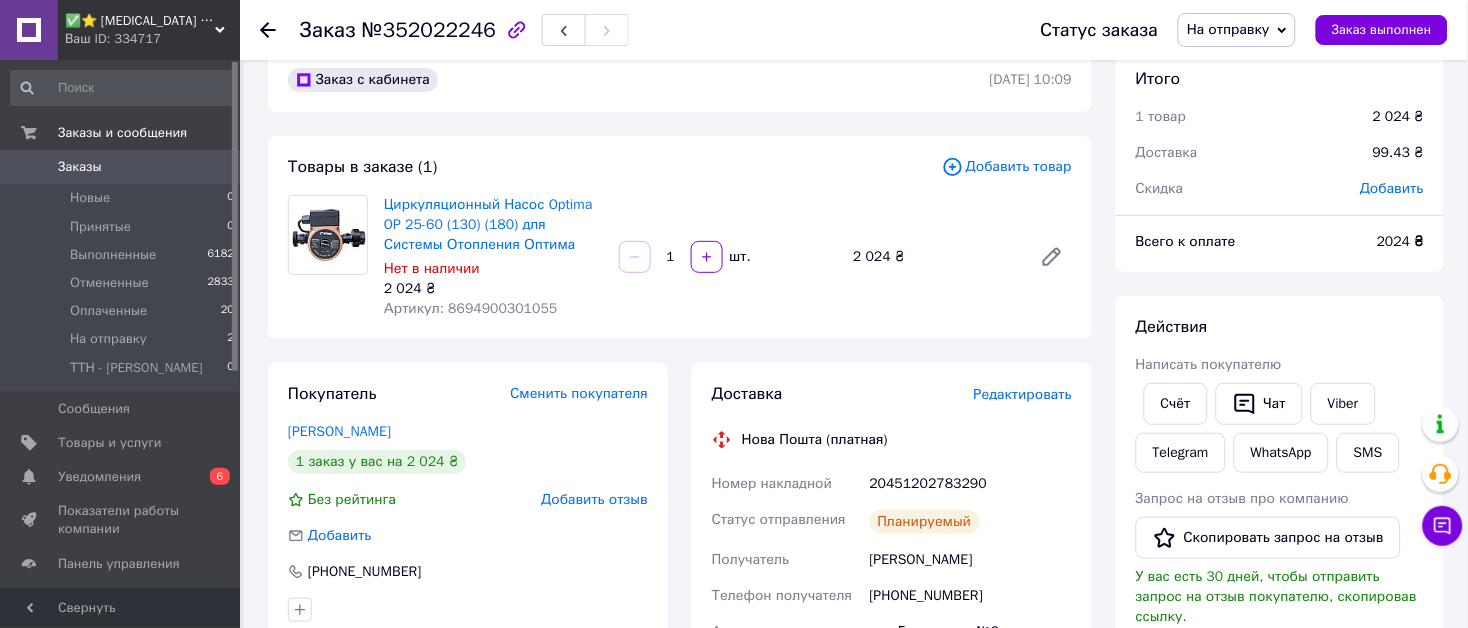 scroll, scrollTop: 258, scrollLeft: 0, axis: vertical 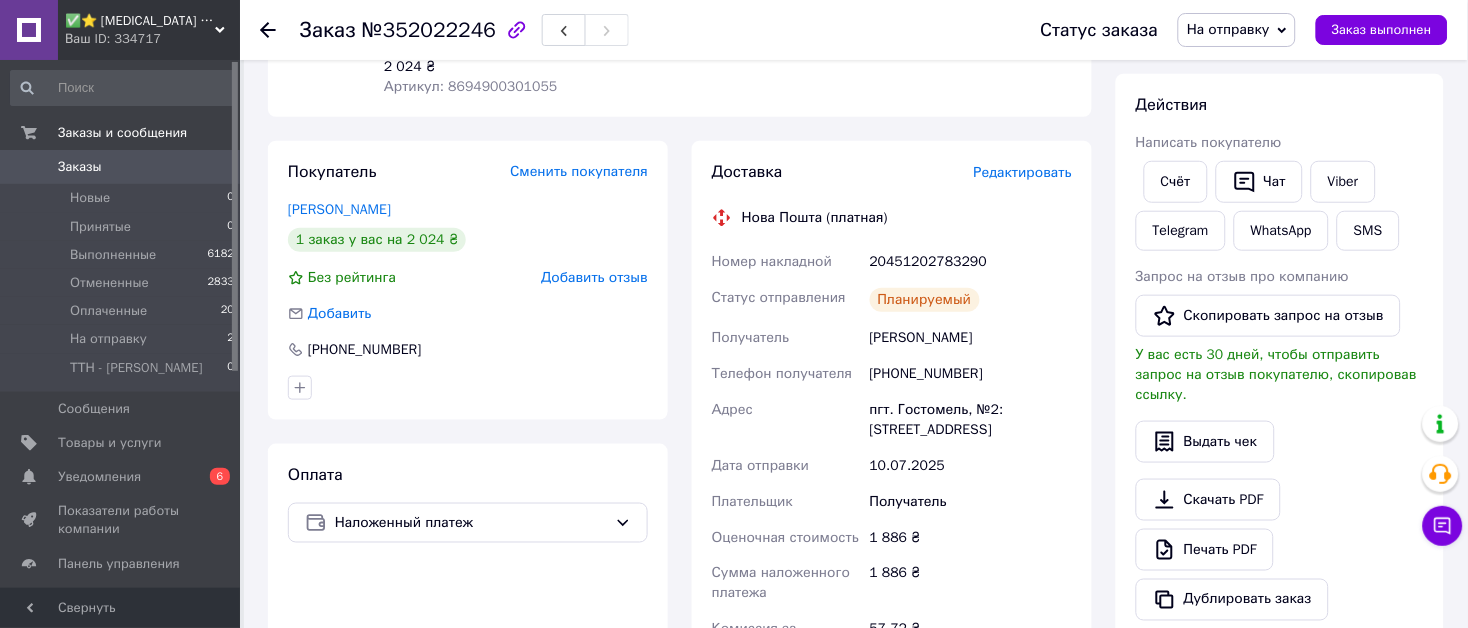 click on "Заказы" at bounding box center [80, 167] 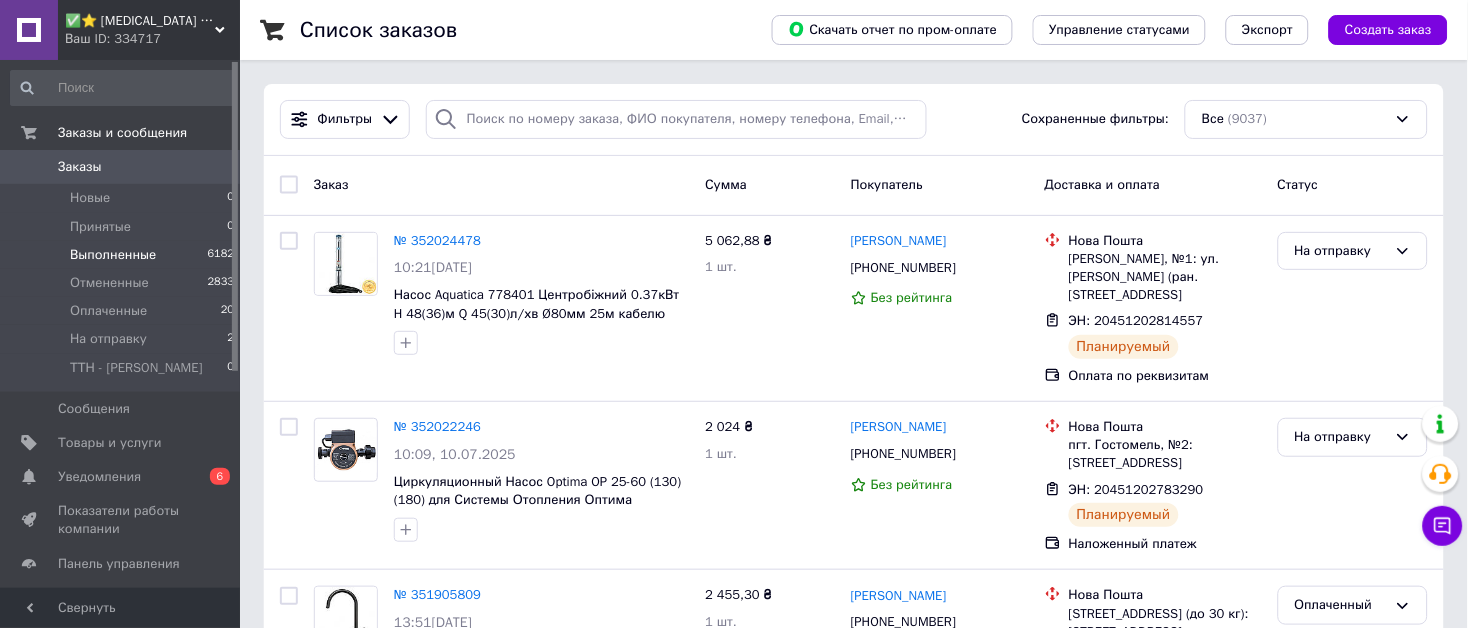 click on "Выполненные" at bounding box center (113, 255) 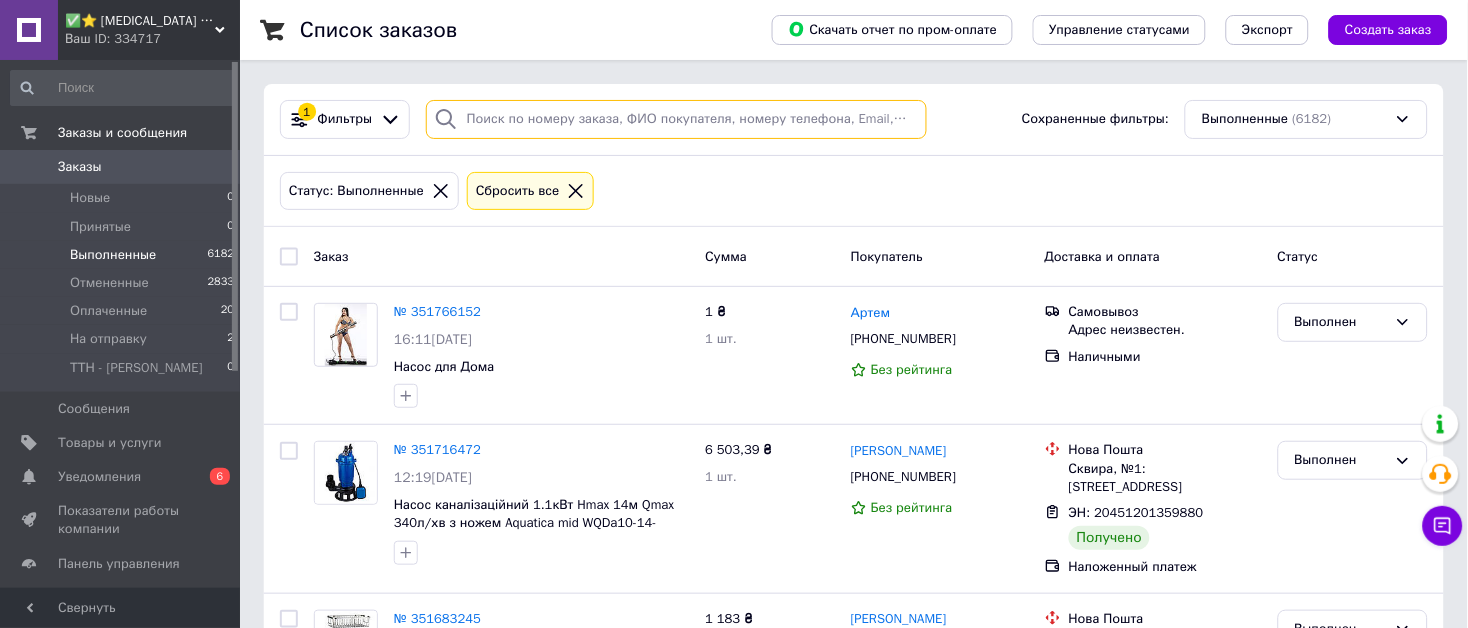 click at bounding box center (676, 119) 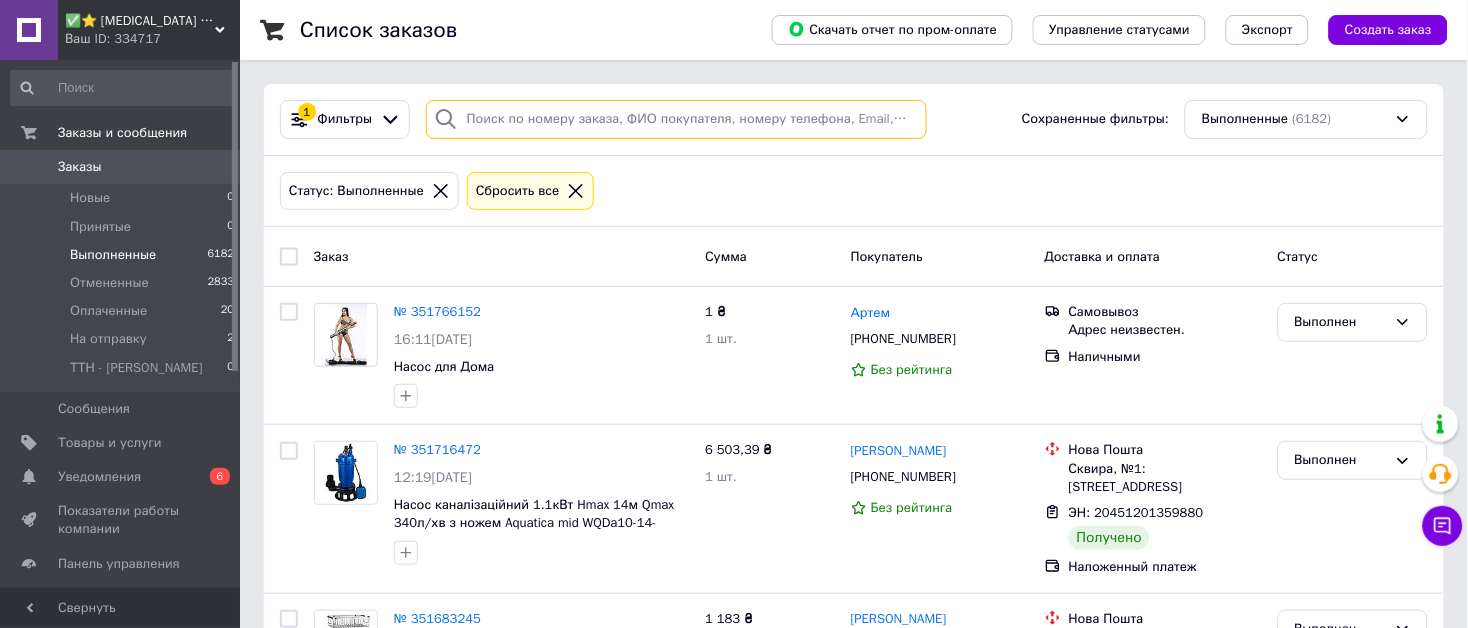 click at bounding box center [676, 119] 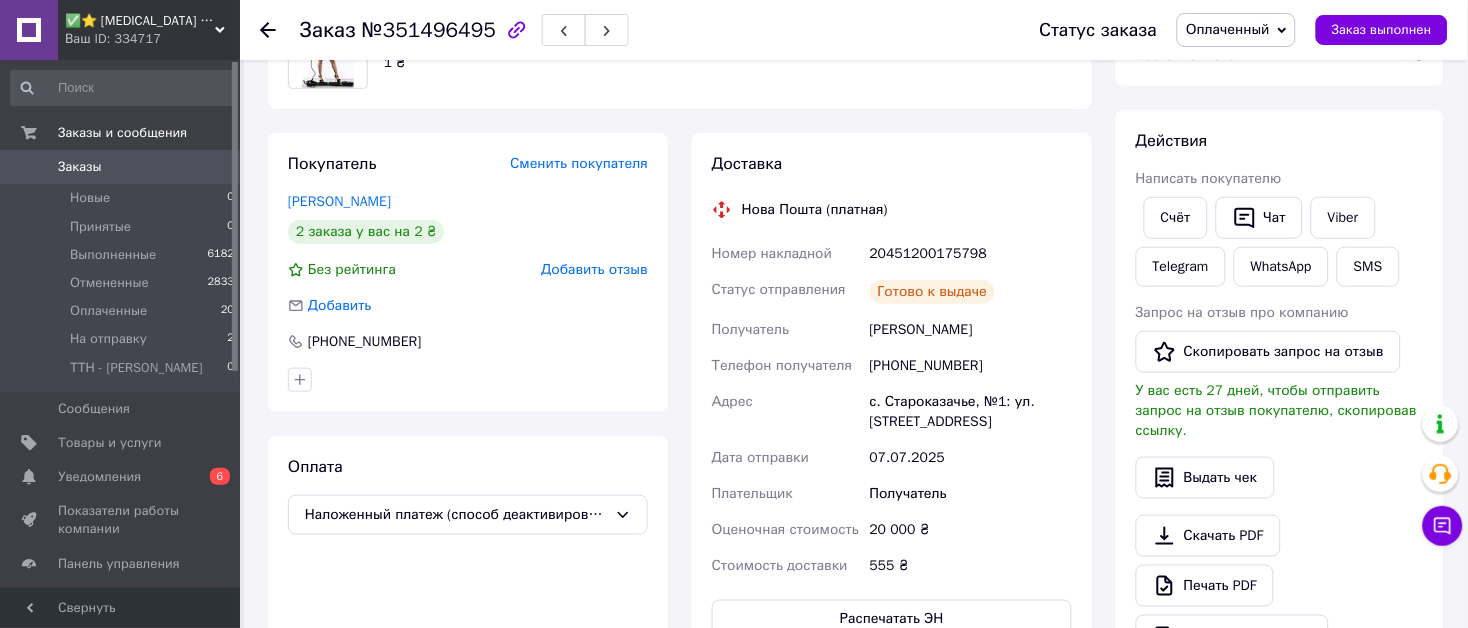 scroll, scrollTop: 738, scrollLeft: 0, axis: vertical 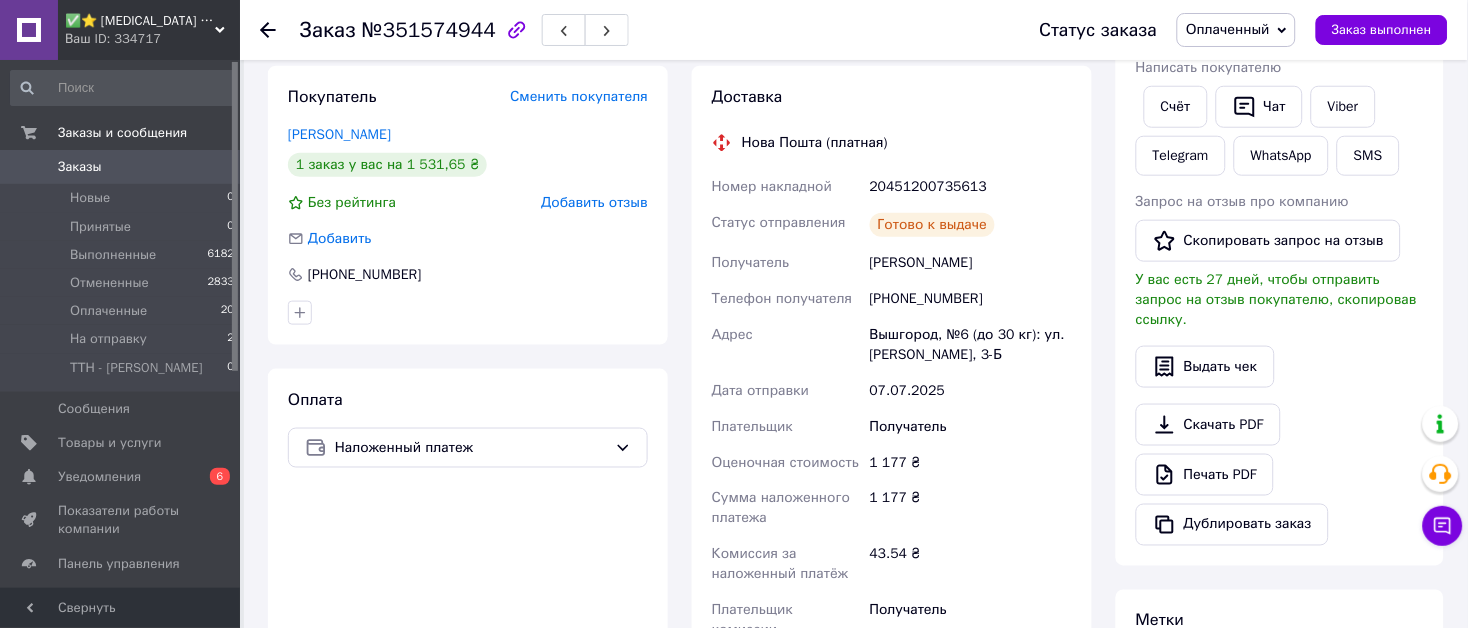 click on "20451200735613" at bounding box center (971, 187) 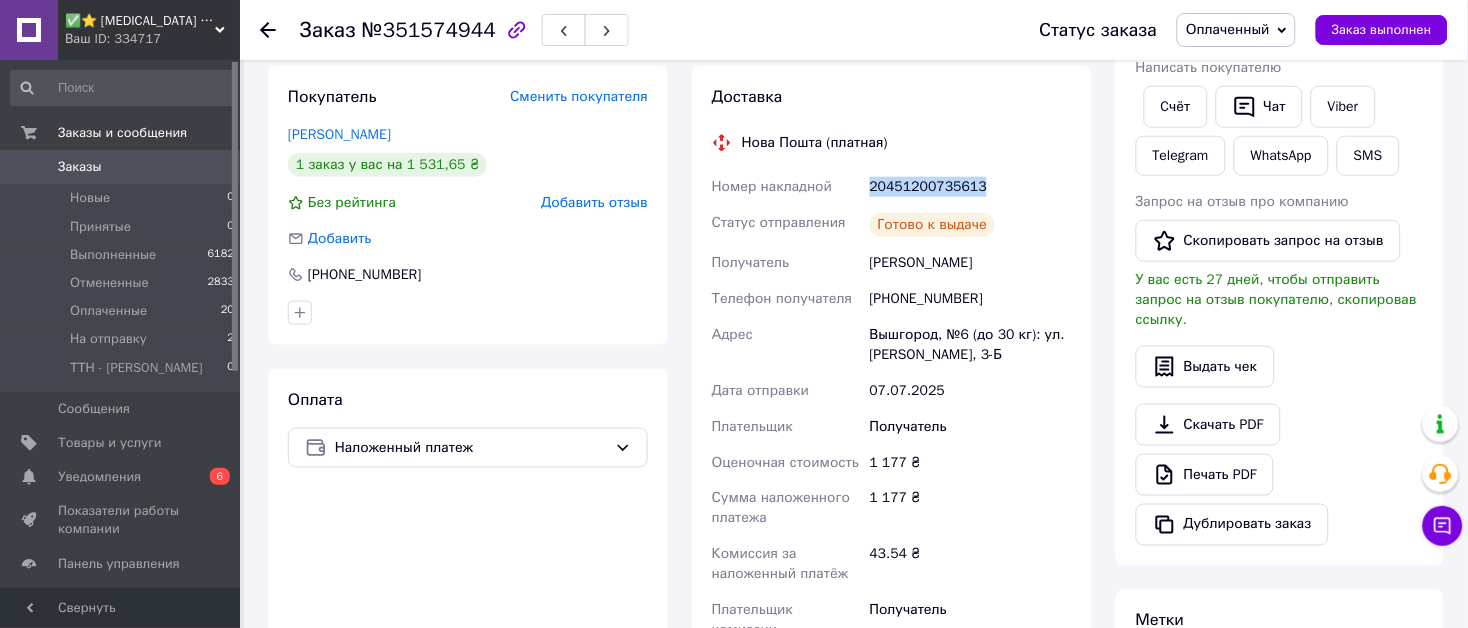 click on "20451200735613" at bounding box center [971, 187] 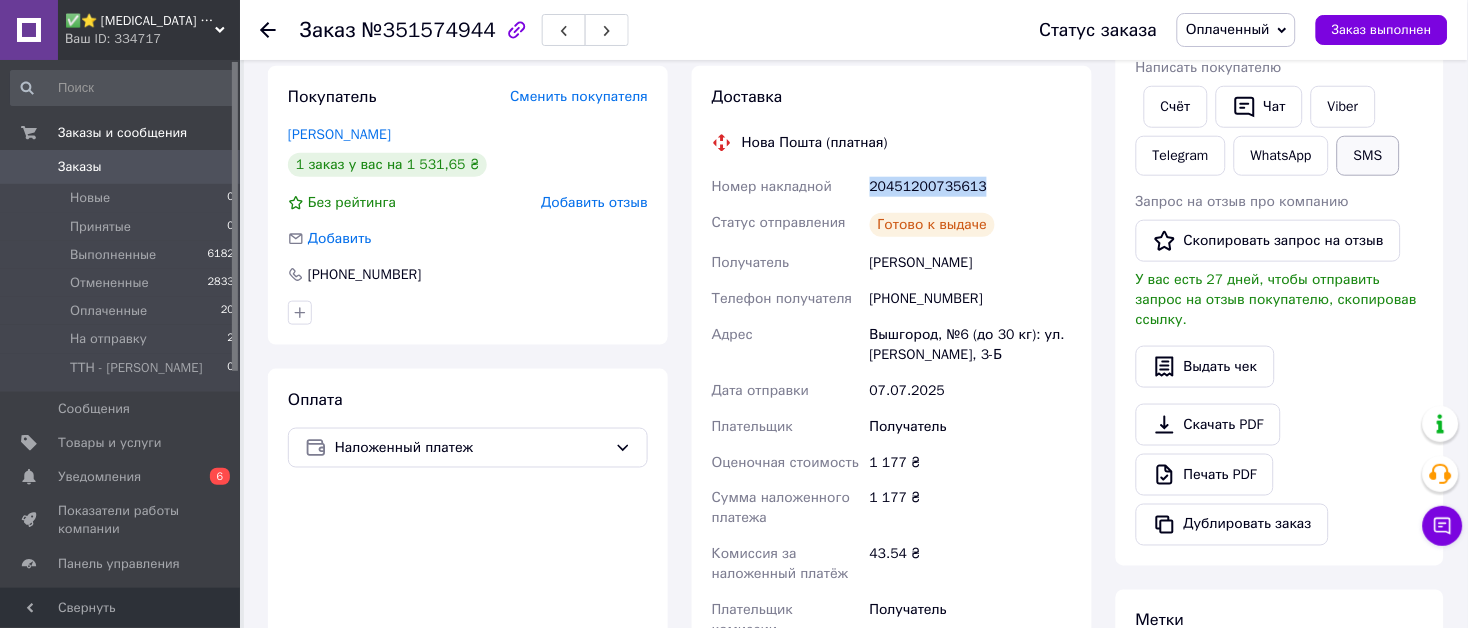 click on "SMS" at bounding box center (1368, 156) 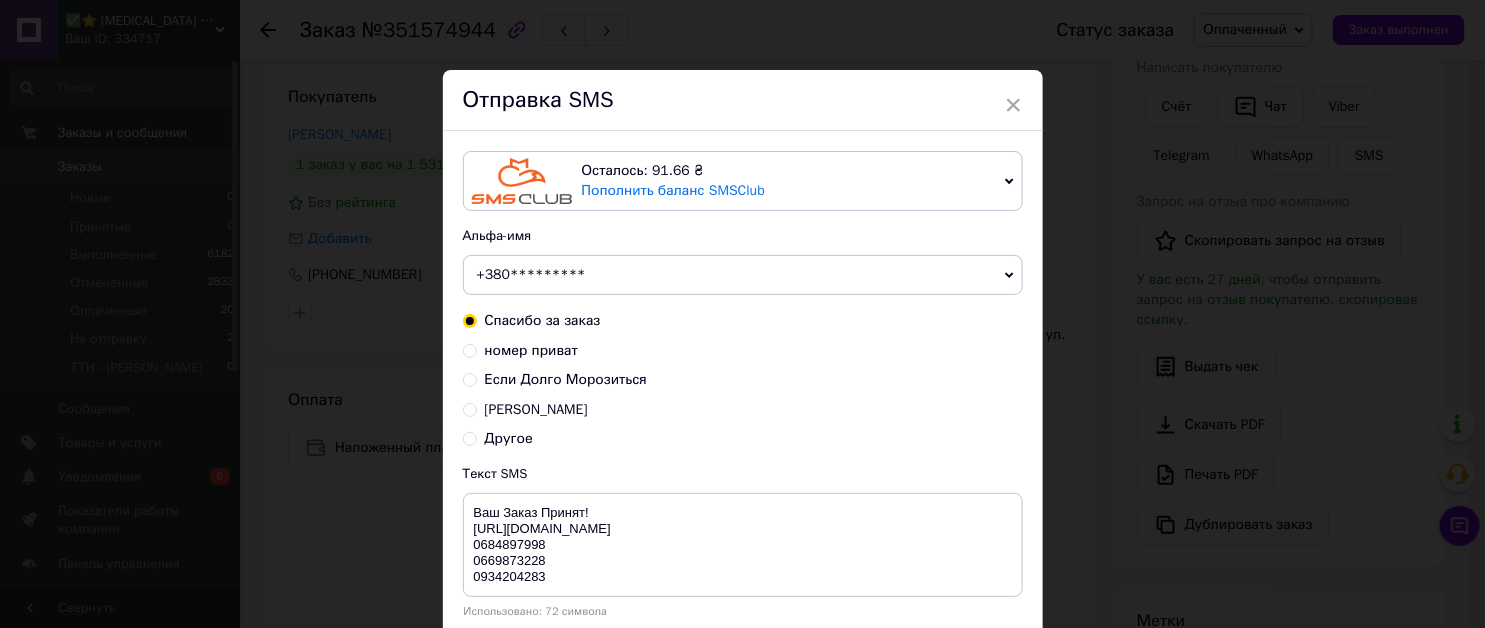 click on "[PERSON_NAME]" at bounding box center [536, 409] 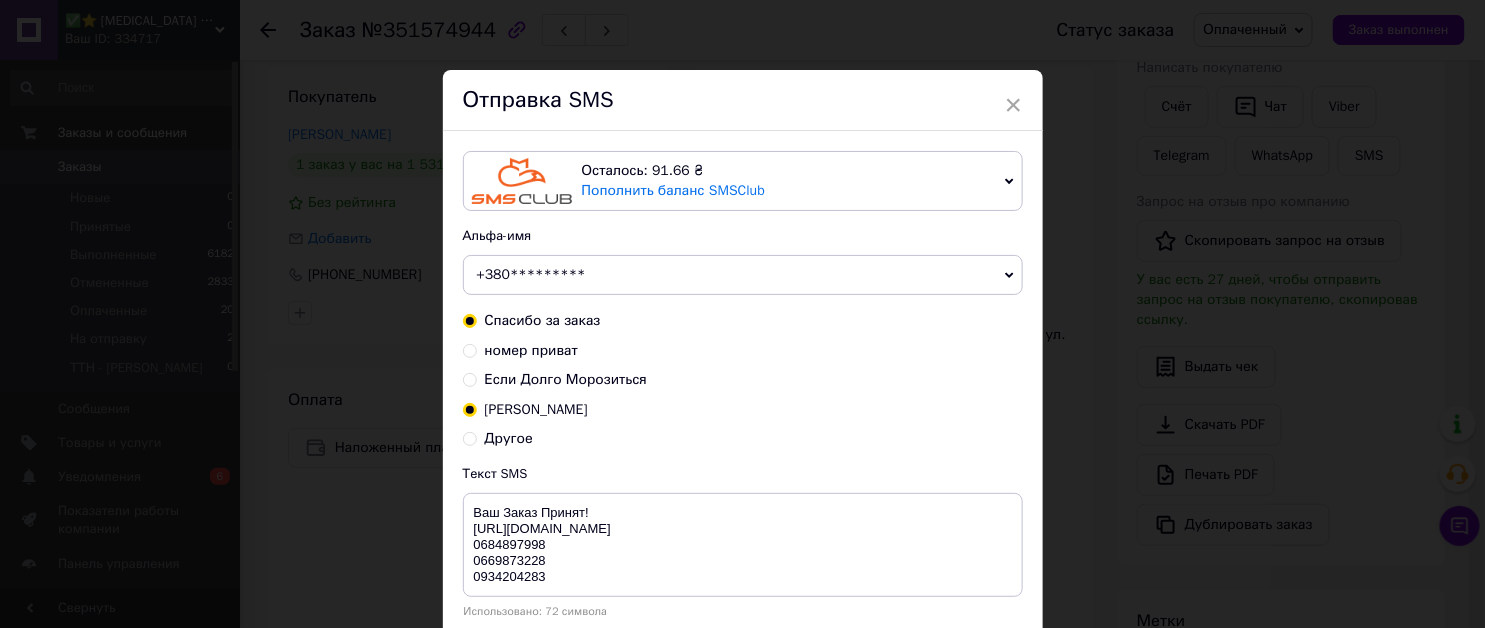radio on "true" 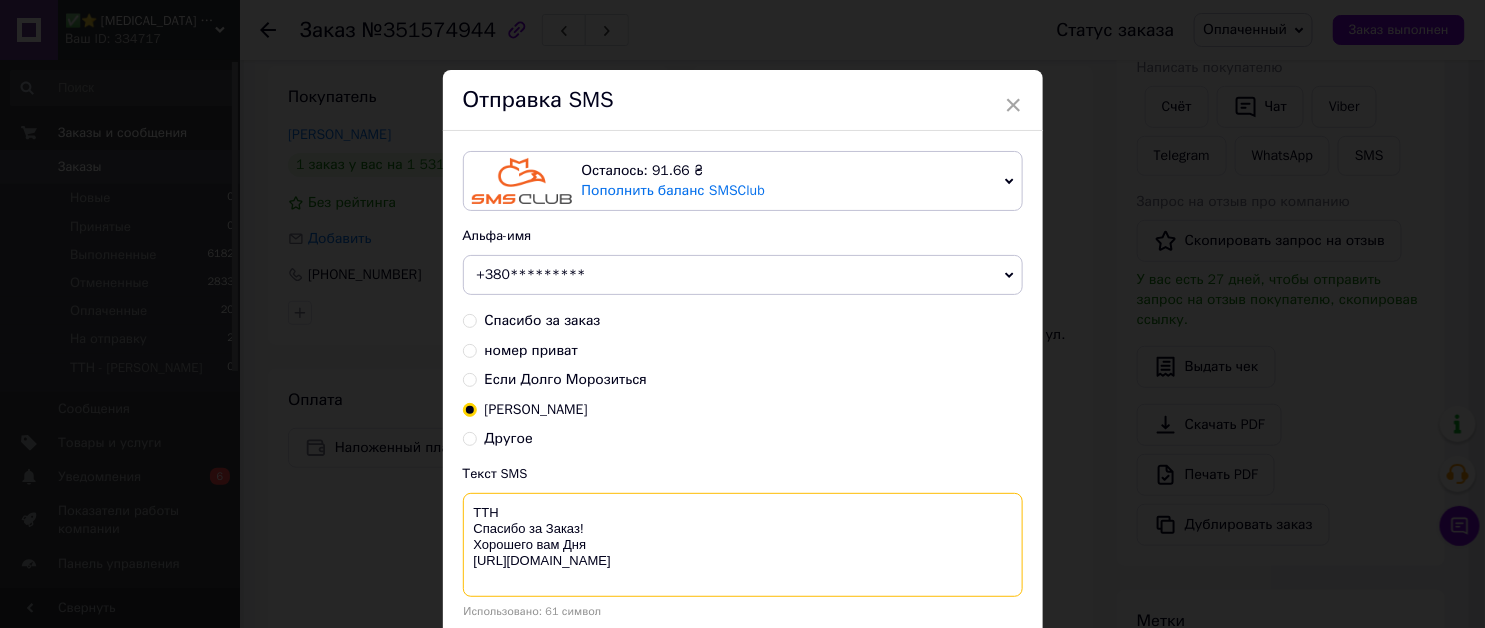 click on "ТТН
Cпасибо за Заказ!
Хорошего вам Дня
[URL][DOMAIN_NAME]" at bounding box center (743, 545) 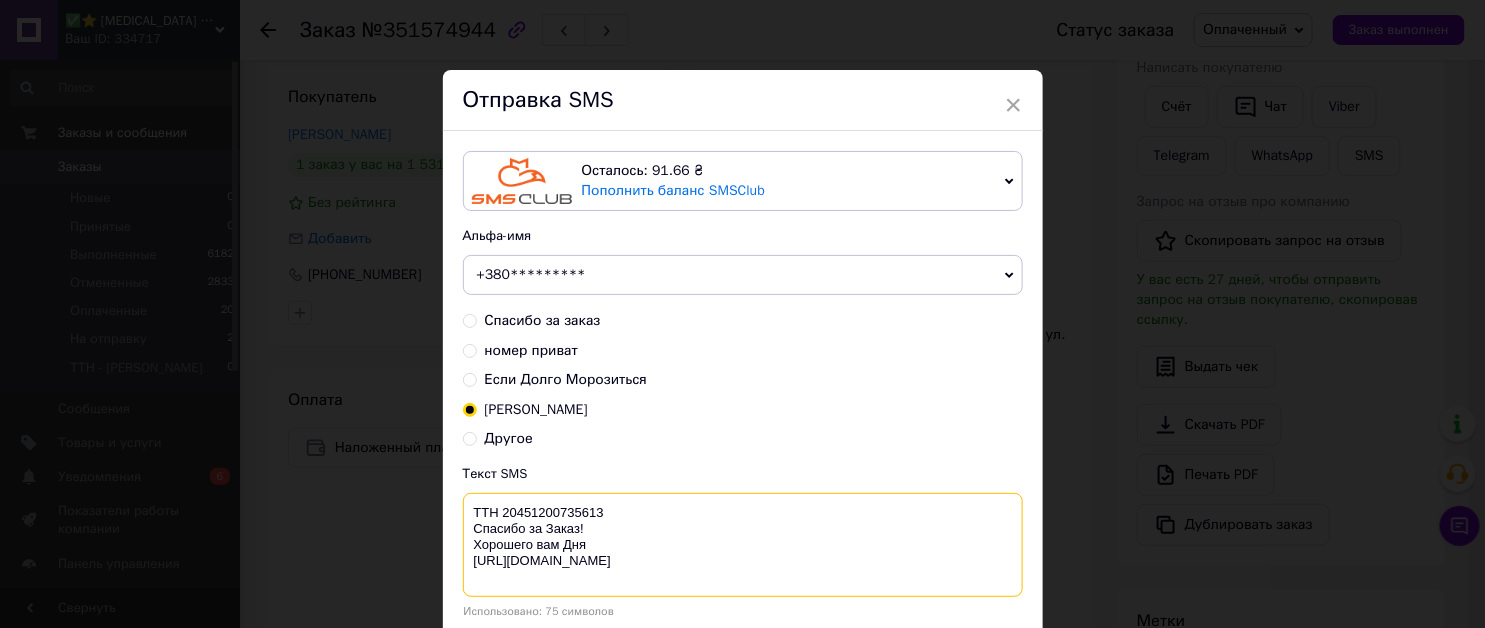 drag, startPoint x: 596, startPoint y: 567, endPoint x: 466, endPoint y: 533, distance: 134.37262 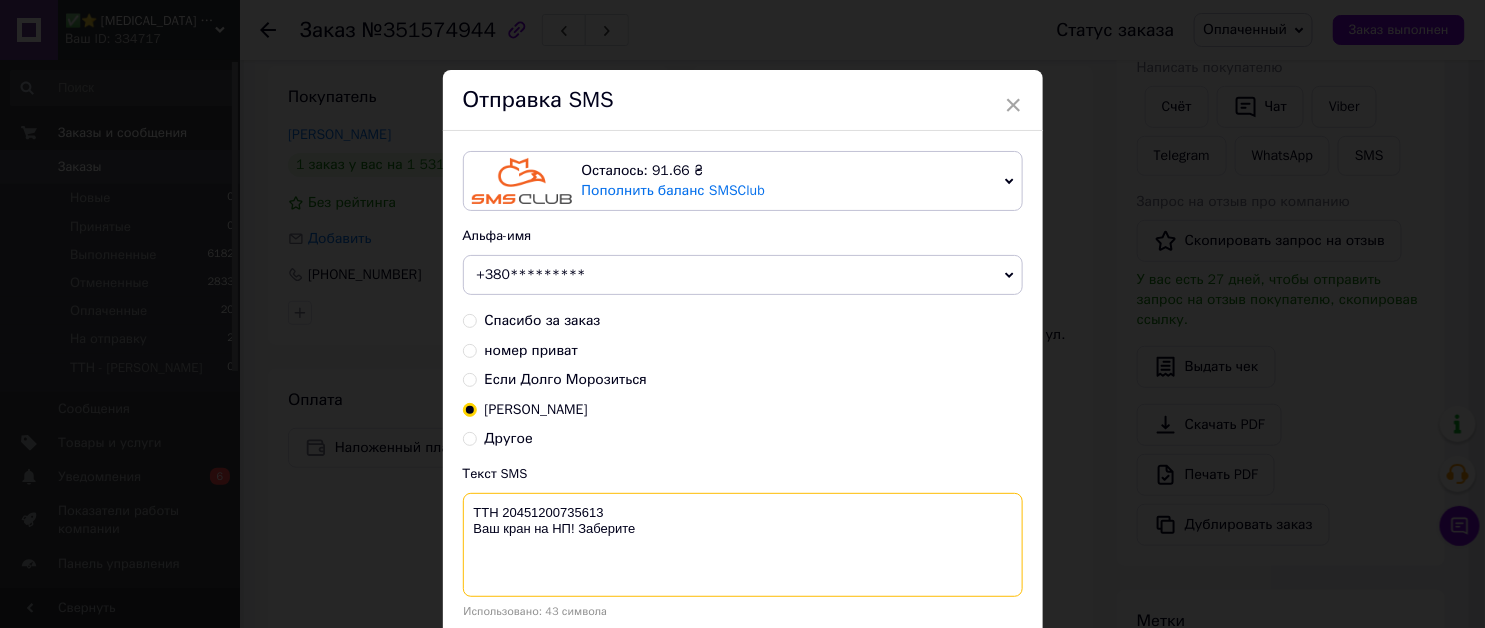 scroll, scrollTop: 140, scrollLeft: 0, axis: vertical 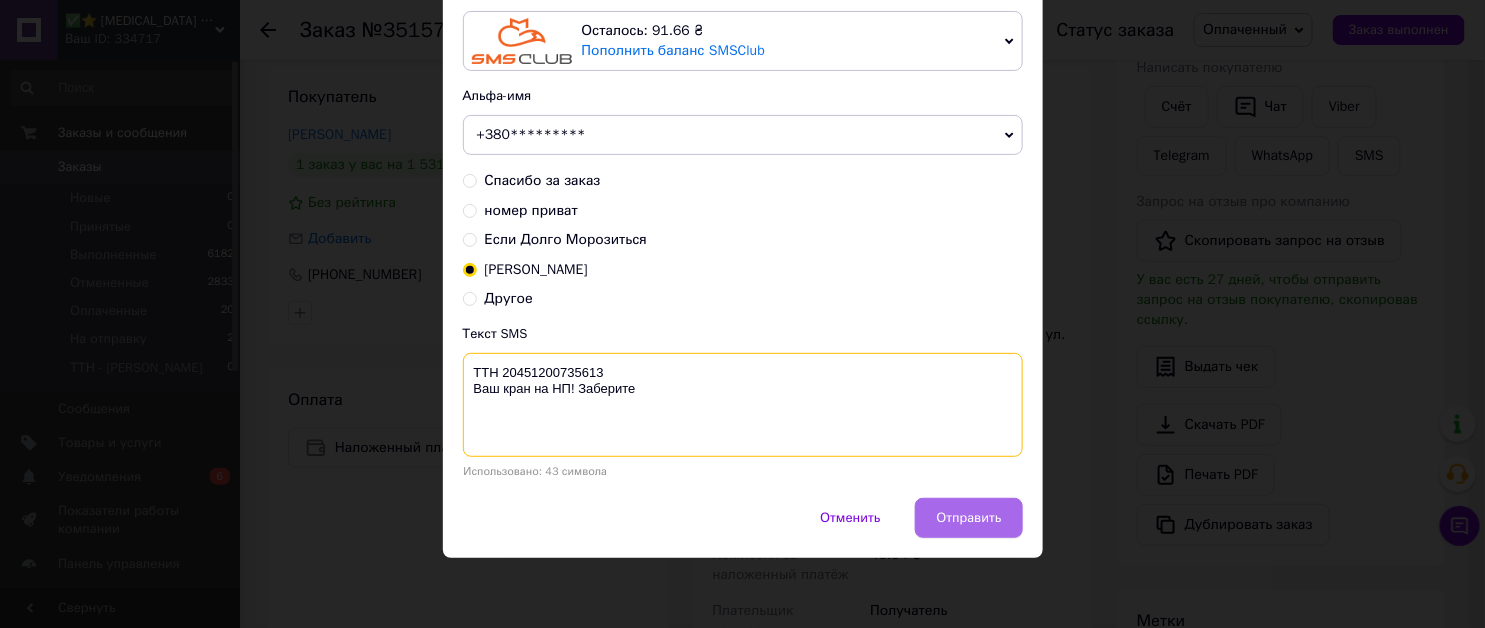 type on "ТТН 20451200735613
Ваш кран на НП! Заберите" 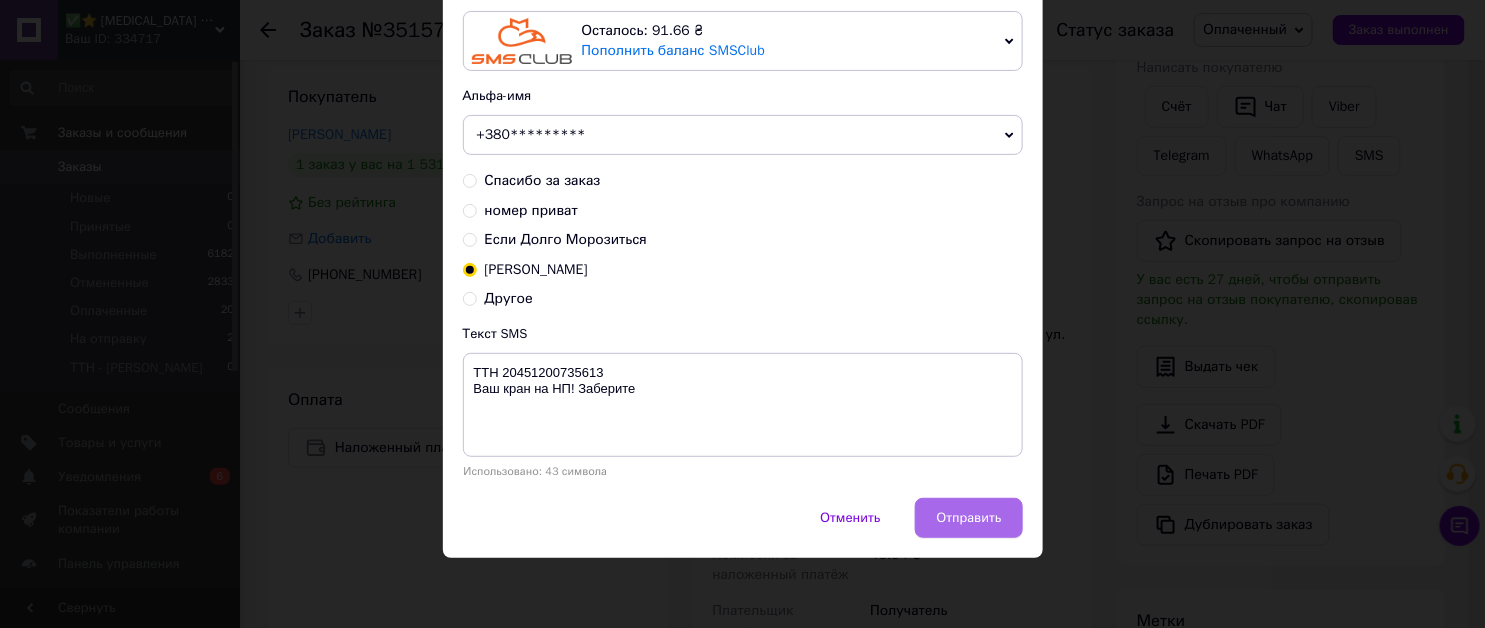 click on "Отправить" at bounding box center (968, 518) 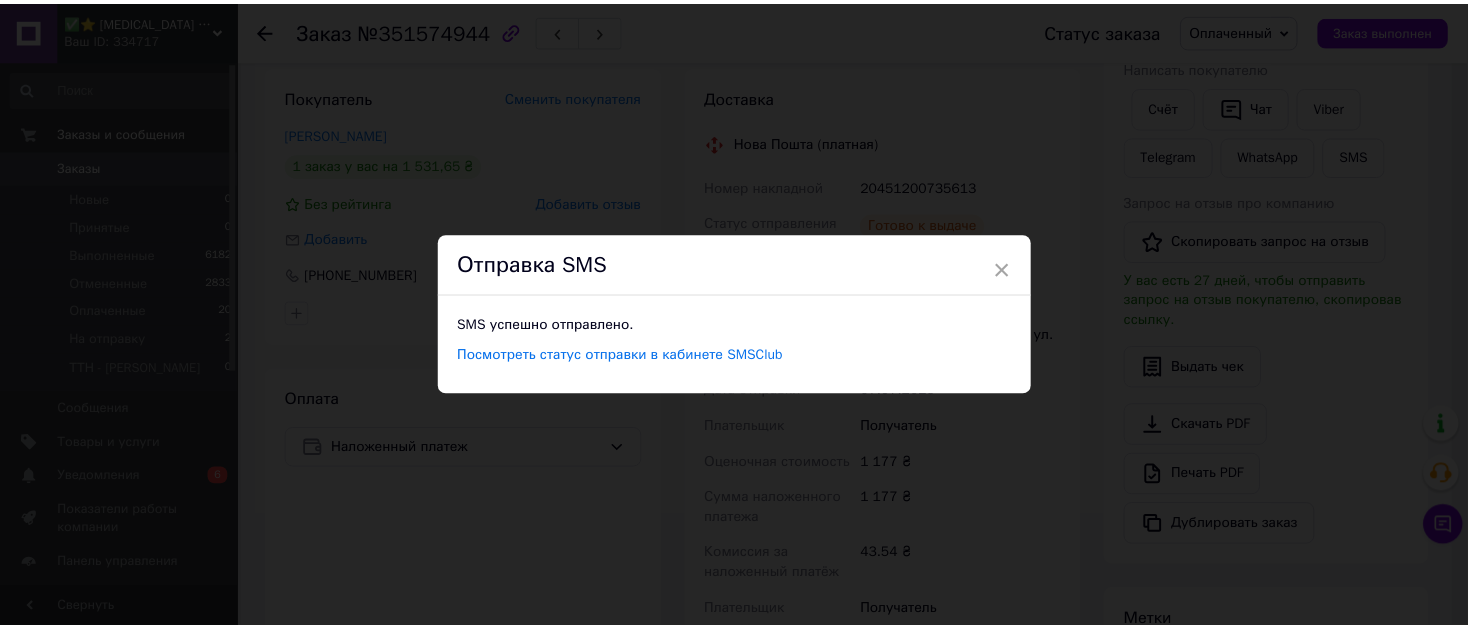 scroll, scrollTop: 0, scrollLeft: 0, axis: both 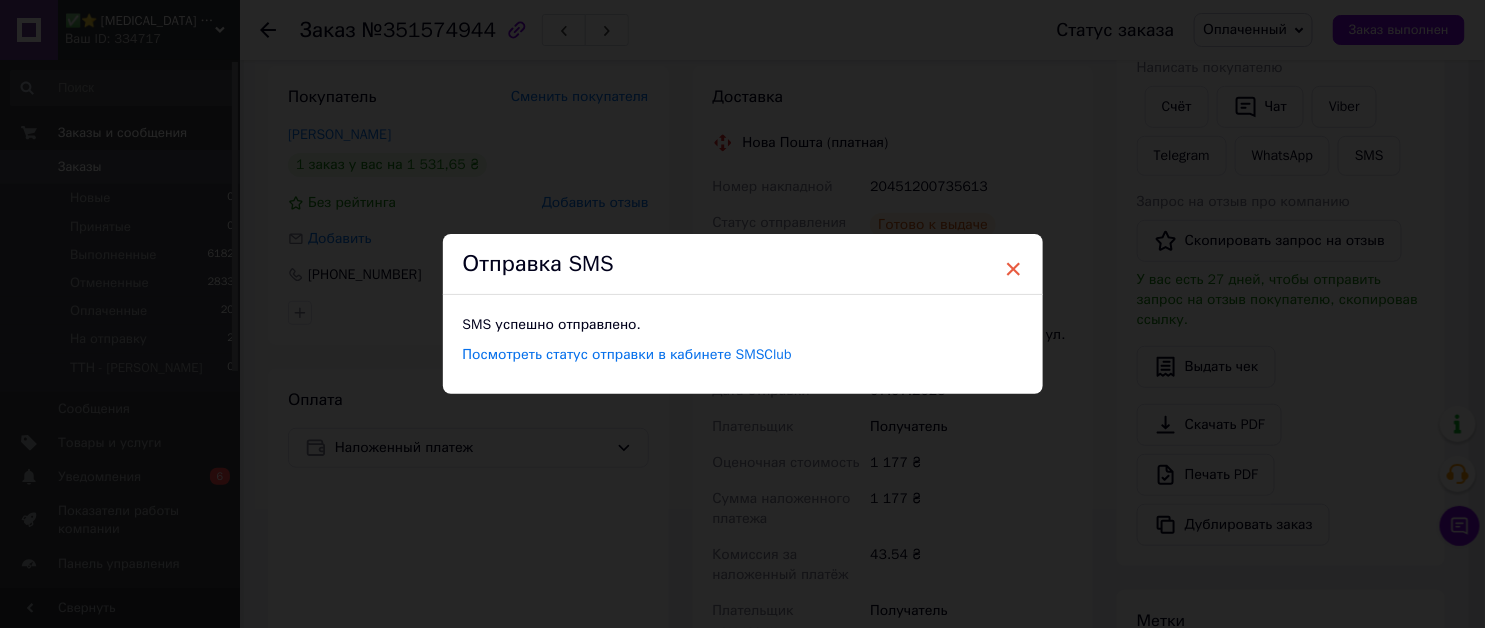 click on "×" at bounding box center [1014, 269] 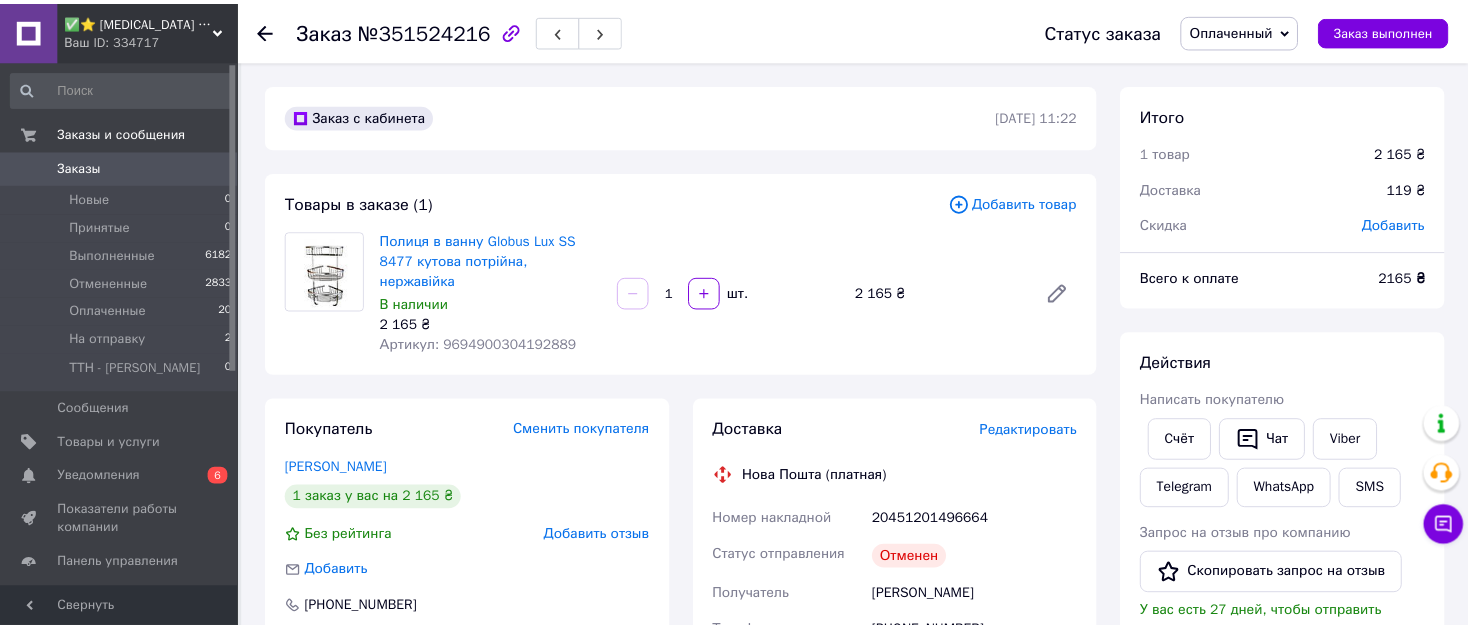 scroll, scrollTop: 0, scrollLeft: 0, axis: both 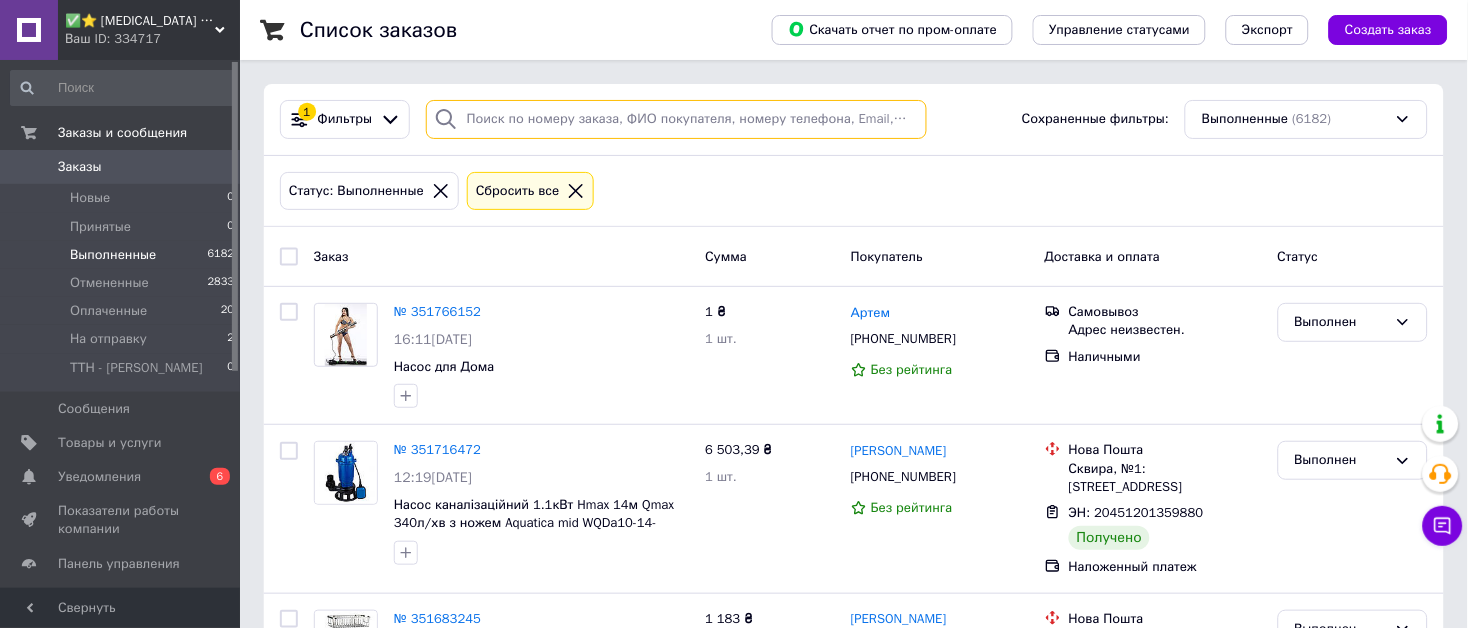click at bounding box center [676, 119] 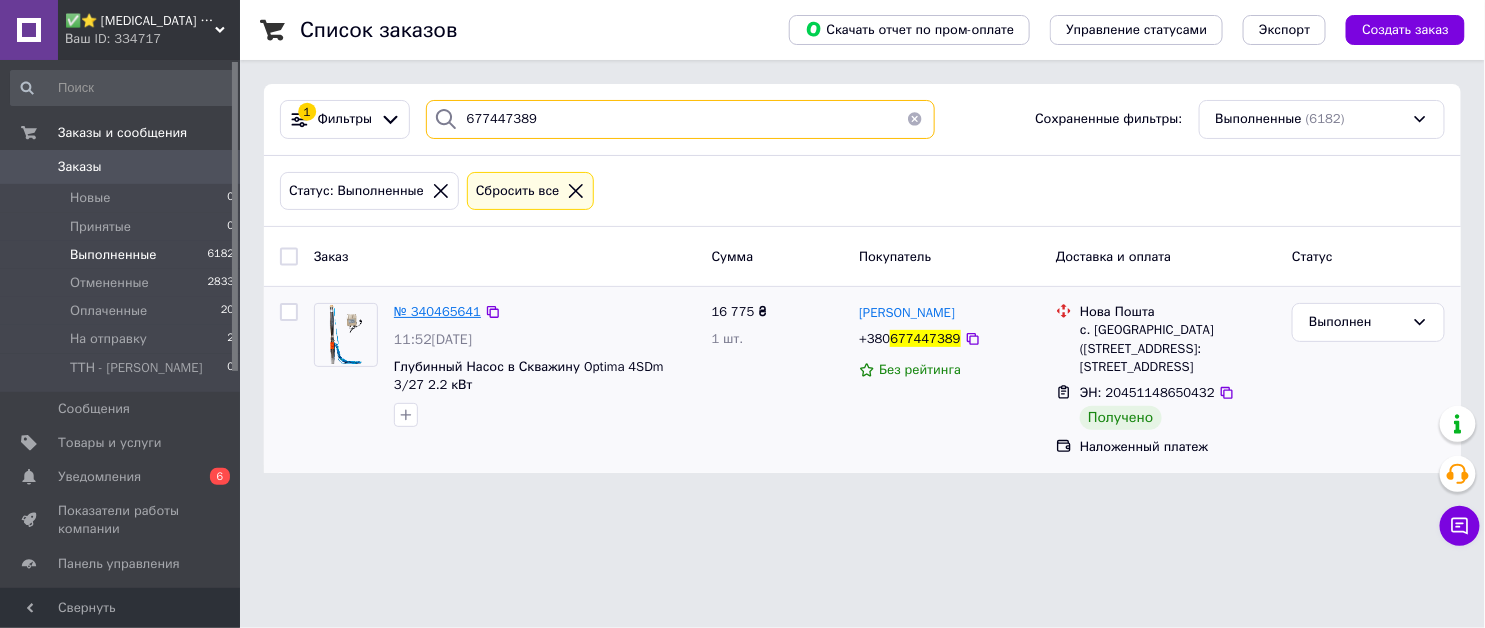 type on "677447389" 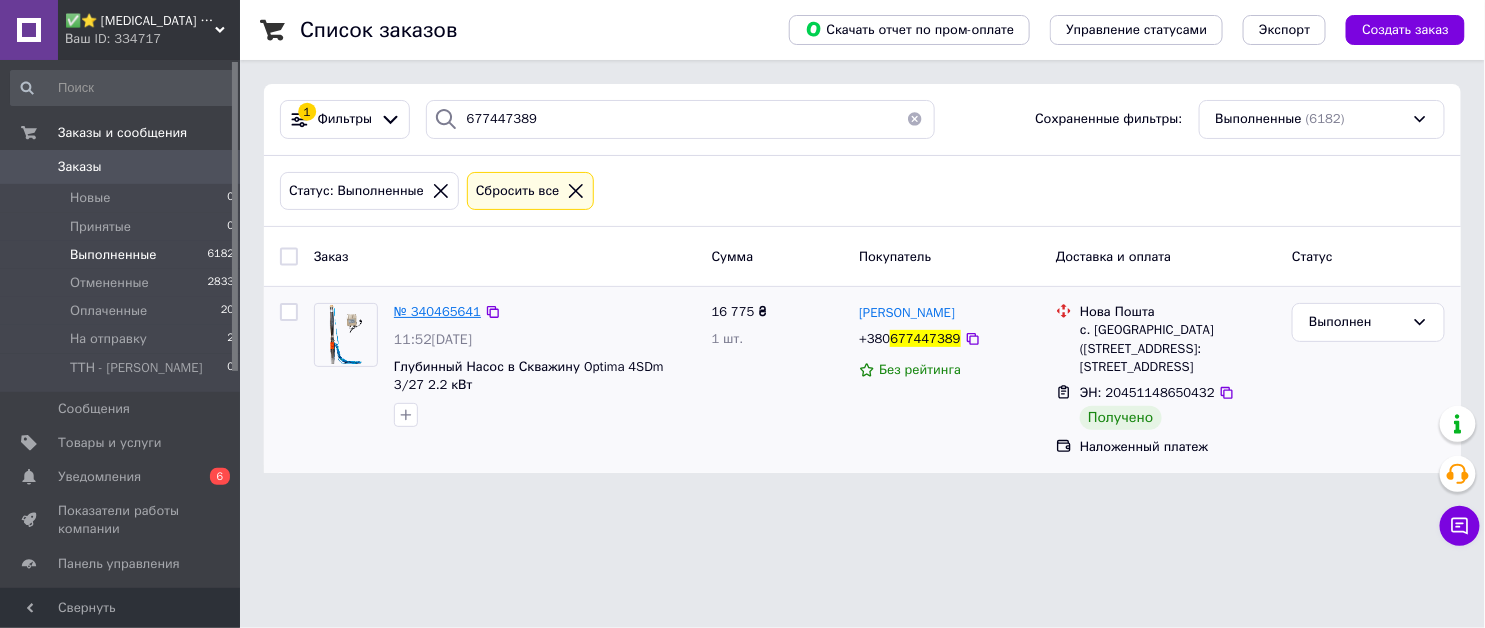 click on "№ 340465641" at bounding box center [437, 311] 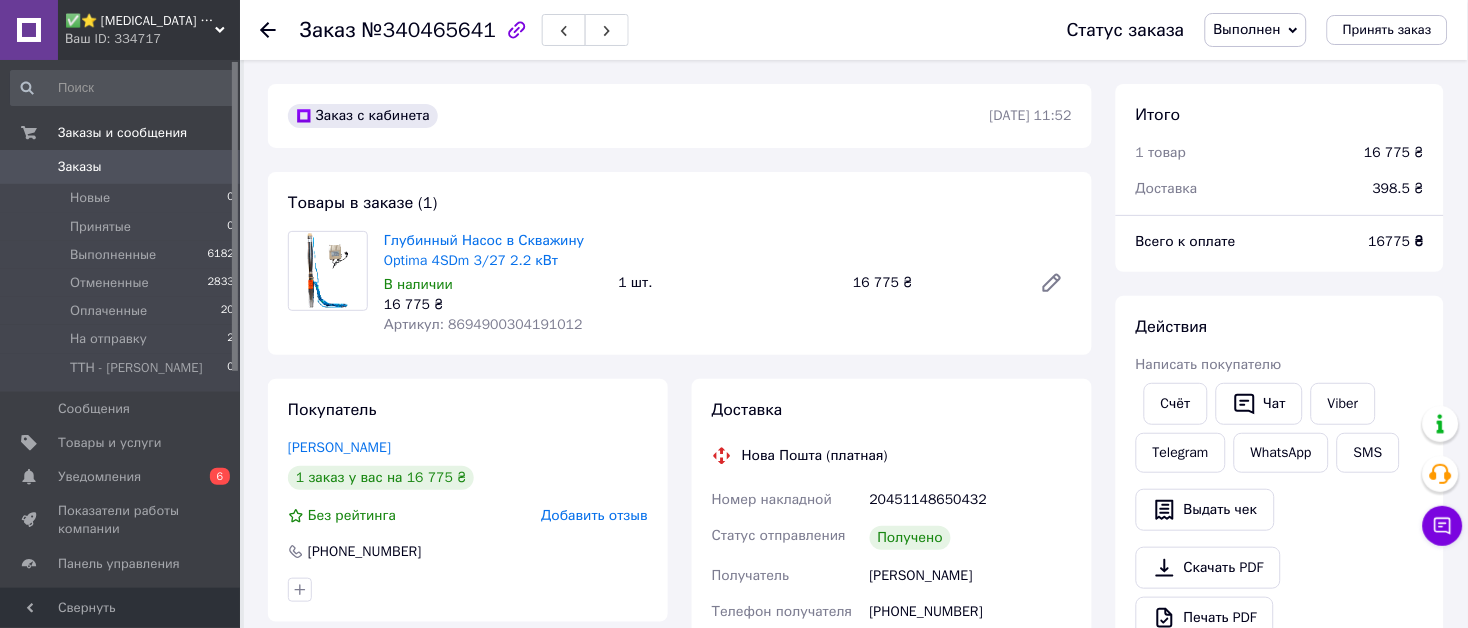scroll, scrollTop: 12, scrollLeft: 0, axis: vertical 